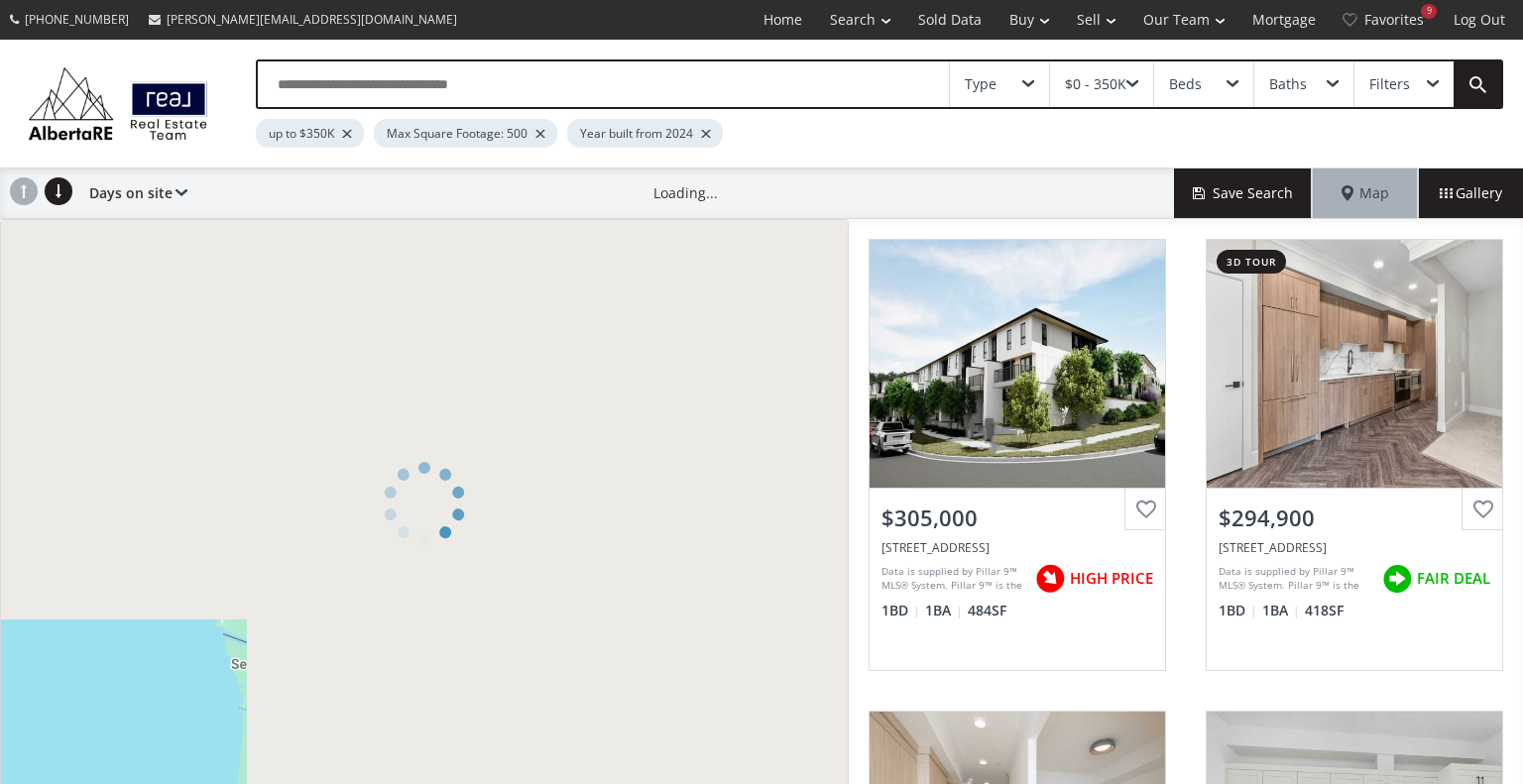 scroll, scrollTop: 0, scrollLeft: 0, axis: both 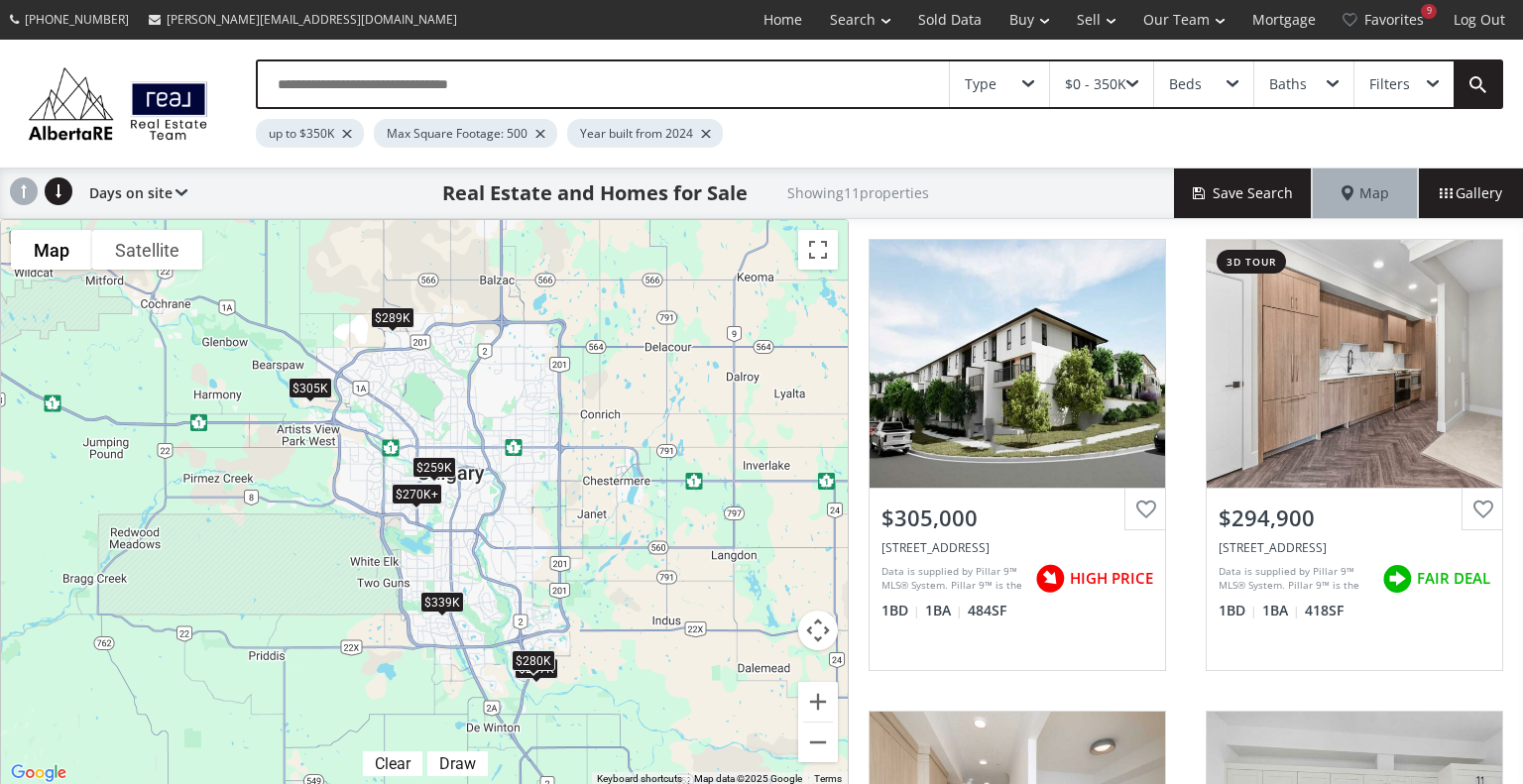 click on "To navigate, press the arrow keys. $305K $295K $270K+ $299K $280K $339K $289K $257K $280K $259K $270K+" at bounding box center (424, 503) 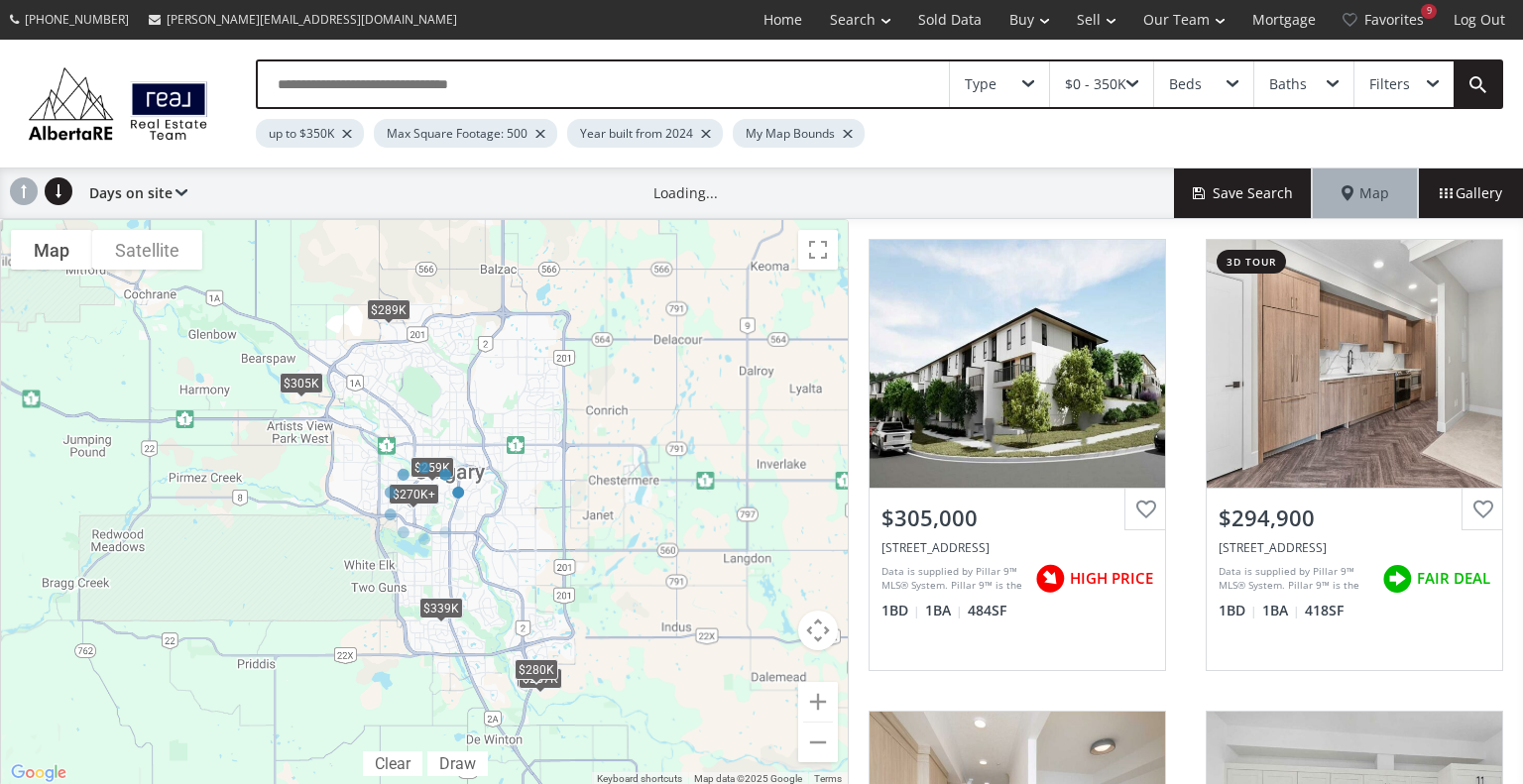 click at bounding box center [424, 503] 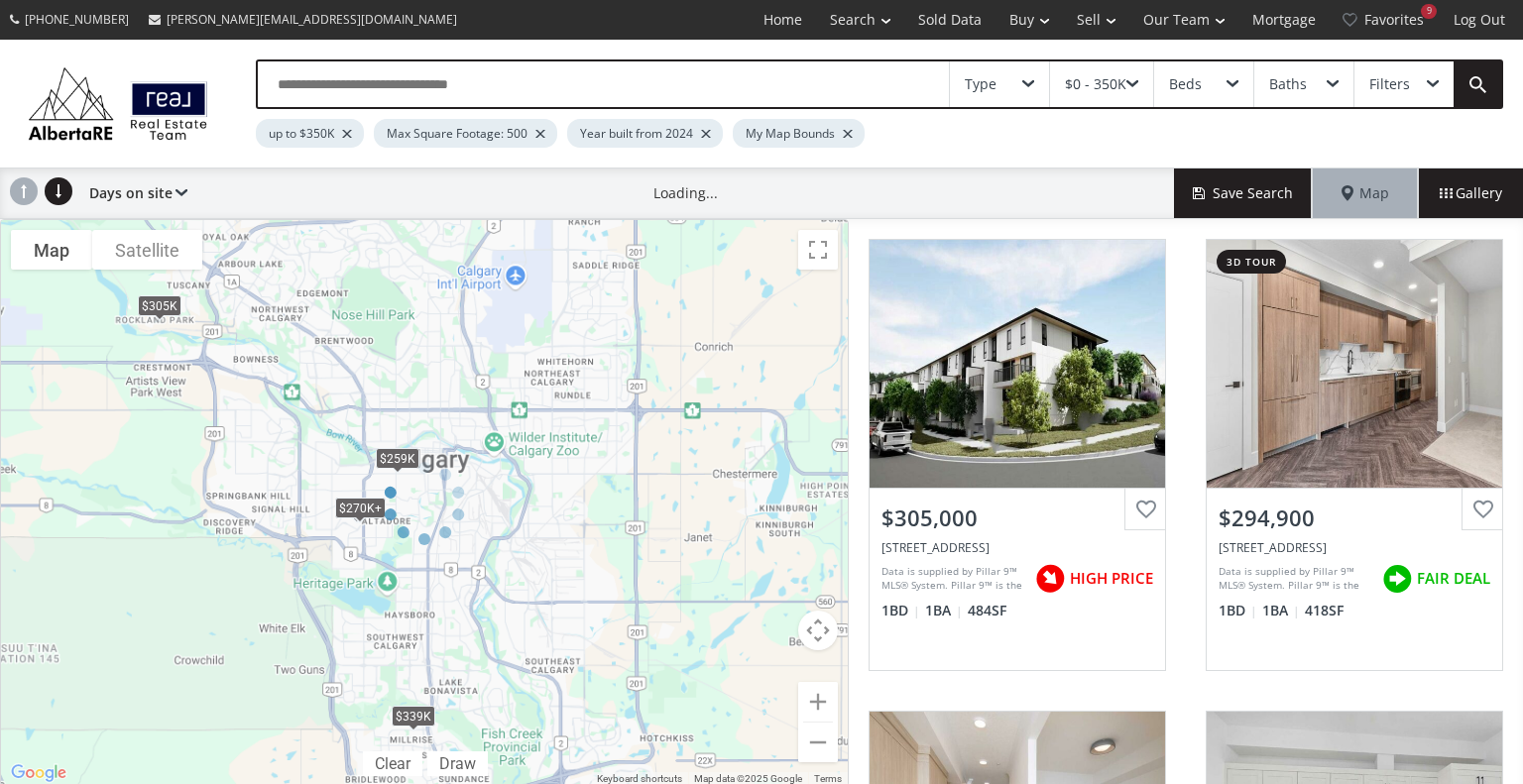 click at bounding box center [424, 503] 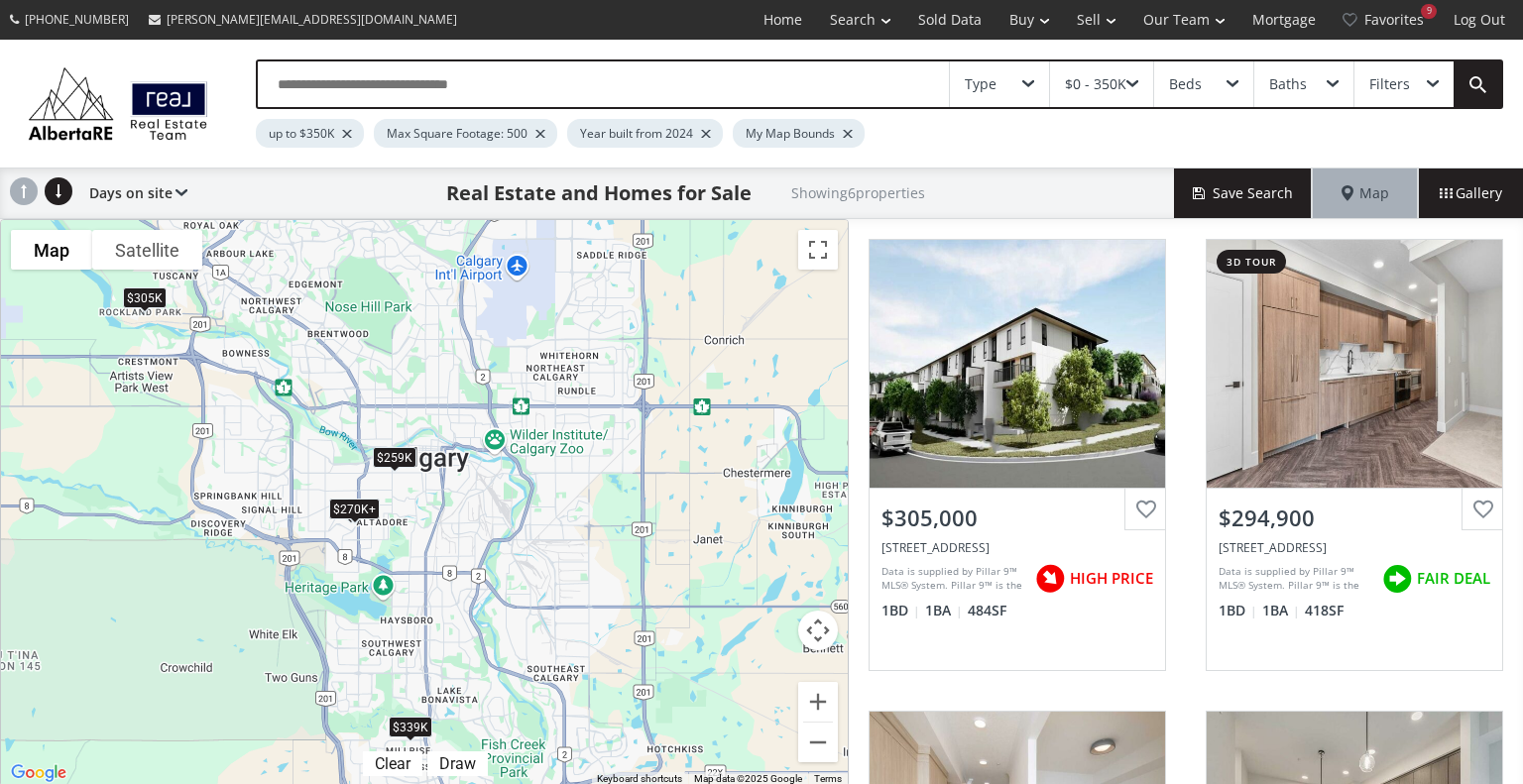 click on "To navigate, press the arrow keys. $305K $295K $270K+ $339K $259K $270K+" at bounding box center [424, 503] 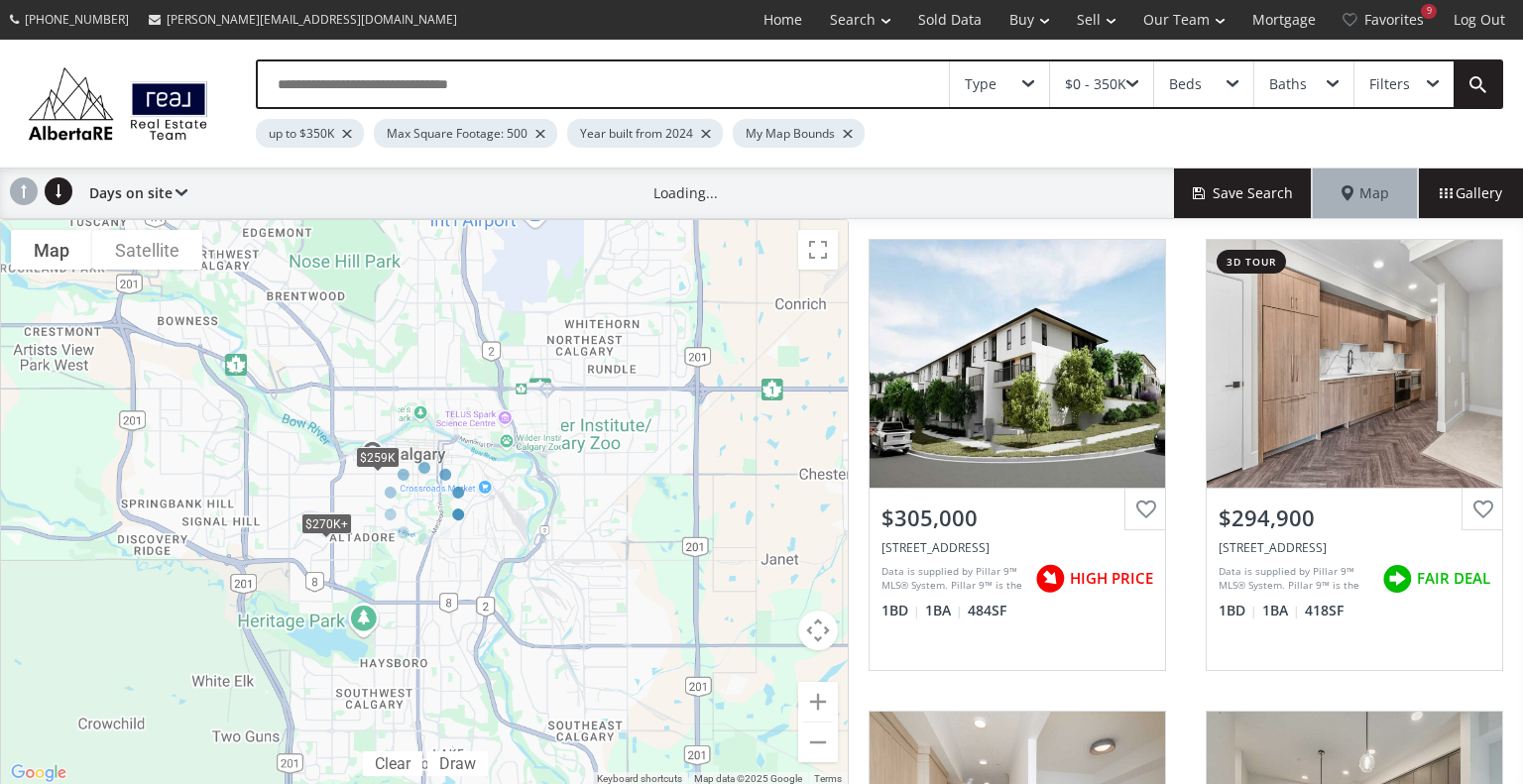 click at bounding box center (424, 503) 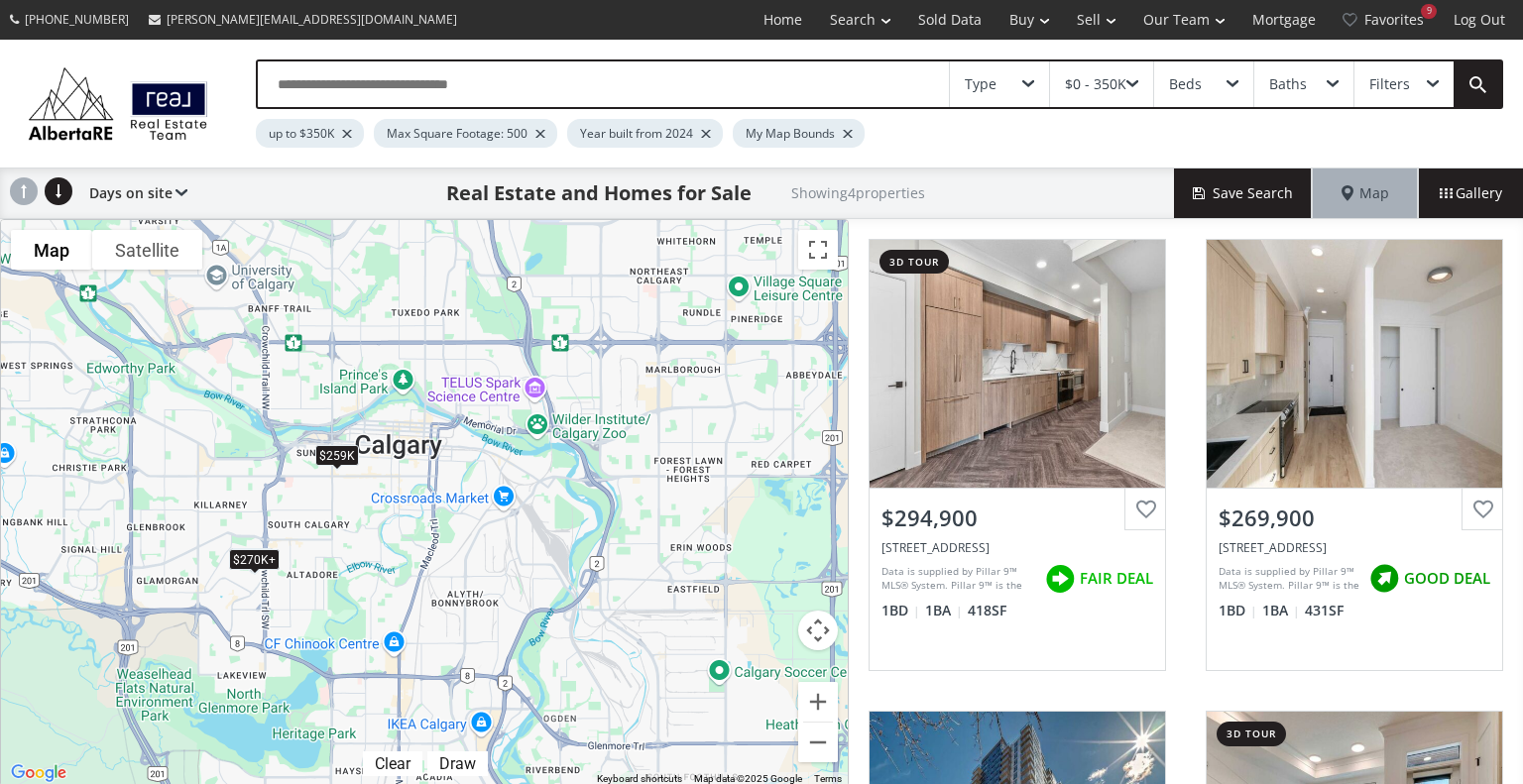 click on "To navigate, press the arrow keys. $295K $270K+ $259K $270K+" at bounding box center (424, 503) 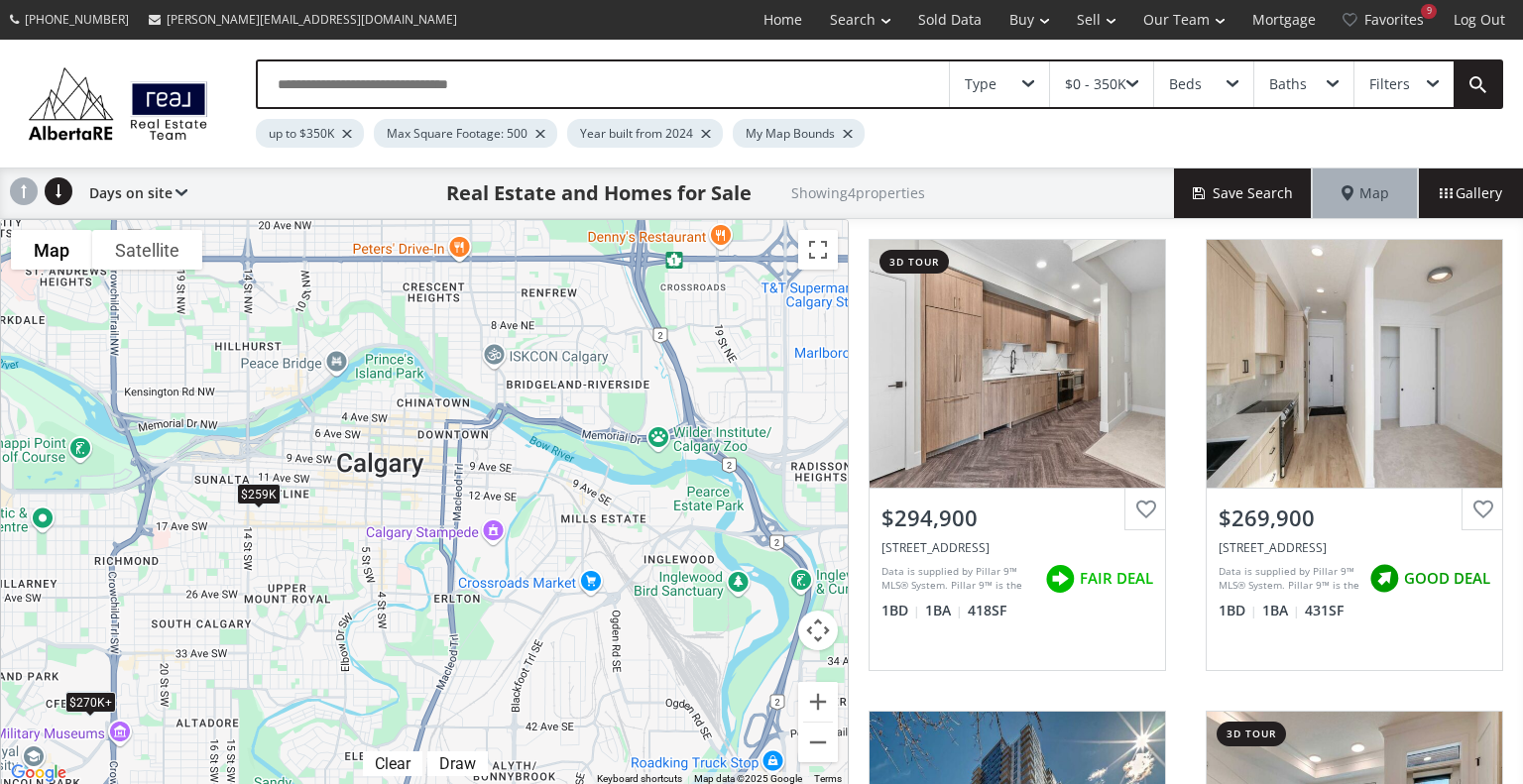 click on "To navigate, press the arrow keys. $295K $270K+ $259K $270K+" at bounding box center [424, 503] 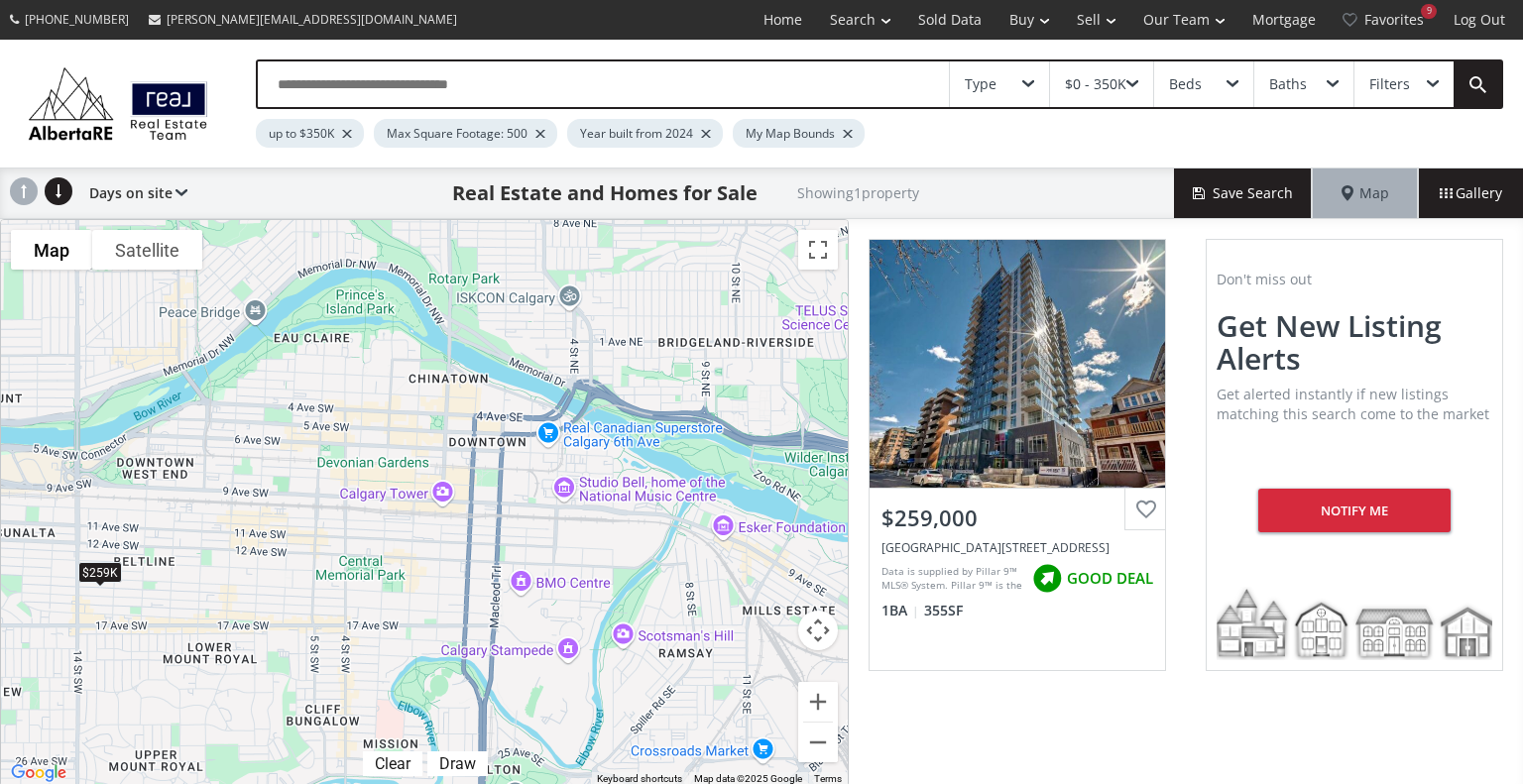 click on "Filters" at bounding box center [1389, 84] 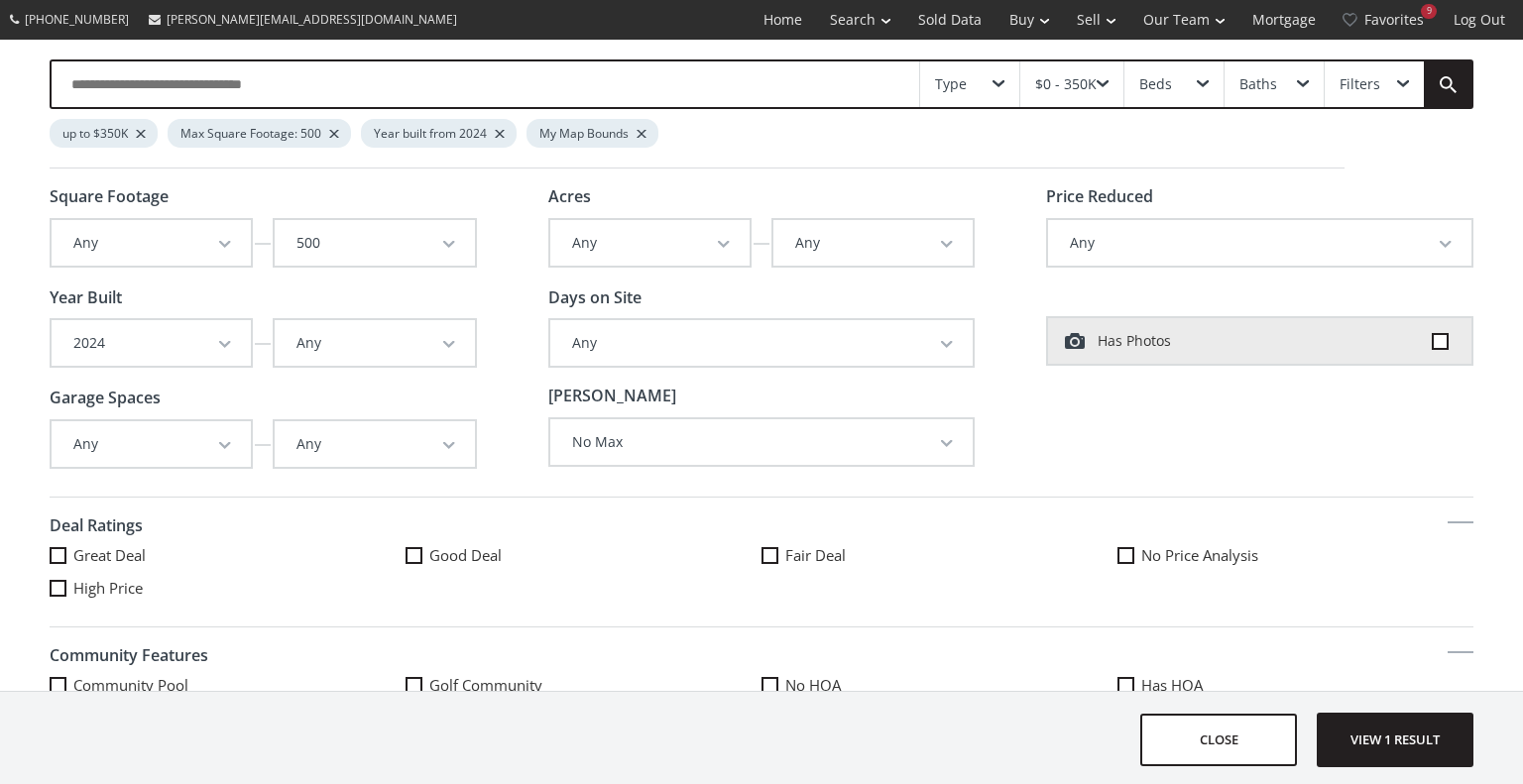 click on "2024" at bounding box center (151, 343) 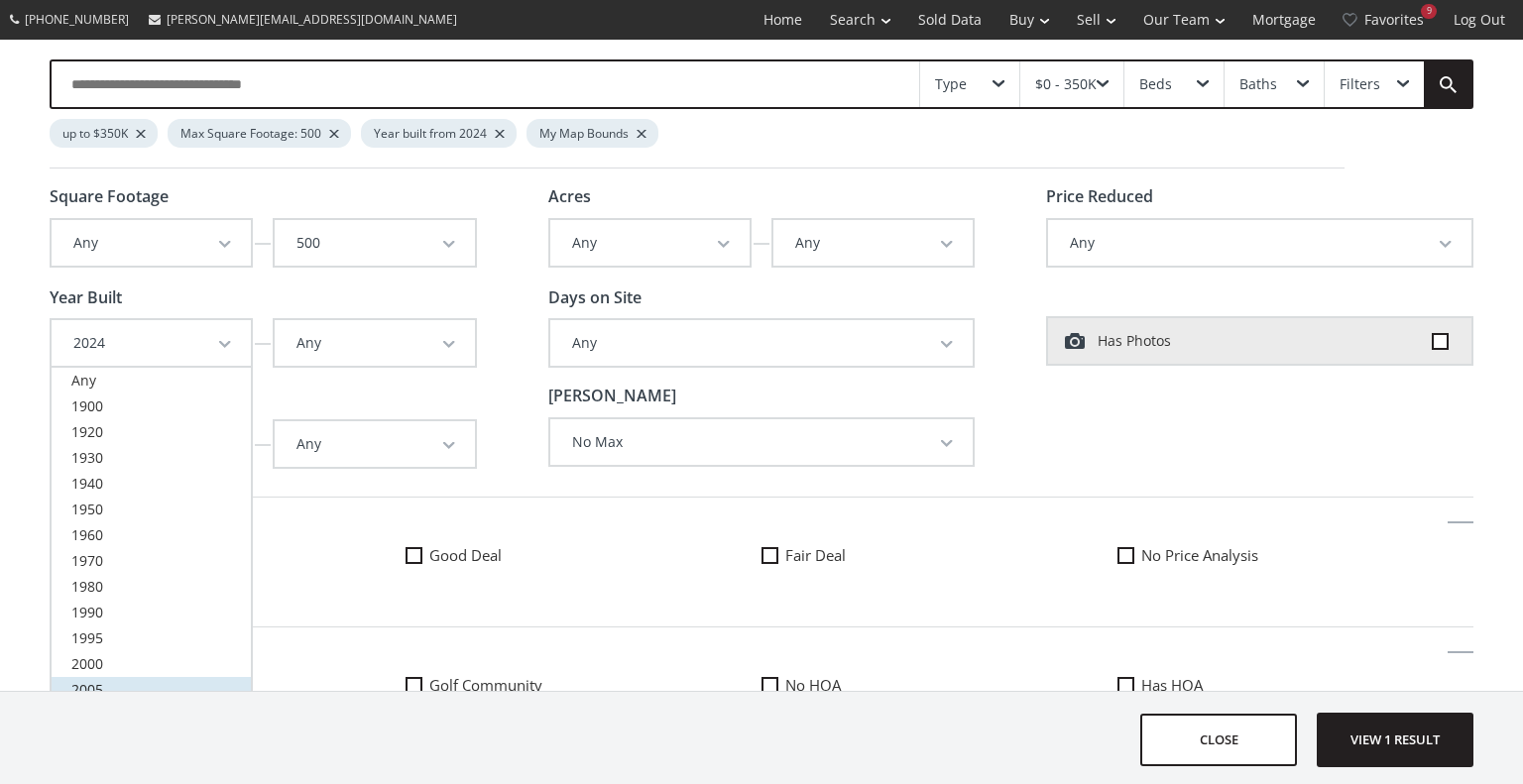 click on "2005" at bounding box center [151, 690] 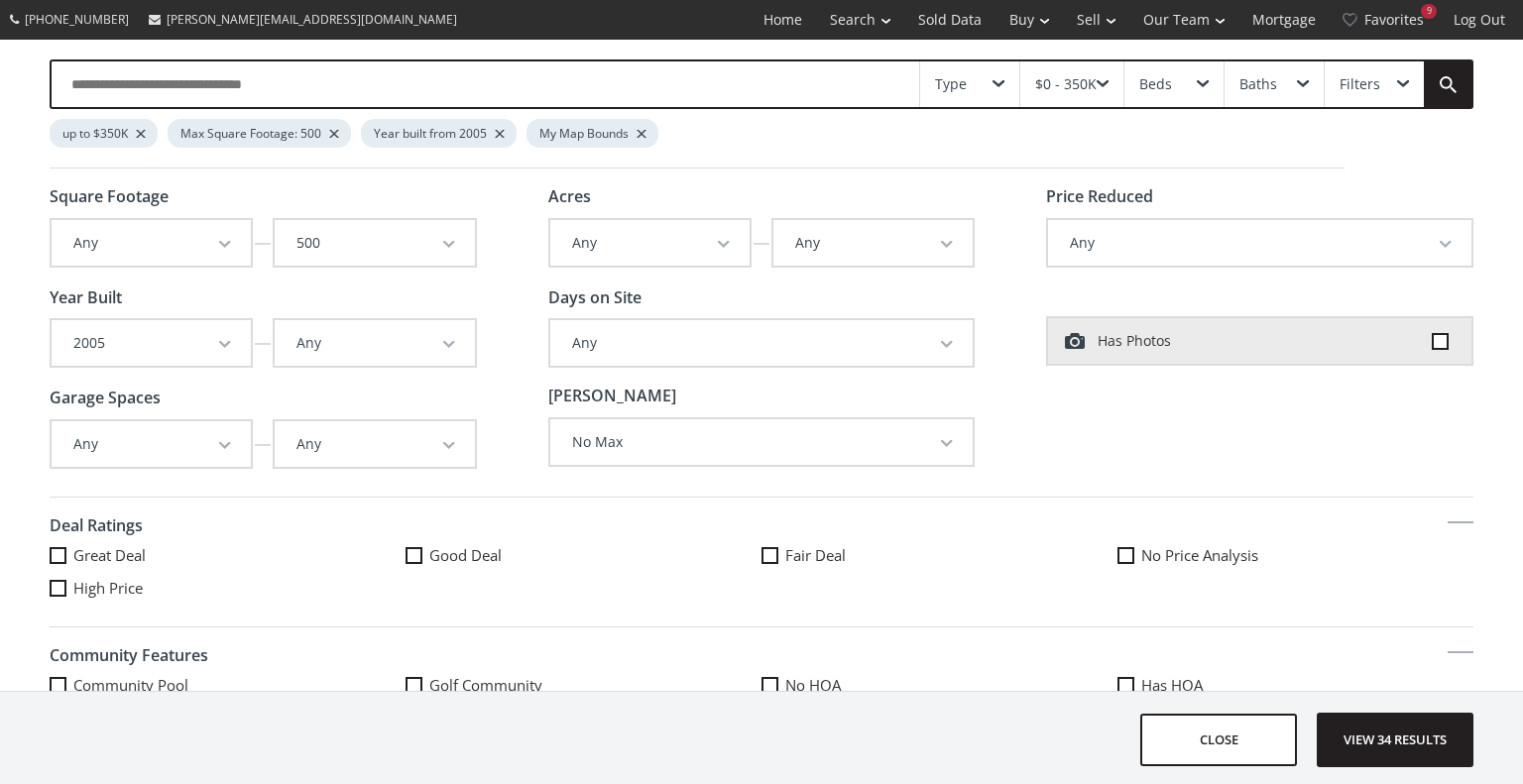 click on "500" at bounding box center (374, 243) 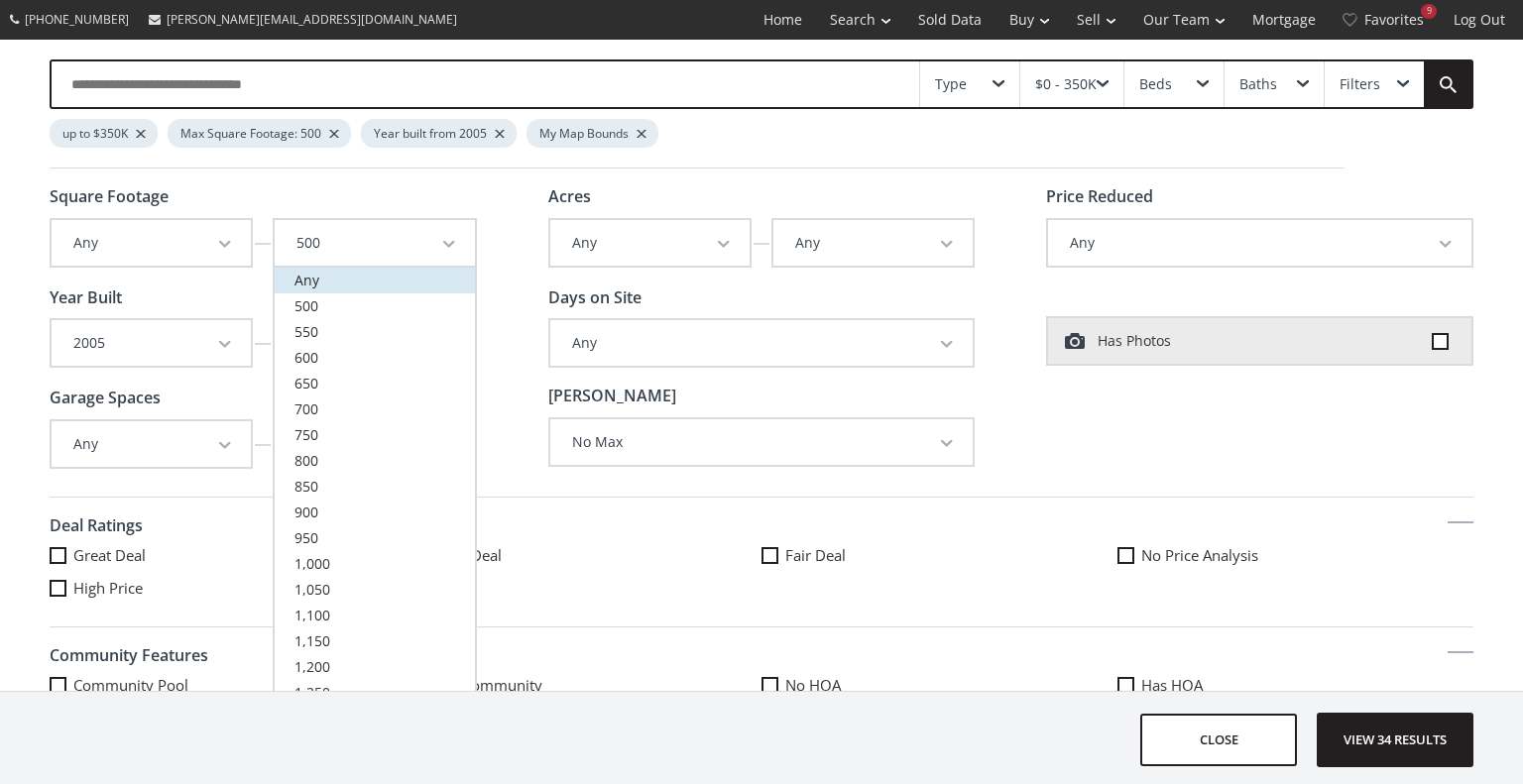 click on "Any" at bounding box center (374, 280) 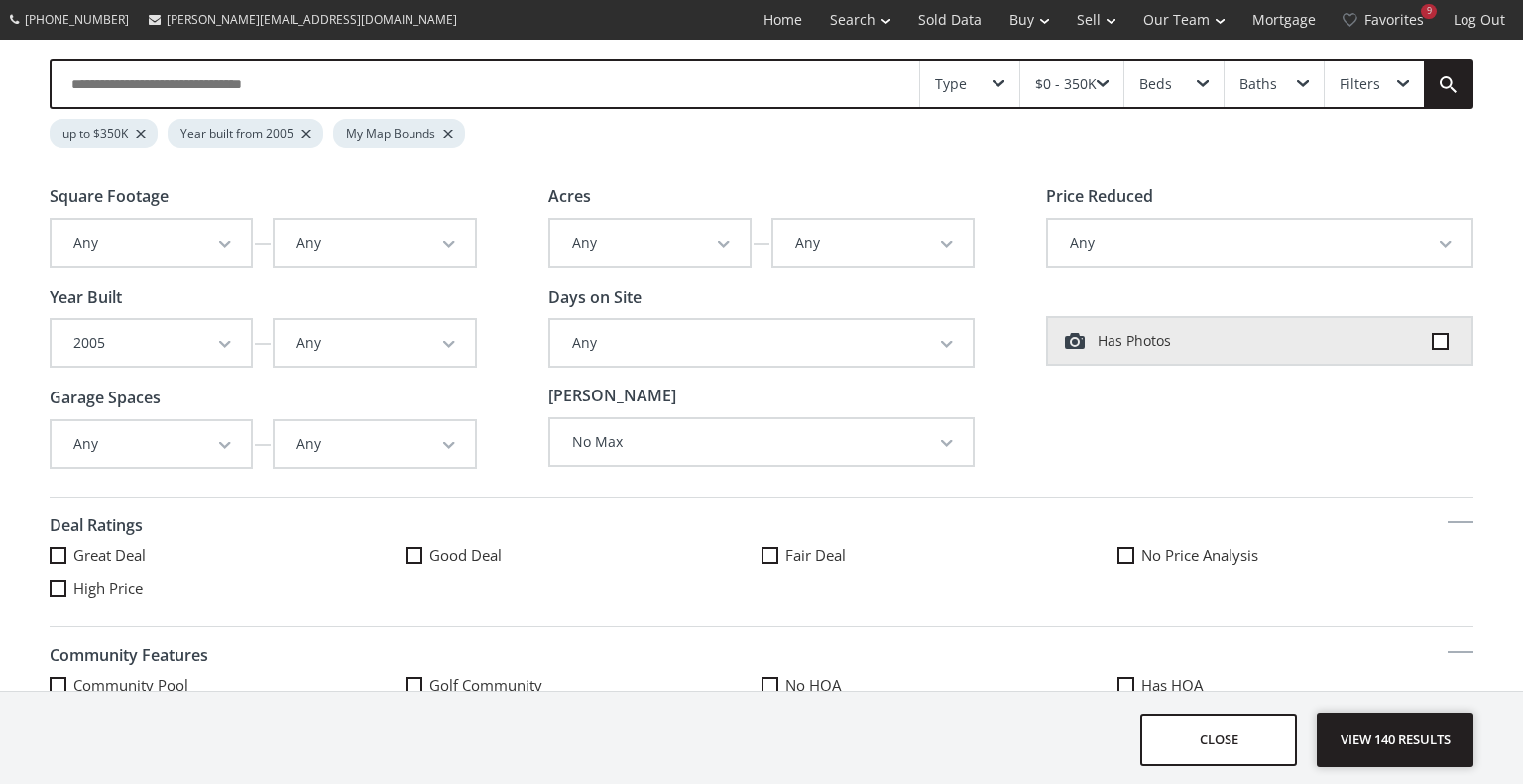 click on "View 140 results" at bounding box center (1395, 739) 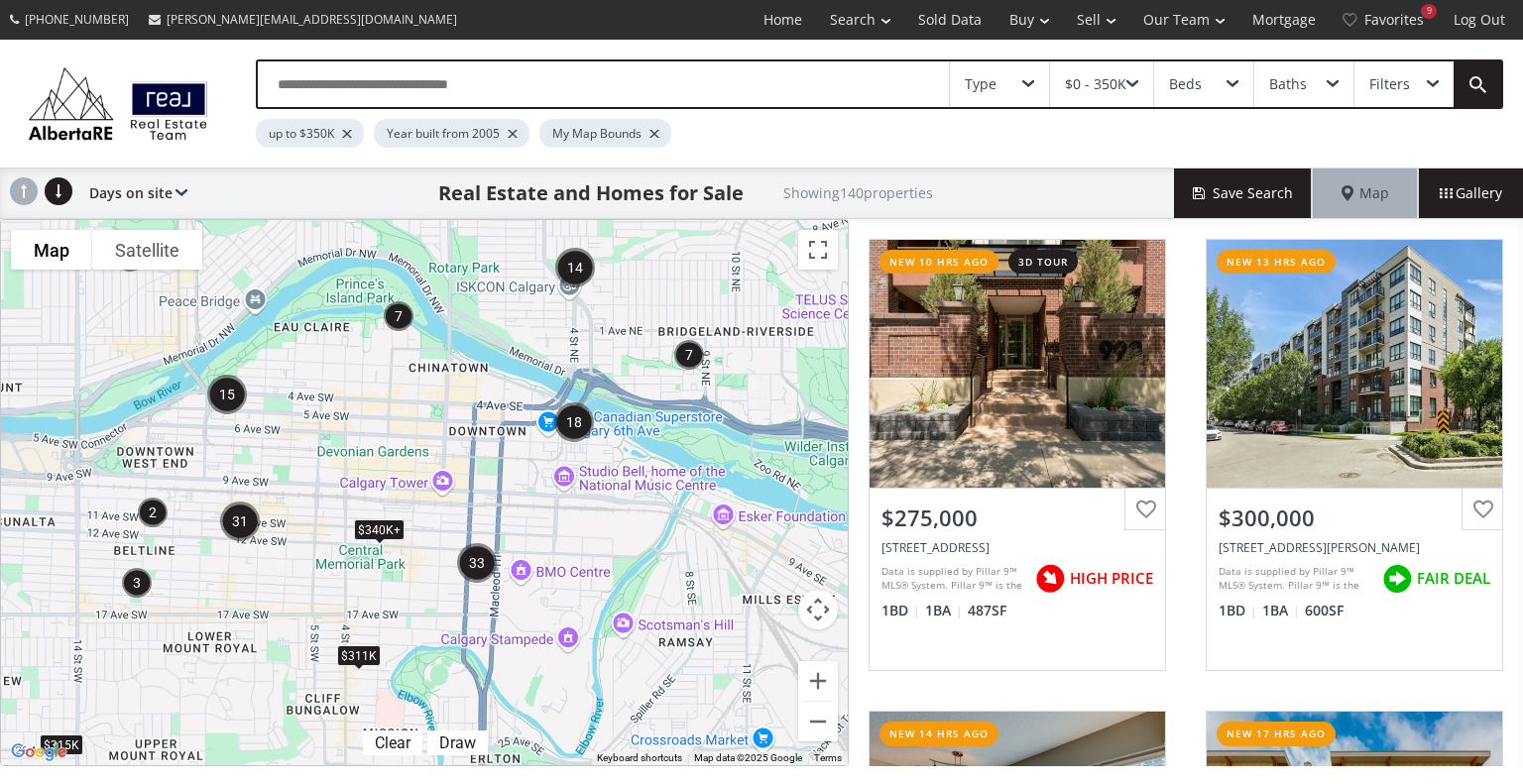 click at bounding box center [689, 355] 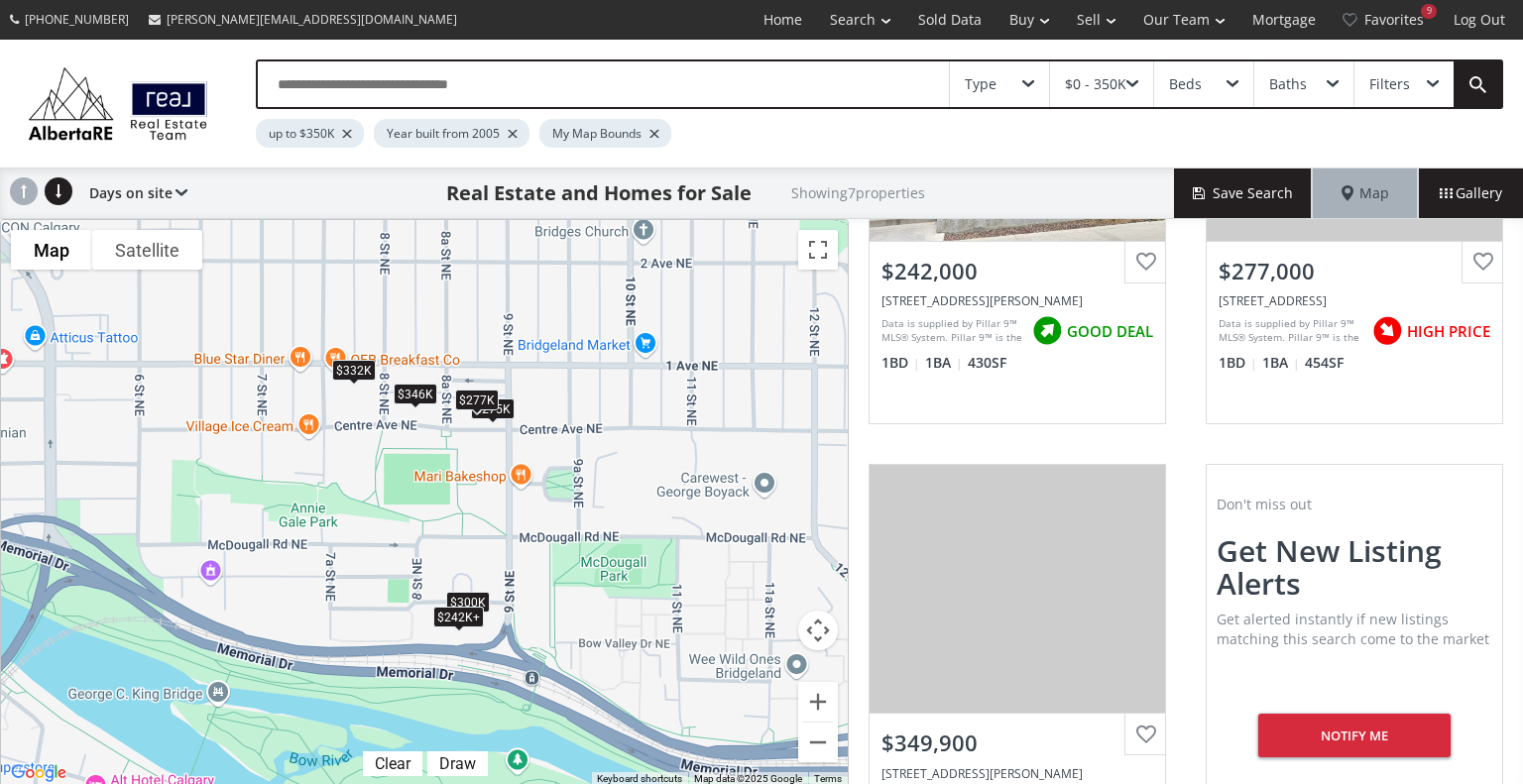 scroll, scrollTop: 1317, scrollLeft: 0, axis: vertical 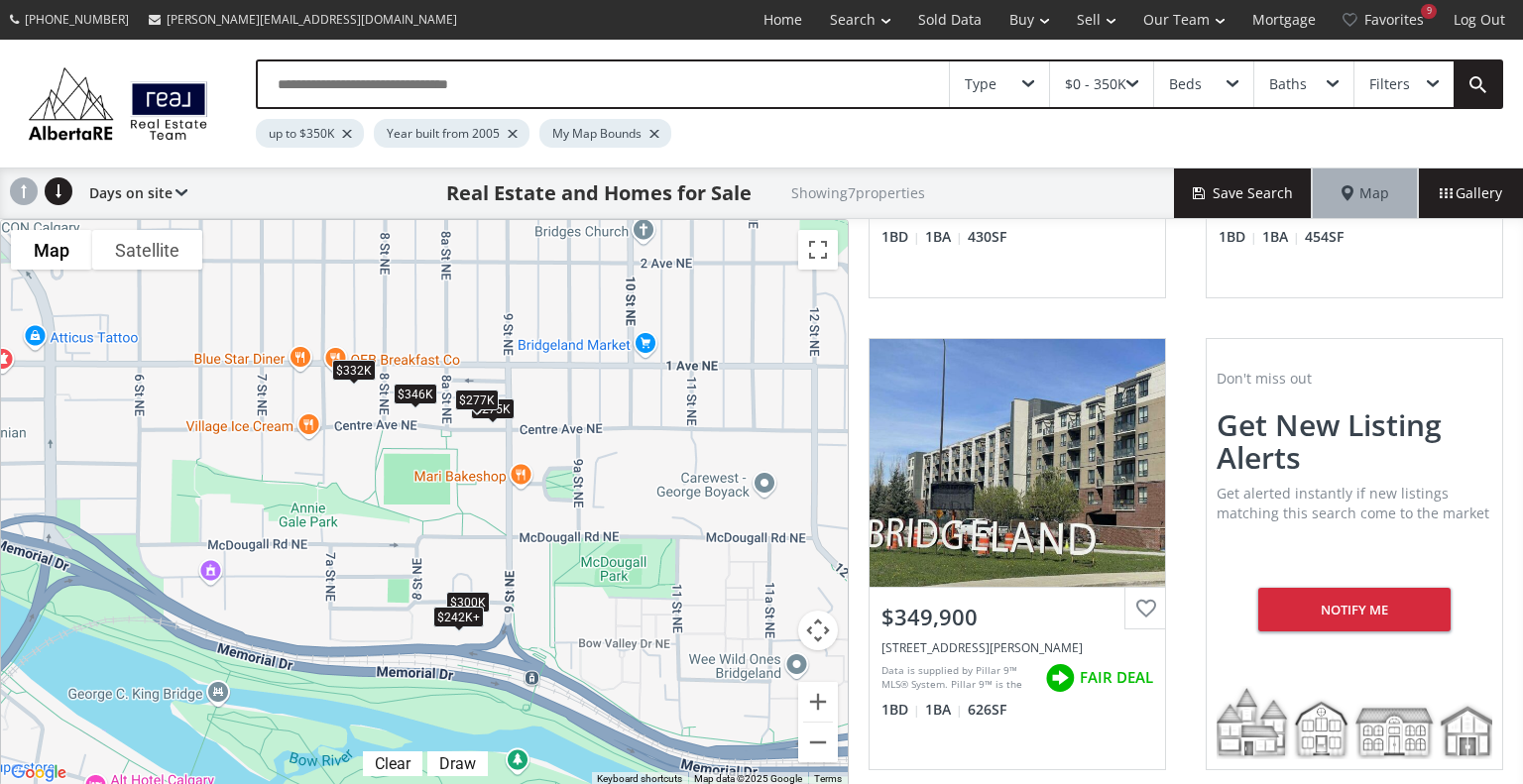 click on "$242K+" at bounding box center [458, 616] 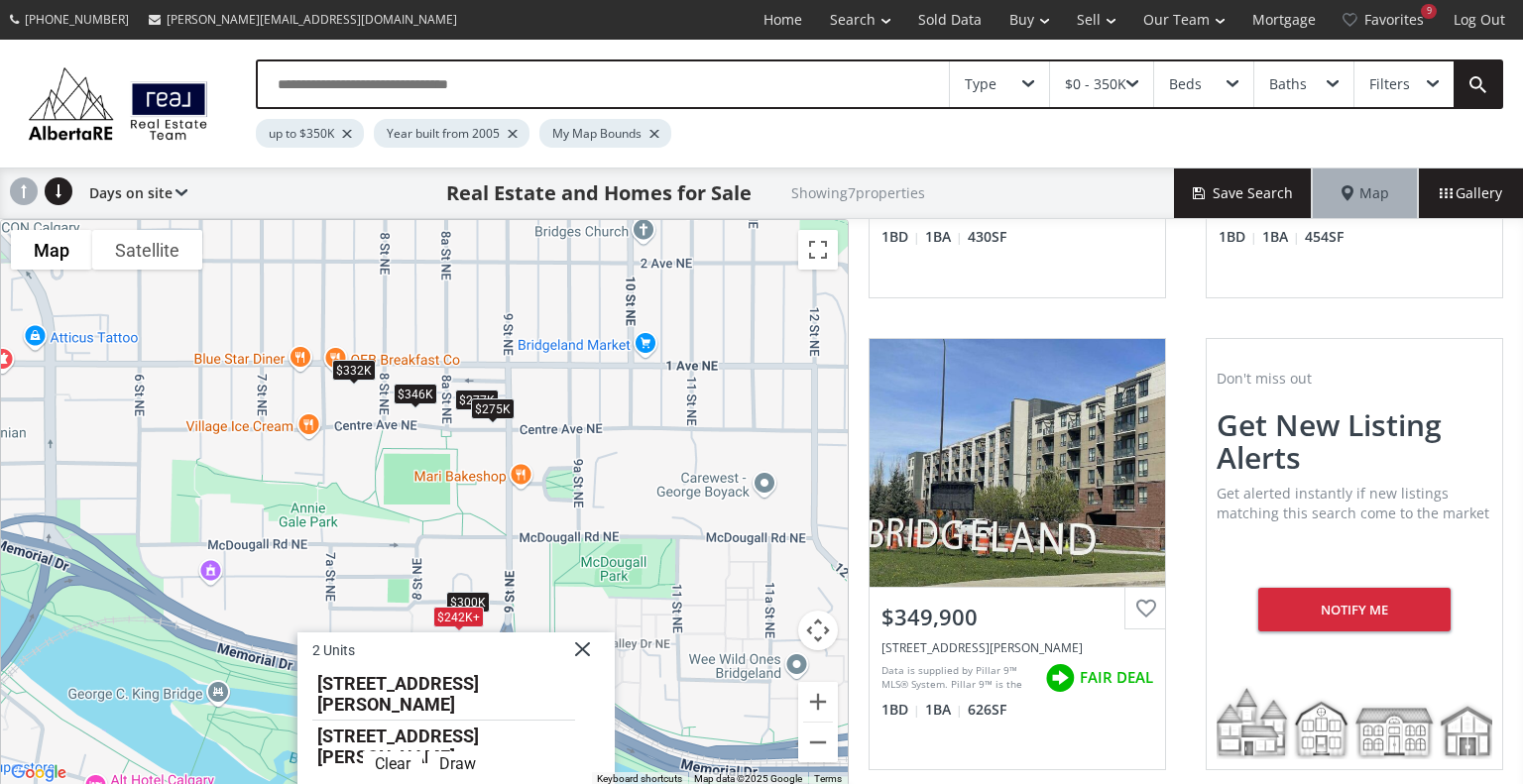 click on "$275K" at bounding box center [493, 408] 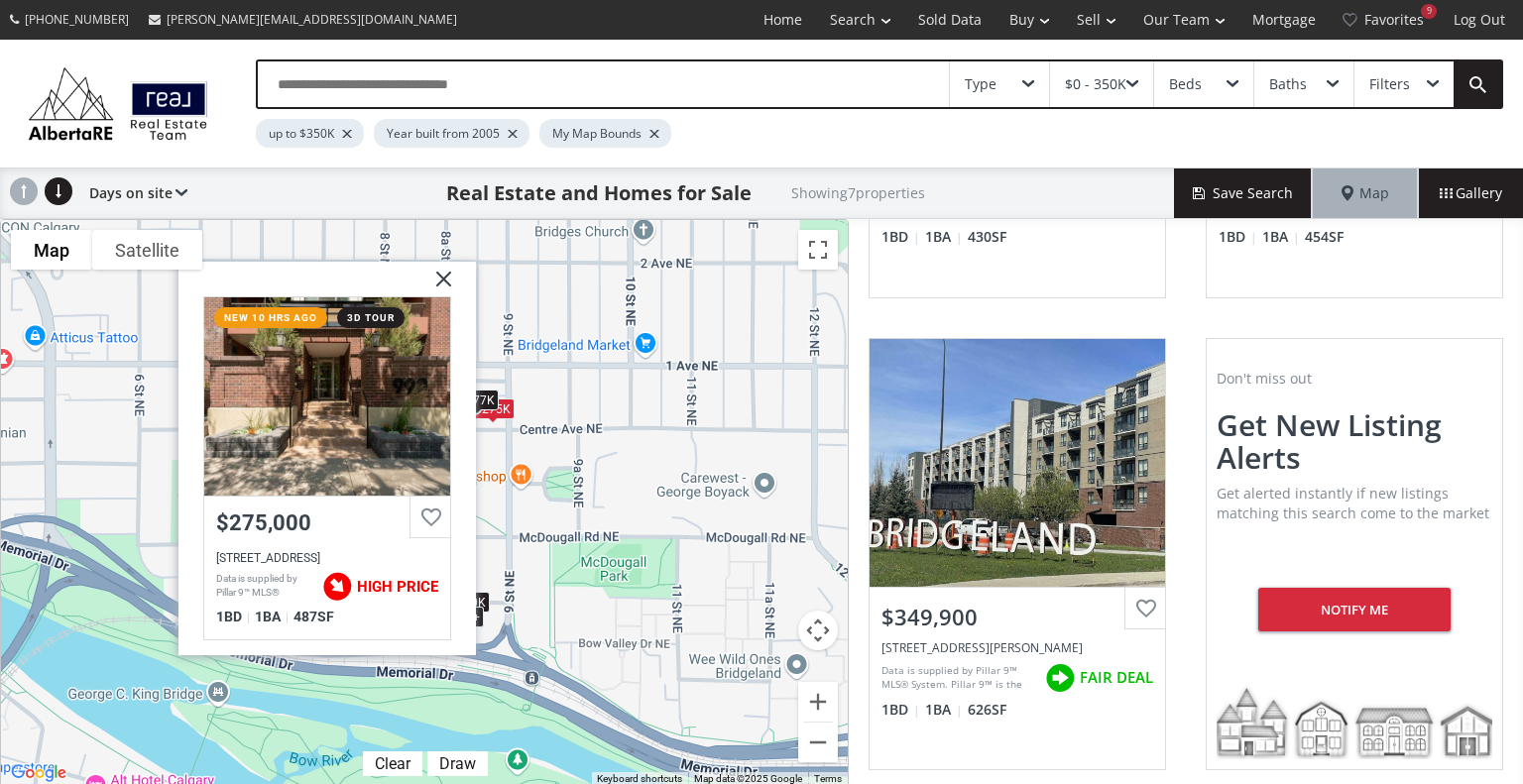 click at bounding box center [436, 286] 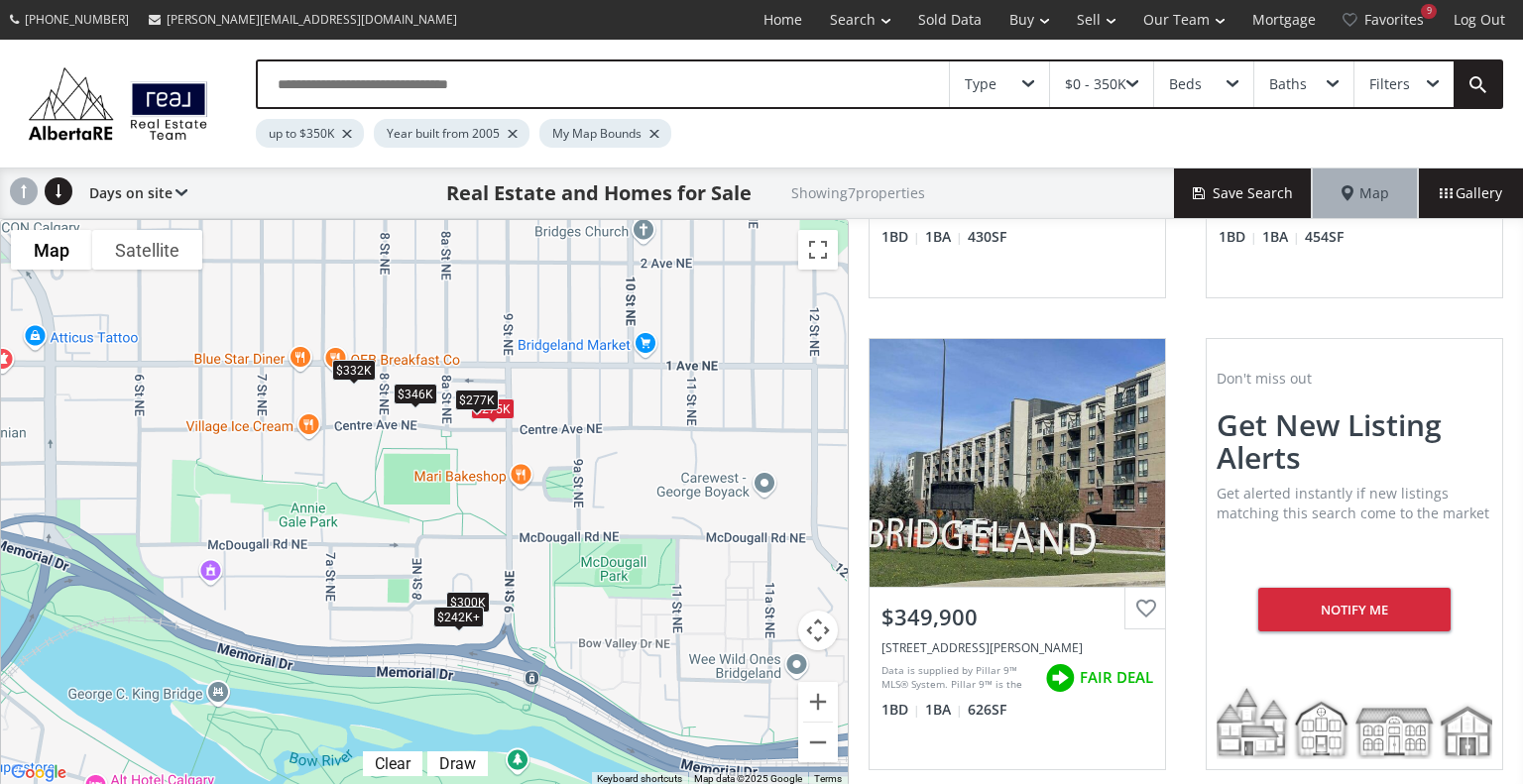 click on "$277K" at bounding box center [477, 398] 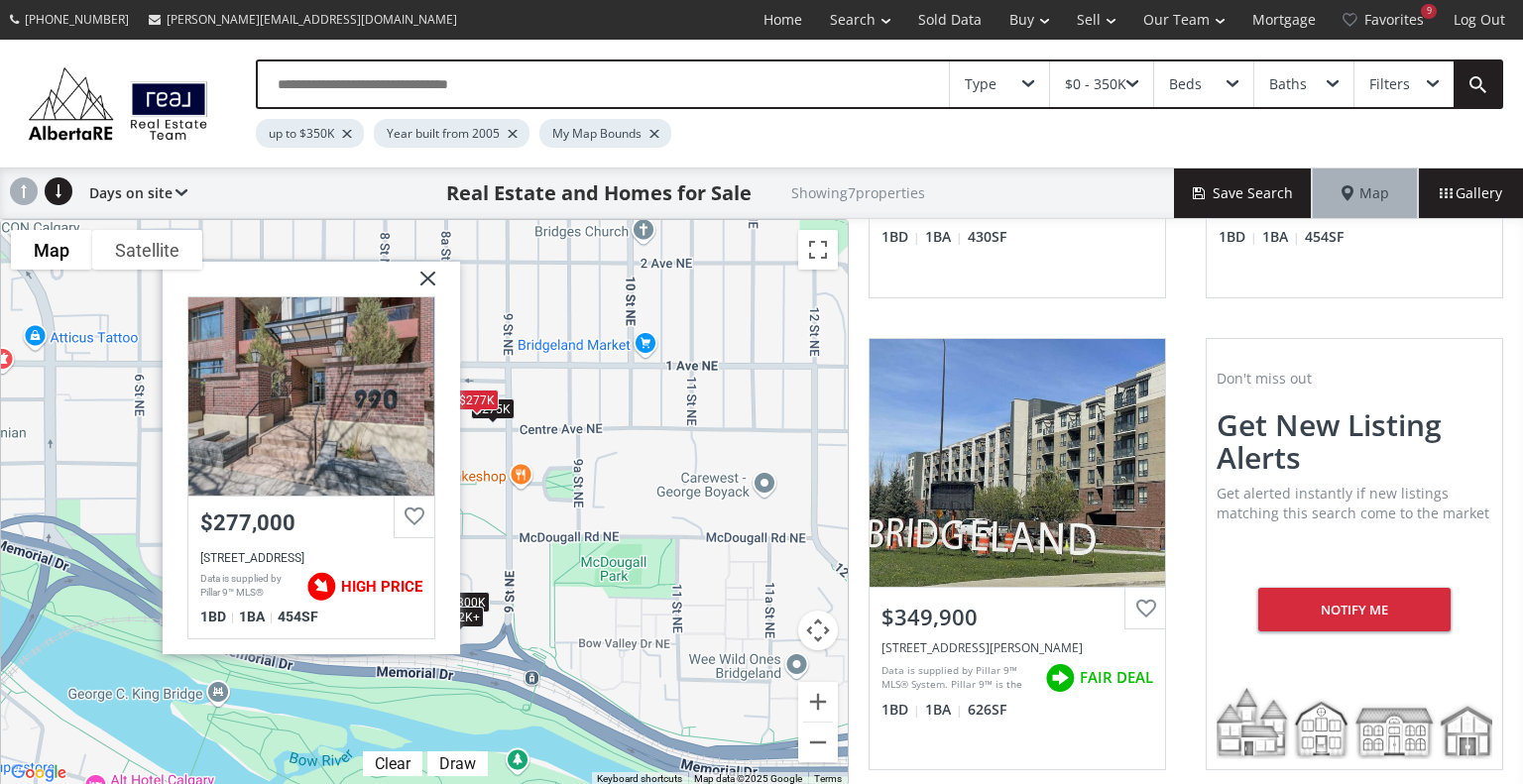 click at bounding box center [420, 285] 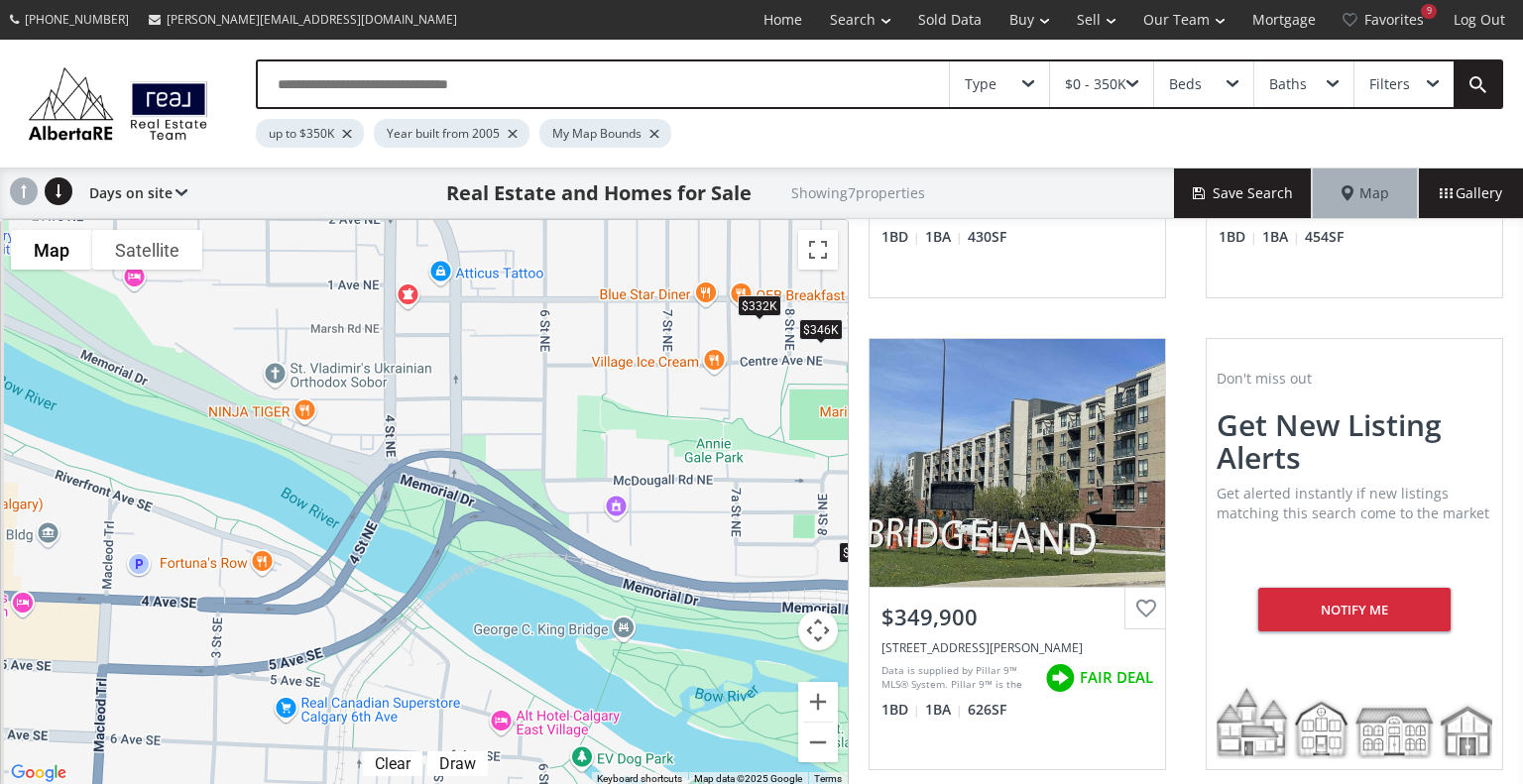 drag, startPoint x: 217, startPoint y: 475, endPoint x: 626, endPoint y: 409, distance: 414.29096 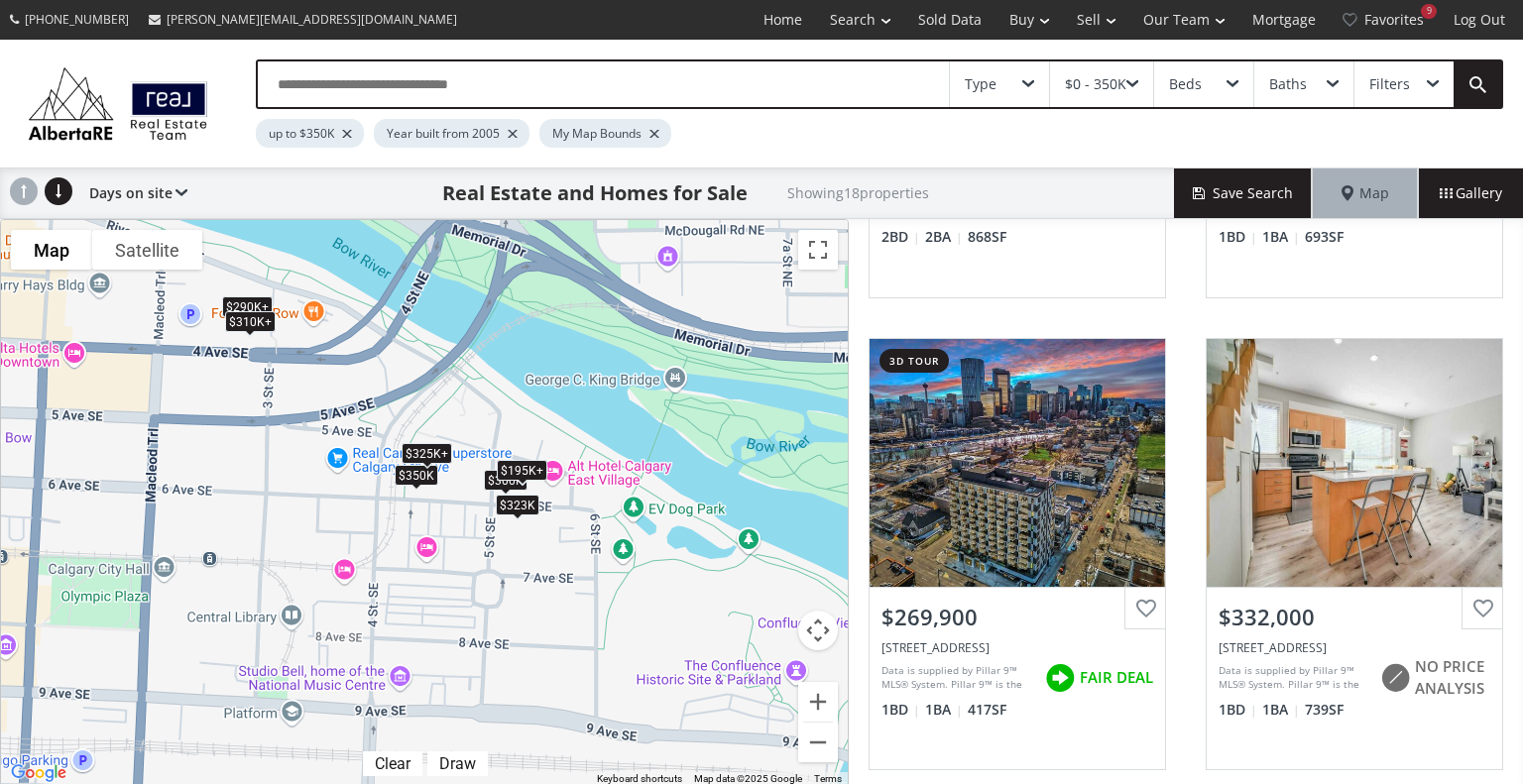 drag, startPoint x: 153, startPoint y: 628, endPoint x: 206, endPoint y: 373, distance: 260.4496 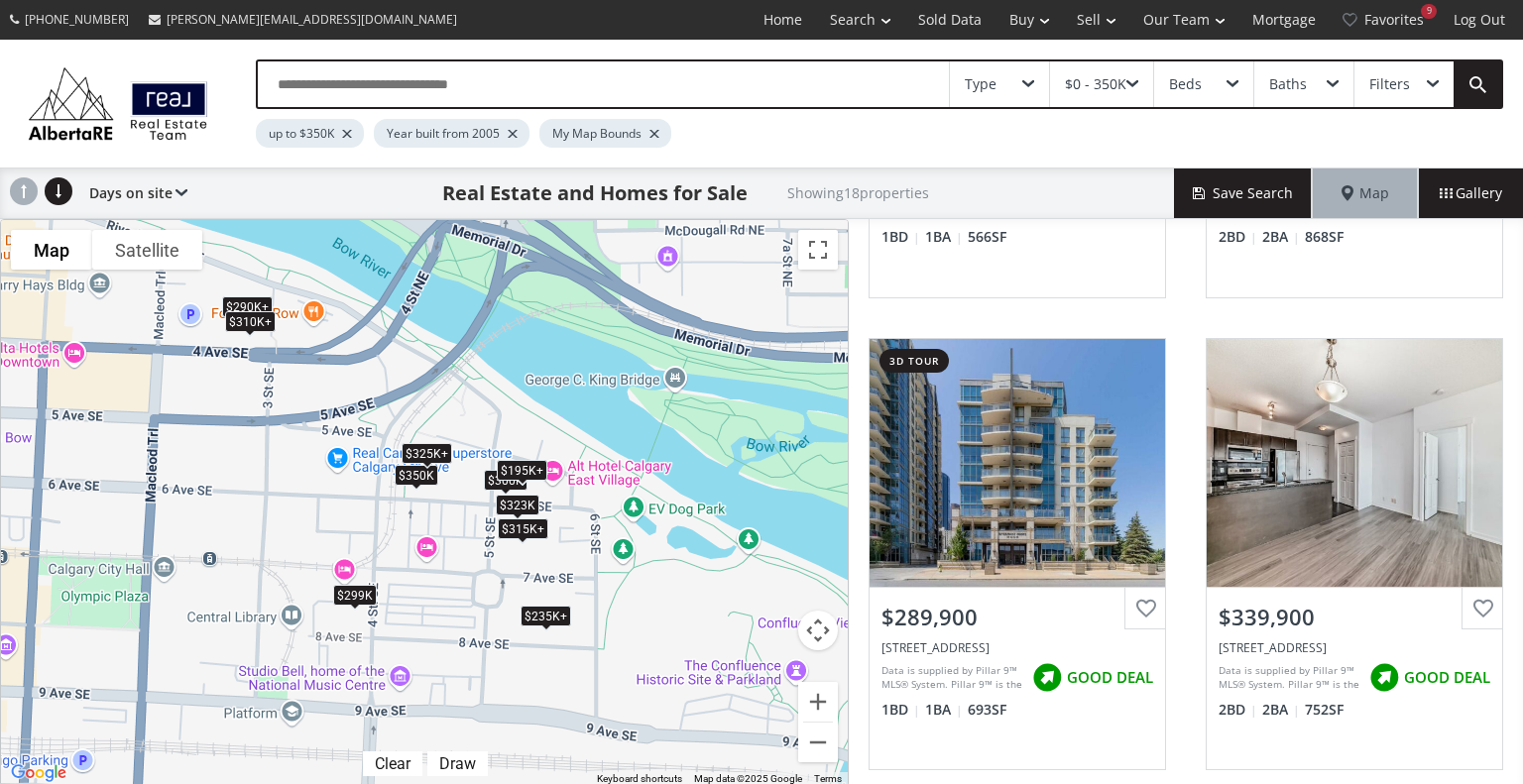 click on "$235K+" at bounding box center (545, 616) 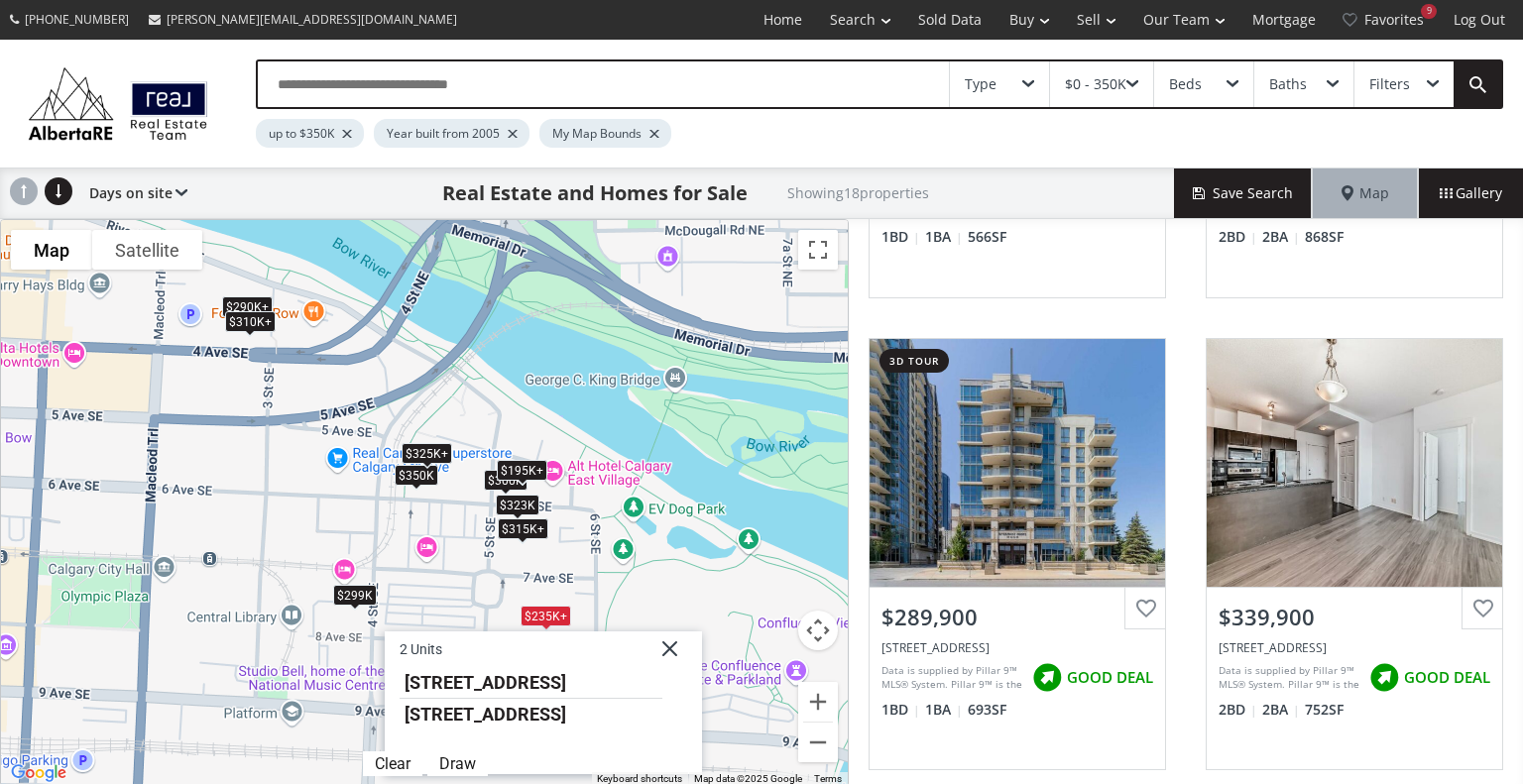 click on "To navigate, press the arrow keys. $300K $325K+ $299K $195K+ $315K+ $310K+ $290K+ $290K+ $235K+ $195K+ $350K $315K+ $195K+ $325K+ $235K+ $323K $315K+ $310K+
2 Units
624 8 Avenue SE #203
624 8 Avenue SE #509" at bounding box center (424, 503) 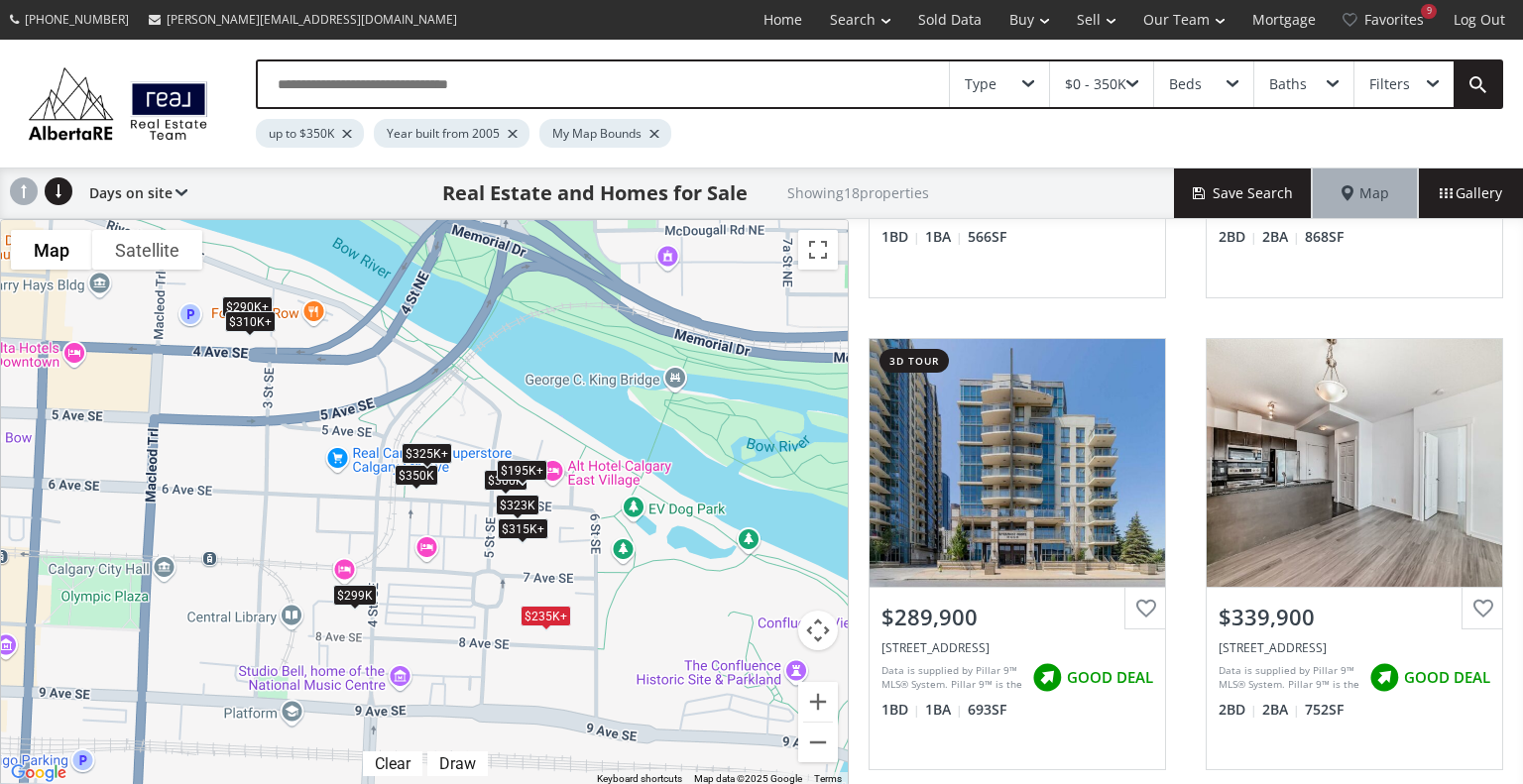 click on "$315K+" at bounding box center (523, 528) 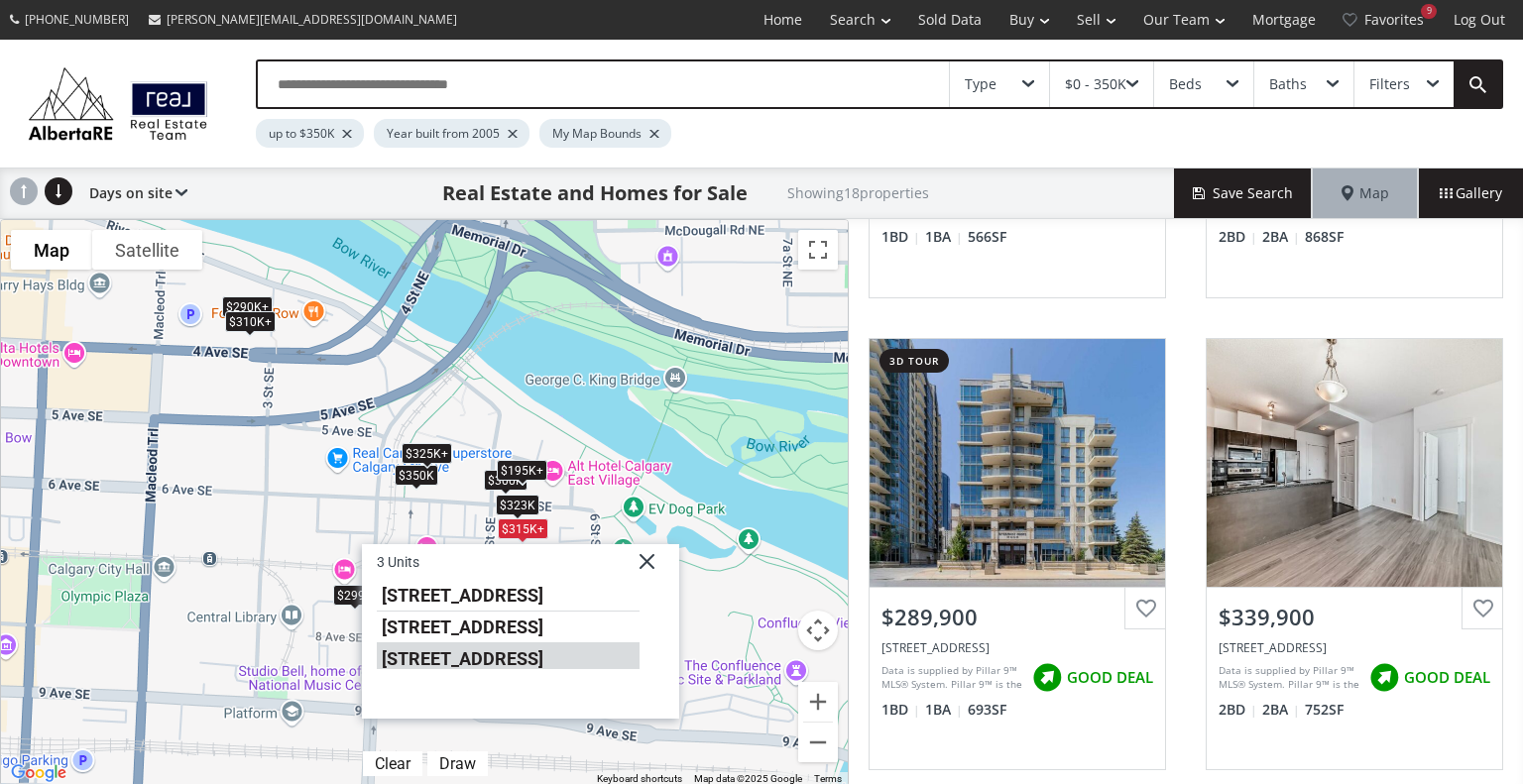 click on "615 6 Avenue SE #1610" at bounding box center (508, 656) 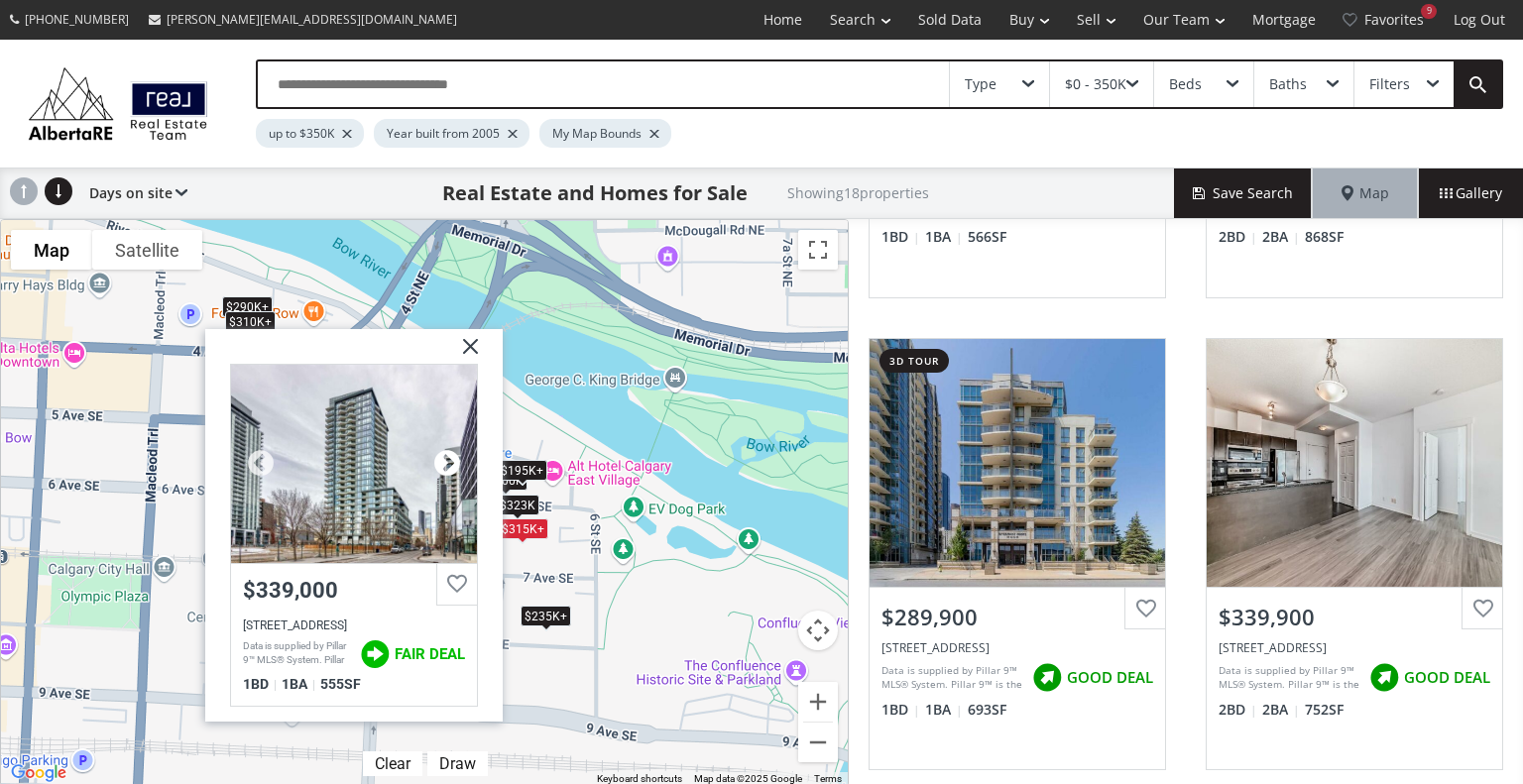 click at bounding box center [447, 463] 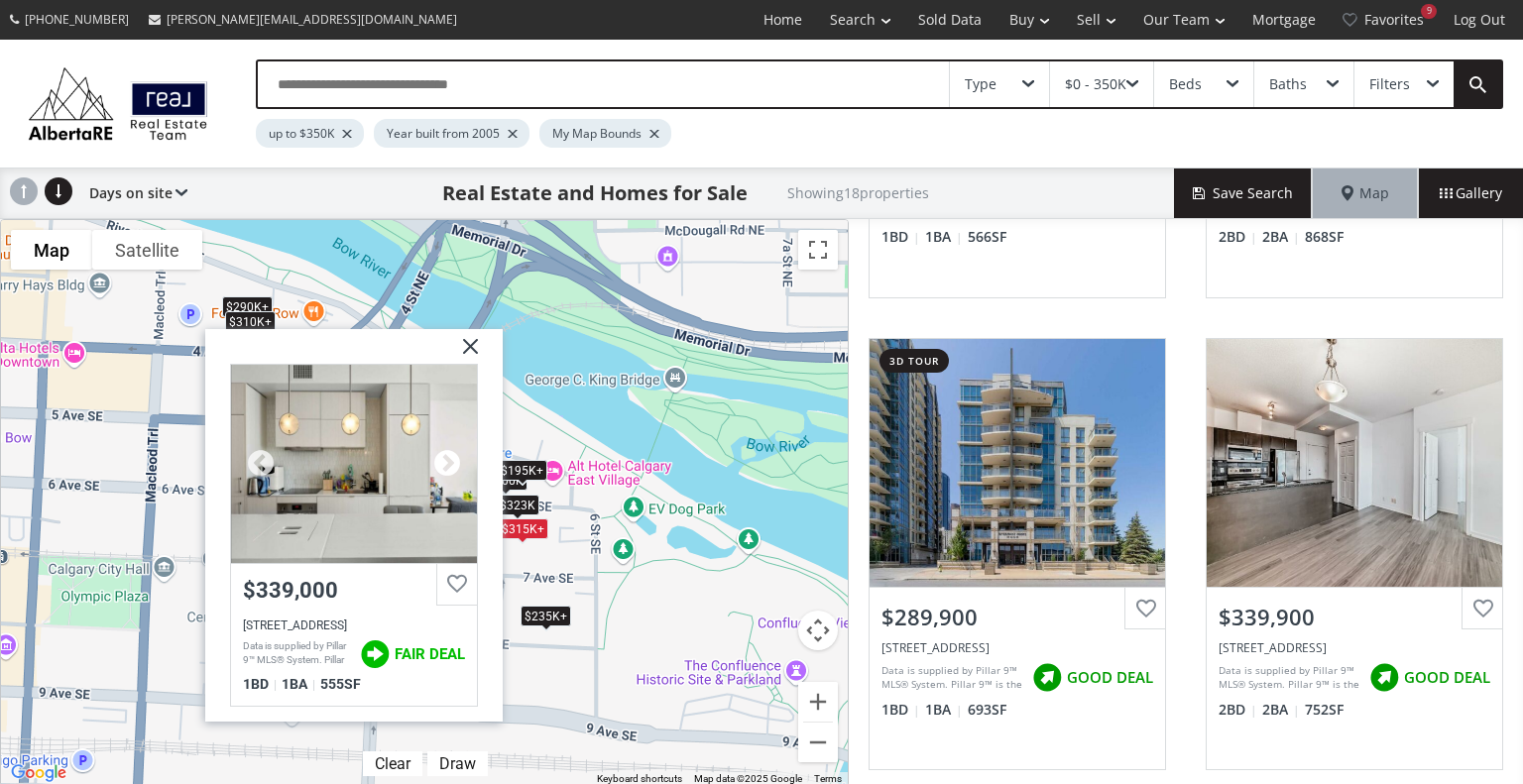 click at bounding box center [447, 463] 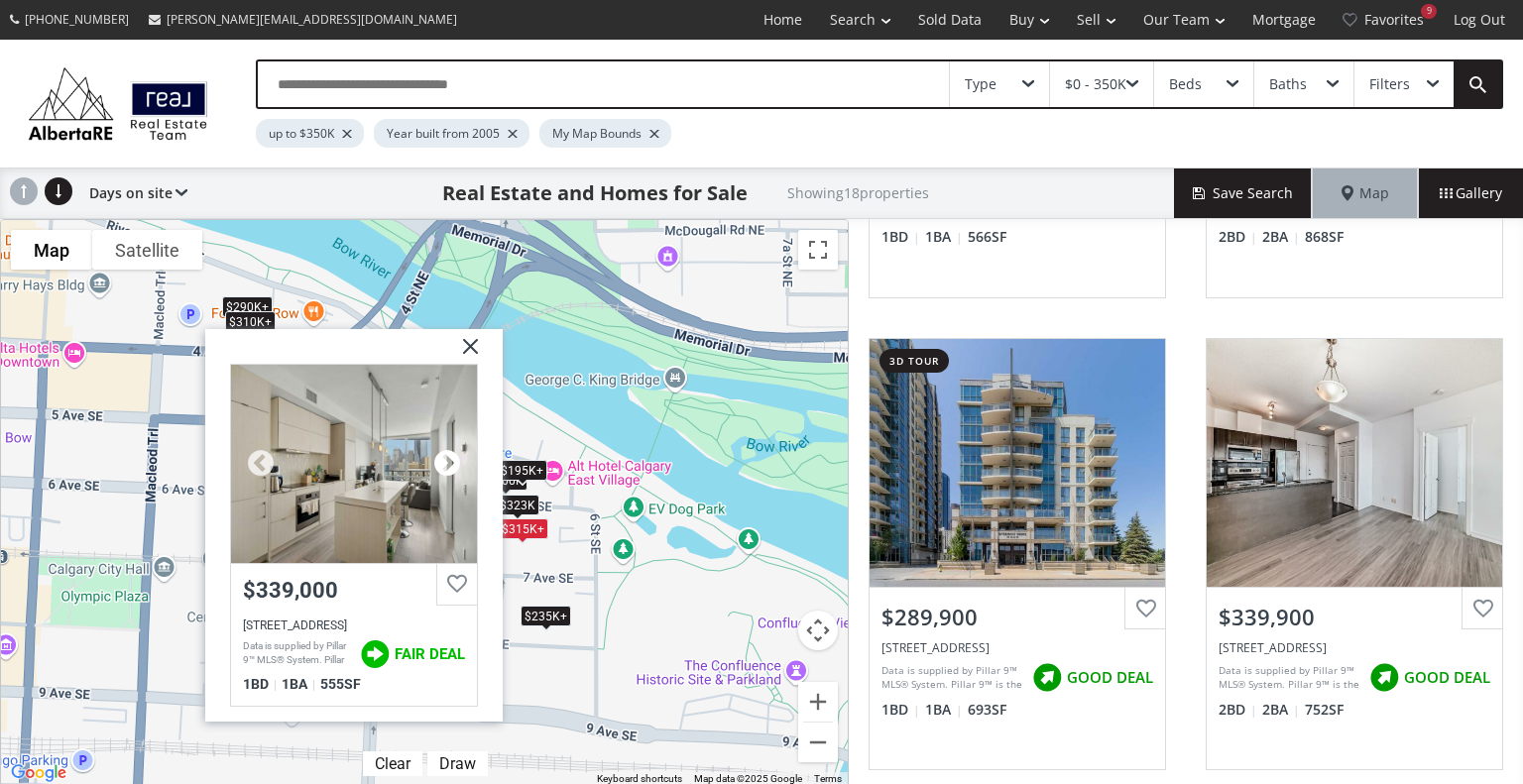 click at bounding box center [447, 463] 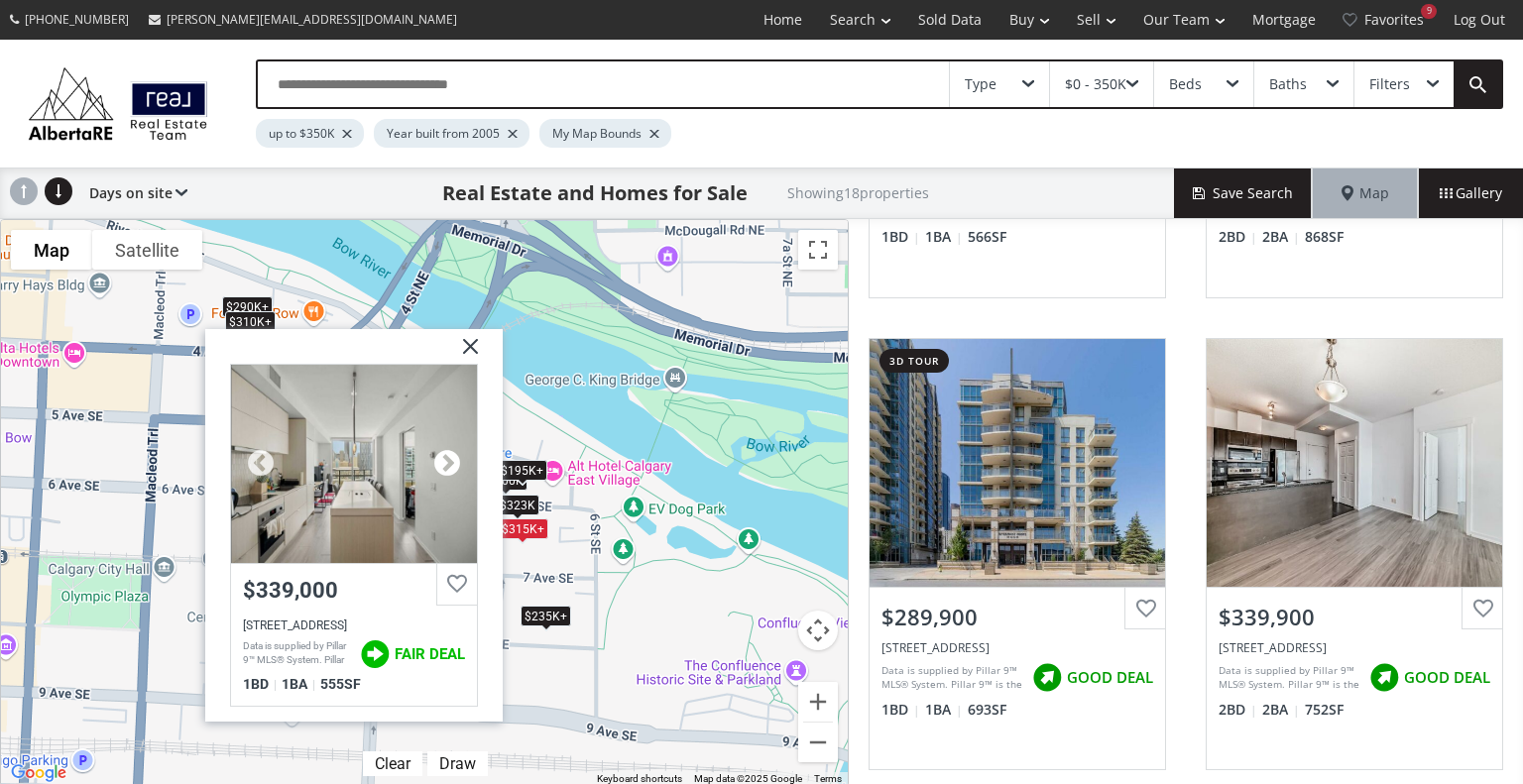 click at bounding box center (447, 463) 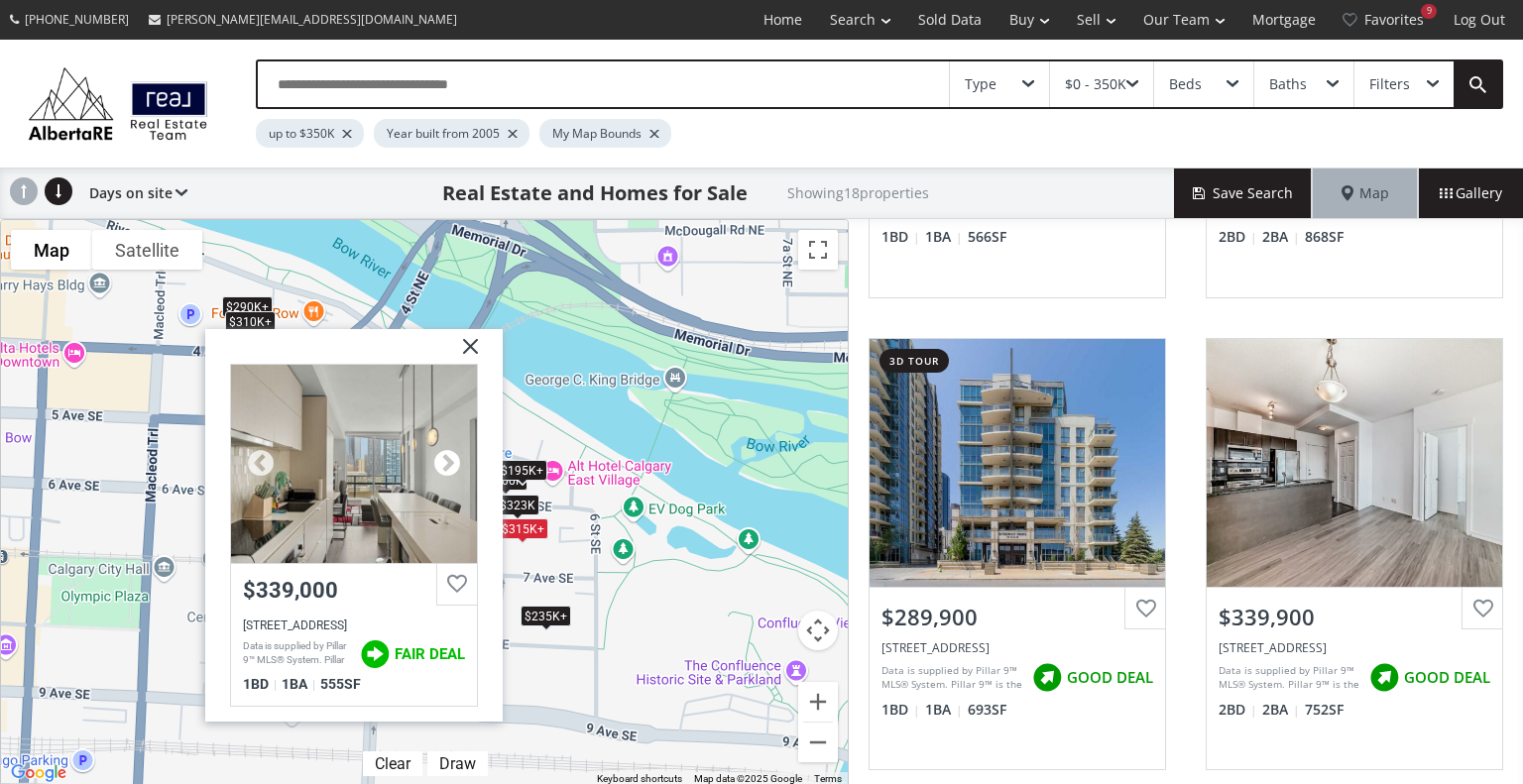 click at bounding box center [447, 463] 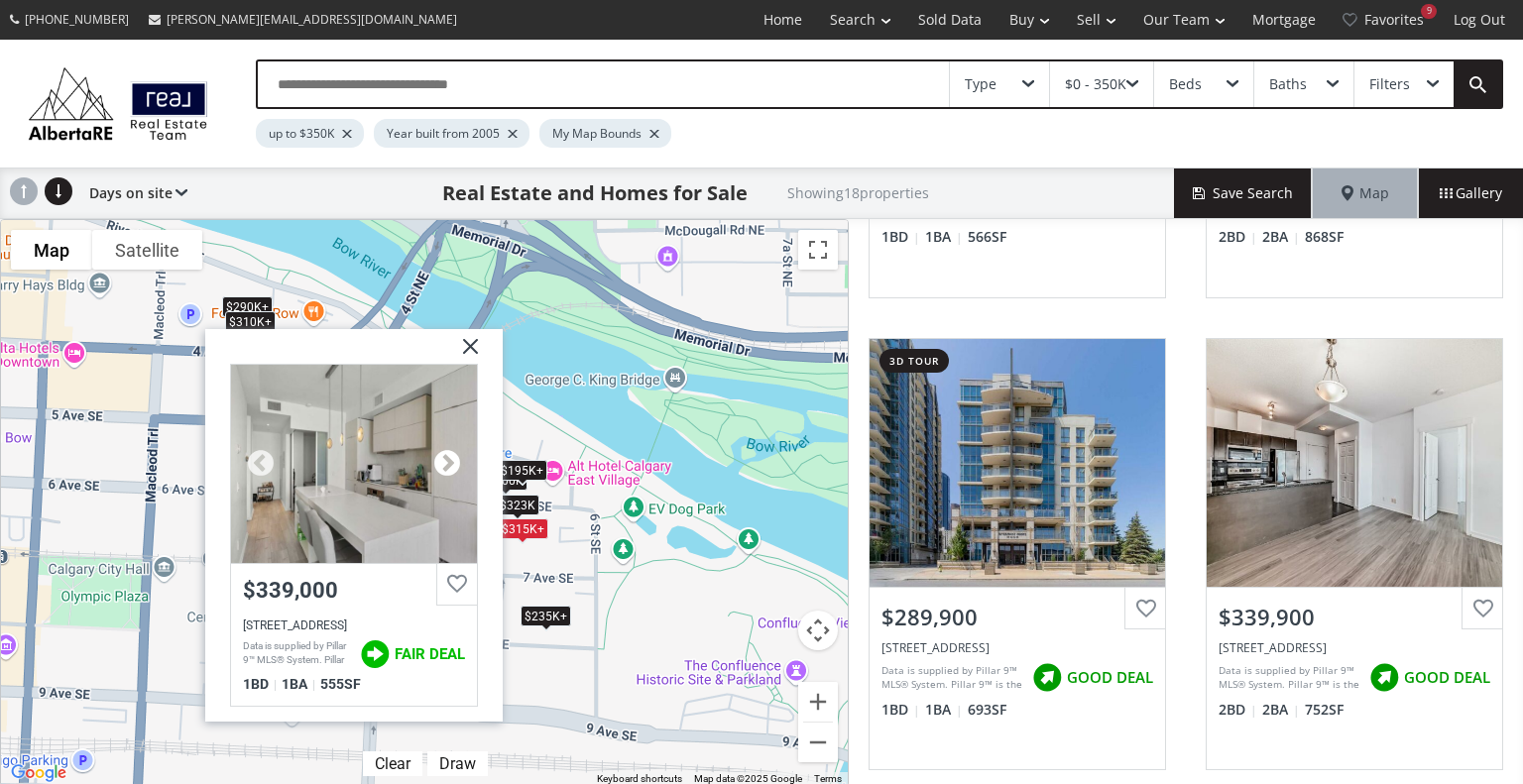 click at bounding box center (447, 463) 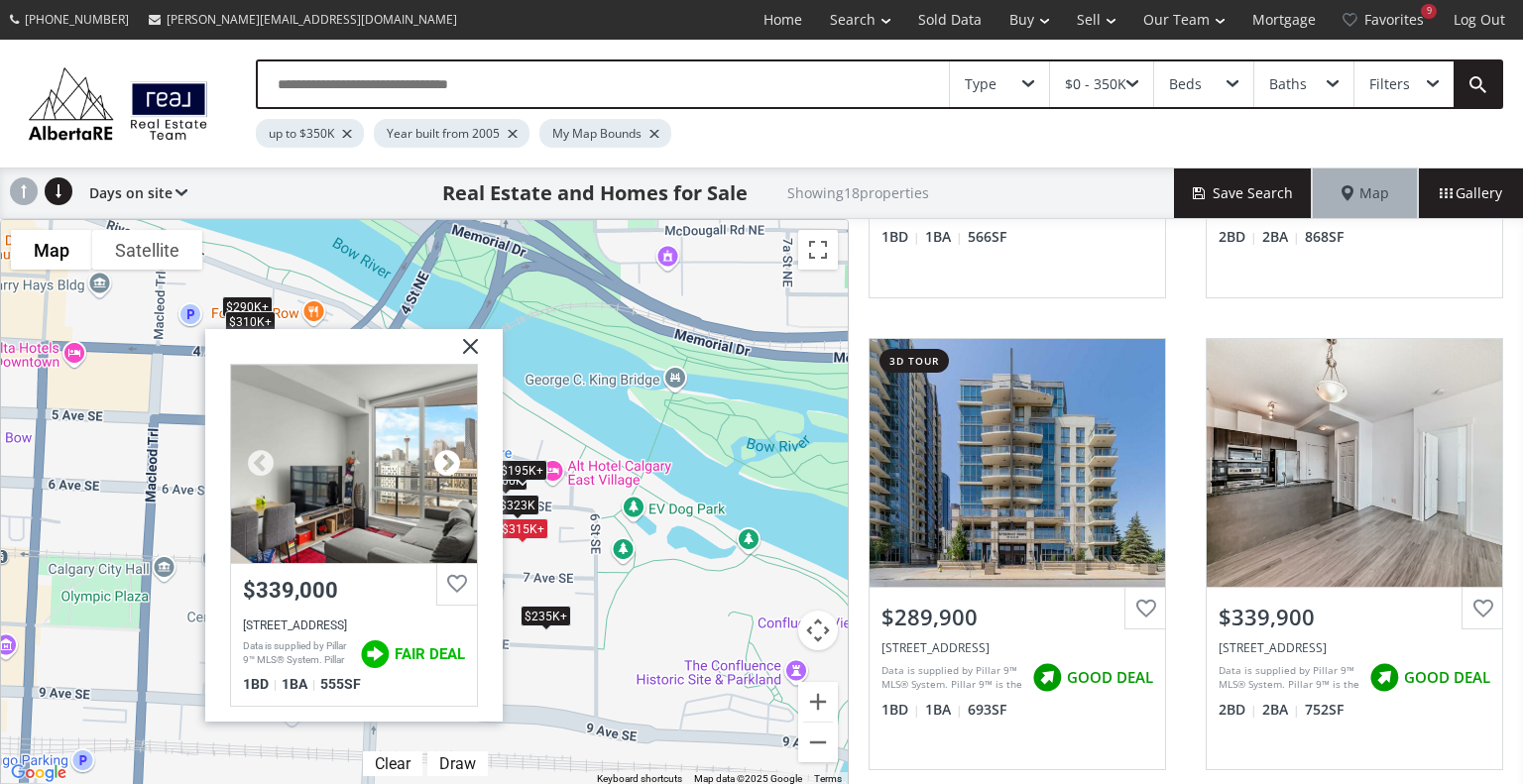 click at bounding box center [447, 463] 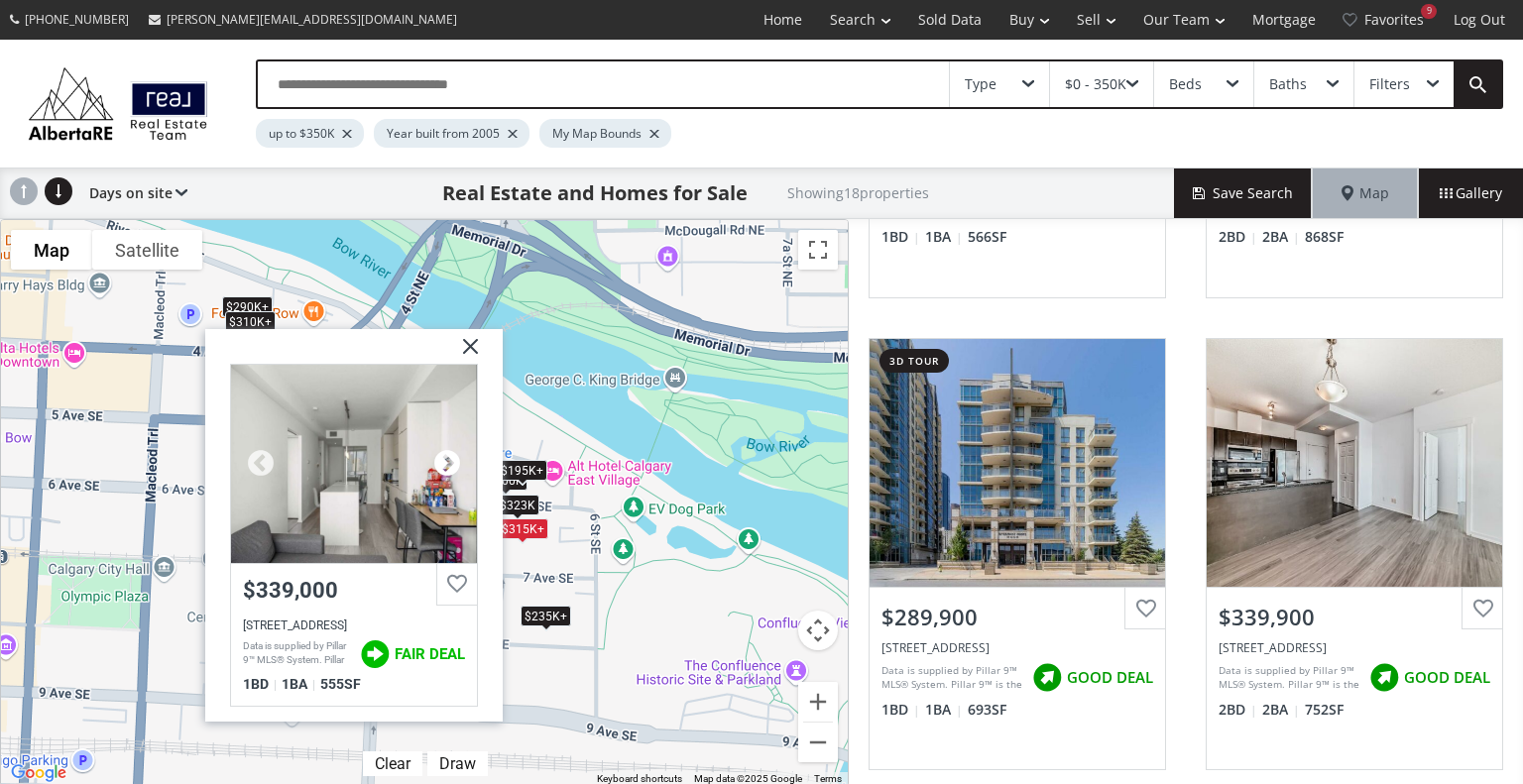 click at bounding box center (447, 463) 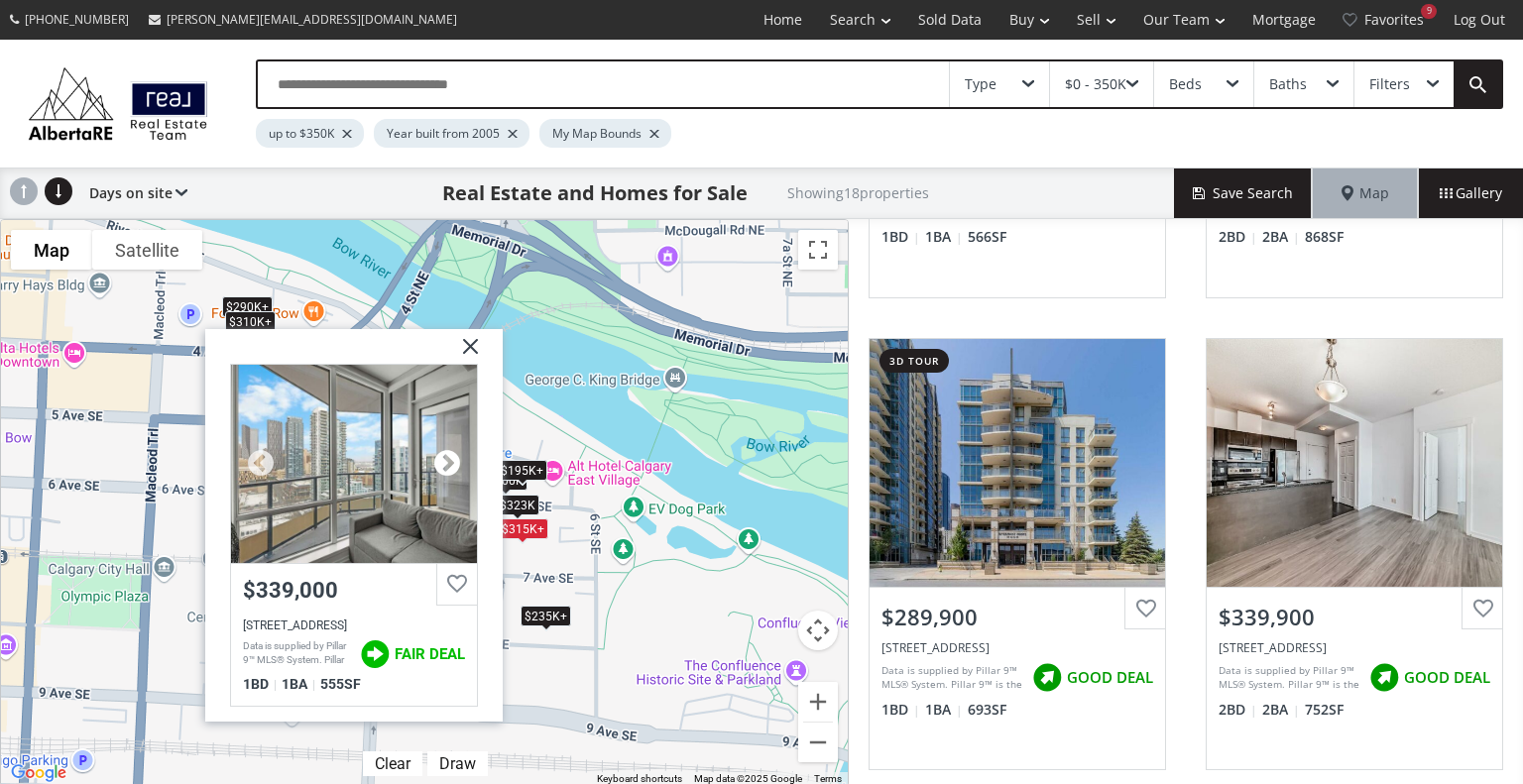 click at bounding box center (447, 463) 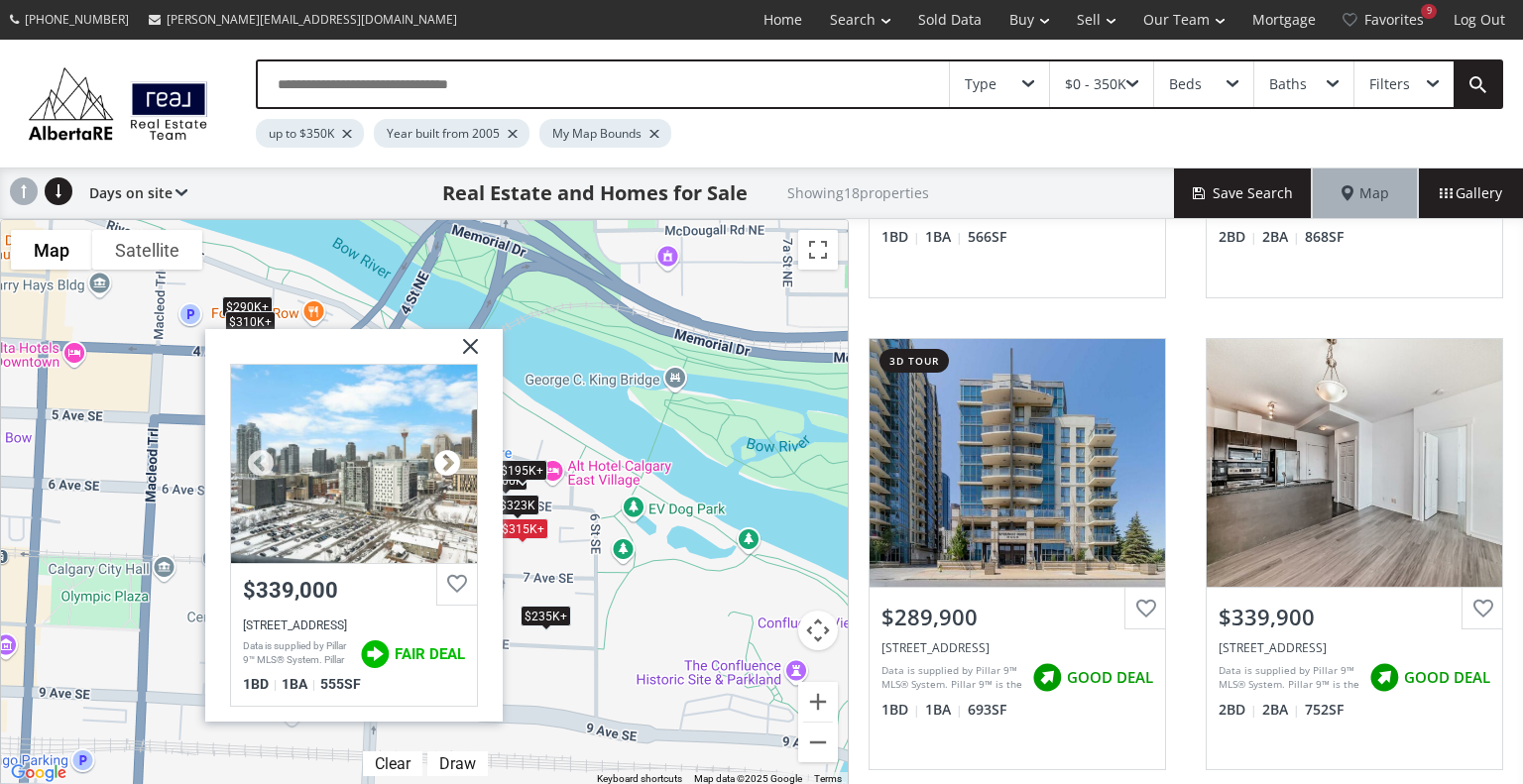 click at bounding box center (447, 463) 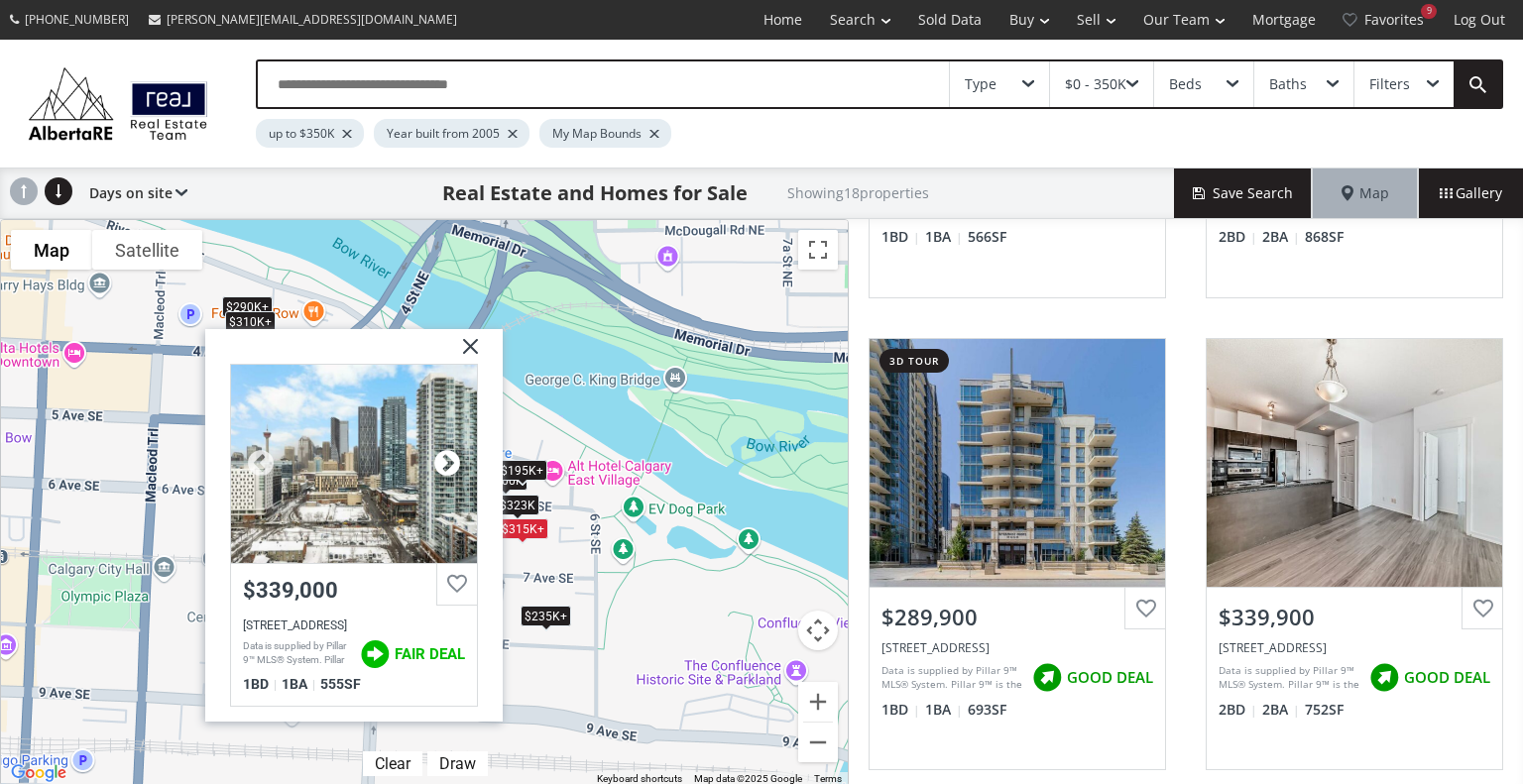click at bounding box center (447, 463) 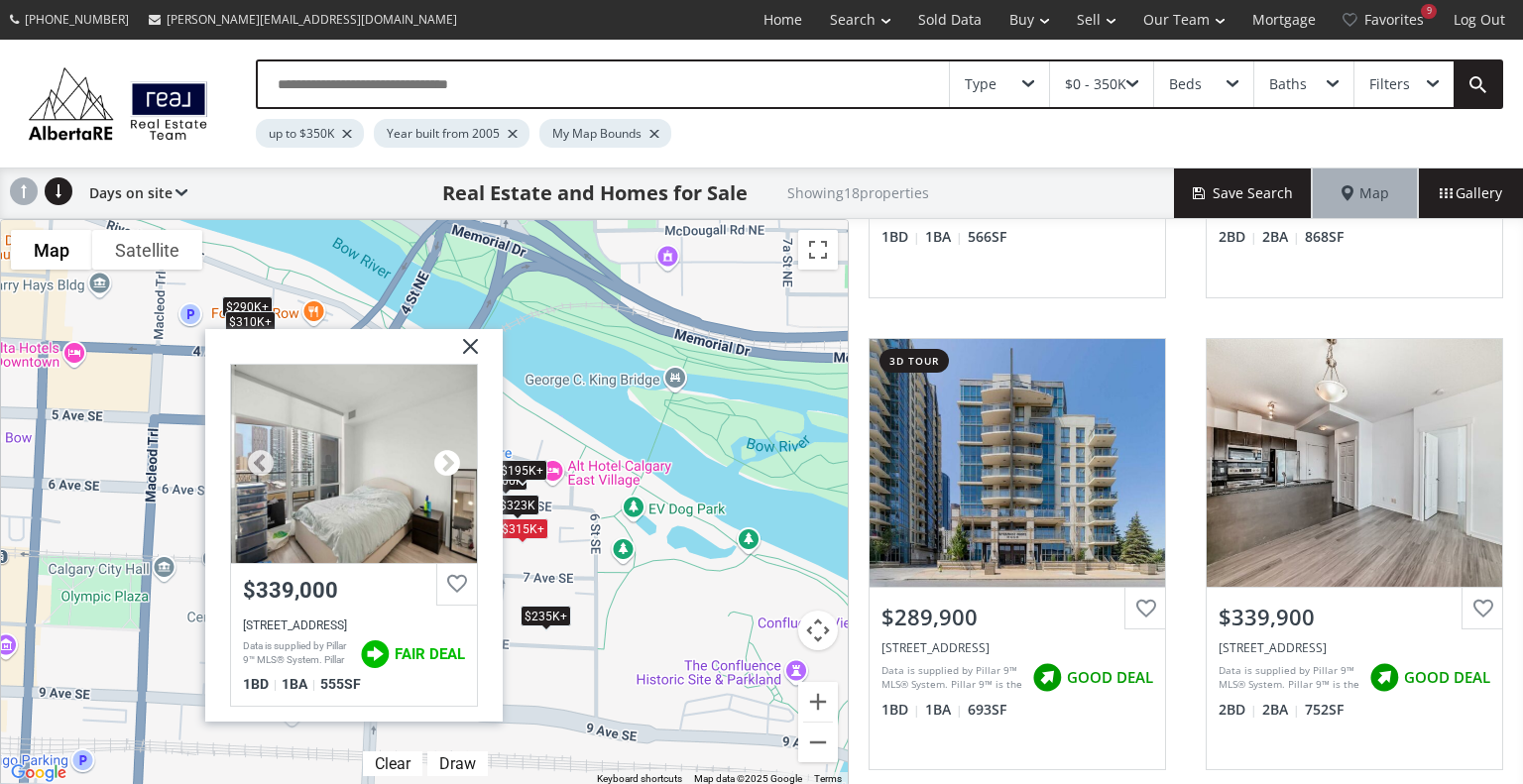 click at bounding box center [447, 463] 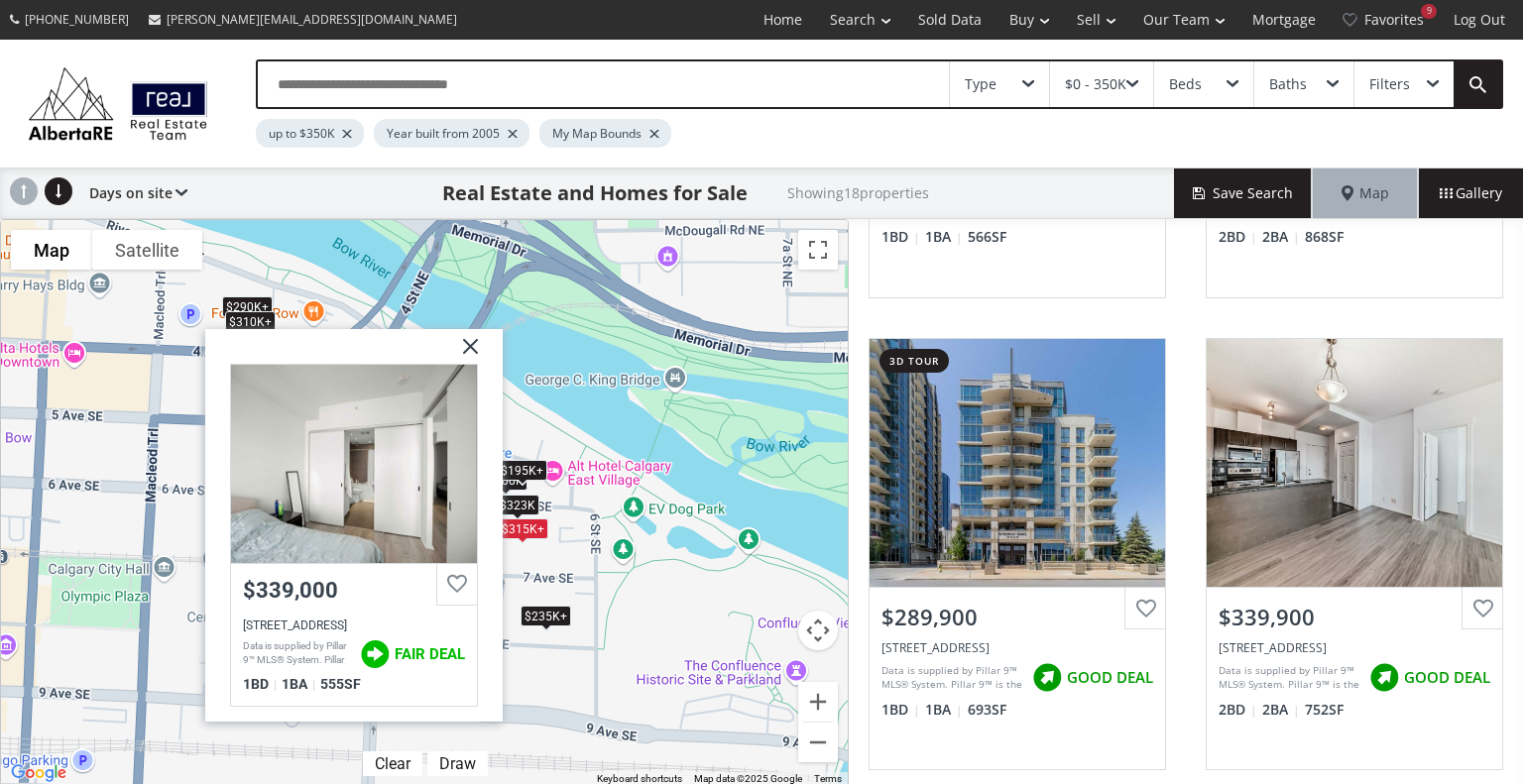 click at bounding box center (463, 353) 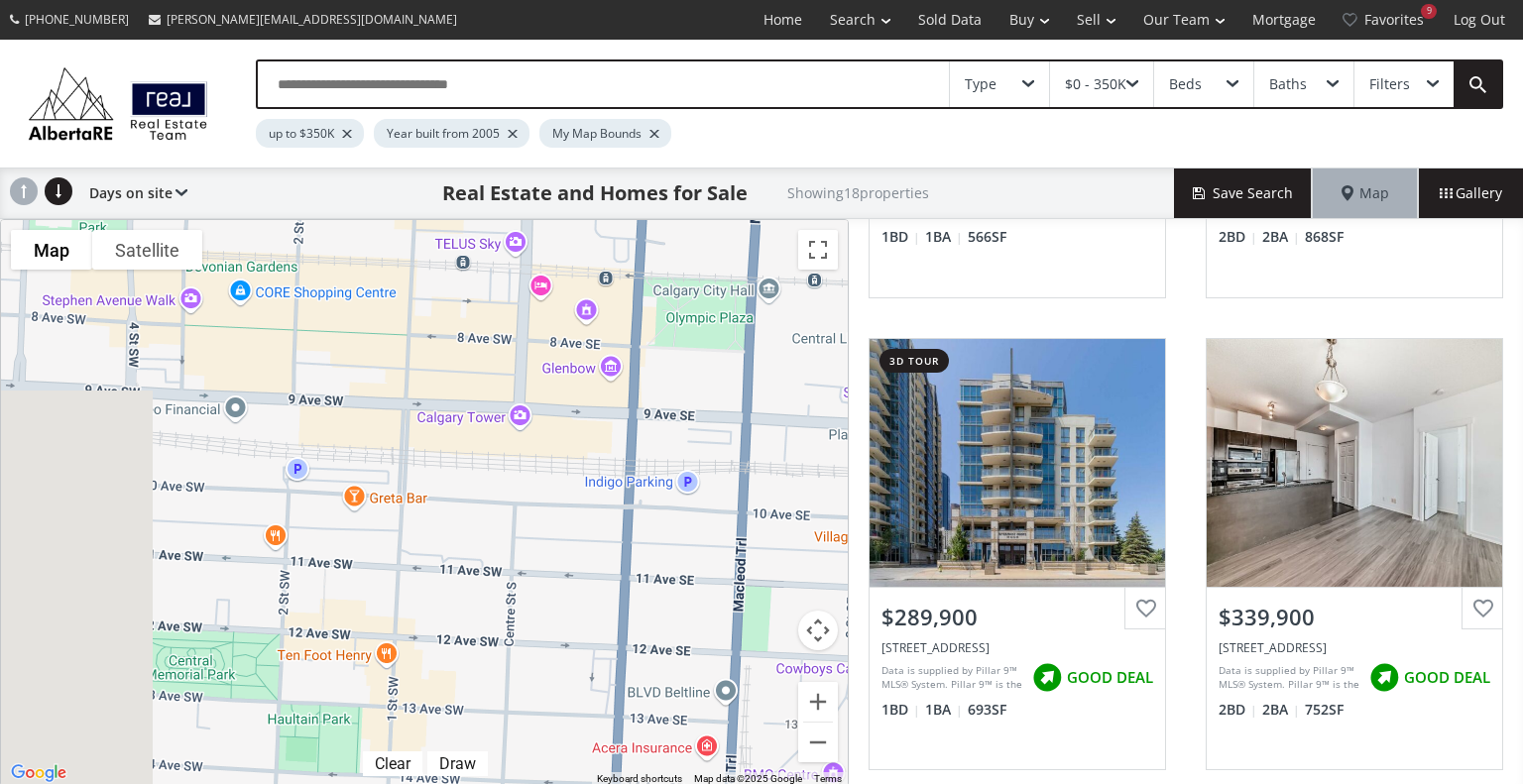 drag, startPoint x: 154, startPoint y: 632, endPoint x: 761, endPoint y: 349, distance: 669.7298 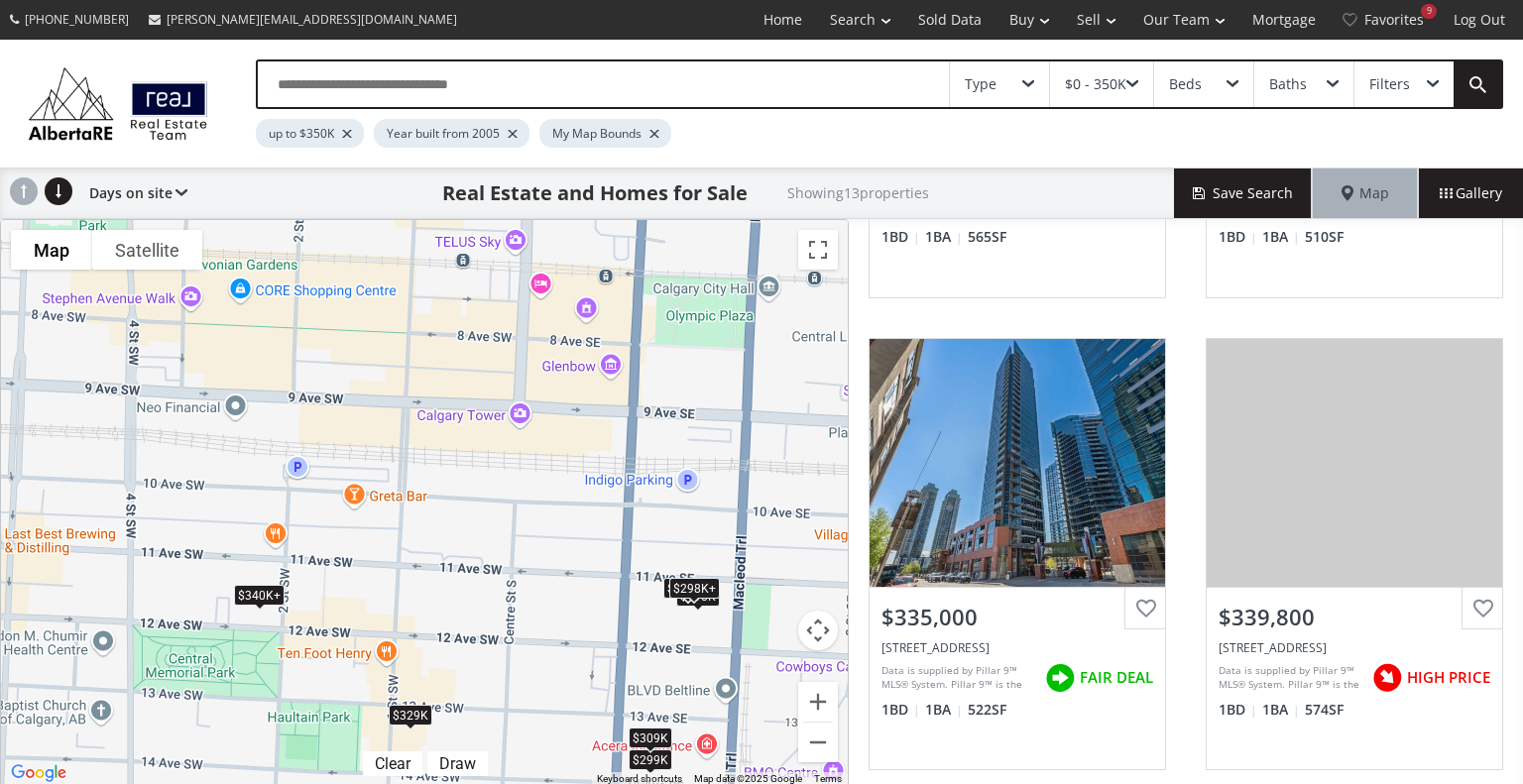 click on "$340K+" at bounding box center (259, 595) 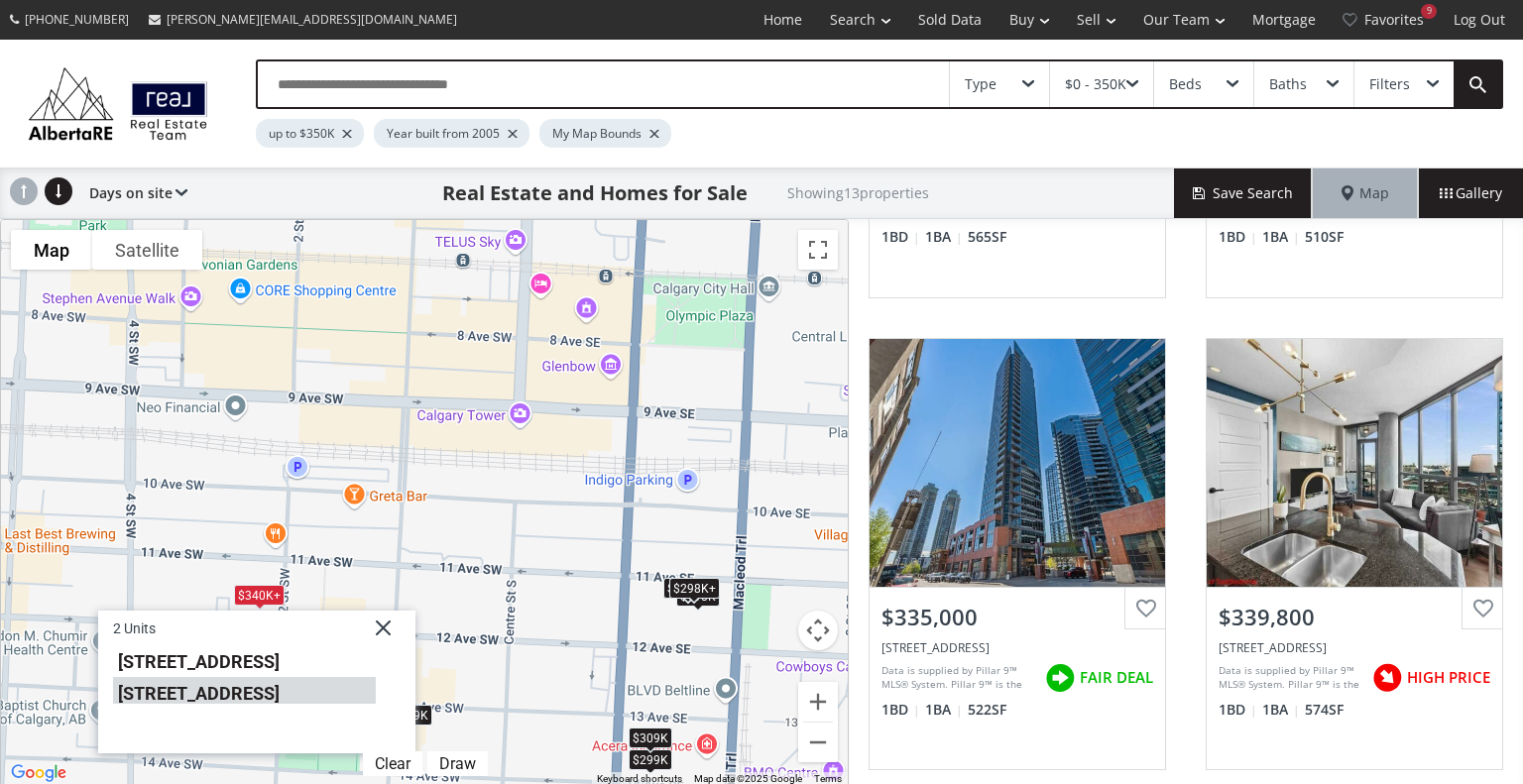 click on "310 12 Avenue SW #2003" at bounding box center [244, 691] 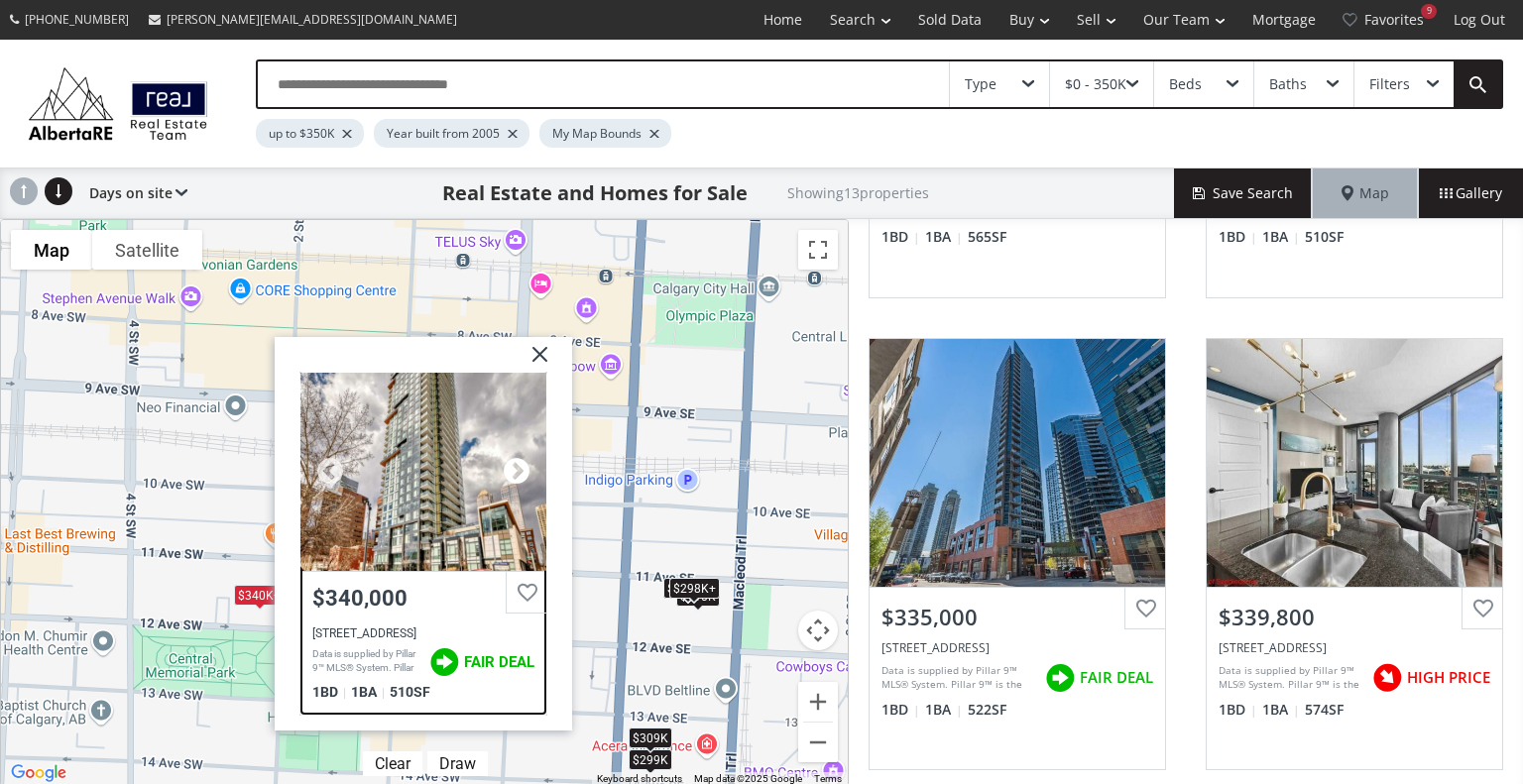 click at bounding box center [517, 472] 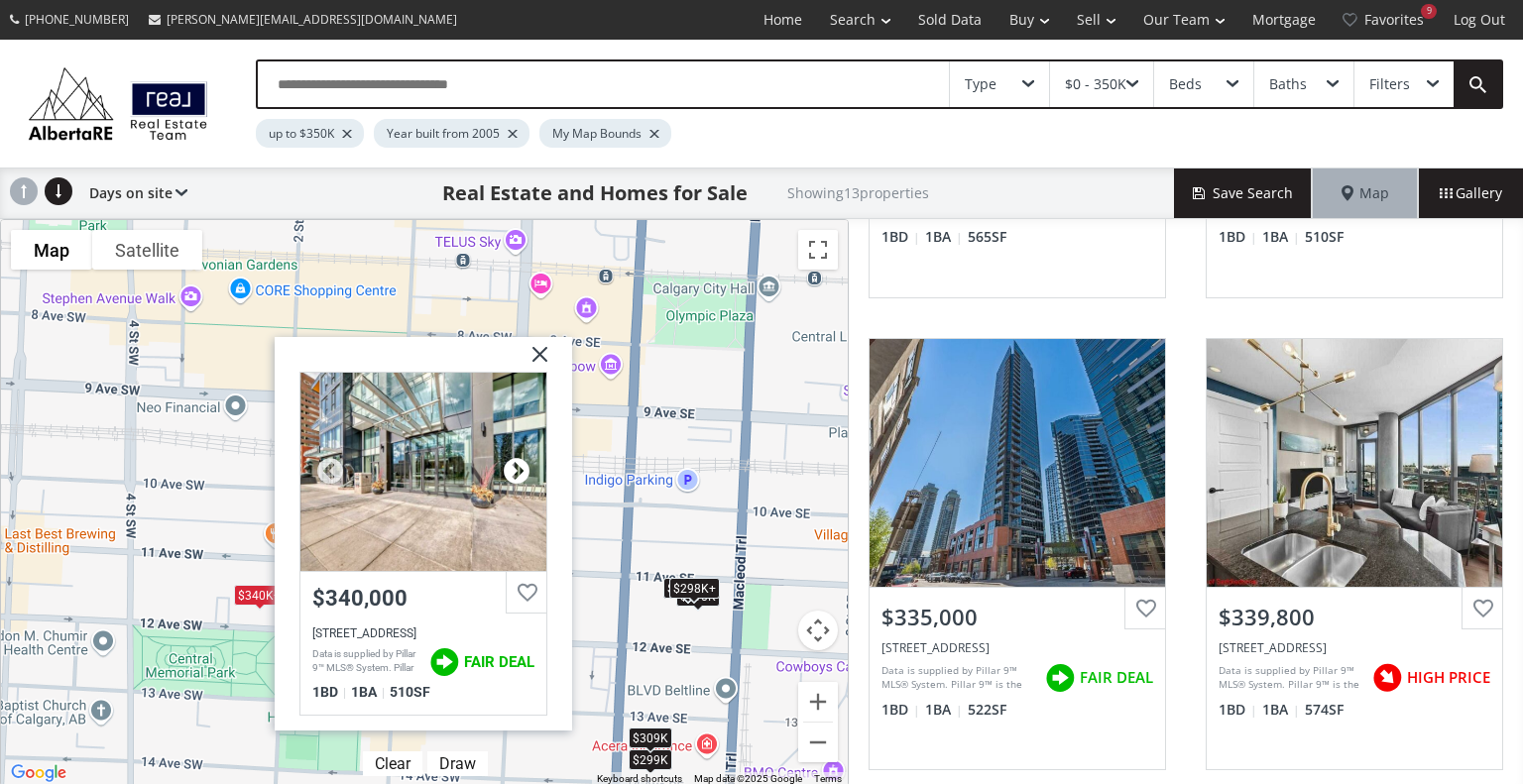click at bounding box center [517, 472] 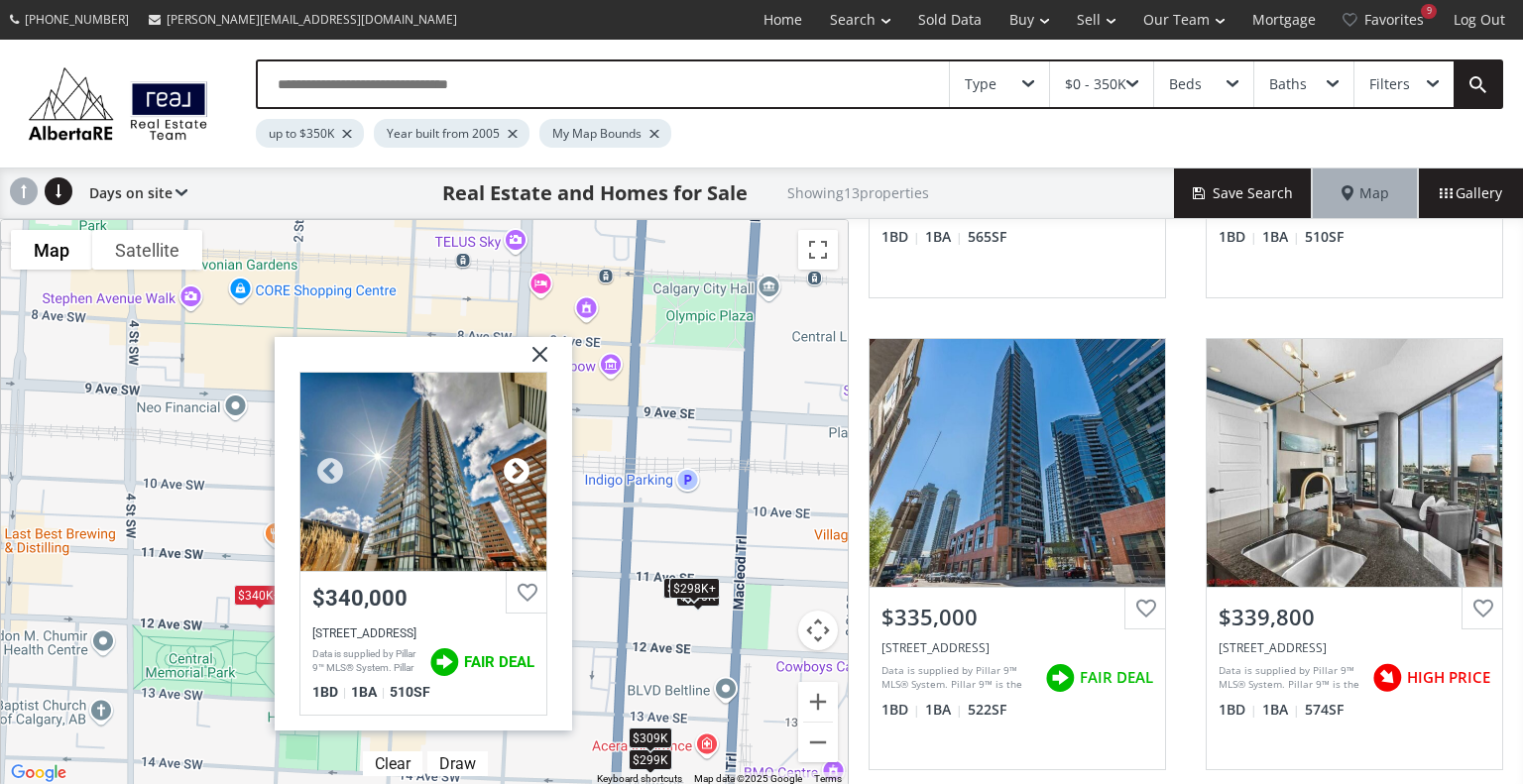 click at bounding box center [517, 472] 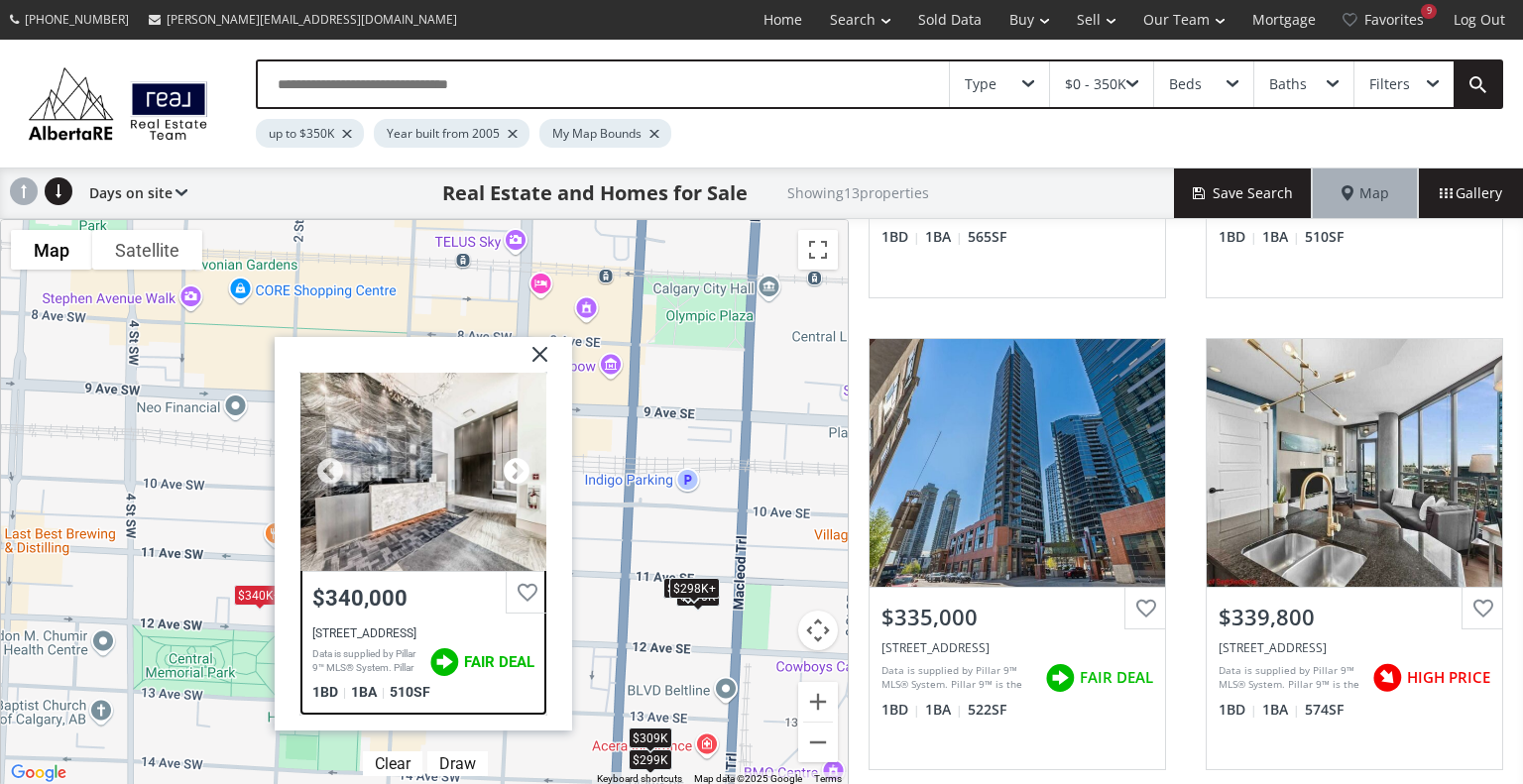click at bounding box center [517, 472] 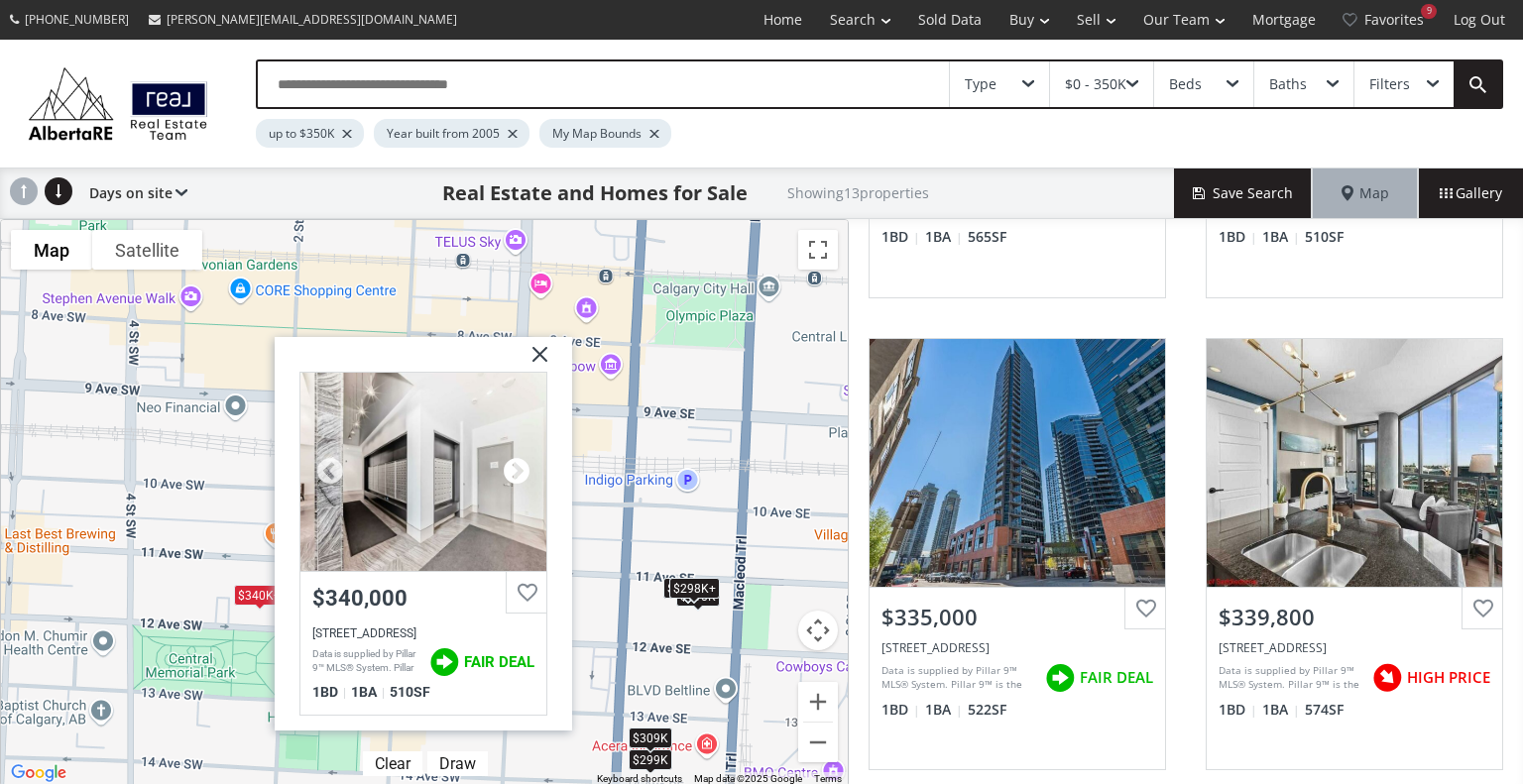 click at bounding box center (517, 472) 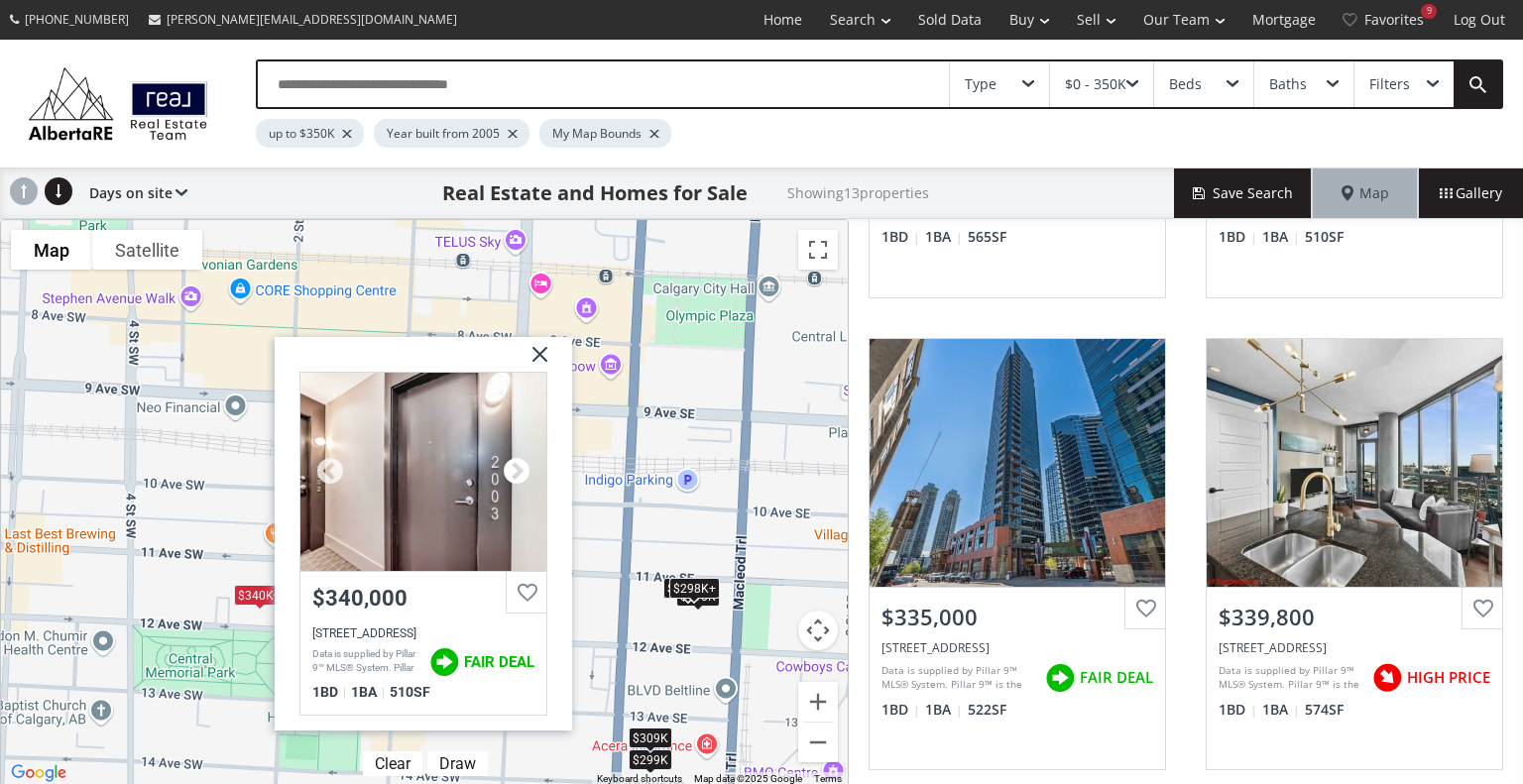 click at bounding box center (517, 472) 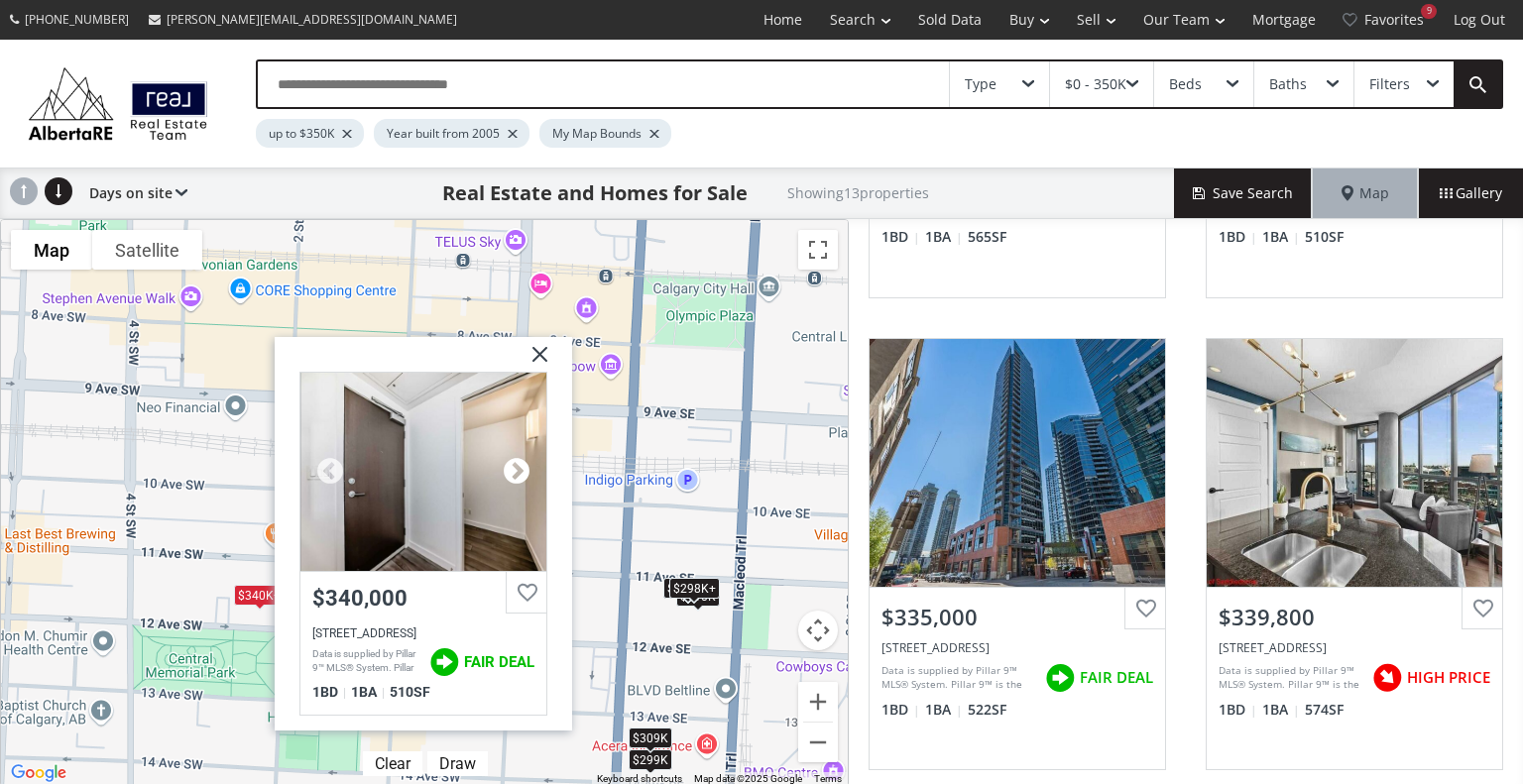 click at bounding box center (517, 472) 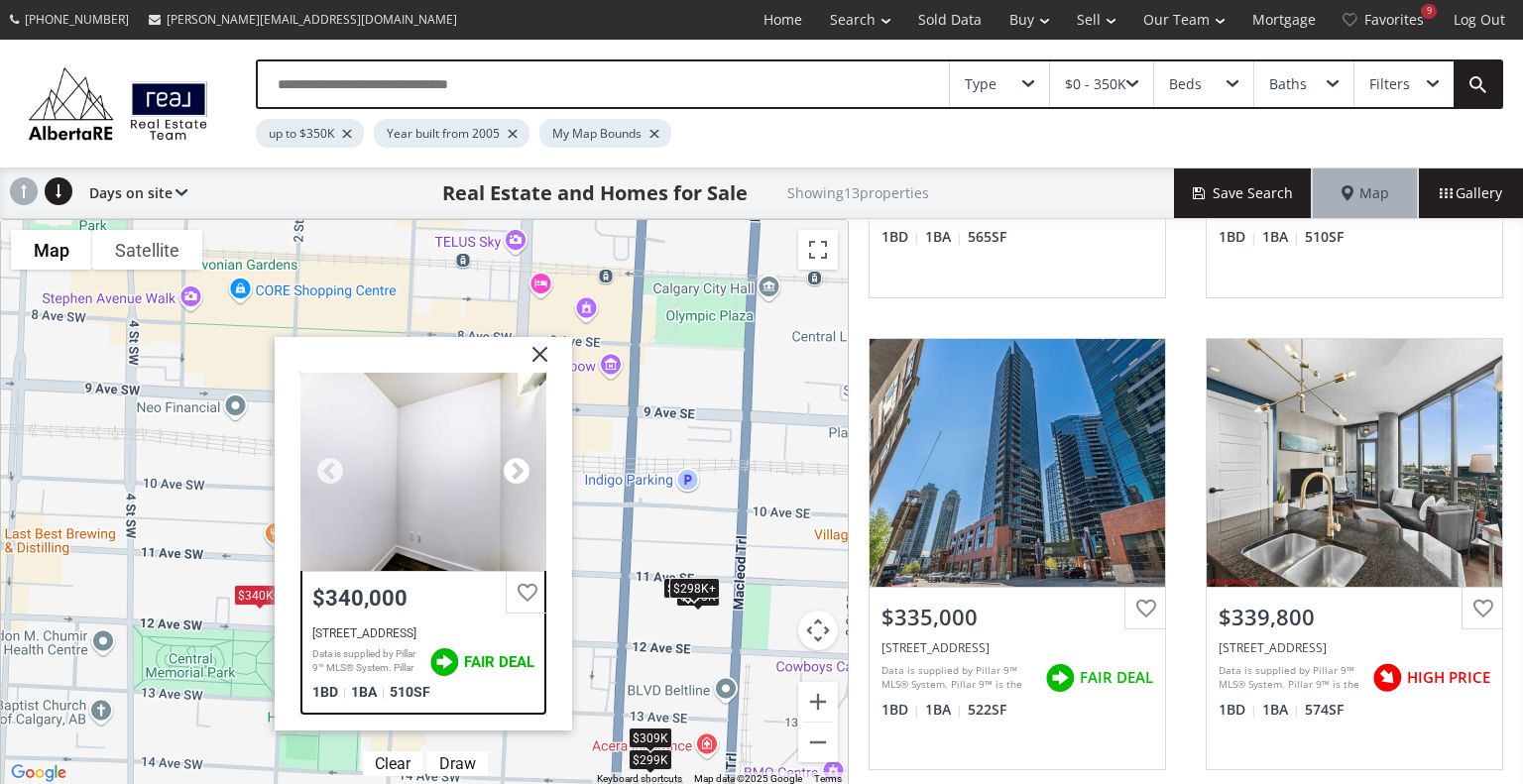 click at bounding box center (517, 472) 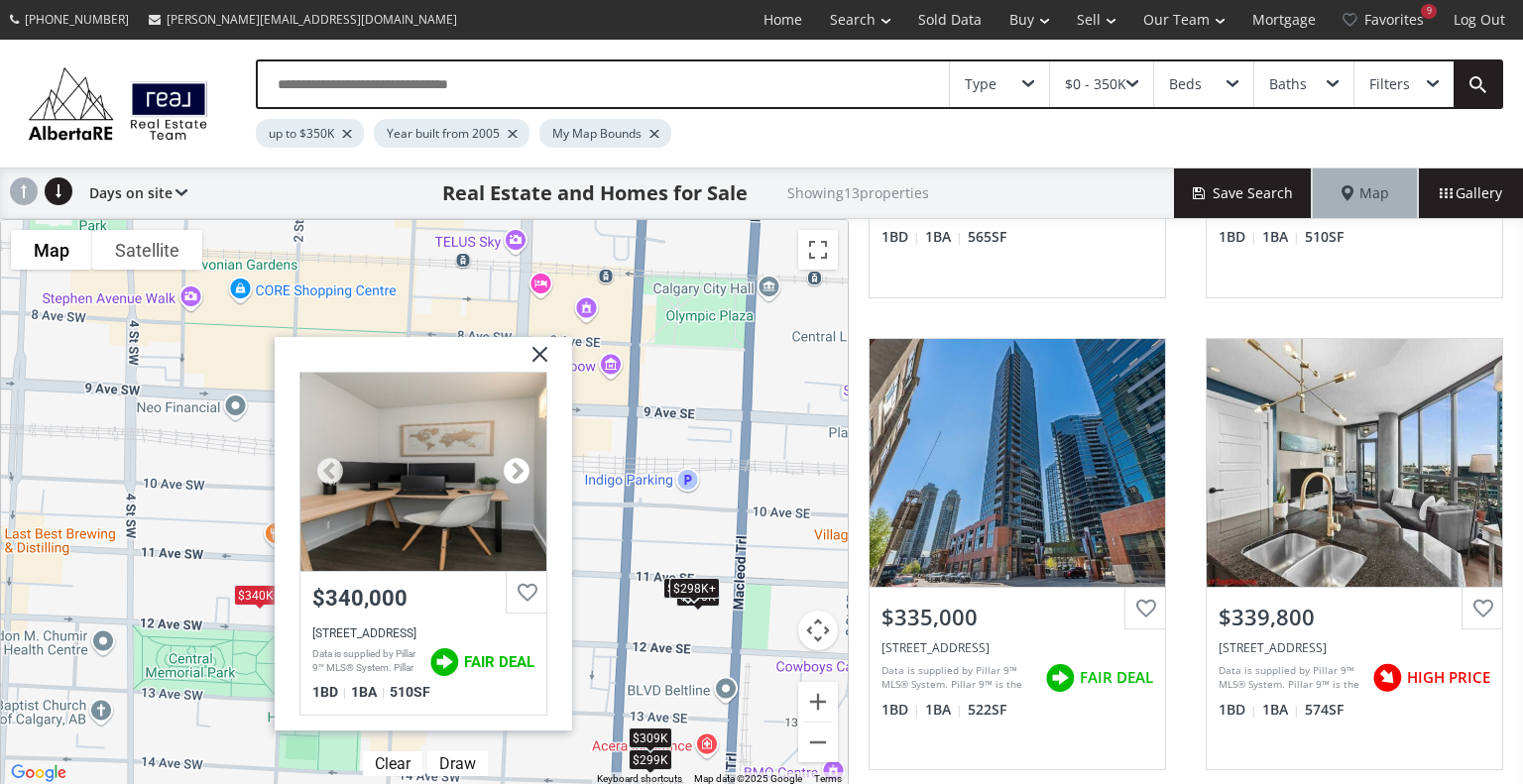 click at bounding box center (517, 472) 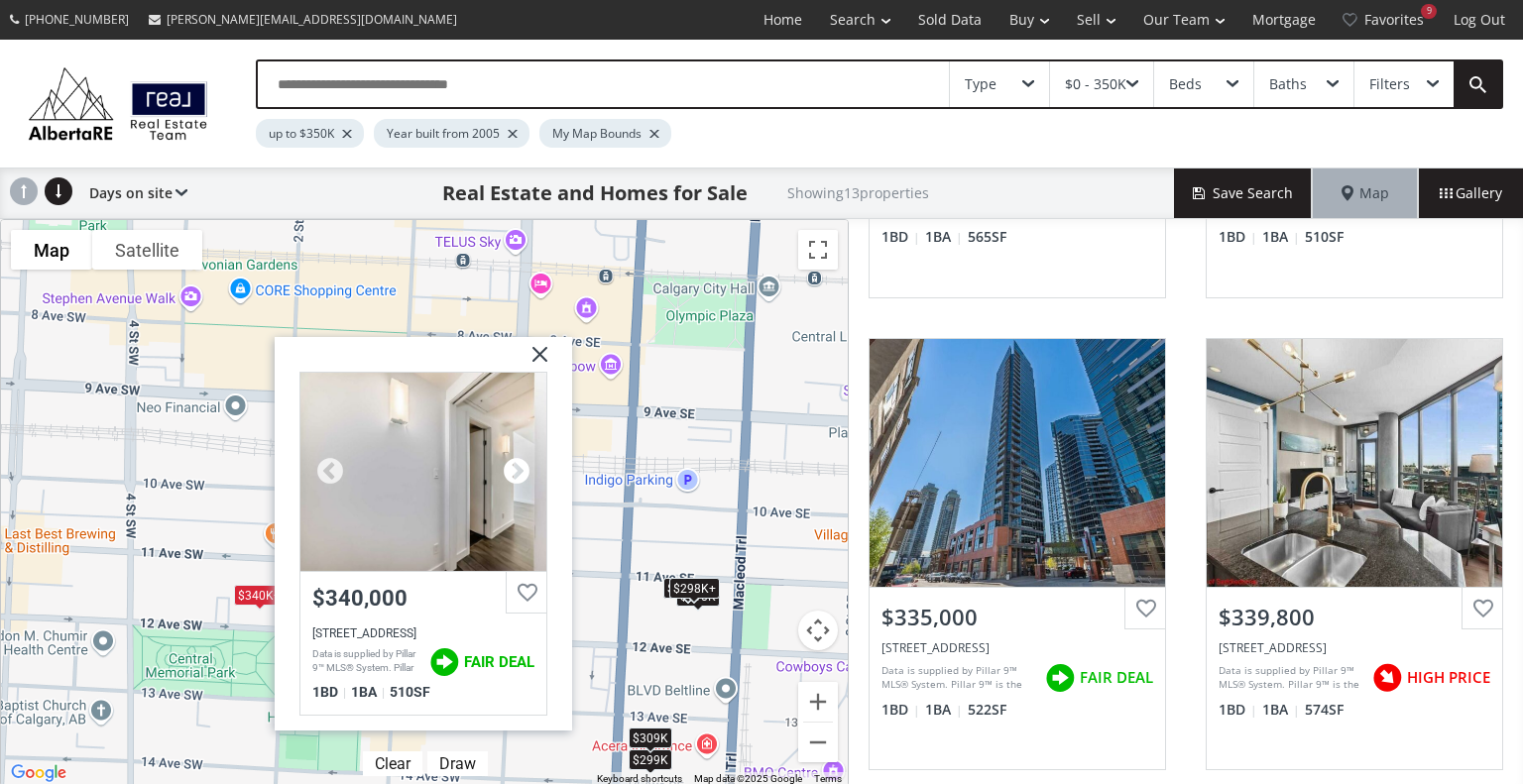 click at bounding box center [517, 472] 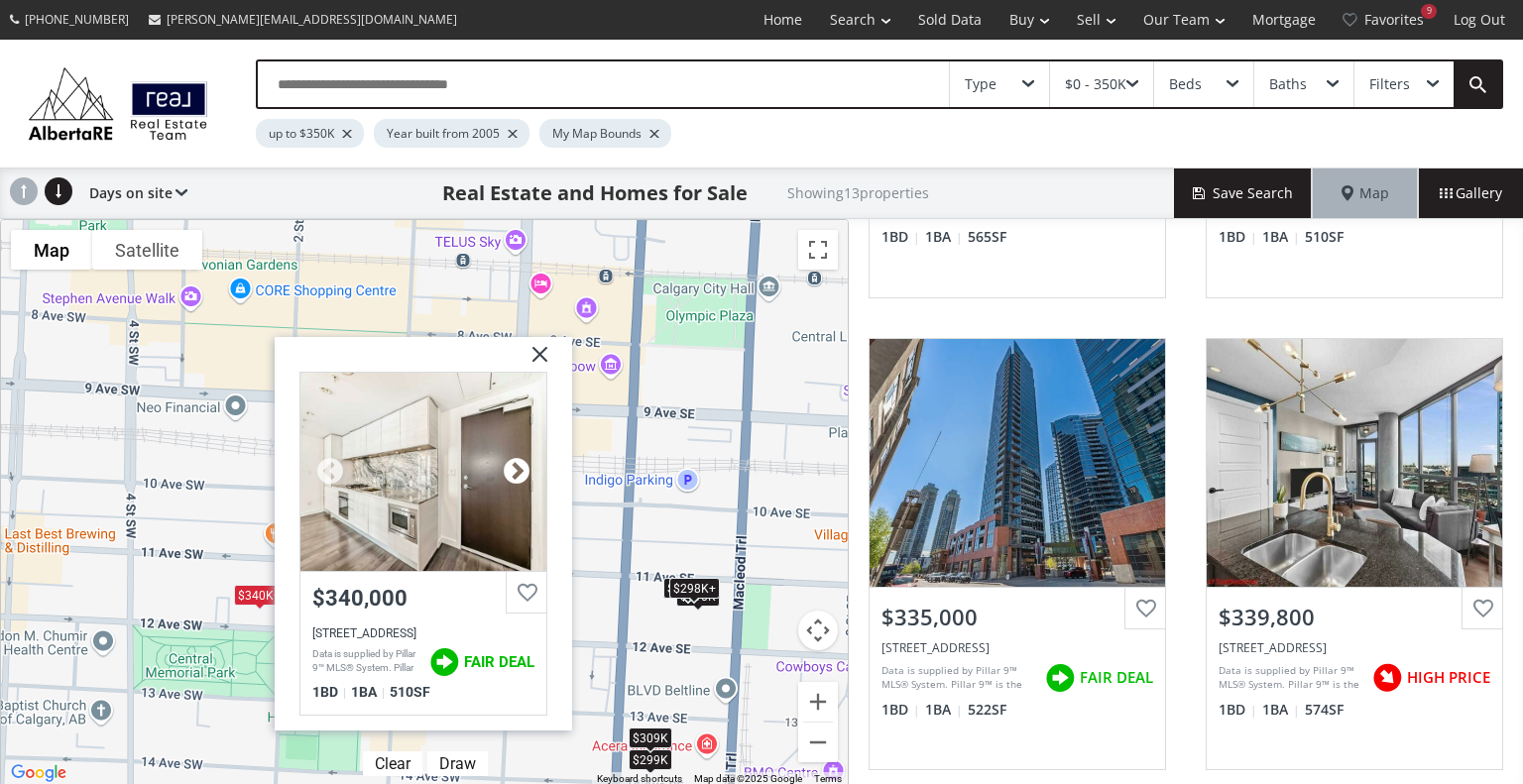 click at bounding box center [517, 472] 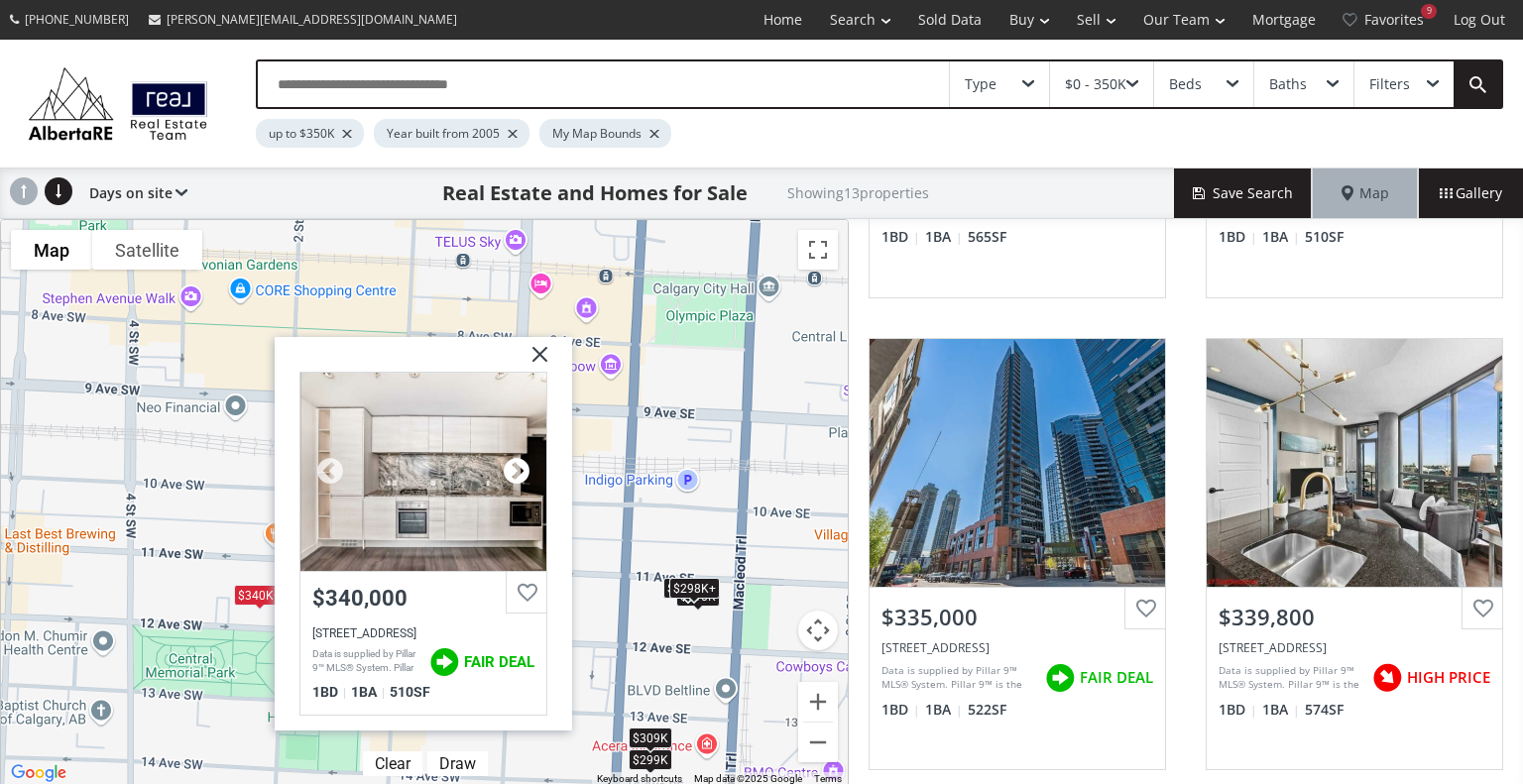 click at bounding box center (517, 472) 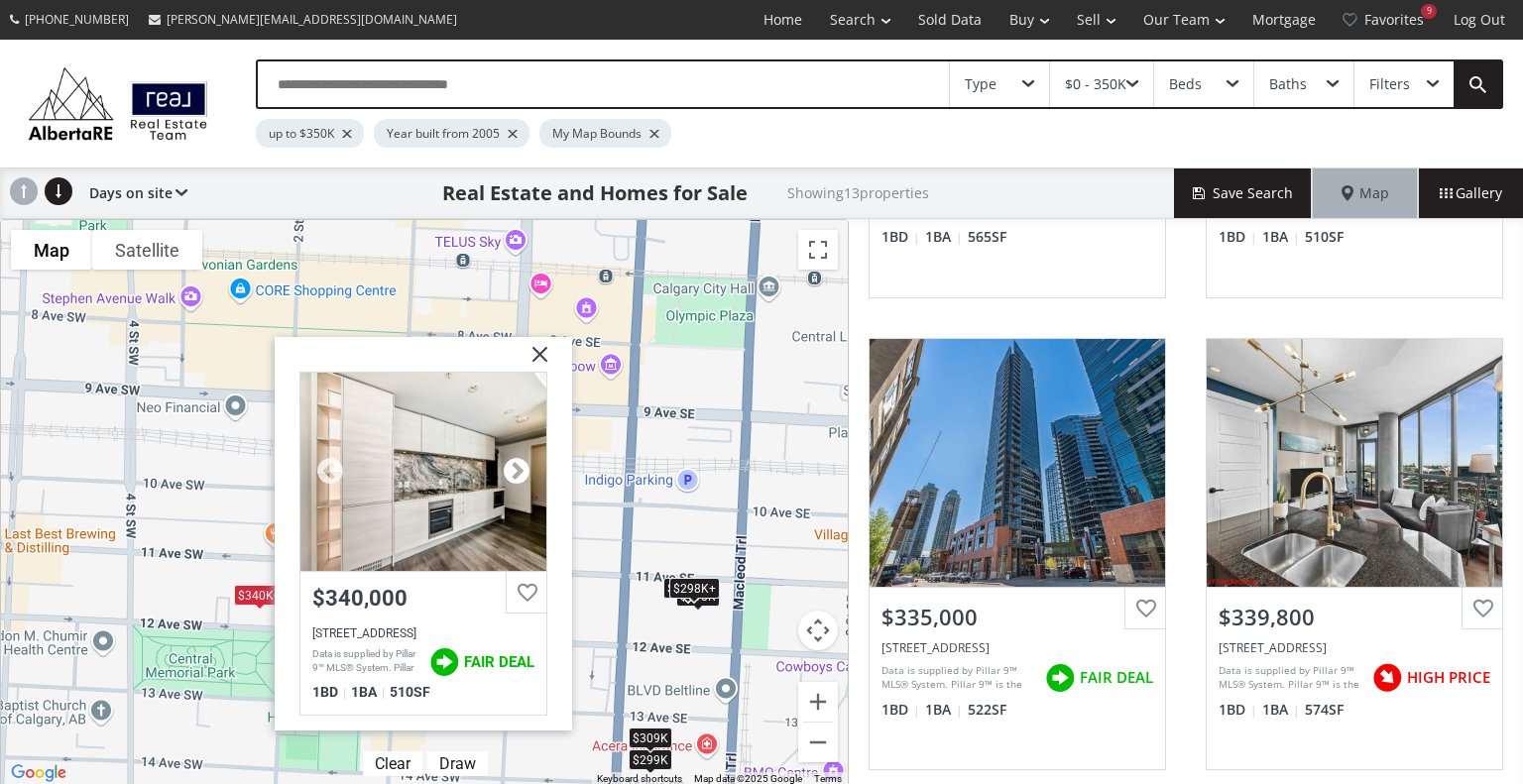 click at bounding box center [517, 472] 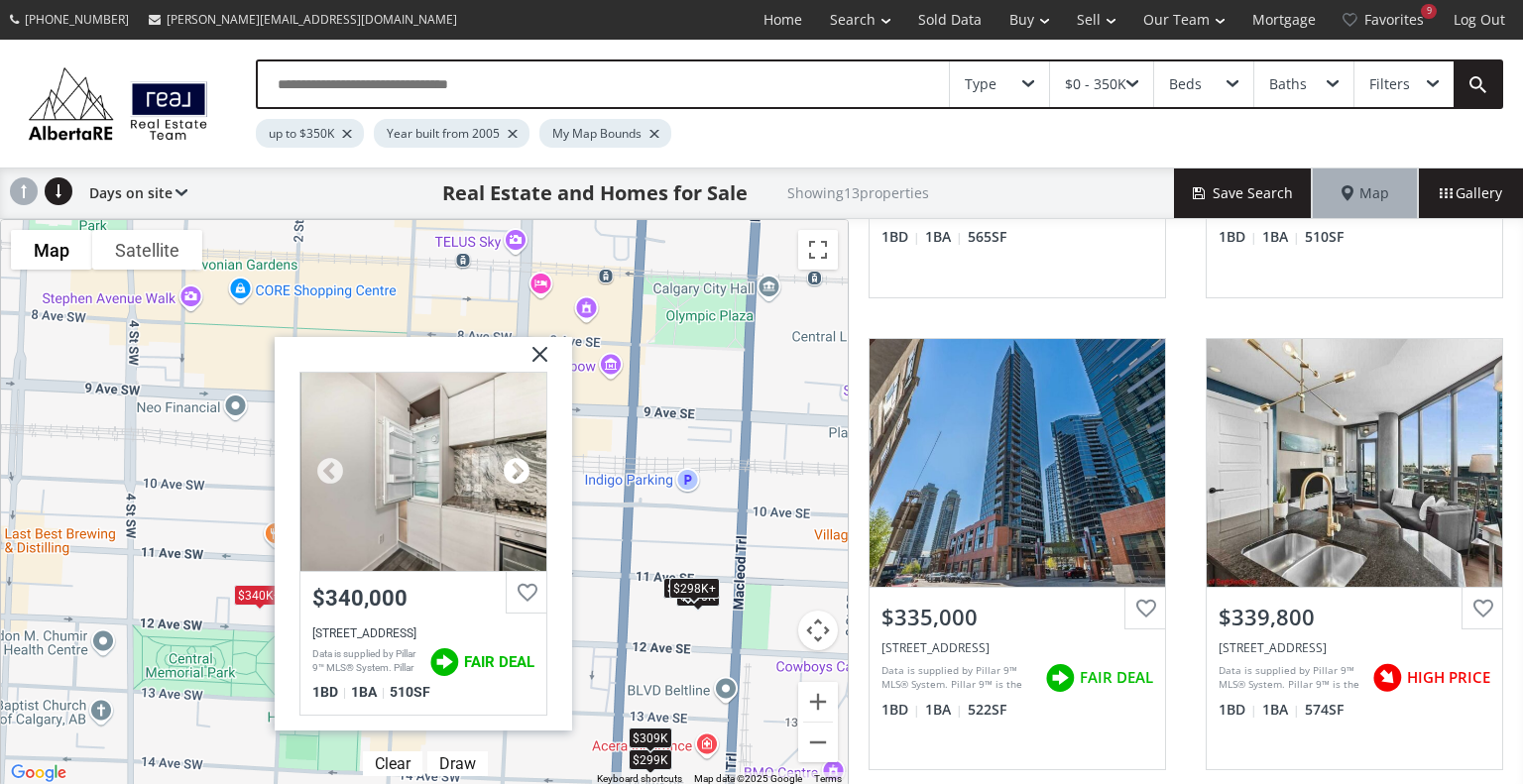 click at bounding box center (517, 472) 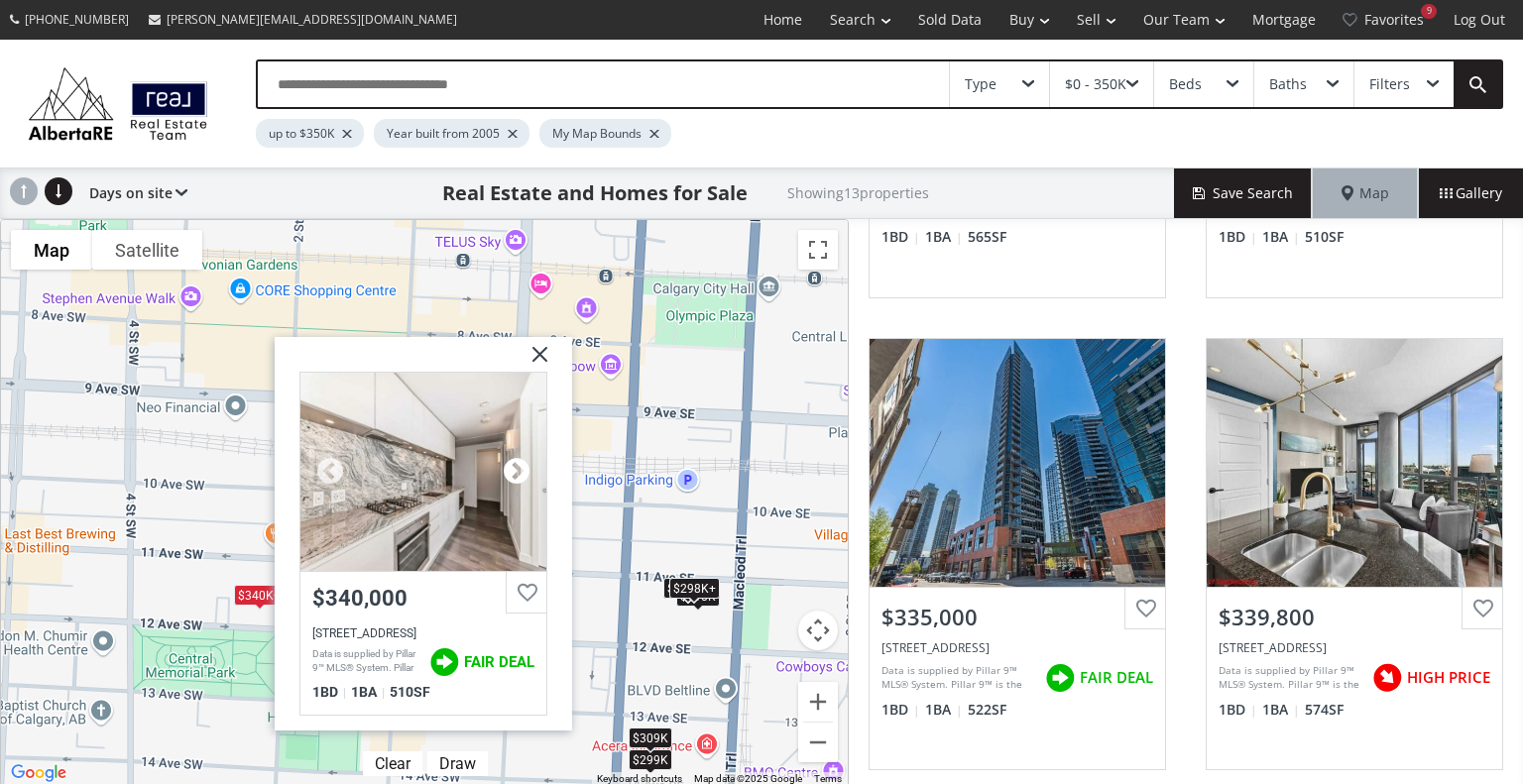 click at bounding box center (517, 472) 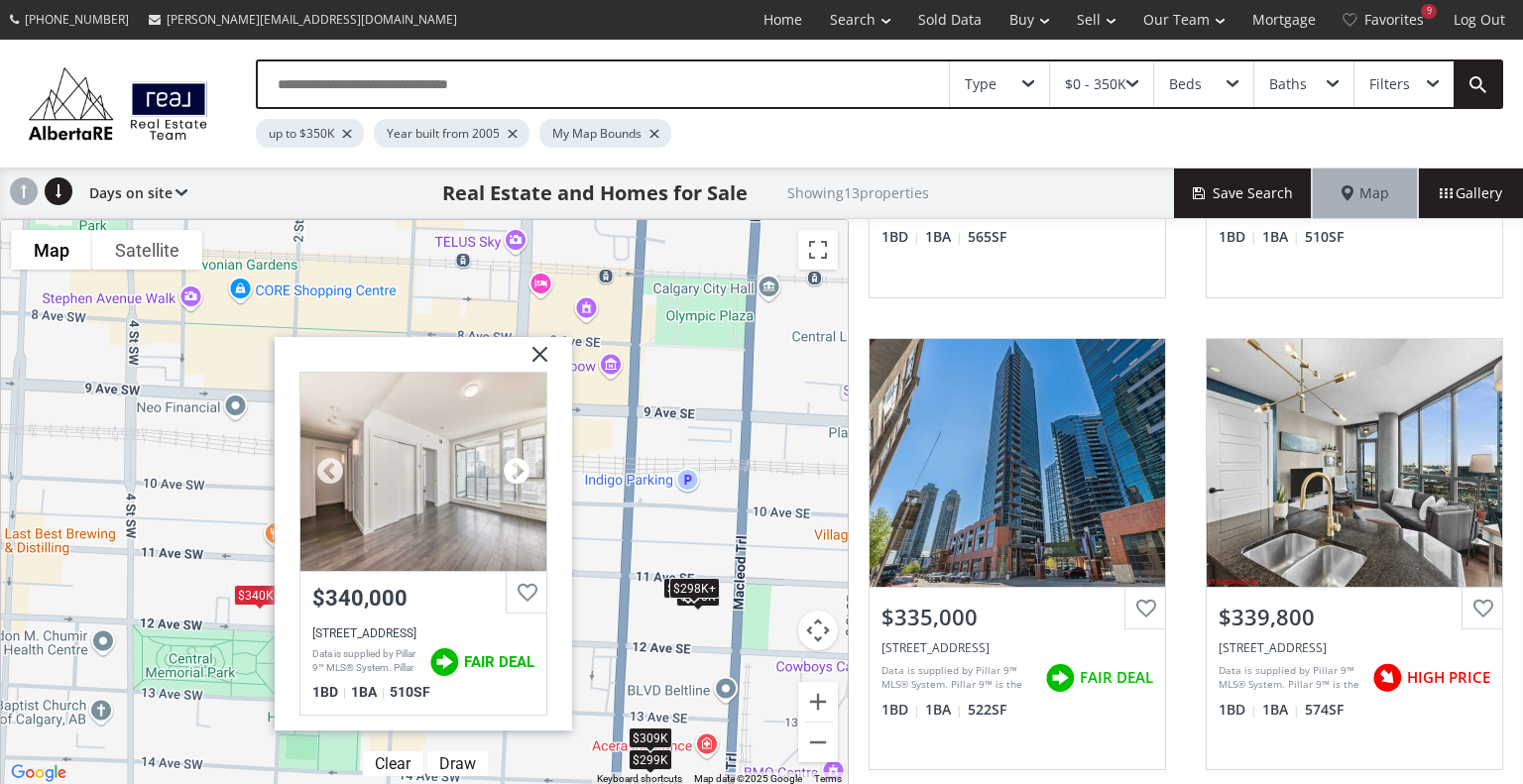 click at bounding box center (517, 472) 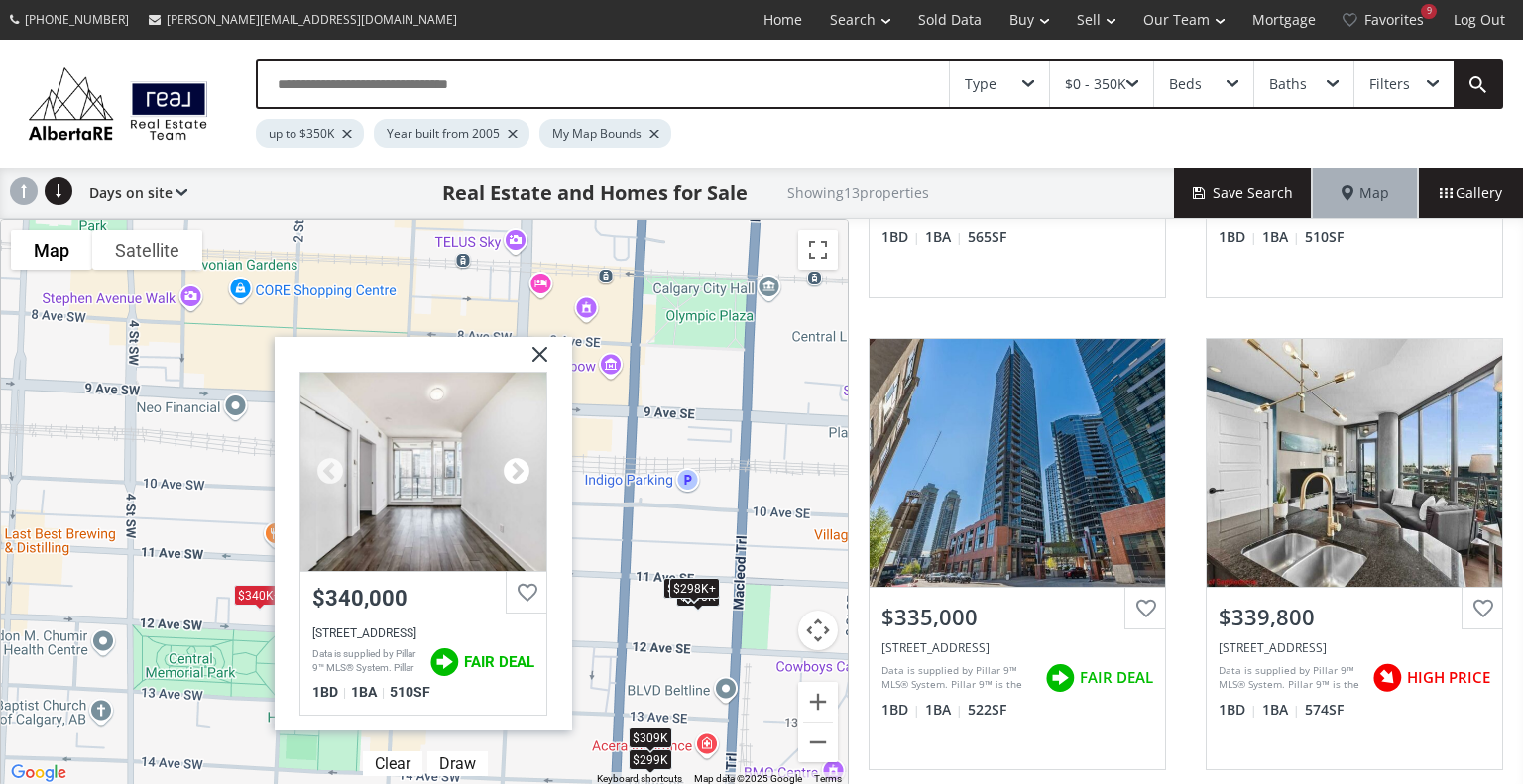 click at bounding box center [517, 472] 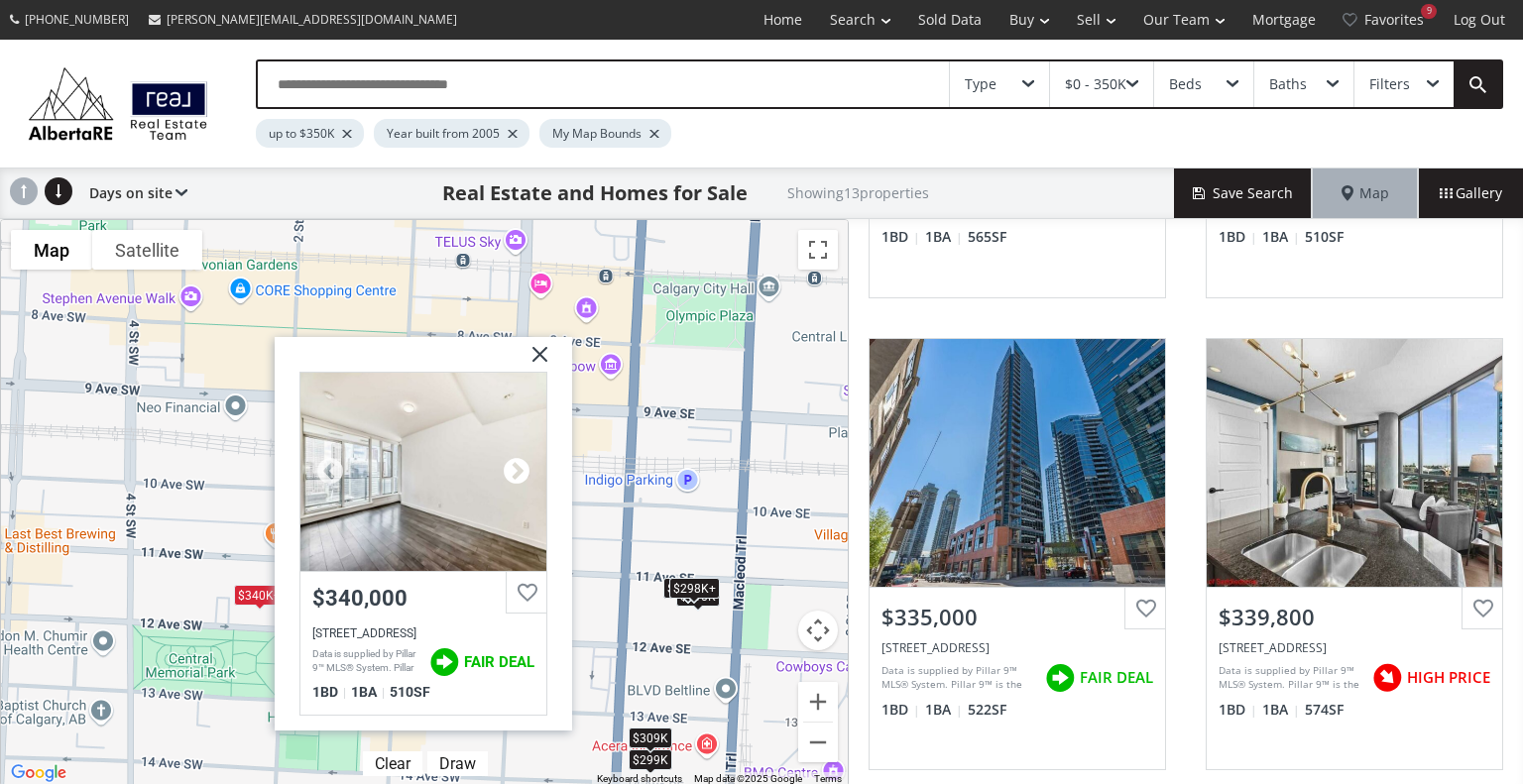 click at bounding box center (517, 472) 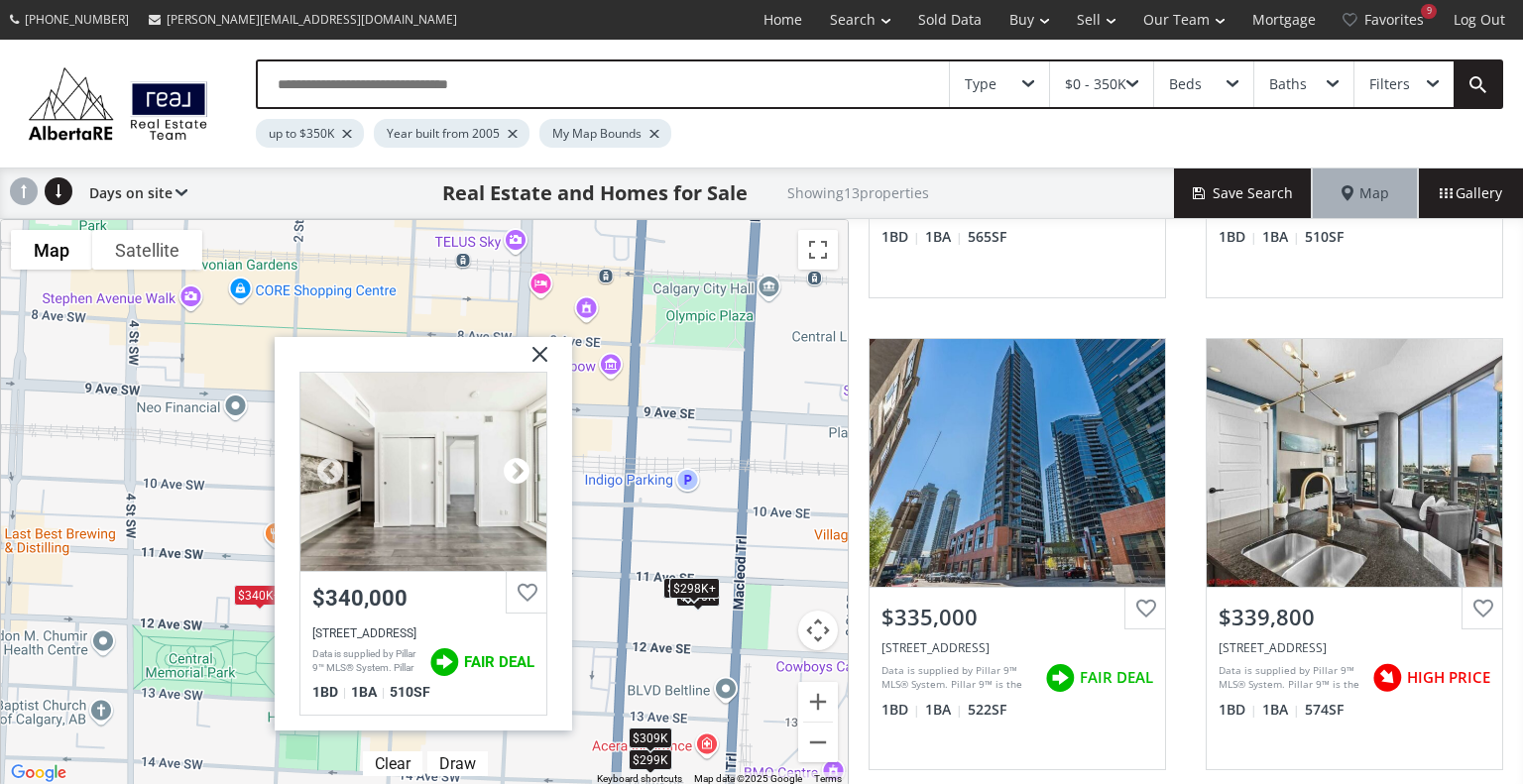 click at bounding box center (517, 472) 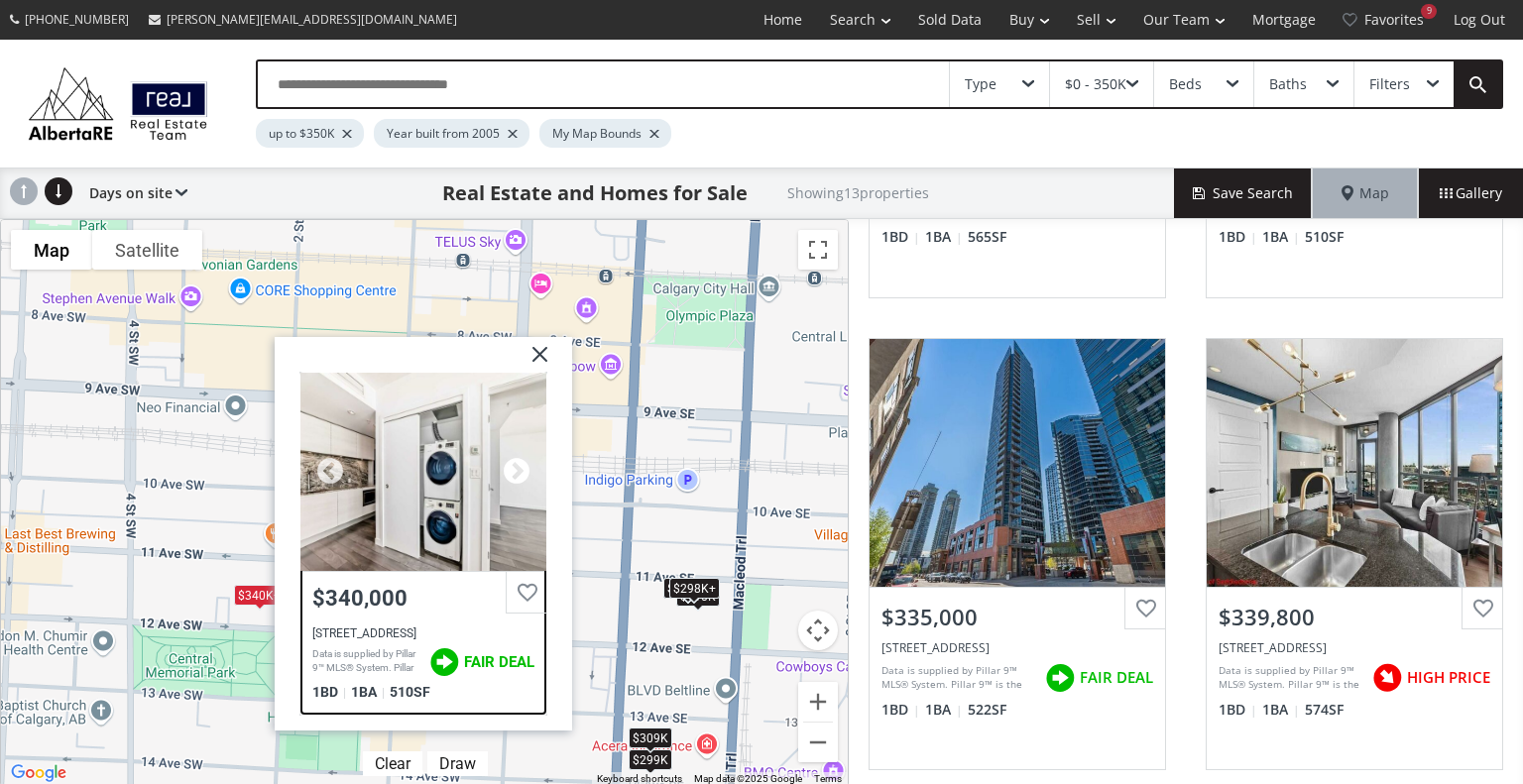 click at bounding box center (517, 472) 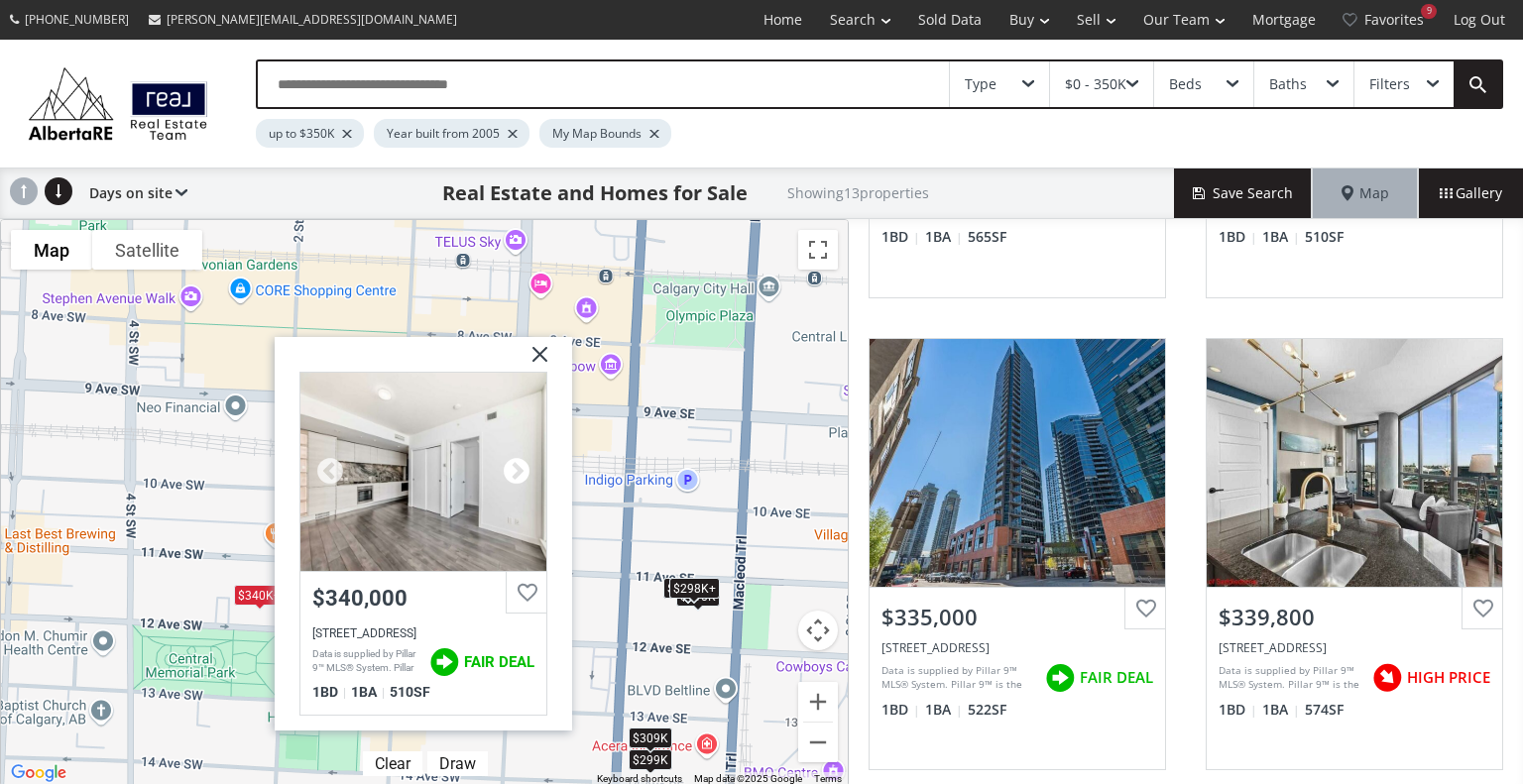 click at bounding box center [517, 472] 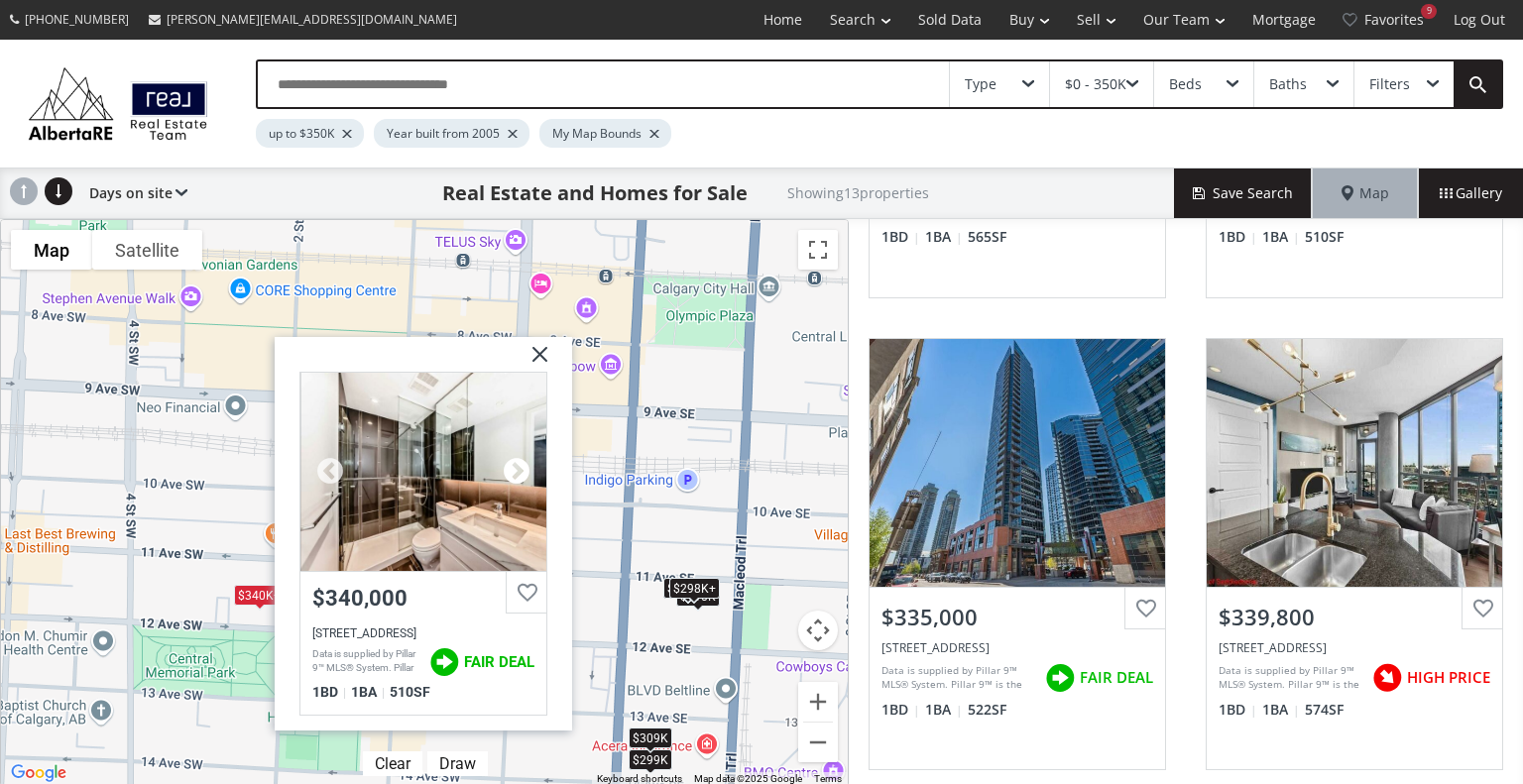 click at bounding box center [517, 472] 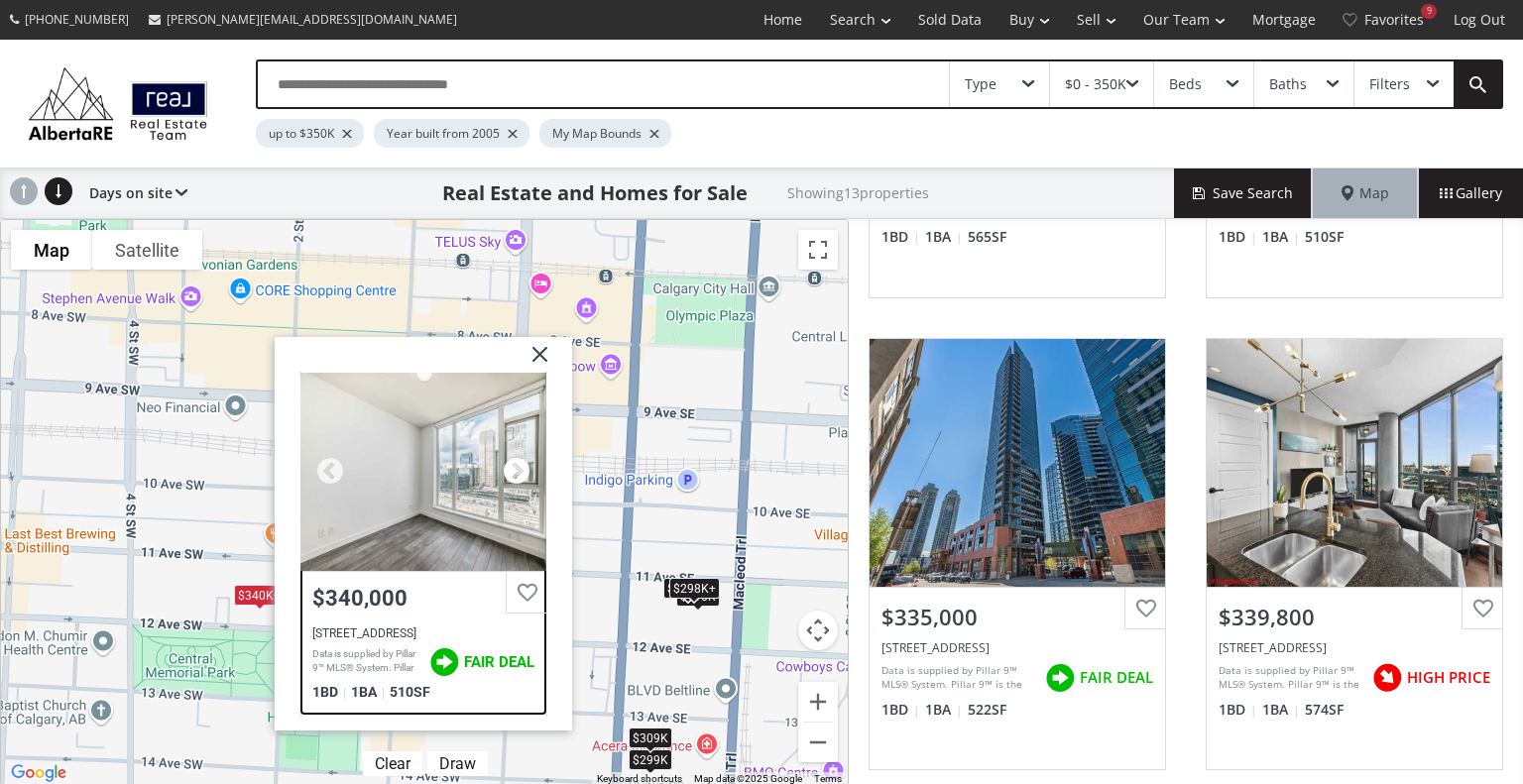click at bounding box center [517, 472] 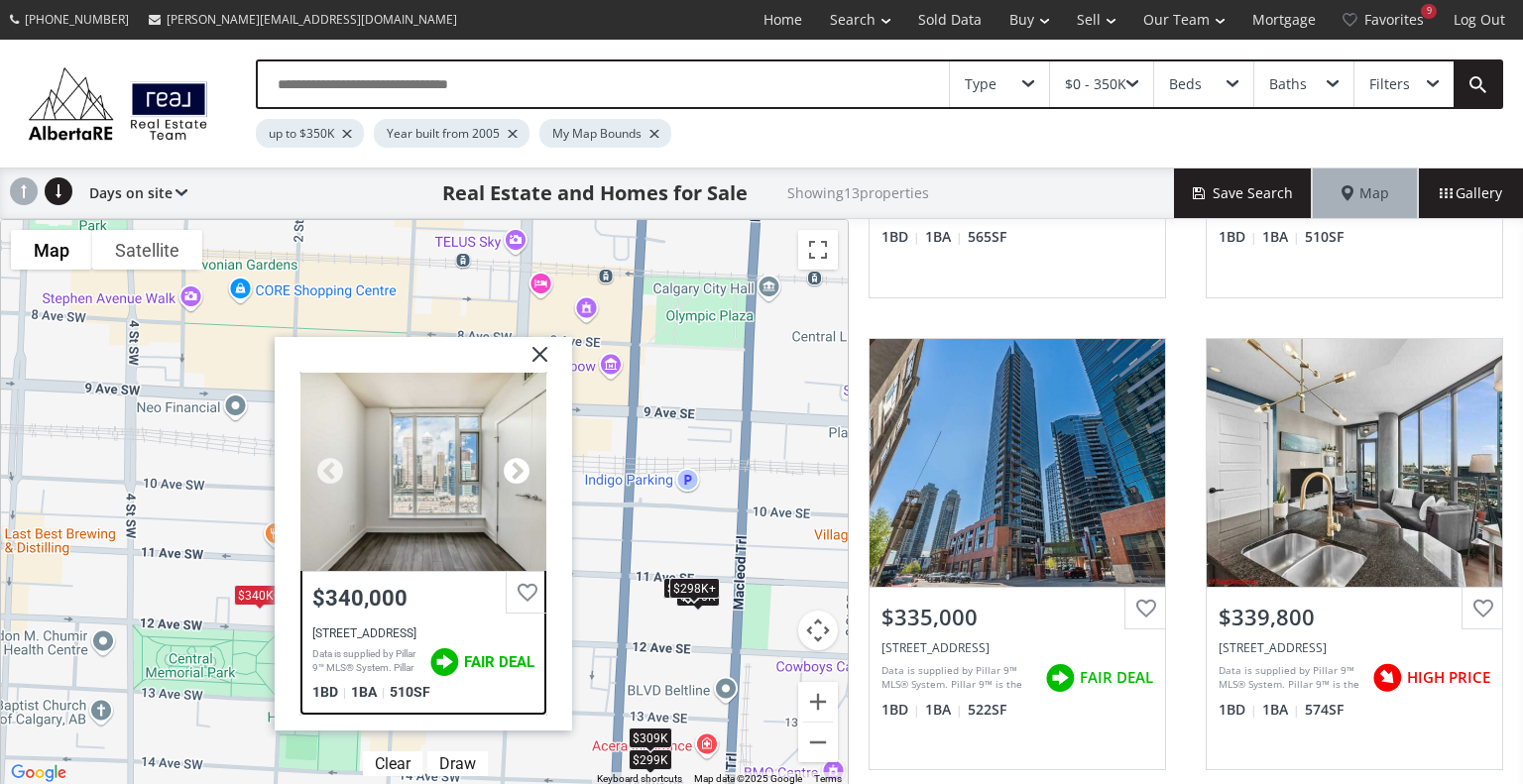 click at bounding box center (517, 472) 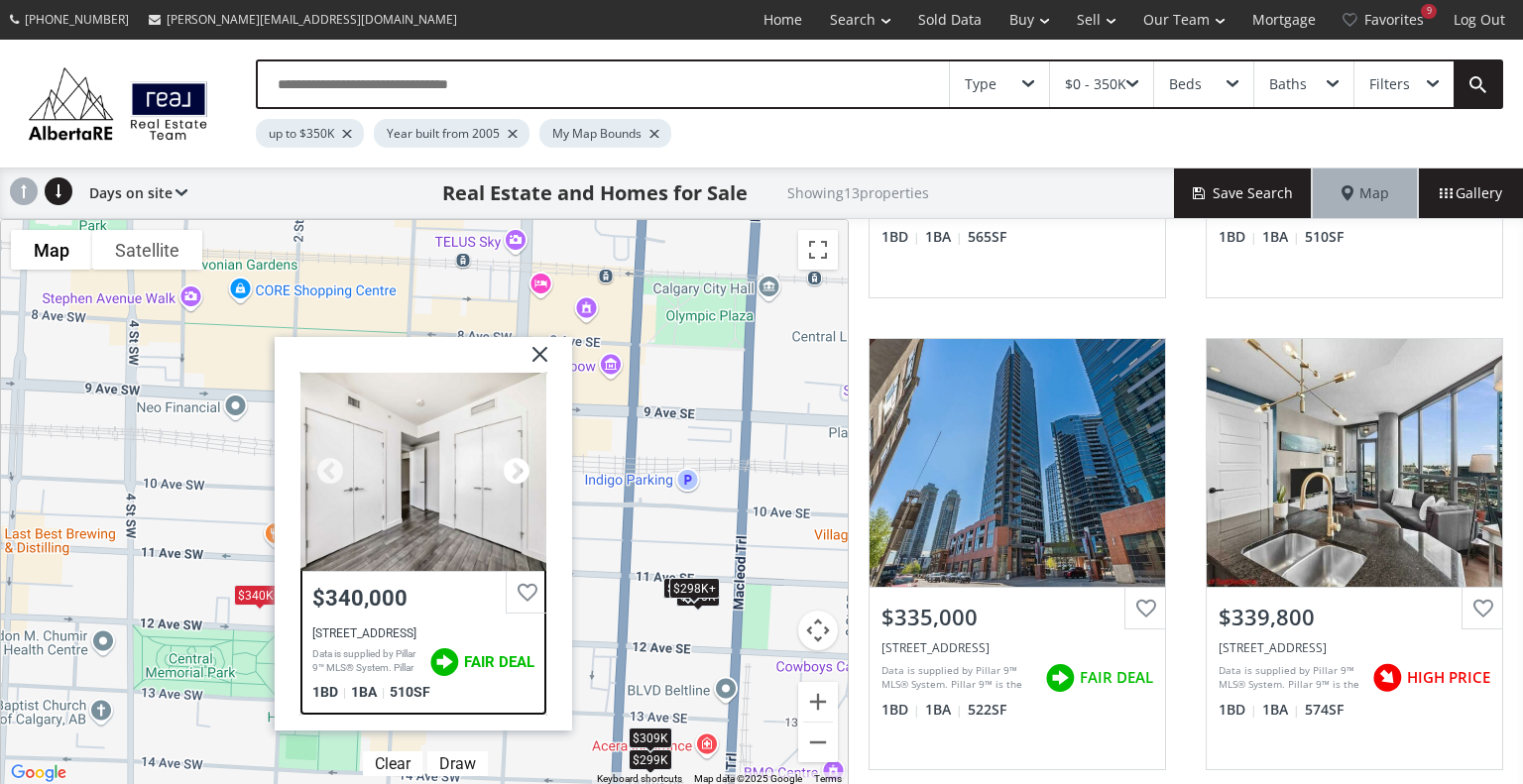 click at bounding box center (517, 472) 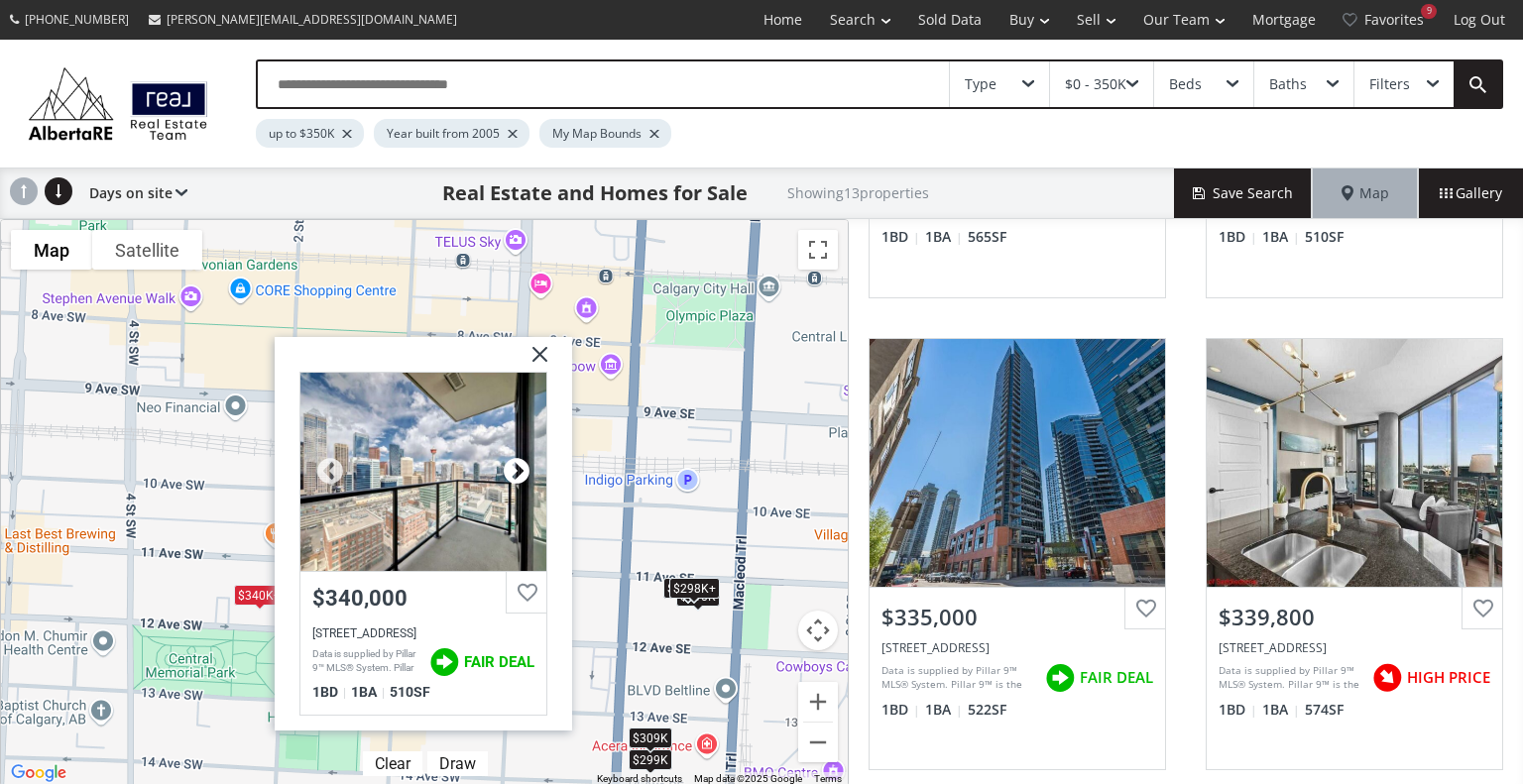 click at bounding box center (517, 472) 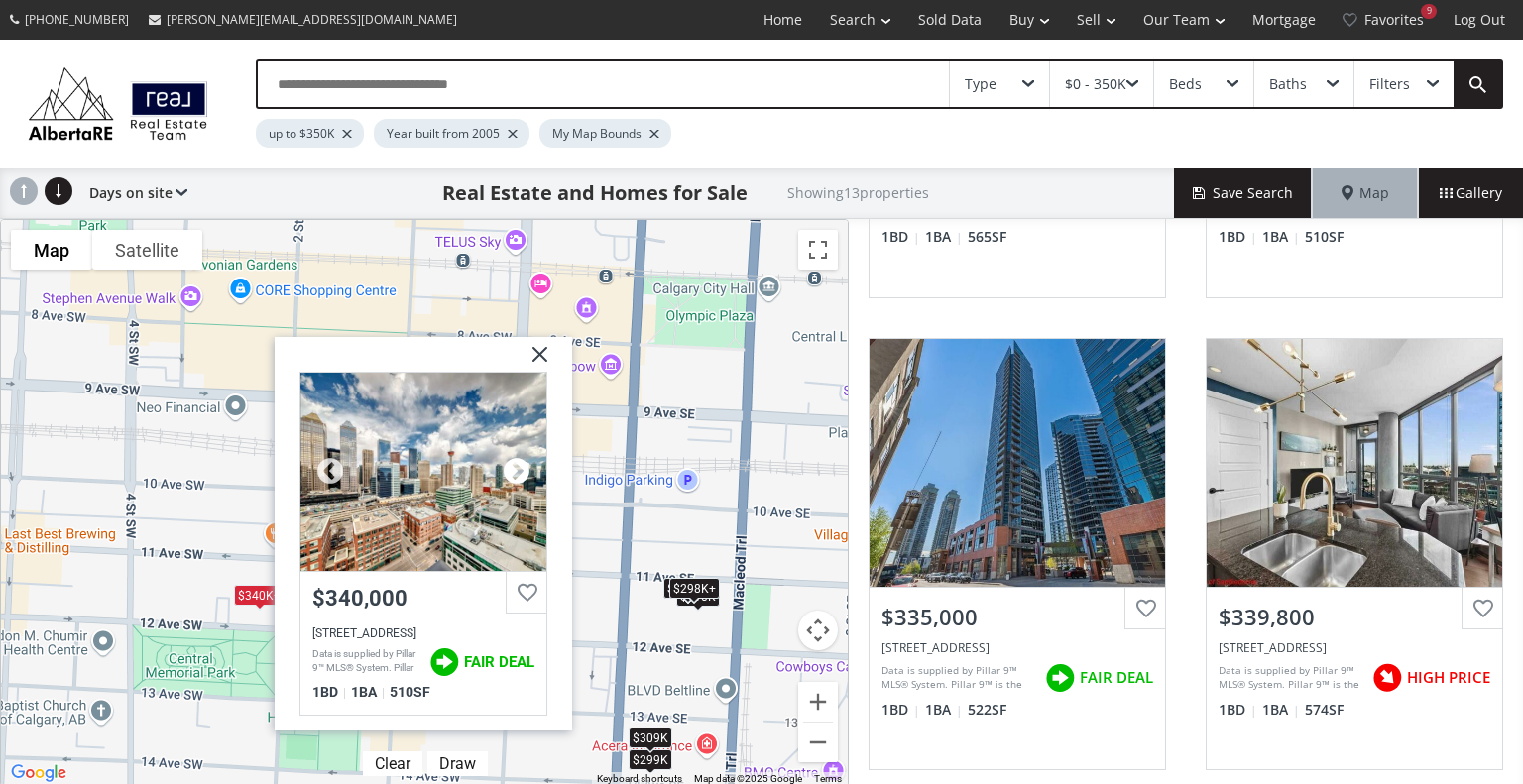 click at bounding box center [517, 472] 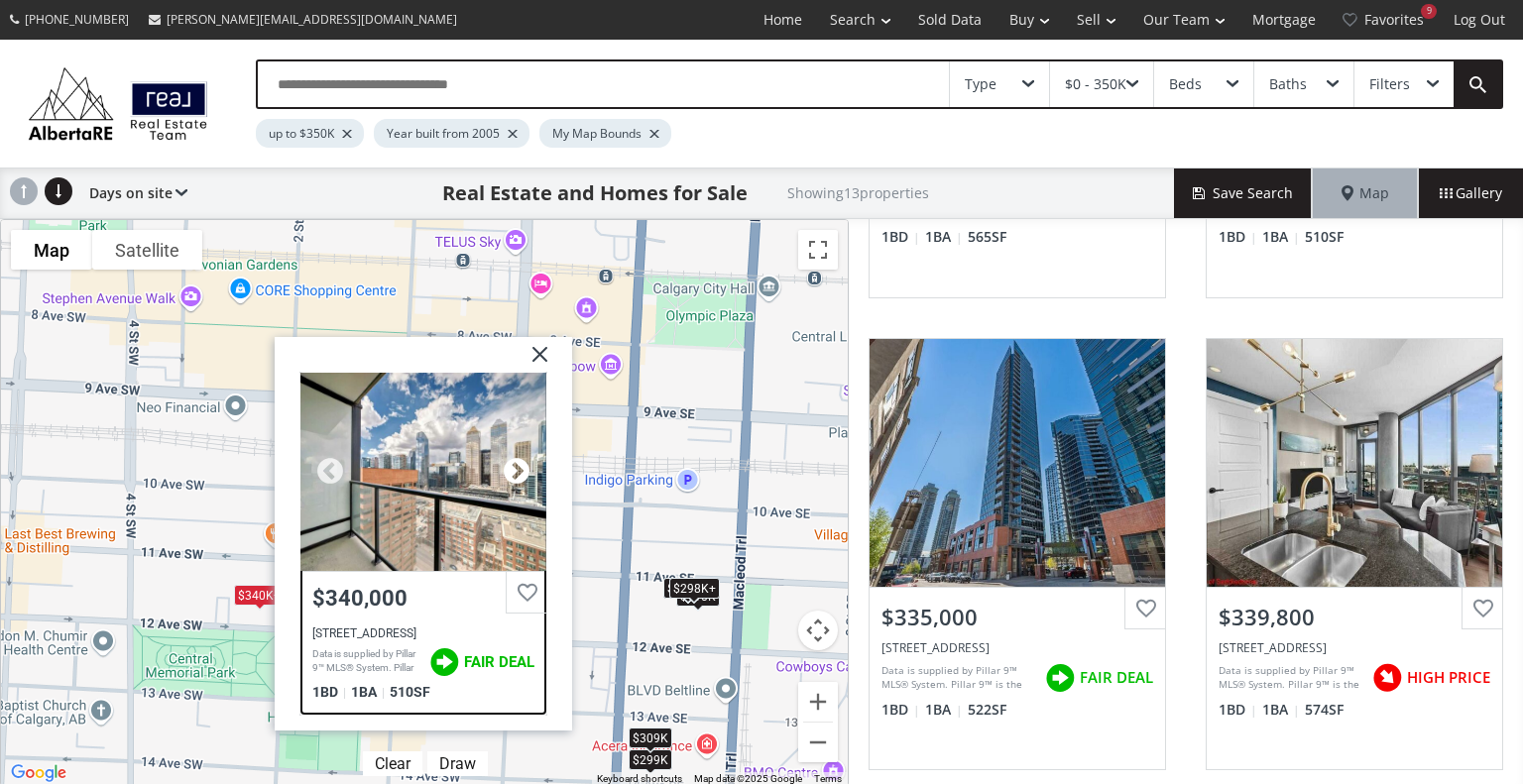 click at bounding box center [517, 472] 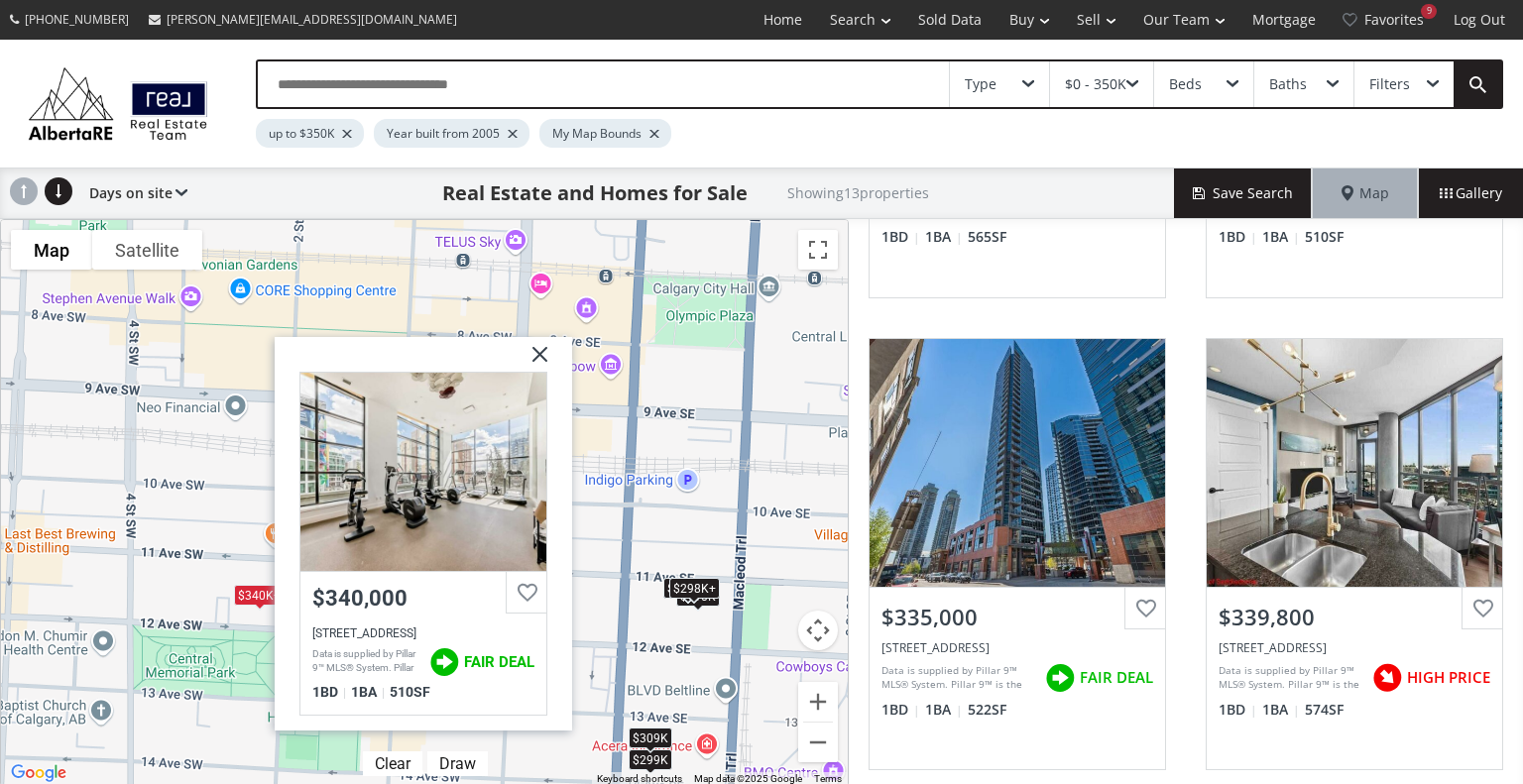 click at bounding box center (532, 362) 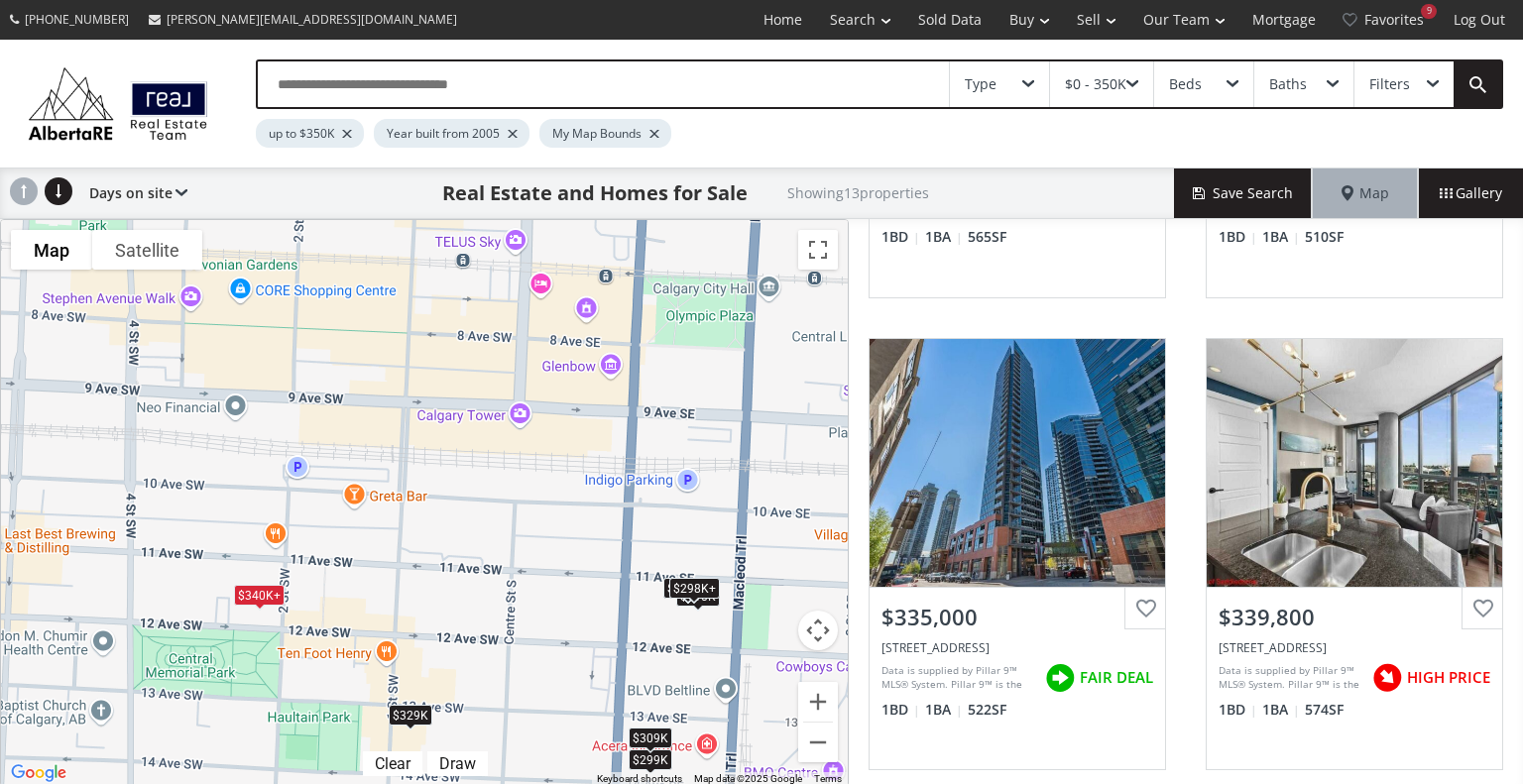 click on "$340K+" at bounding box center (259, 595) 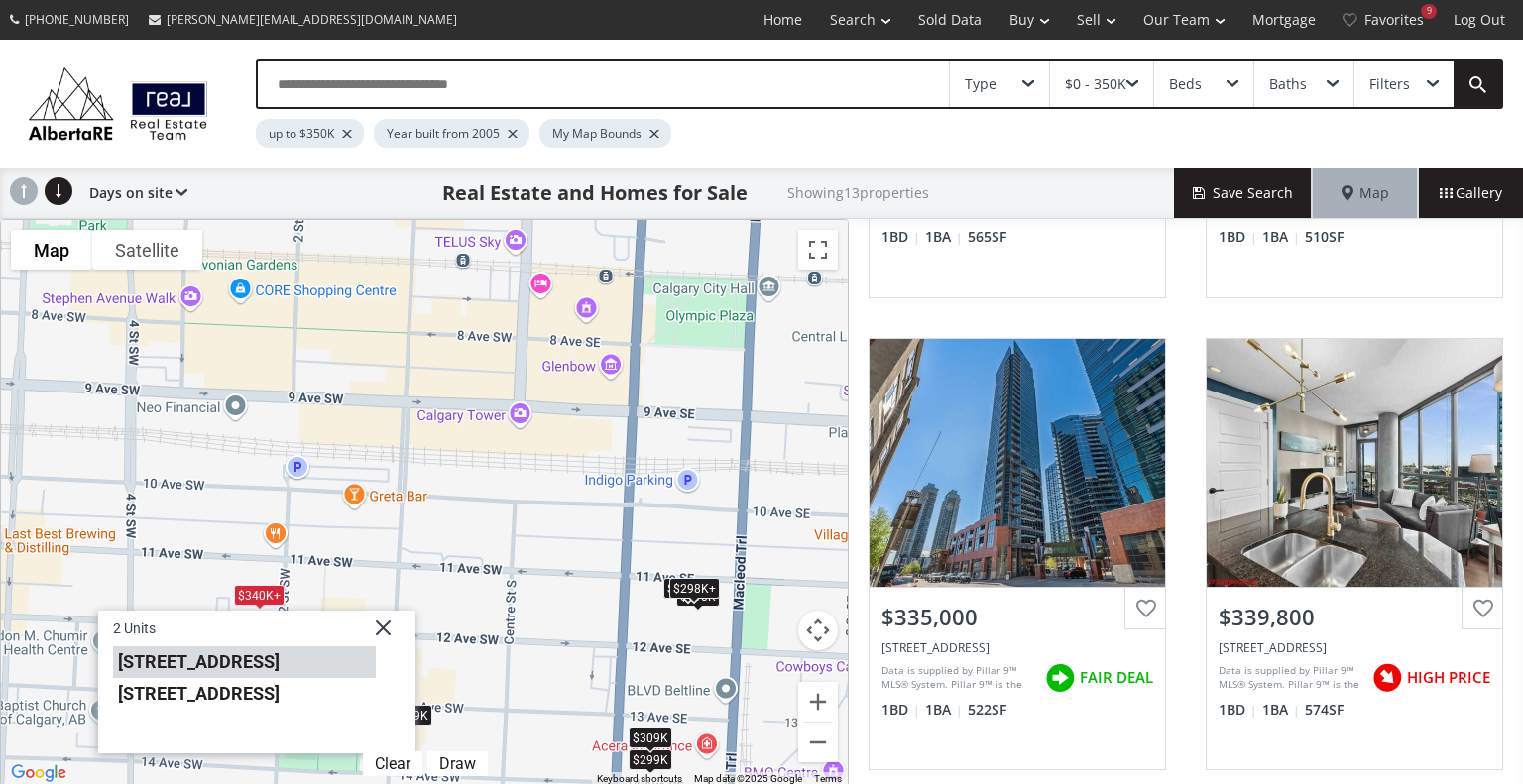 click on "310 12 Avenue SW #2903" at bounding box center (244, 662) 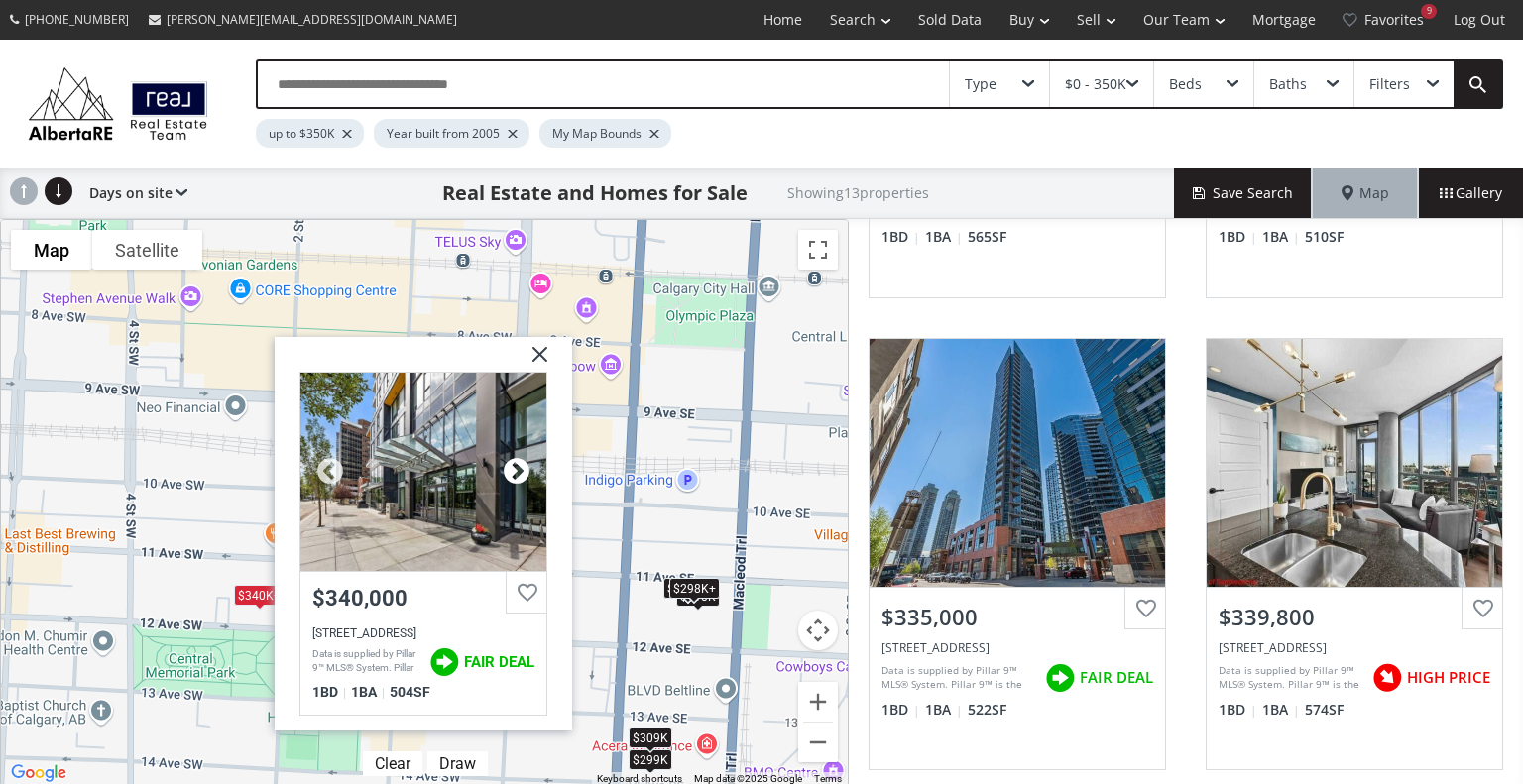 click at bounding box center [517, 472] 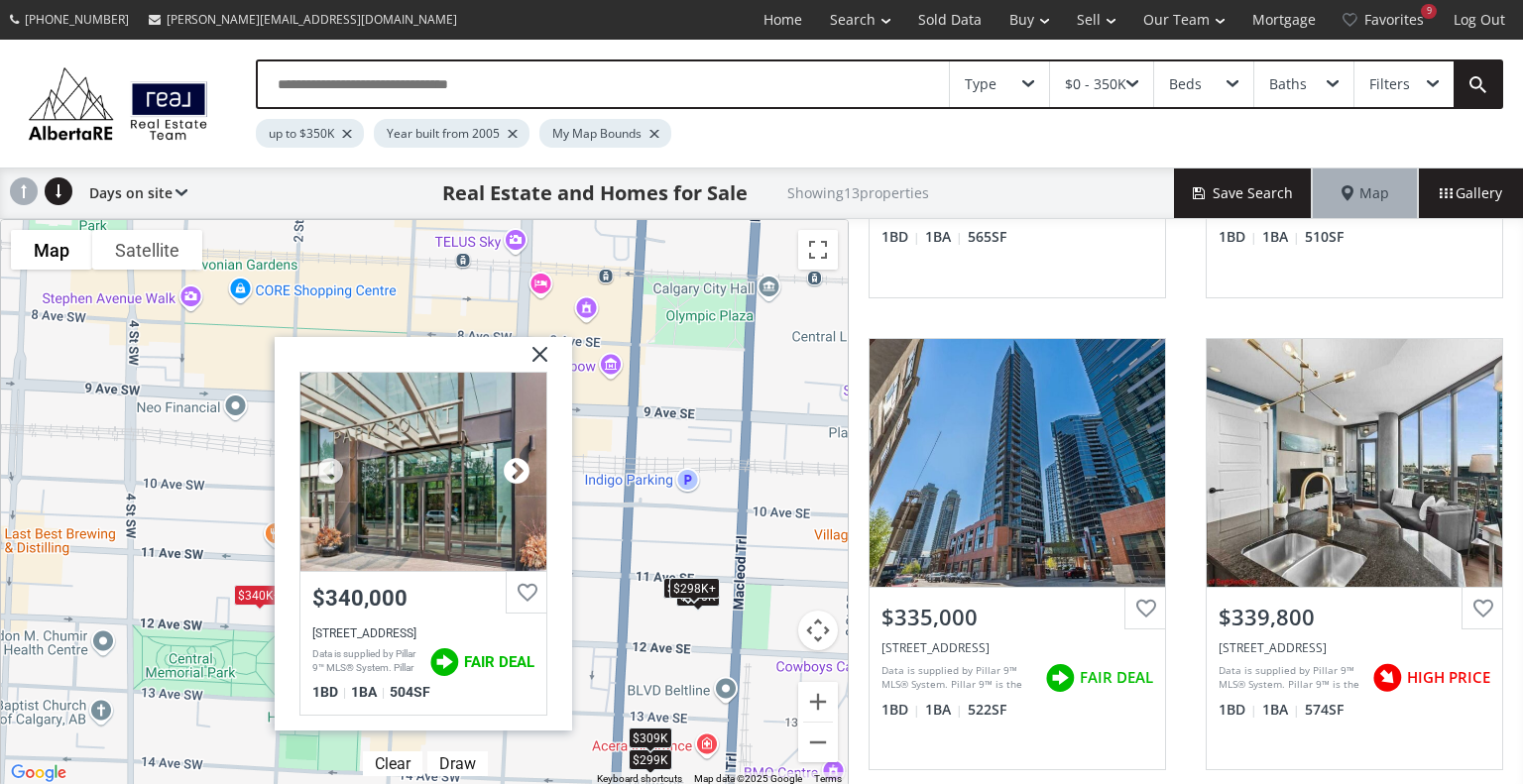 click at bounding box center (517, 472) 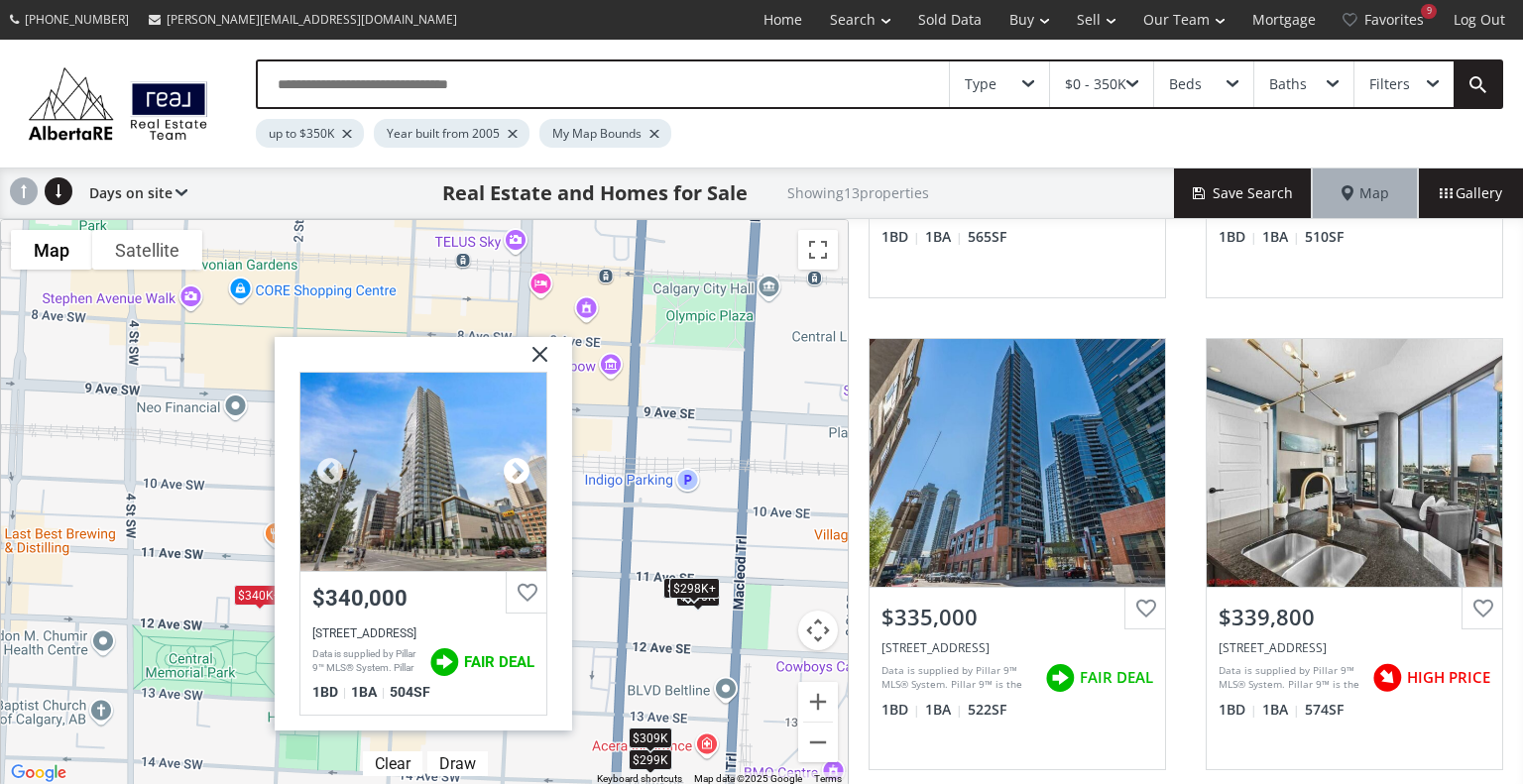 click at bounding box center (517, 472) 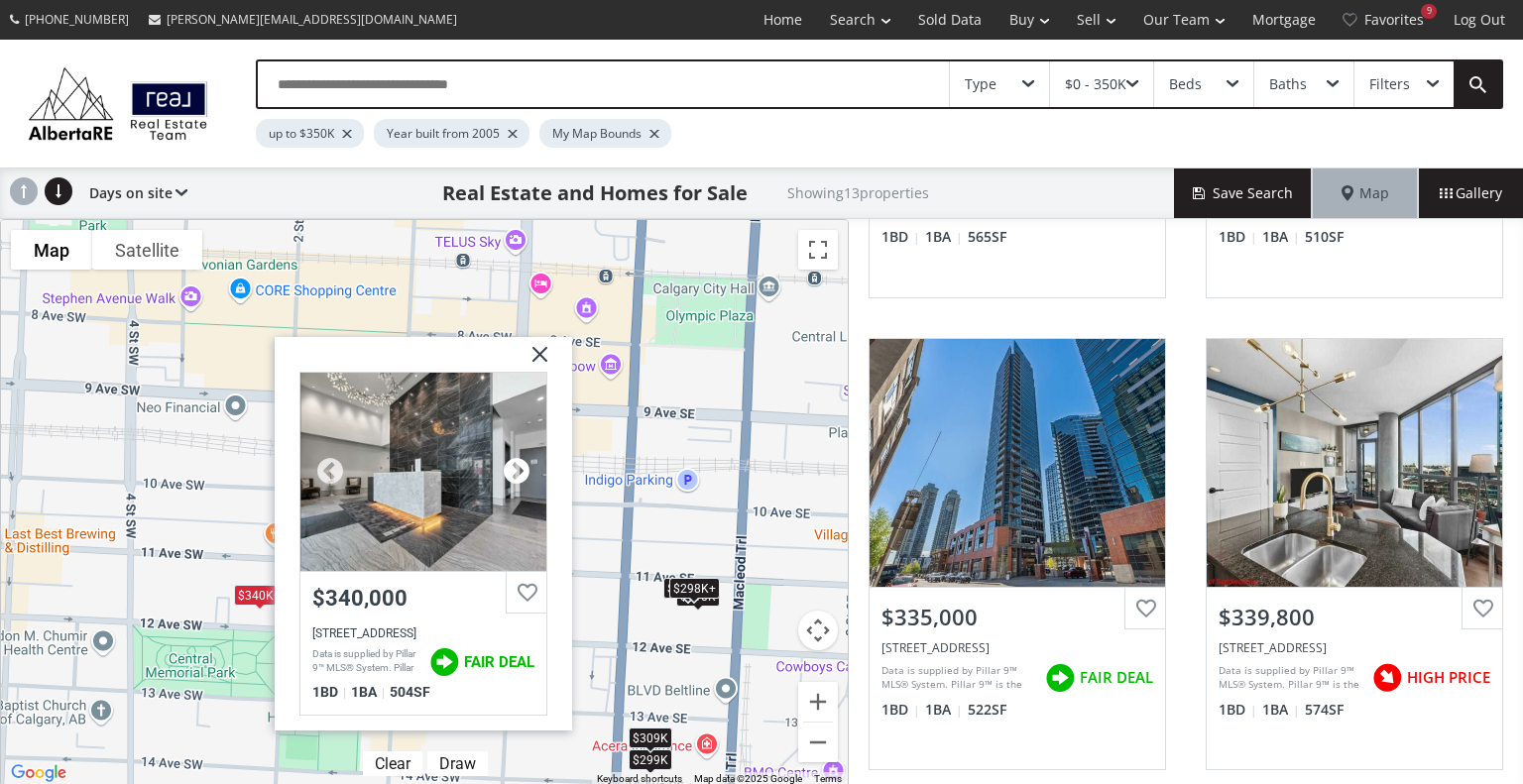 click at bounding box center (517, 472) 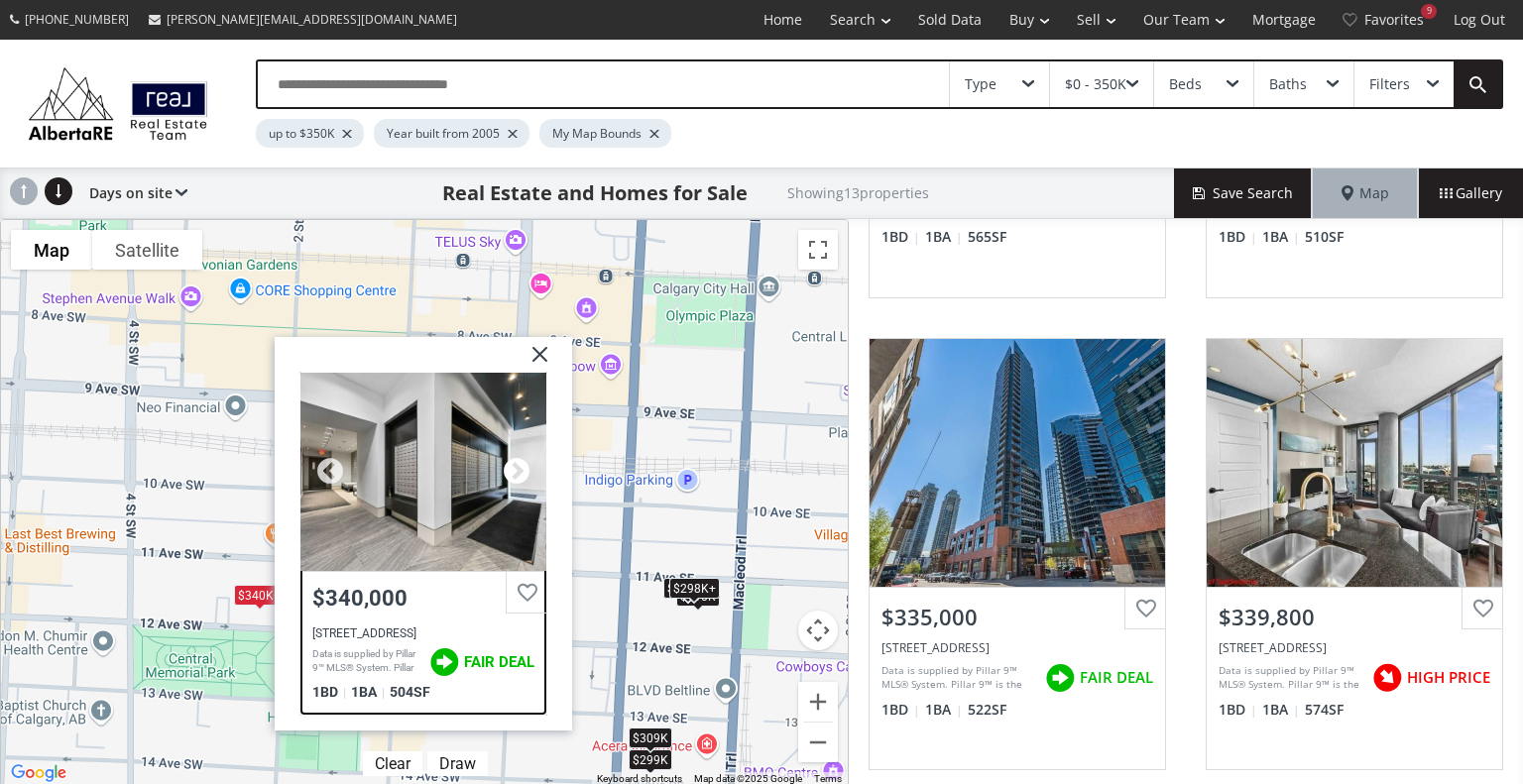 click at bounding box center (517, 472) 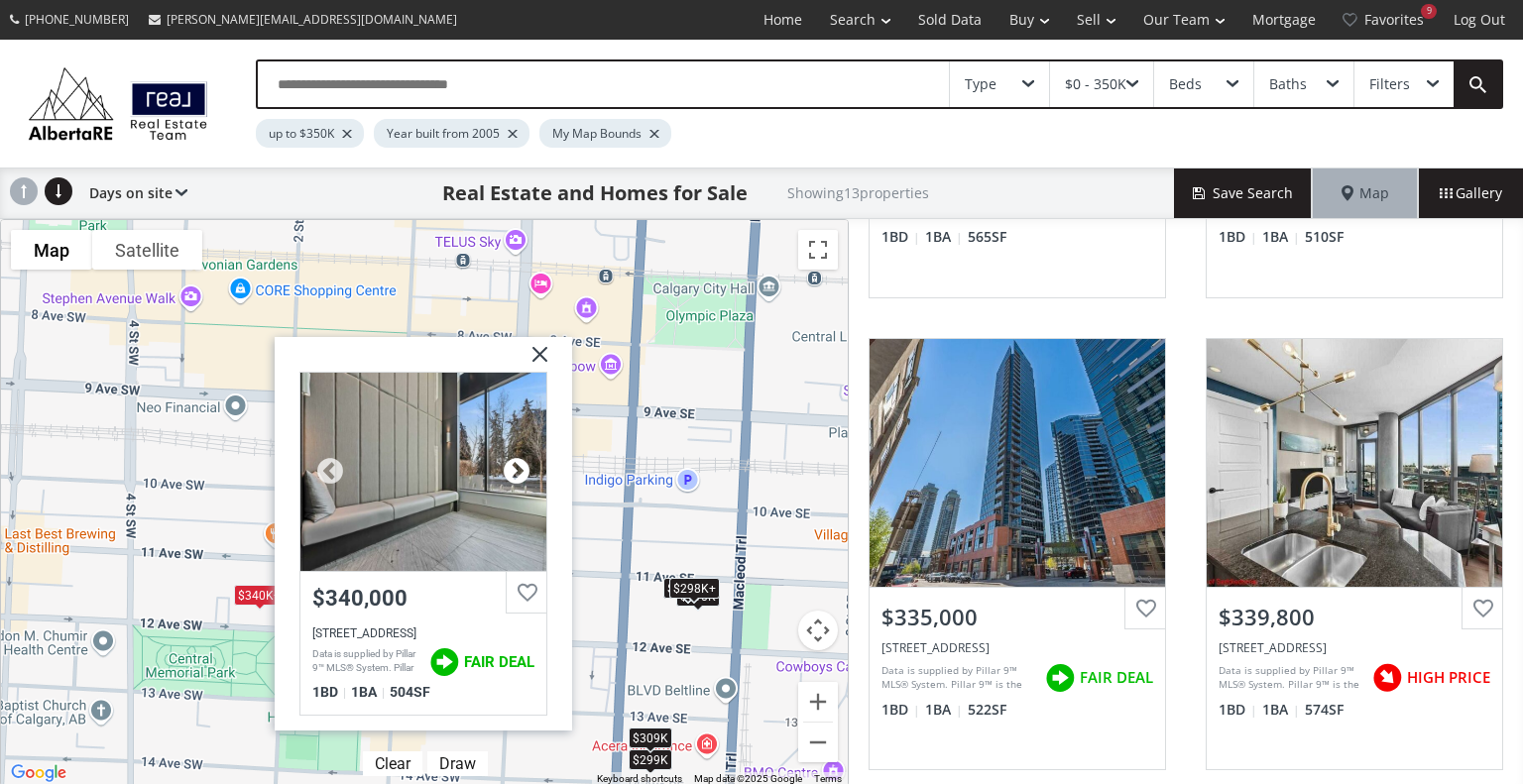click at bounding box center (517, 472) 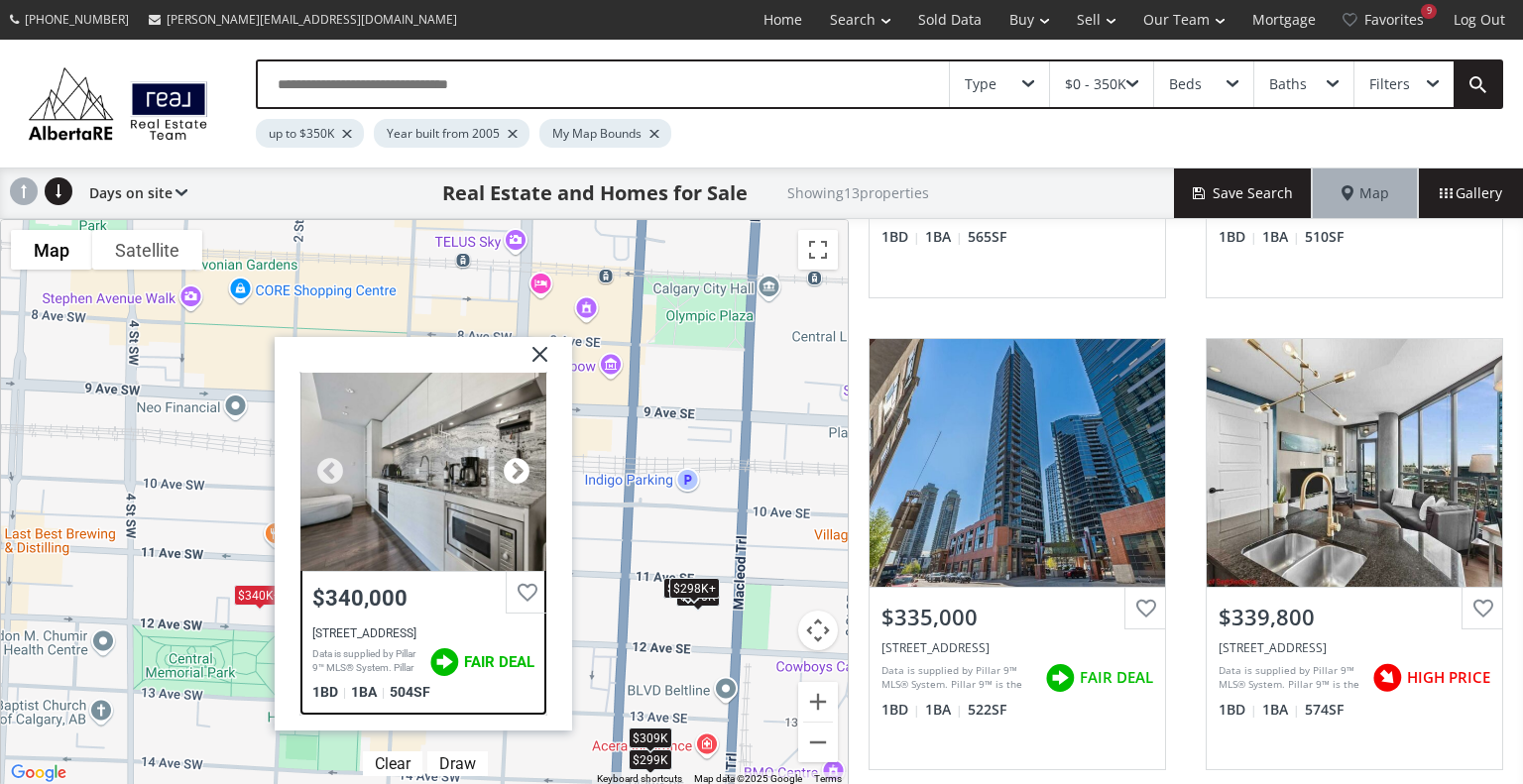 click at bounding box center [517, 472] 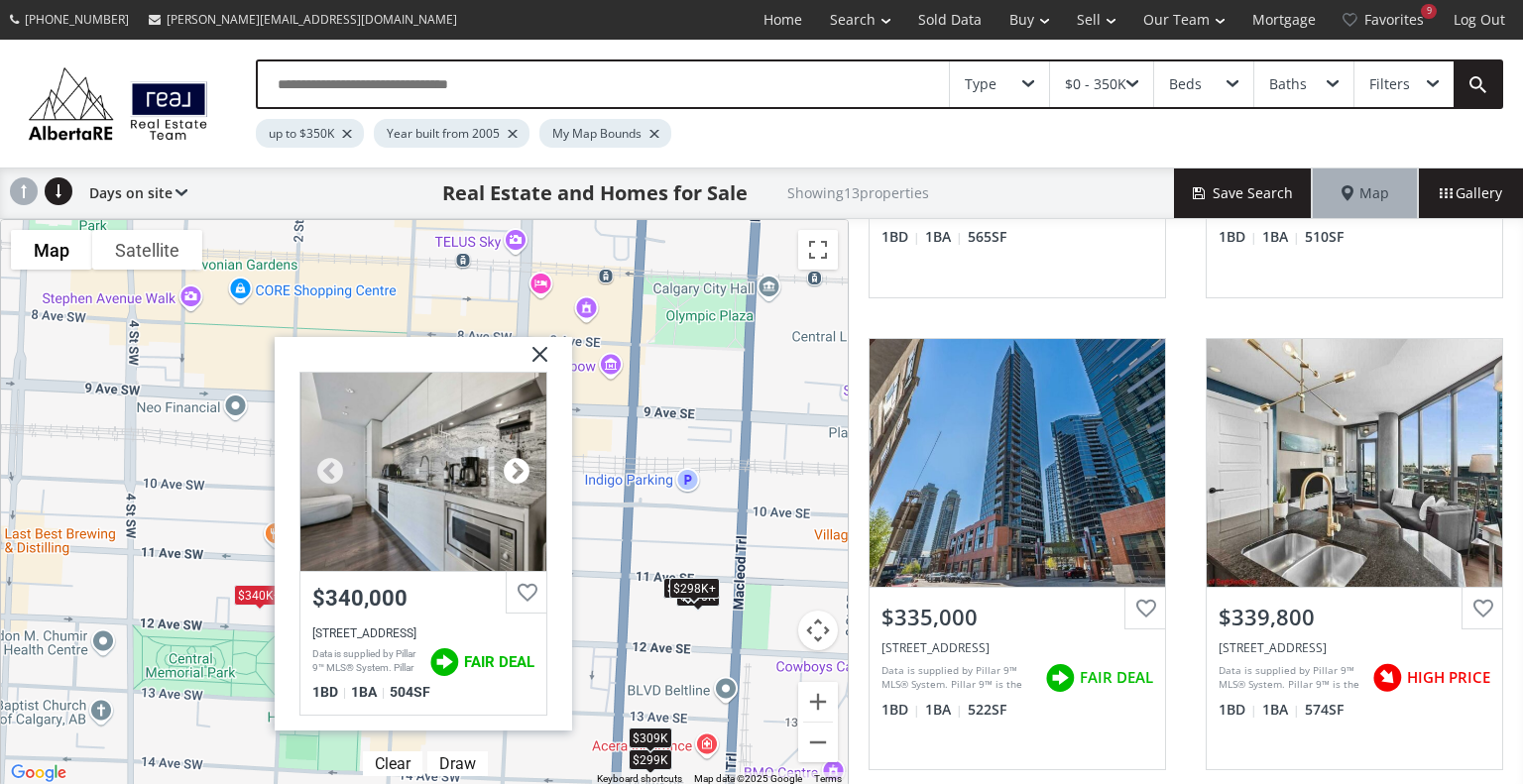 click at bounding box center [517, 472] 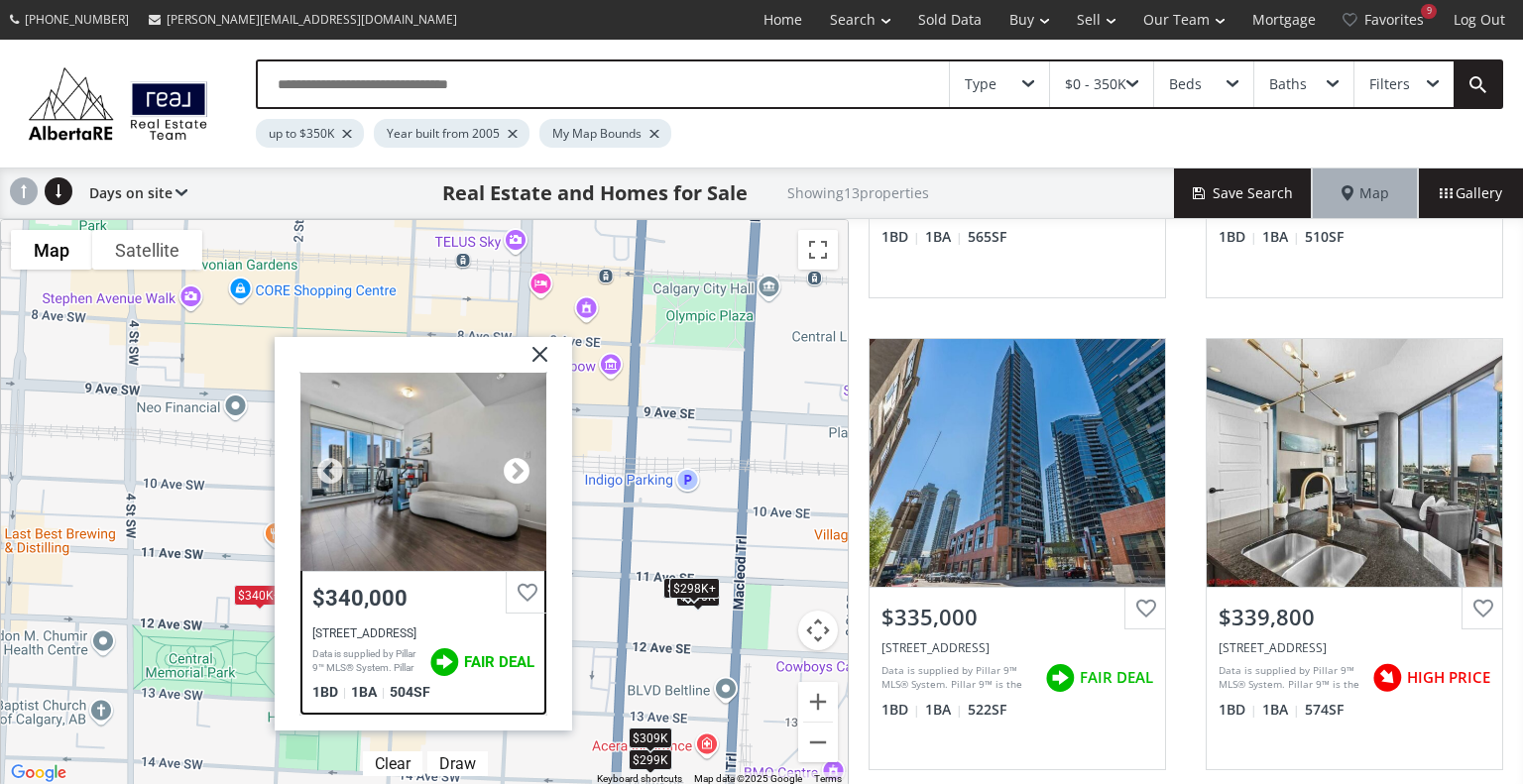 click at bounding box center [517, 472] 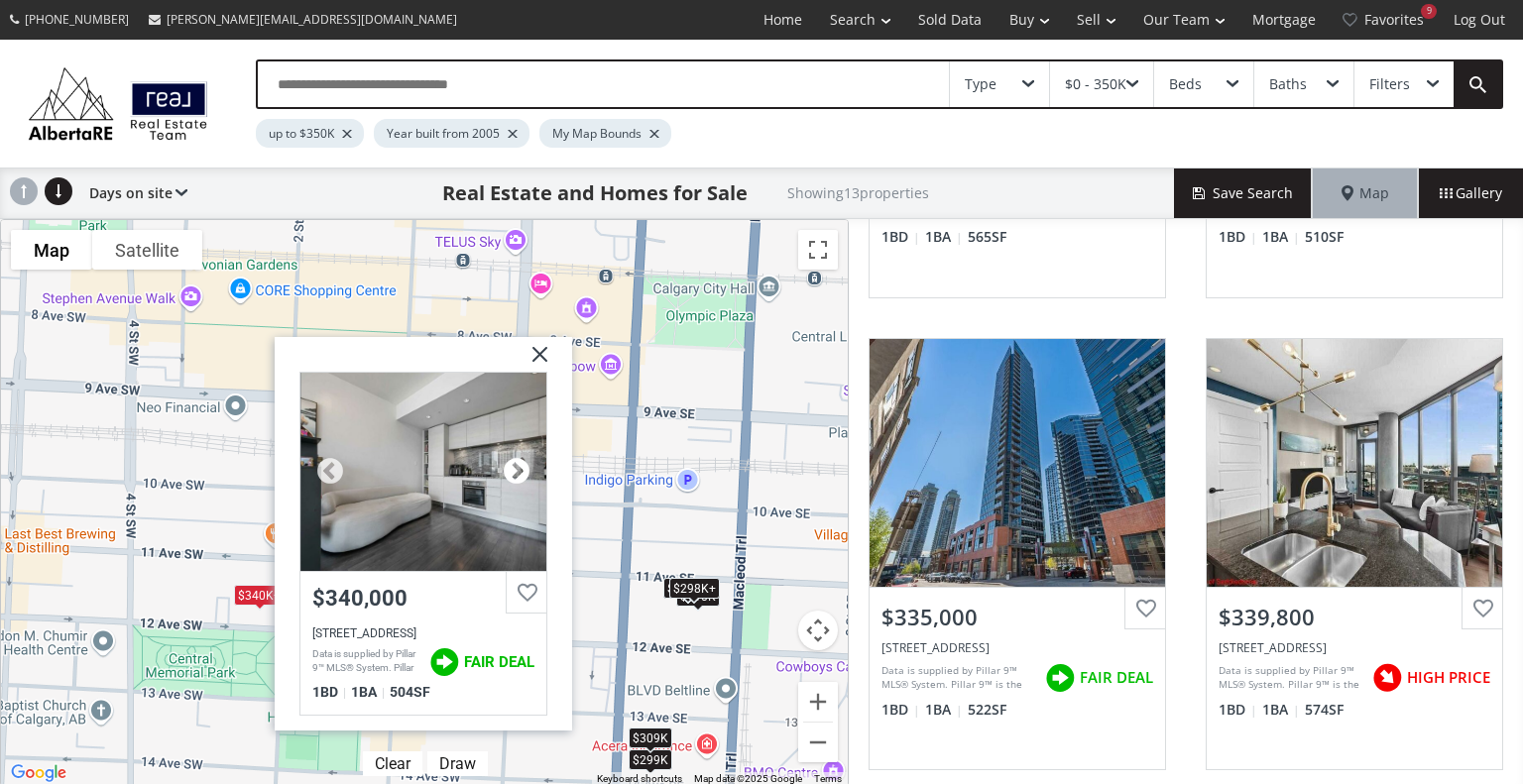 click at bounding box center (517, 472) 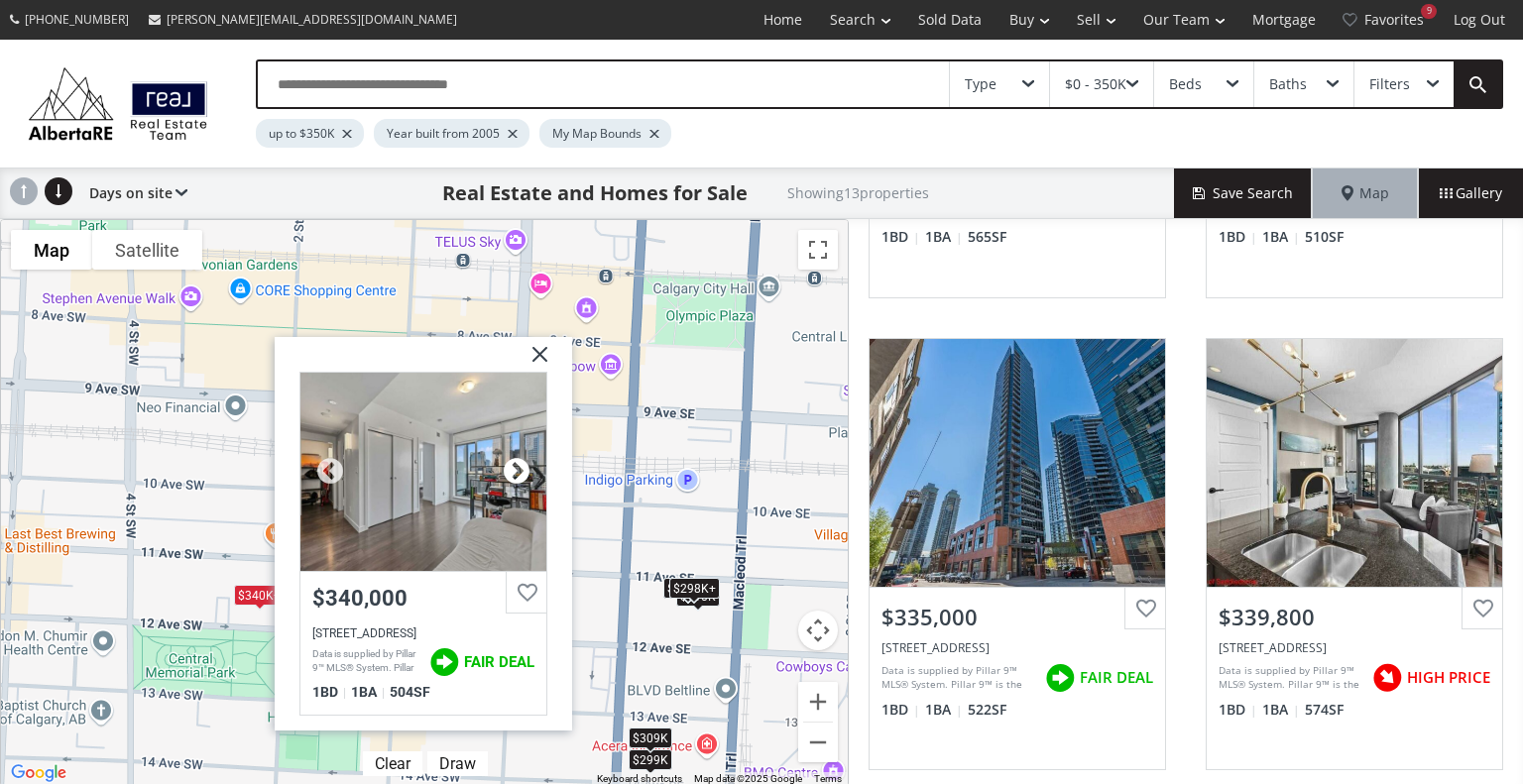 click at bounding box center [517, 472] 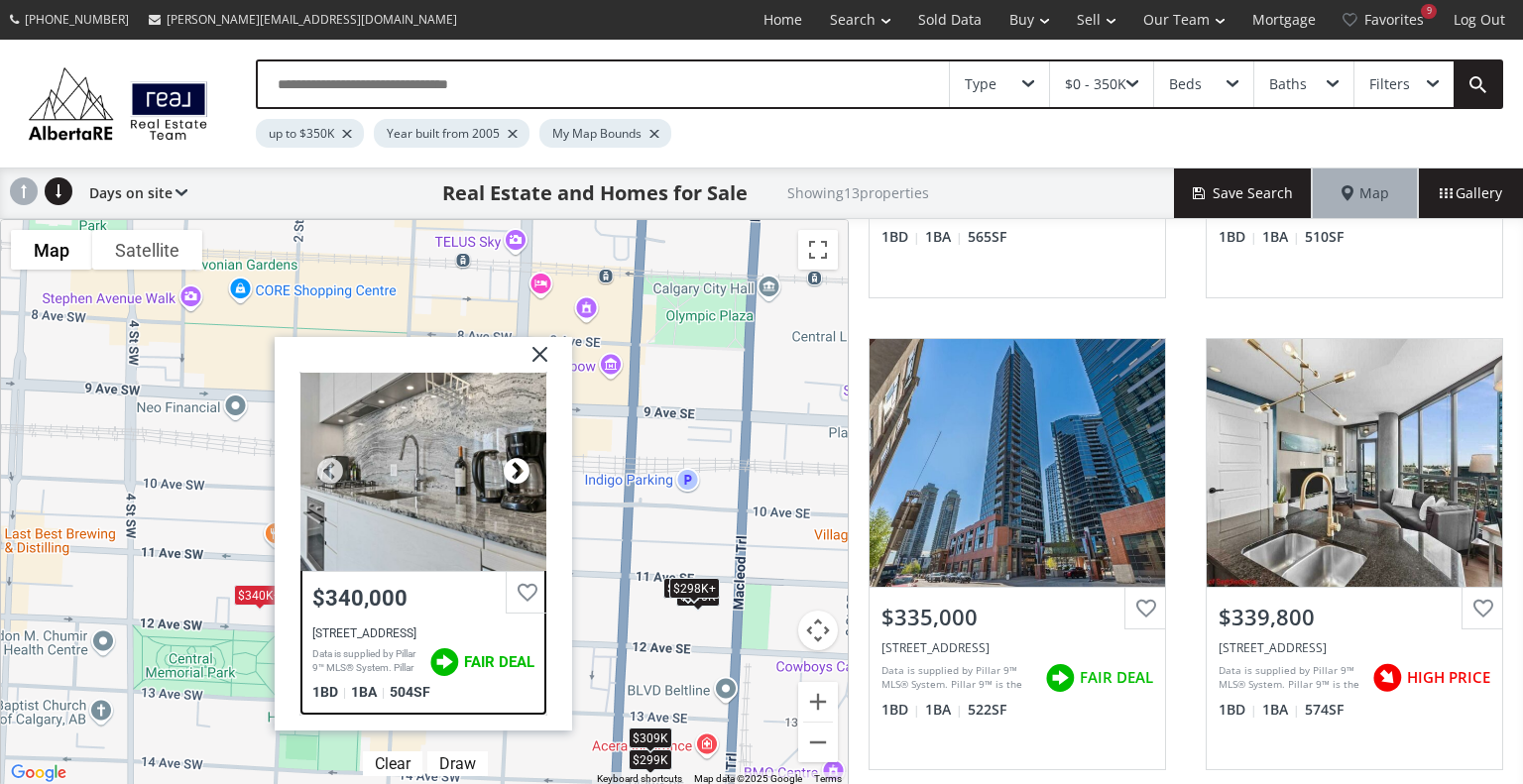 click at bounding box center [517, 472] 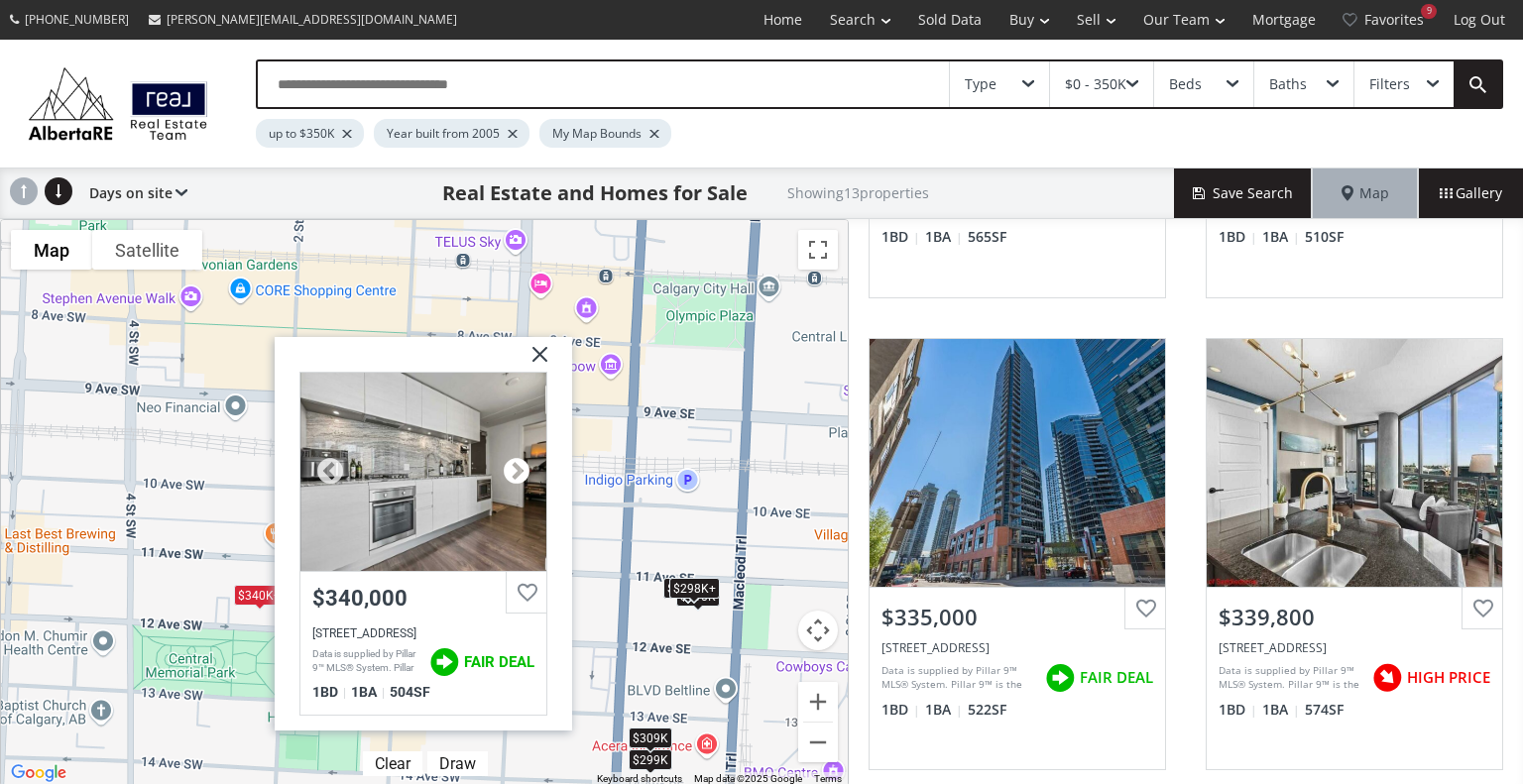 click at bounding box center [517, 472] 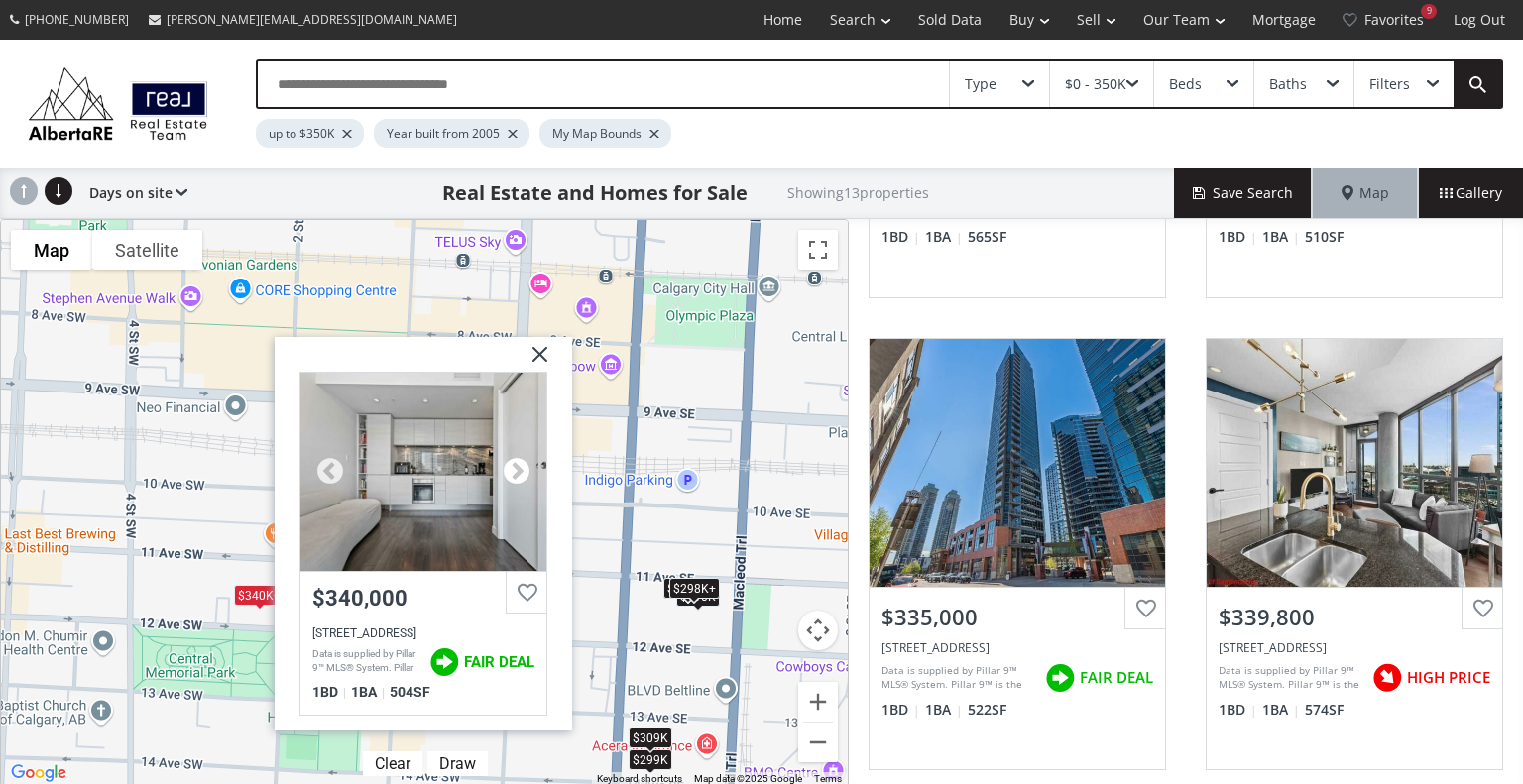 click at bounding box center [517, 472] 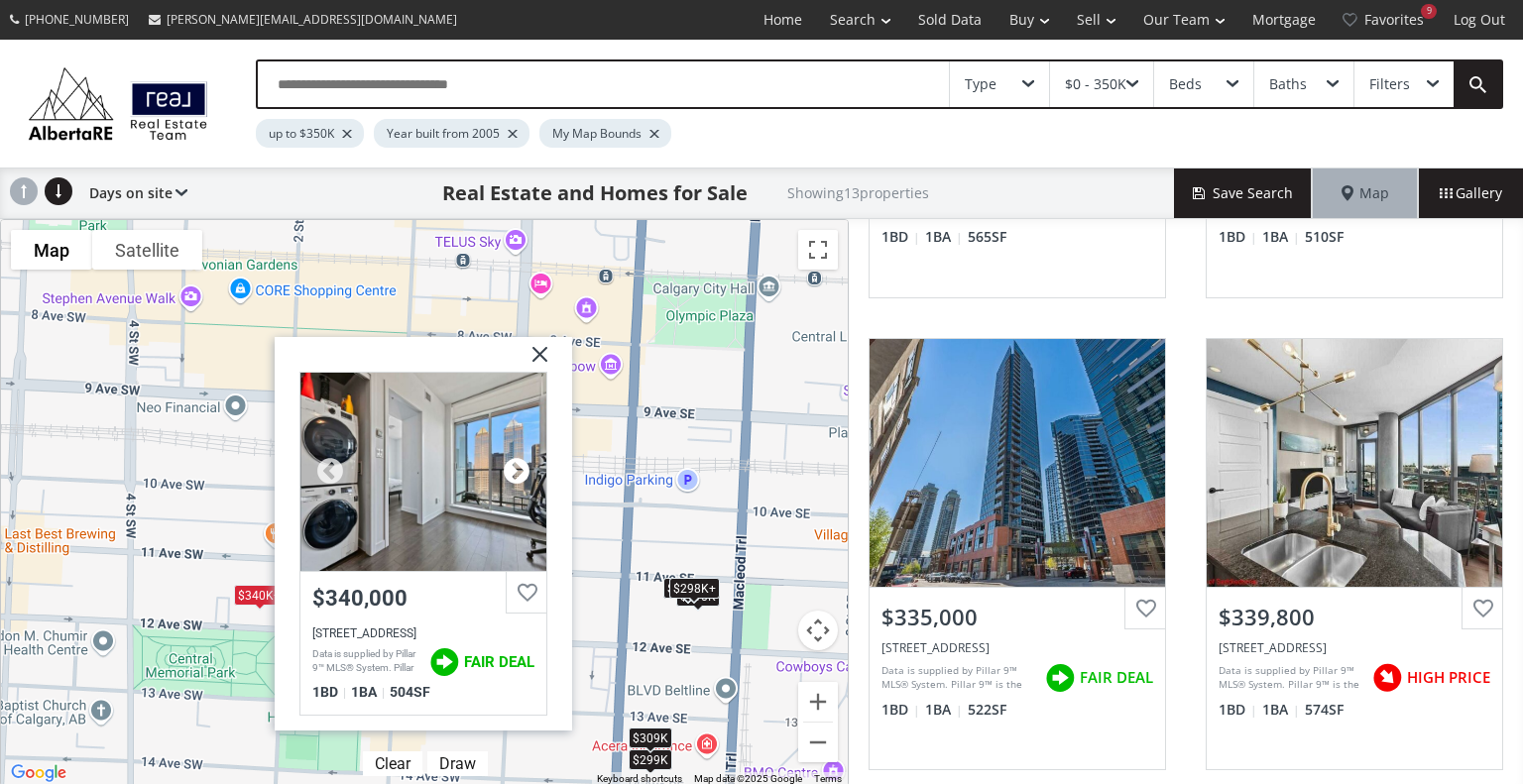 click at bounding box center (517, 472) 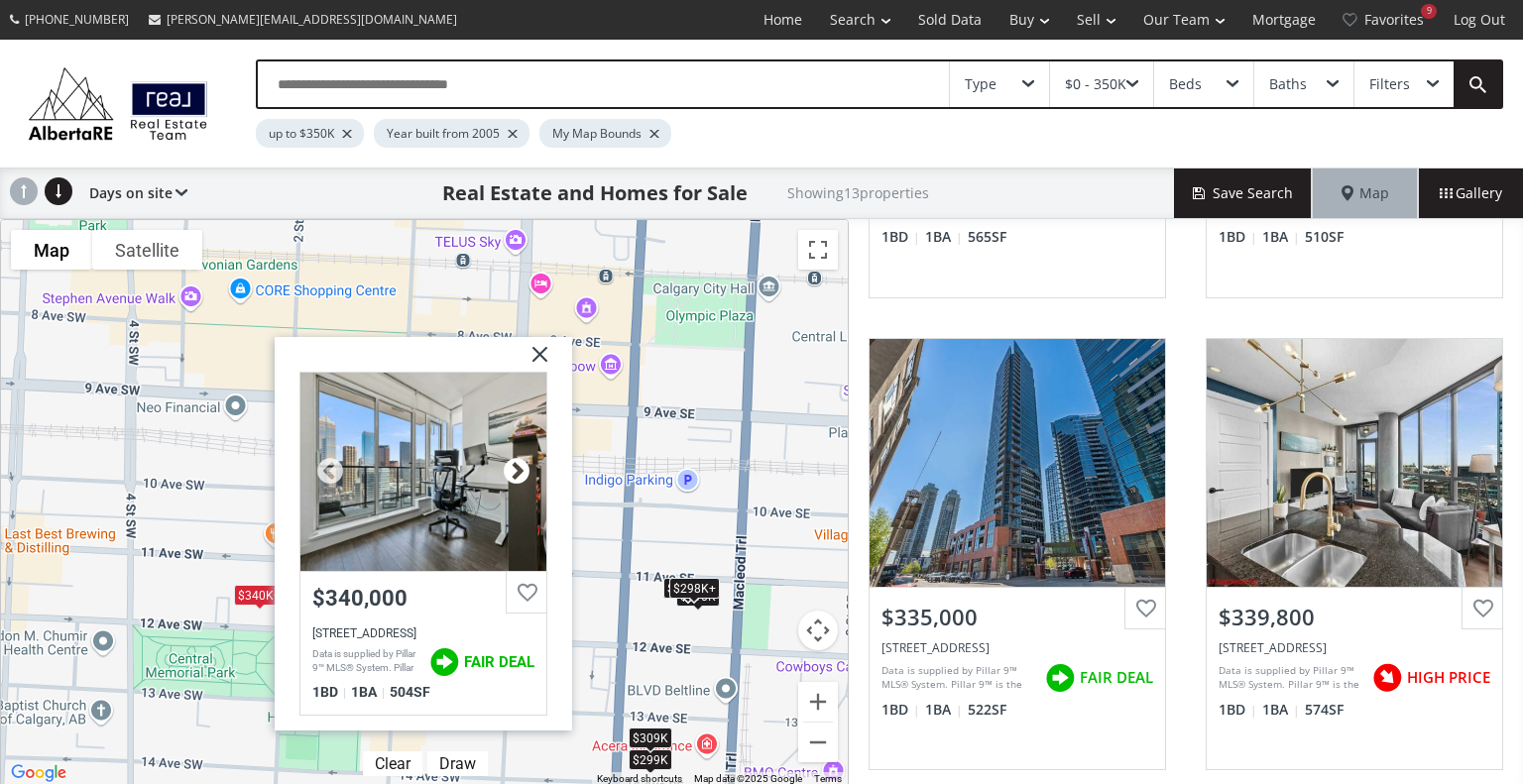 click at bounding box center [517, 472] 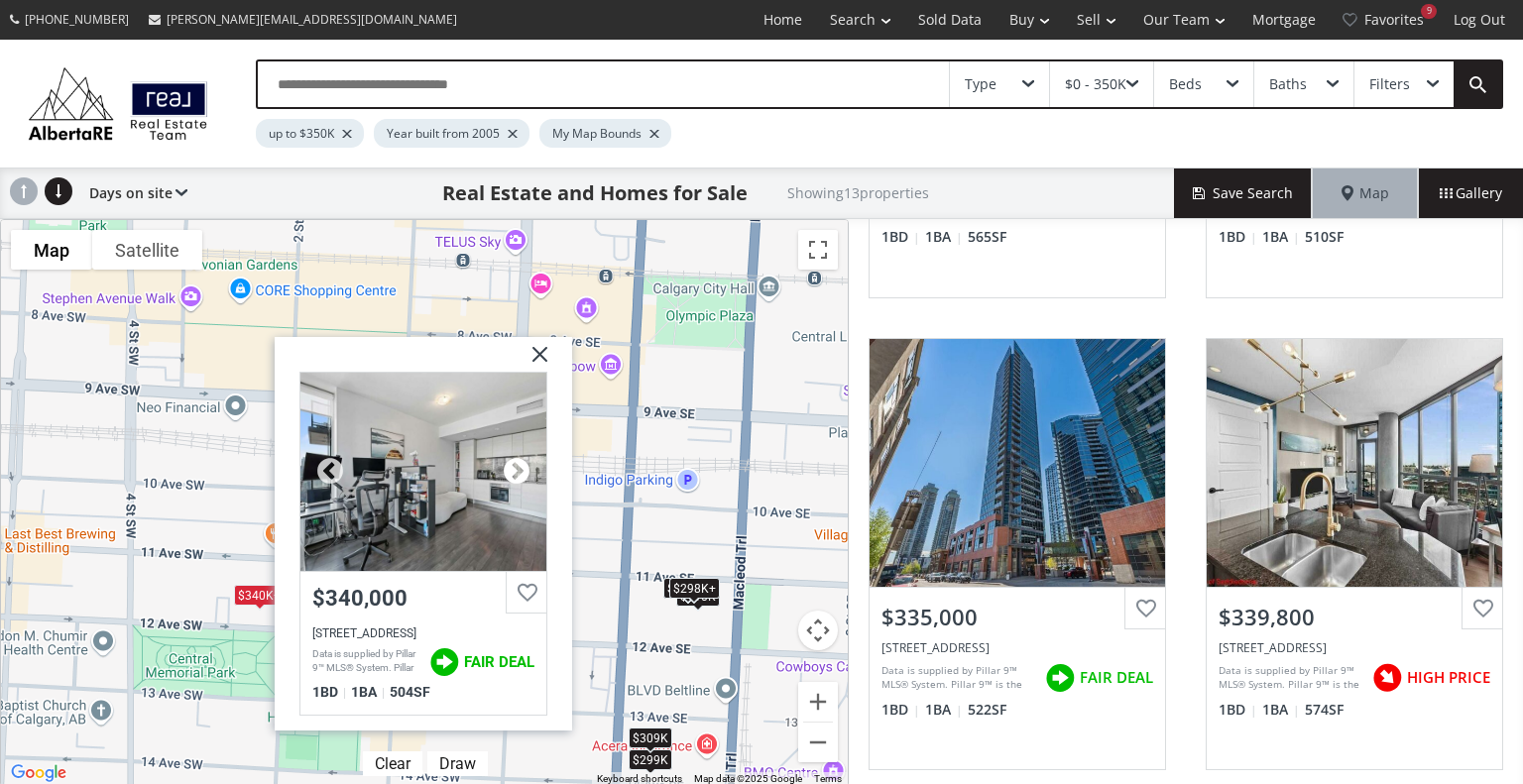 click at bounding box center [517, 472] 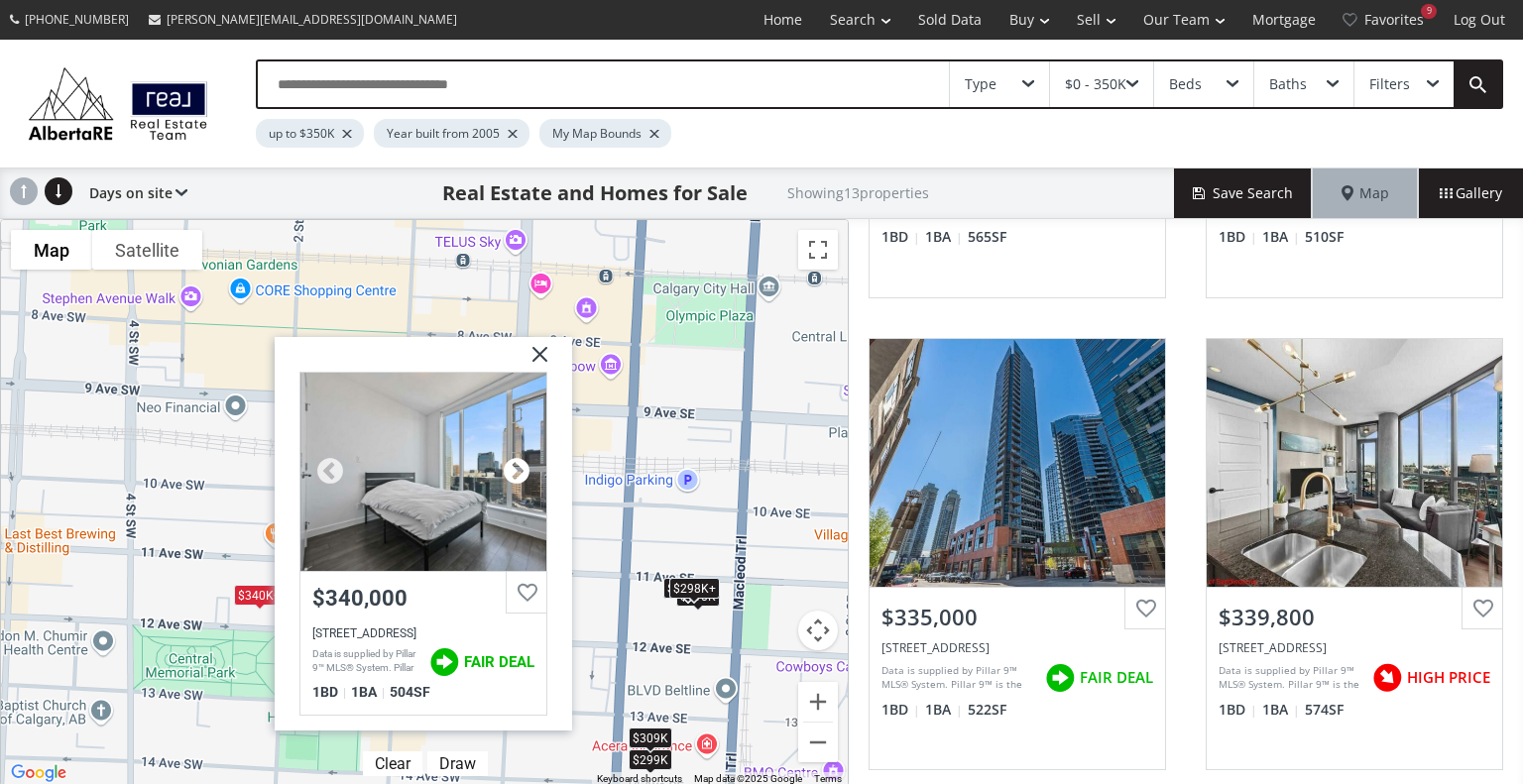 click at bounding box center (517, 472) 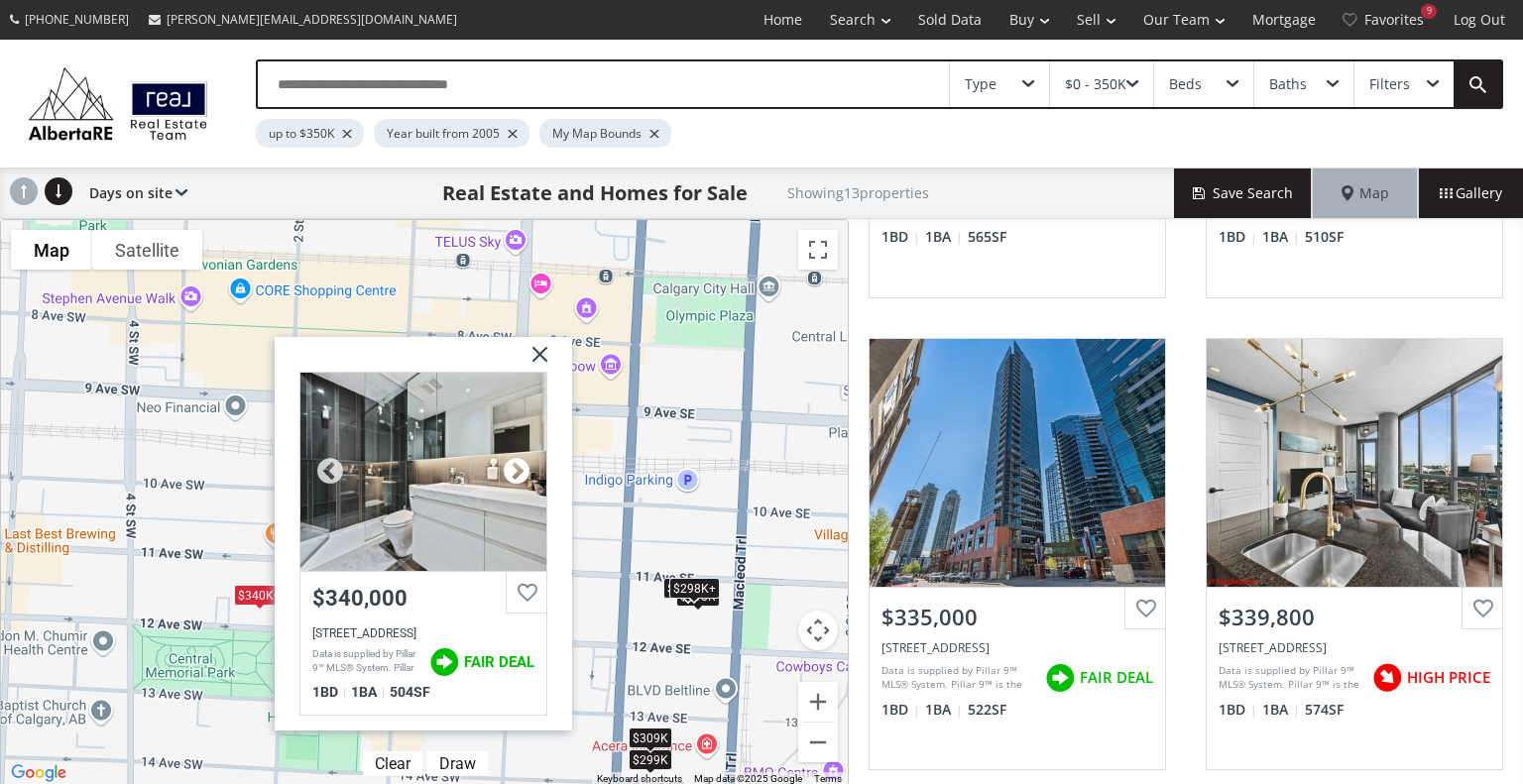 click at bounding box center (517, 472) 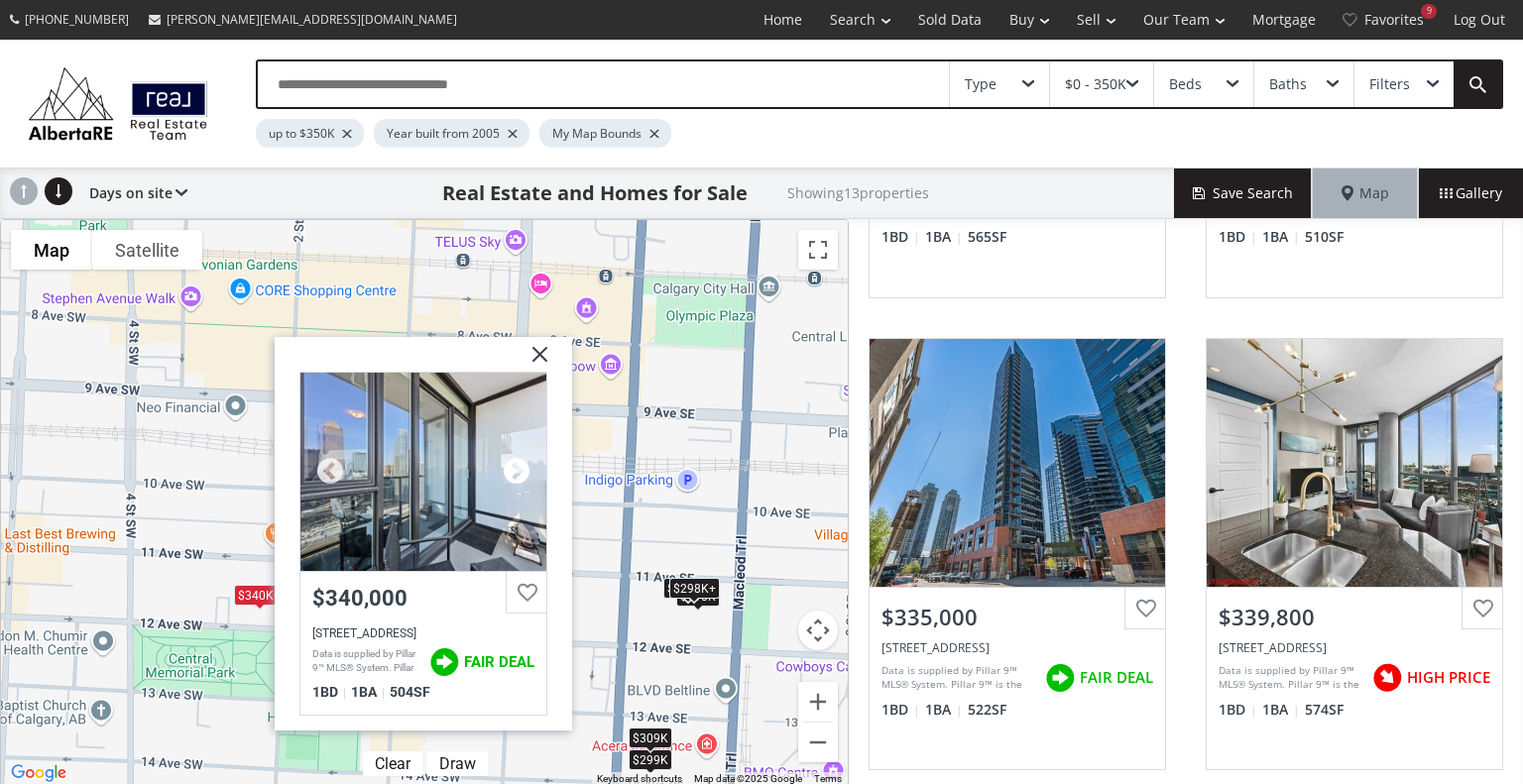click at bounding box center (517, 472) 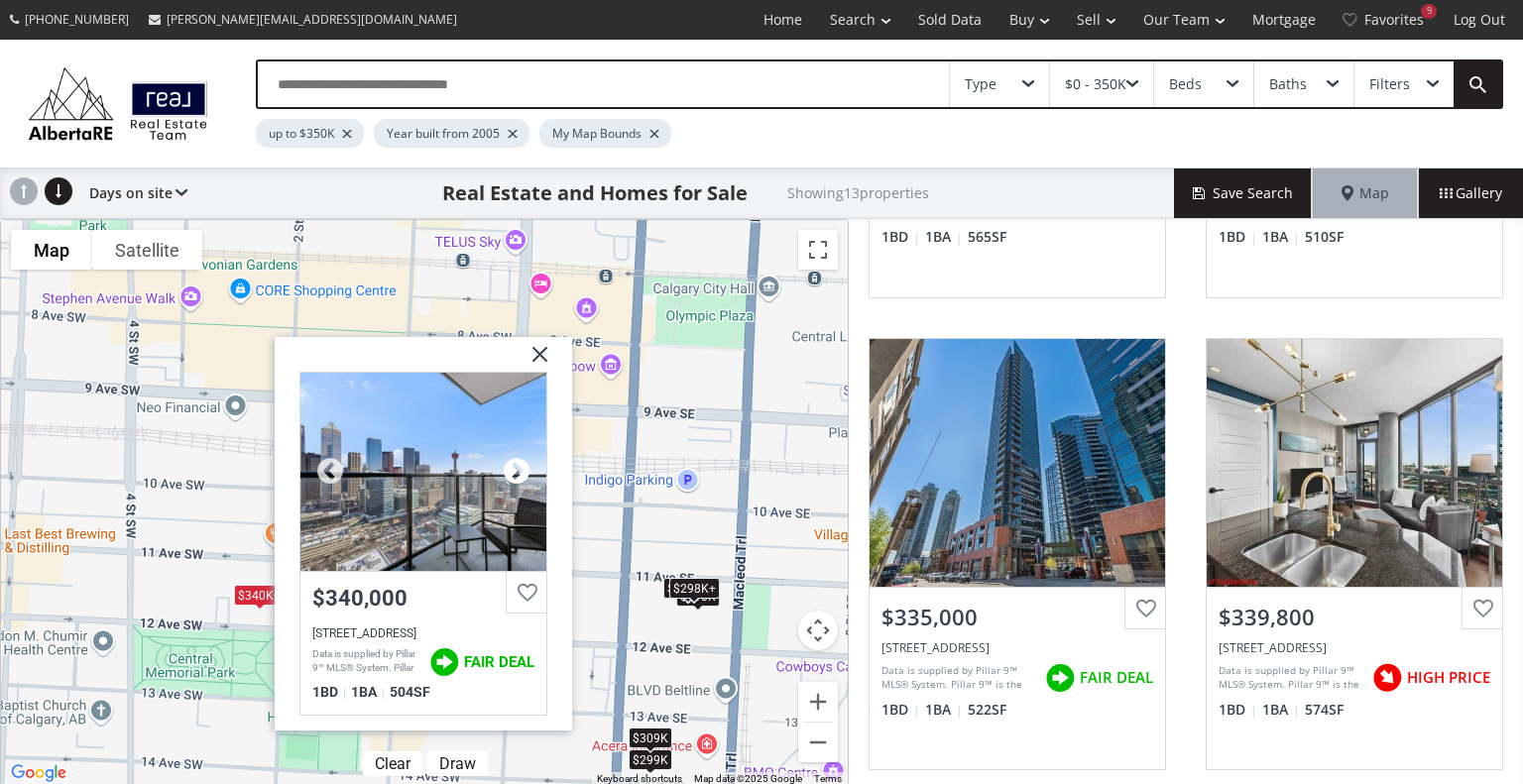 click at bounding box center (517, 472) 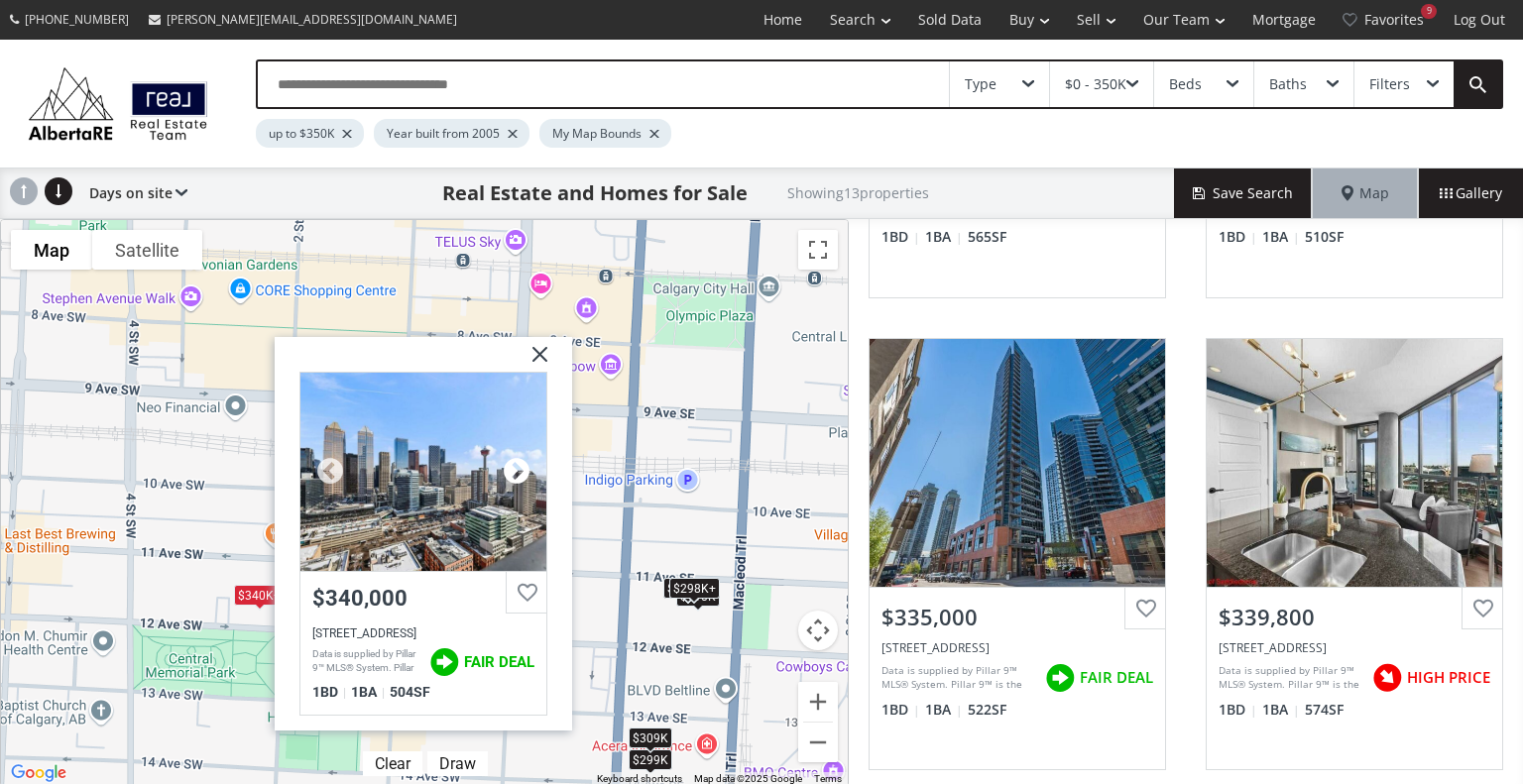 click at bounding box center [517, 472] 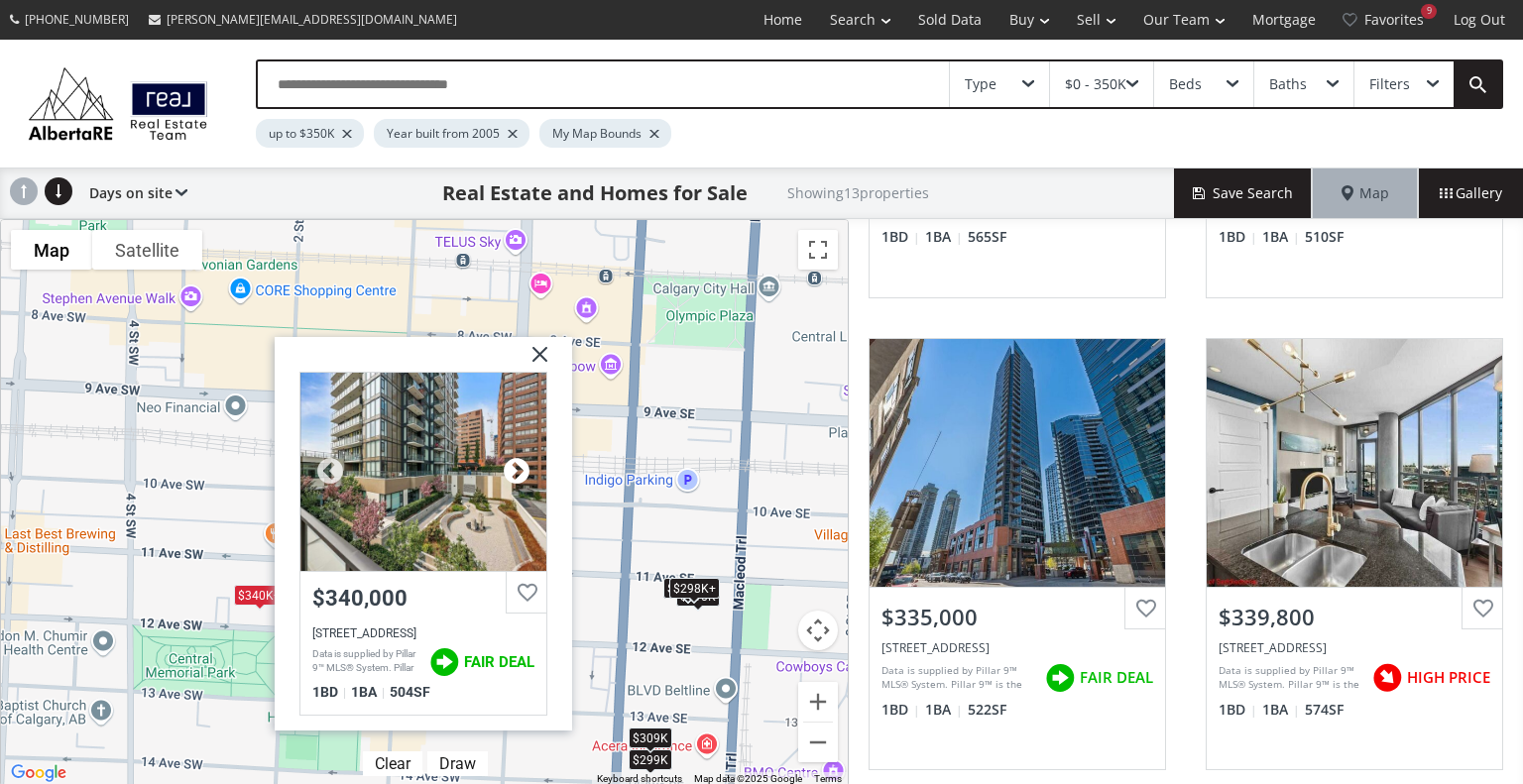 click at bounding box center (517, 472) 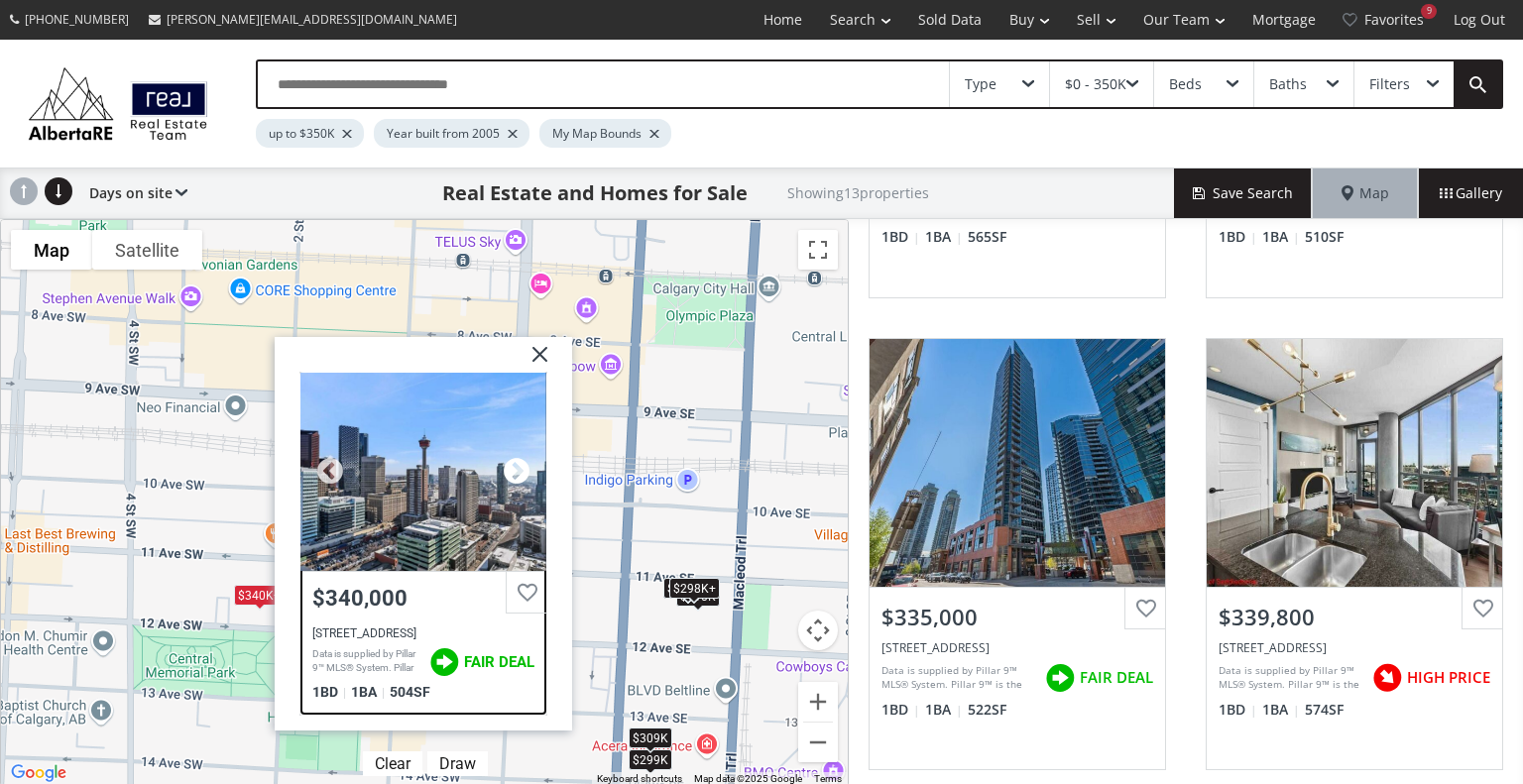 click at bounding box center [517, 472] 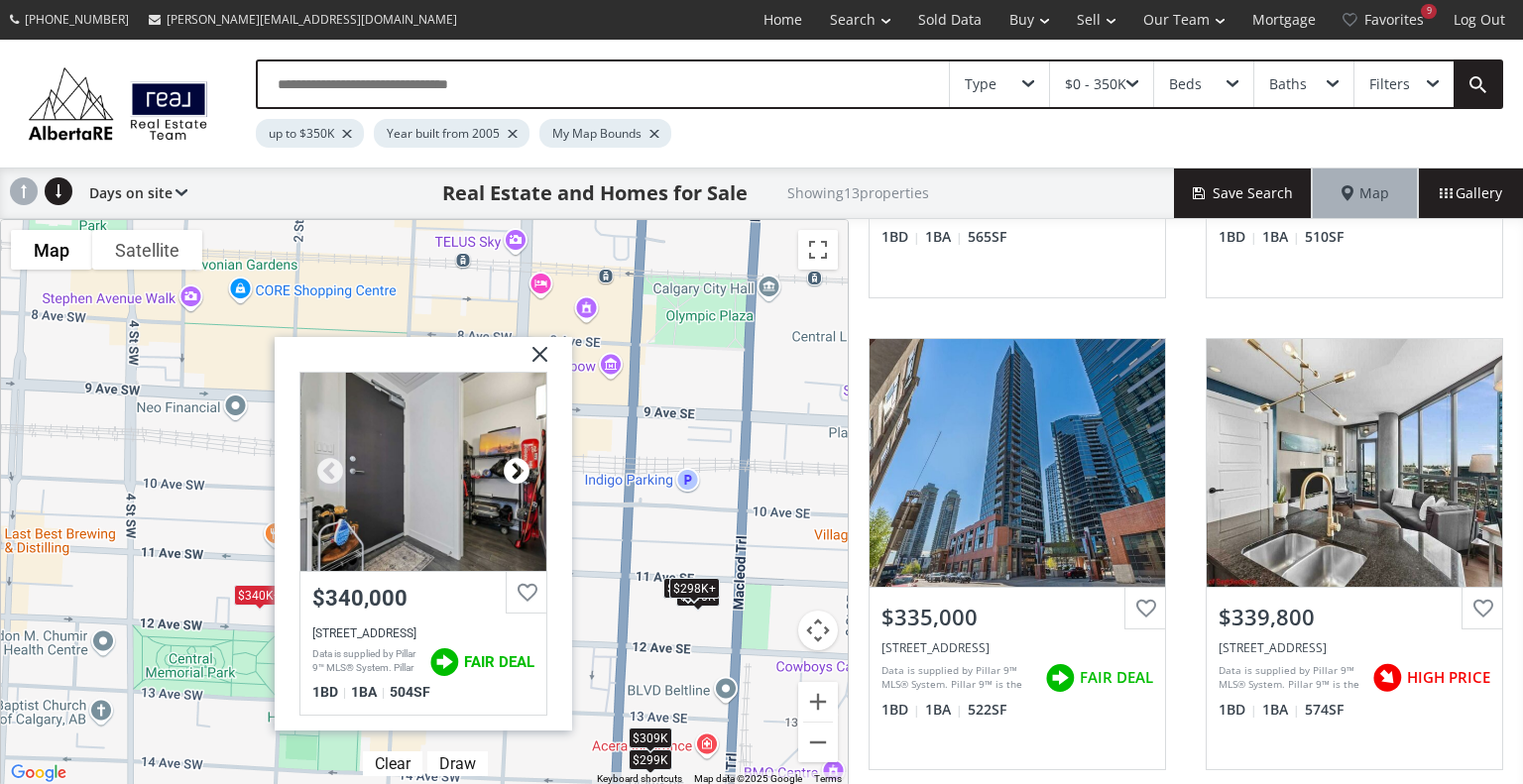 click at bounding box center (517, 472) 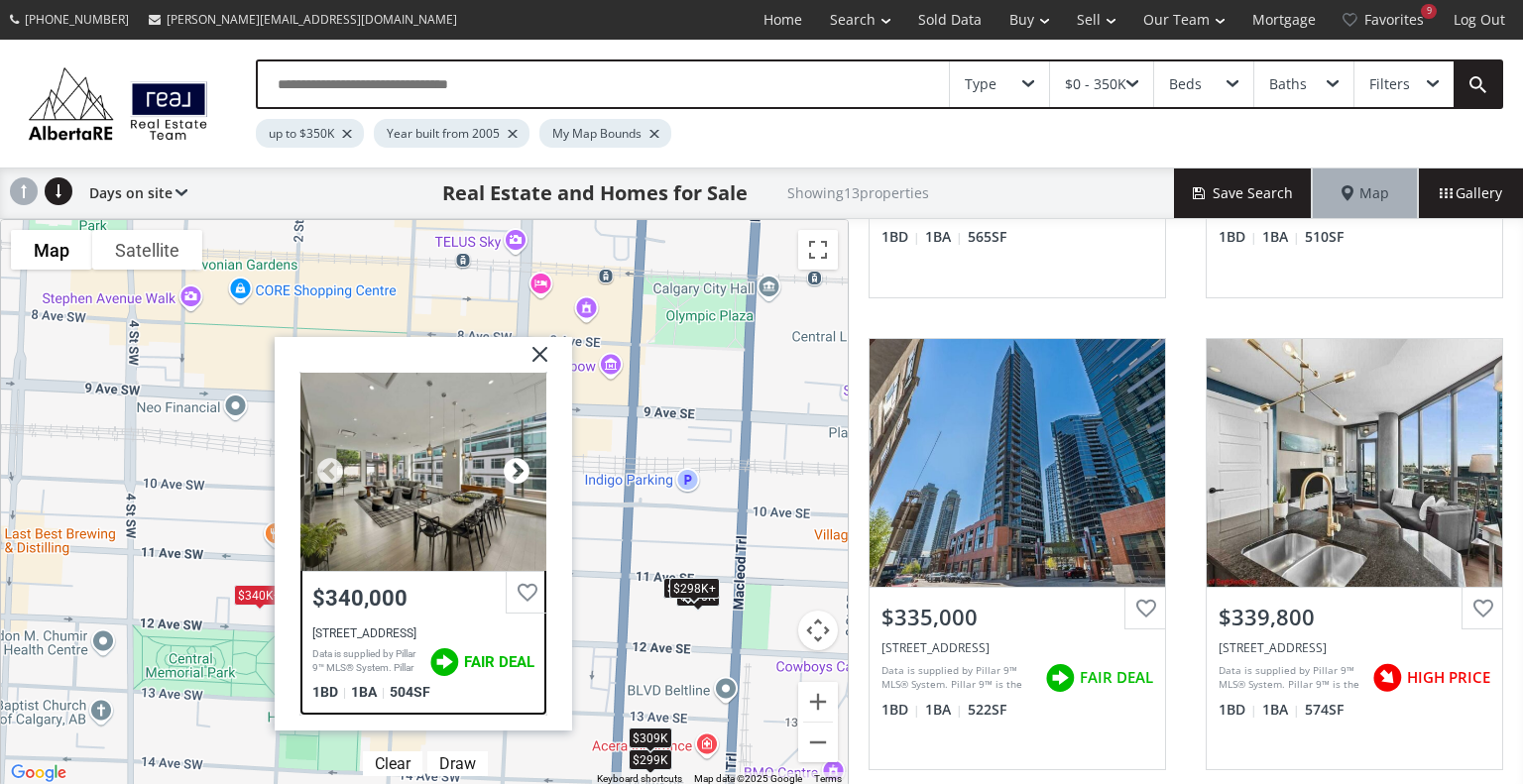 click at bounding box center [517, 472] 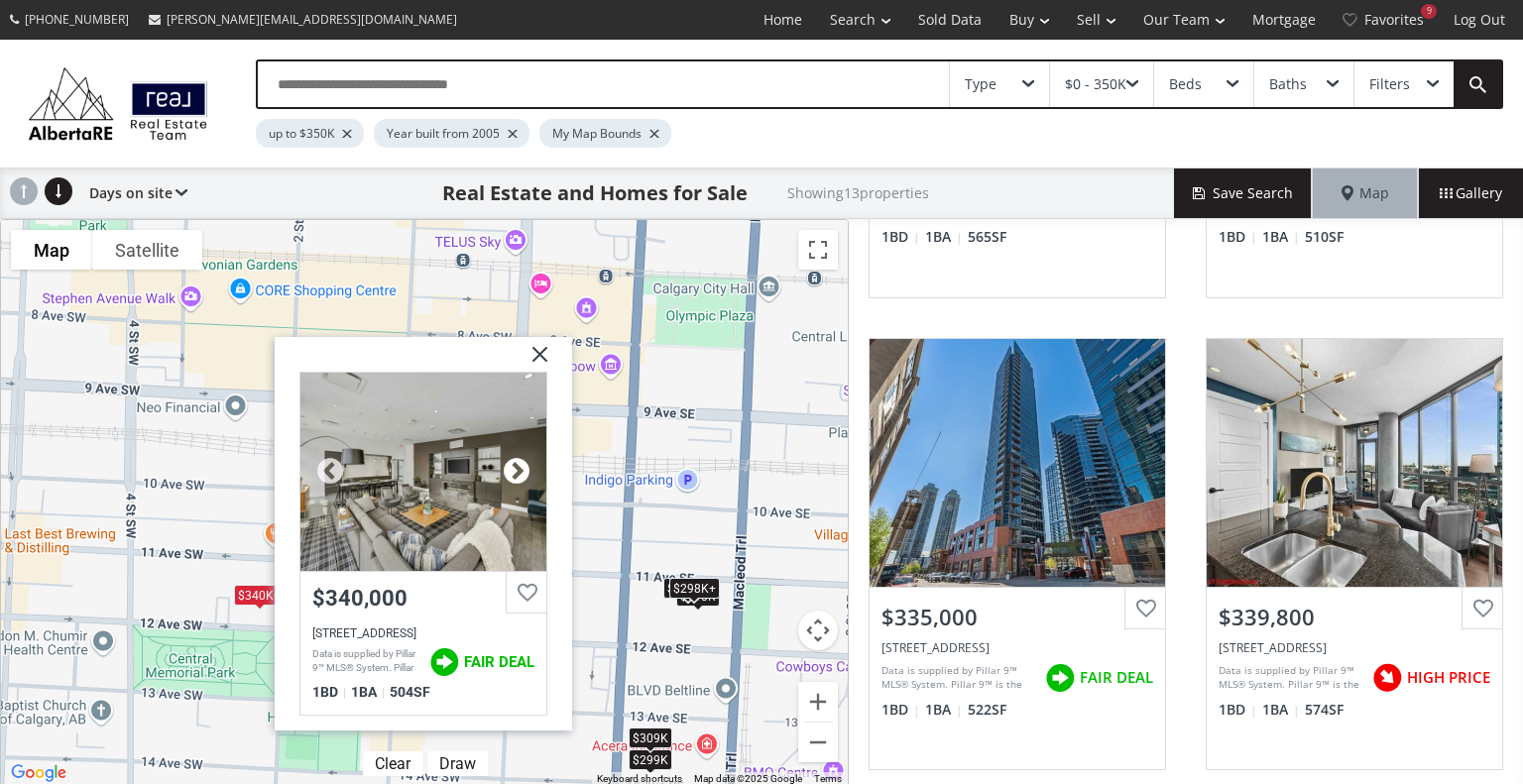 click at bounding box center [517, 472] 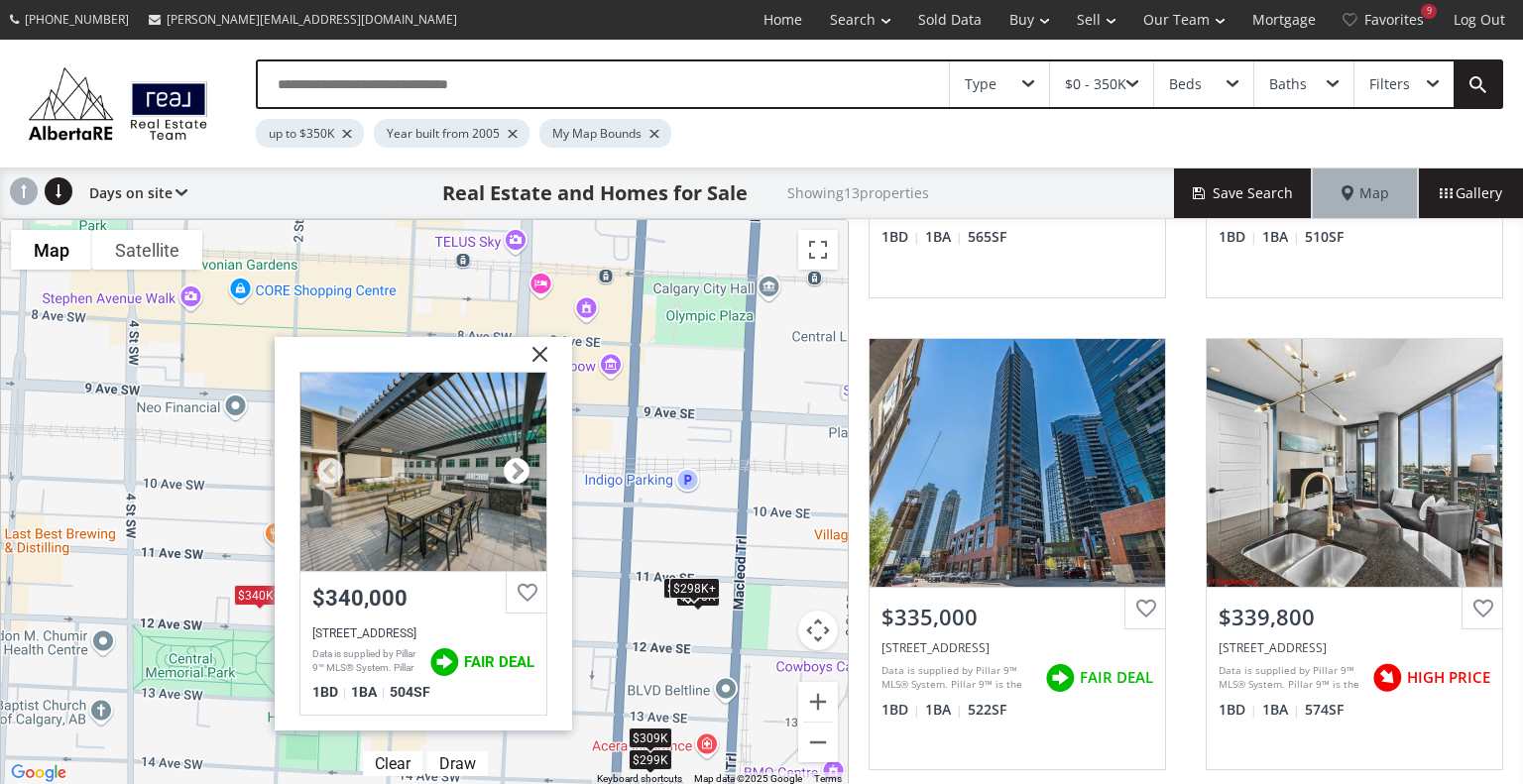 click at bounding box center [517, 472] 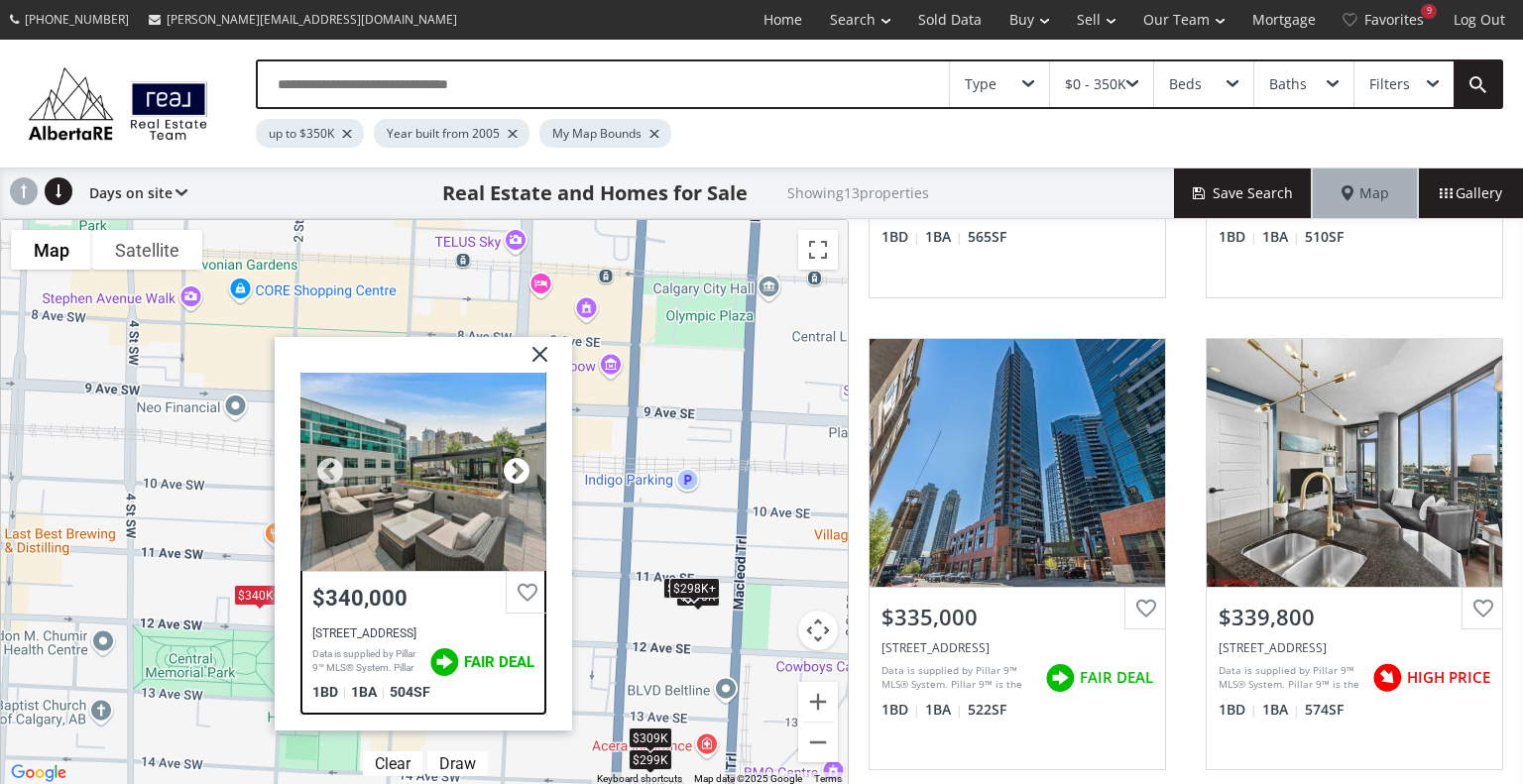 click at bounding box center [517, 472] 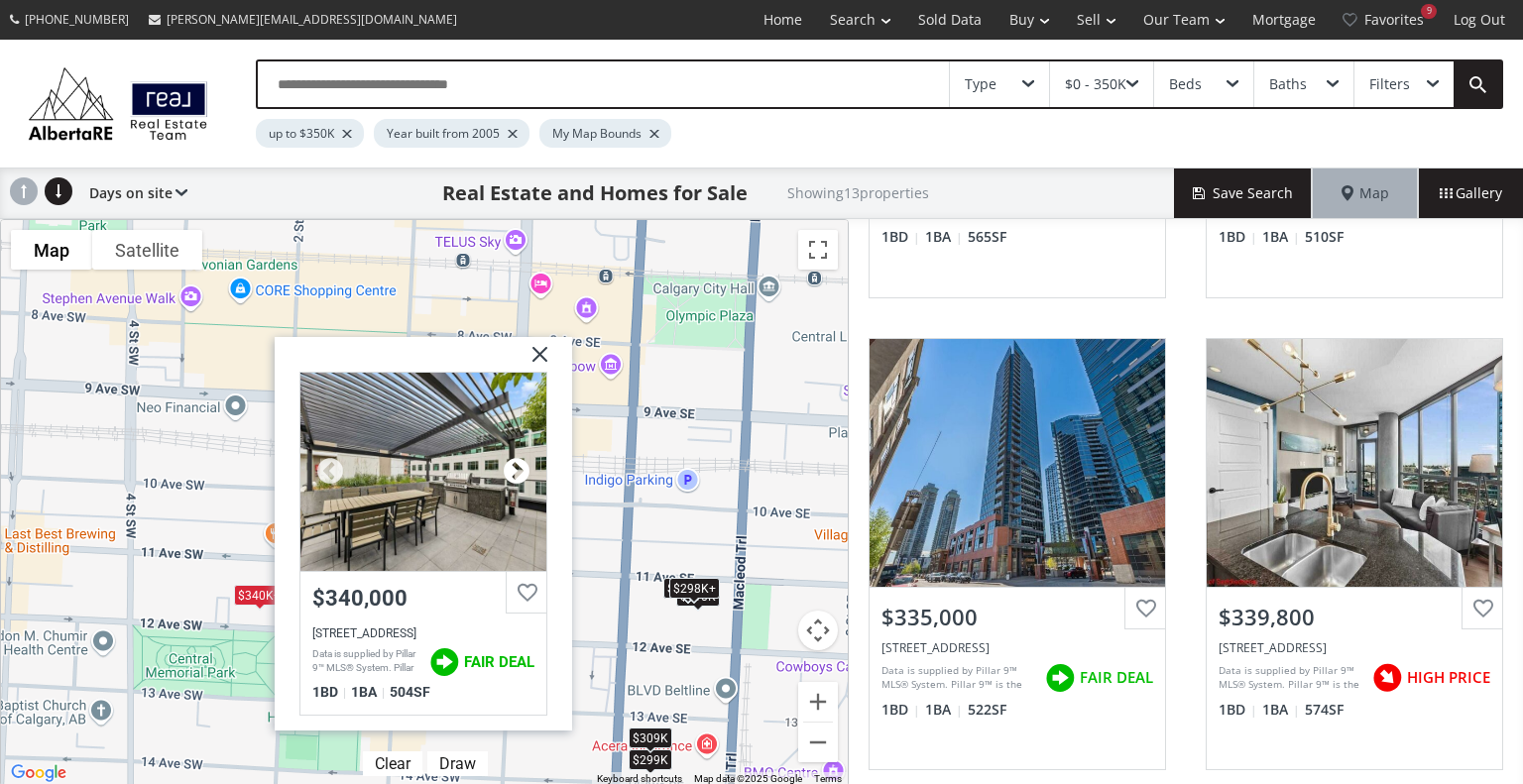 click at bounding box center (517, 472) 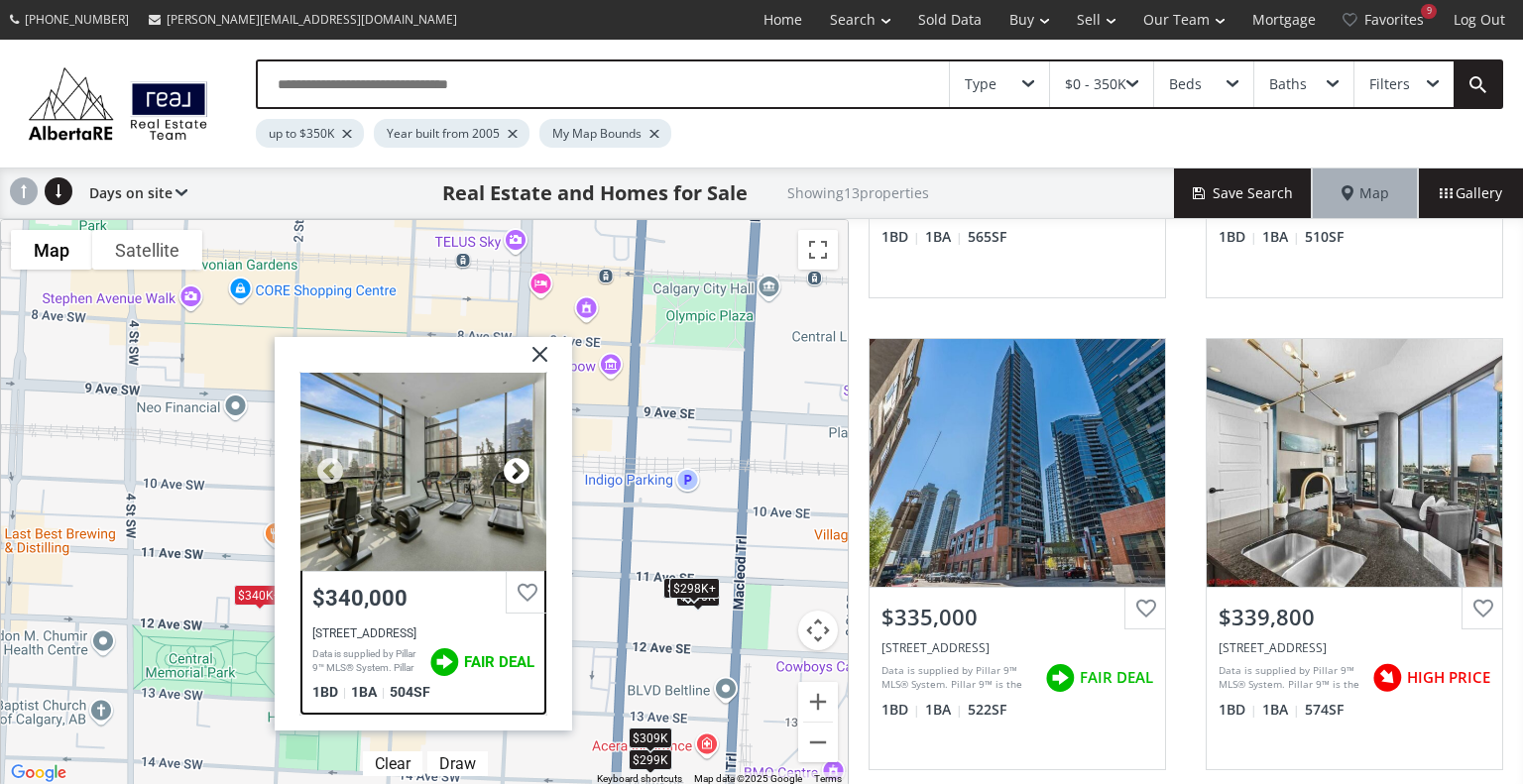 click at bounding box center [517, 472] 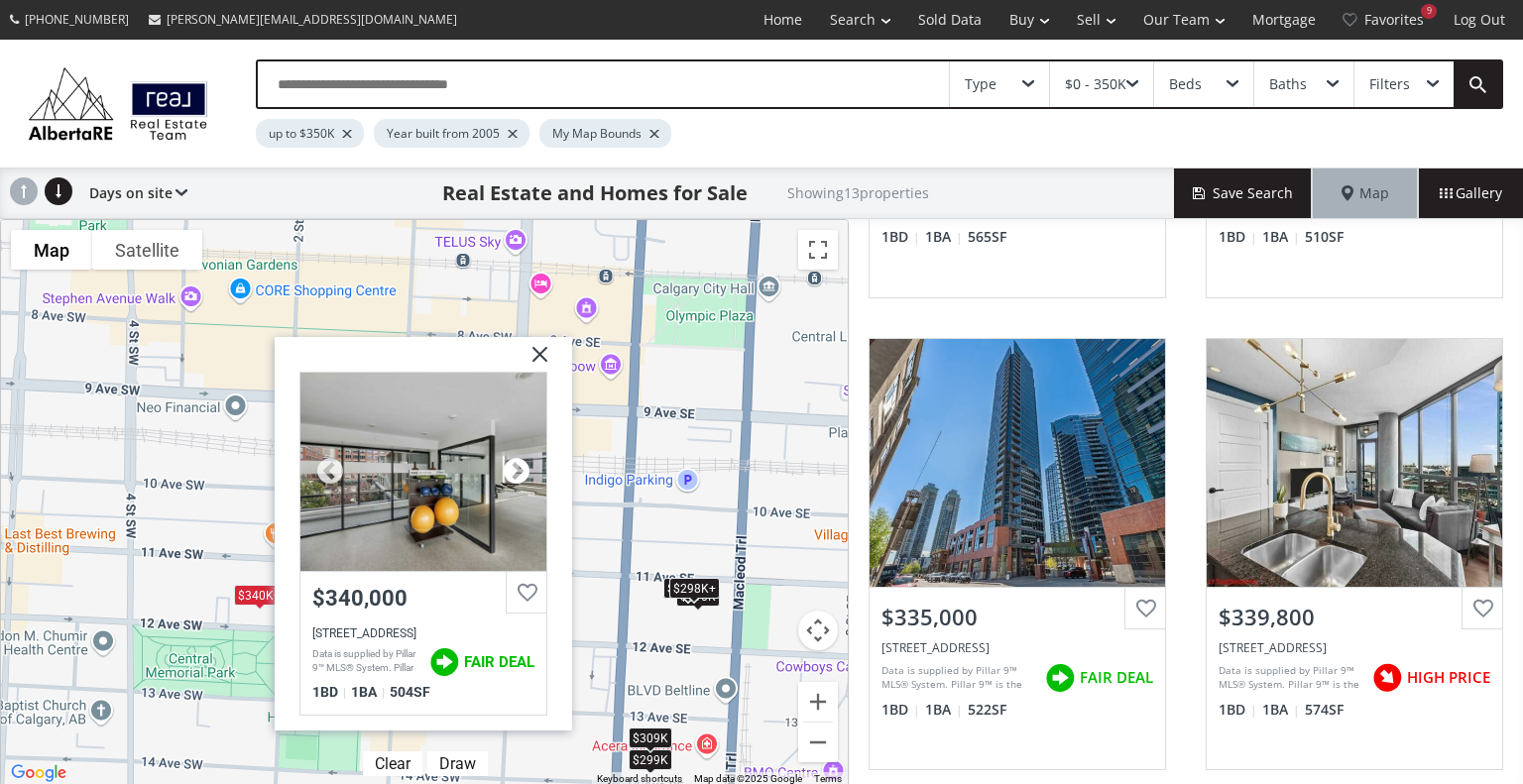 click at bounding box center [517, 472] 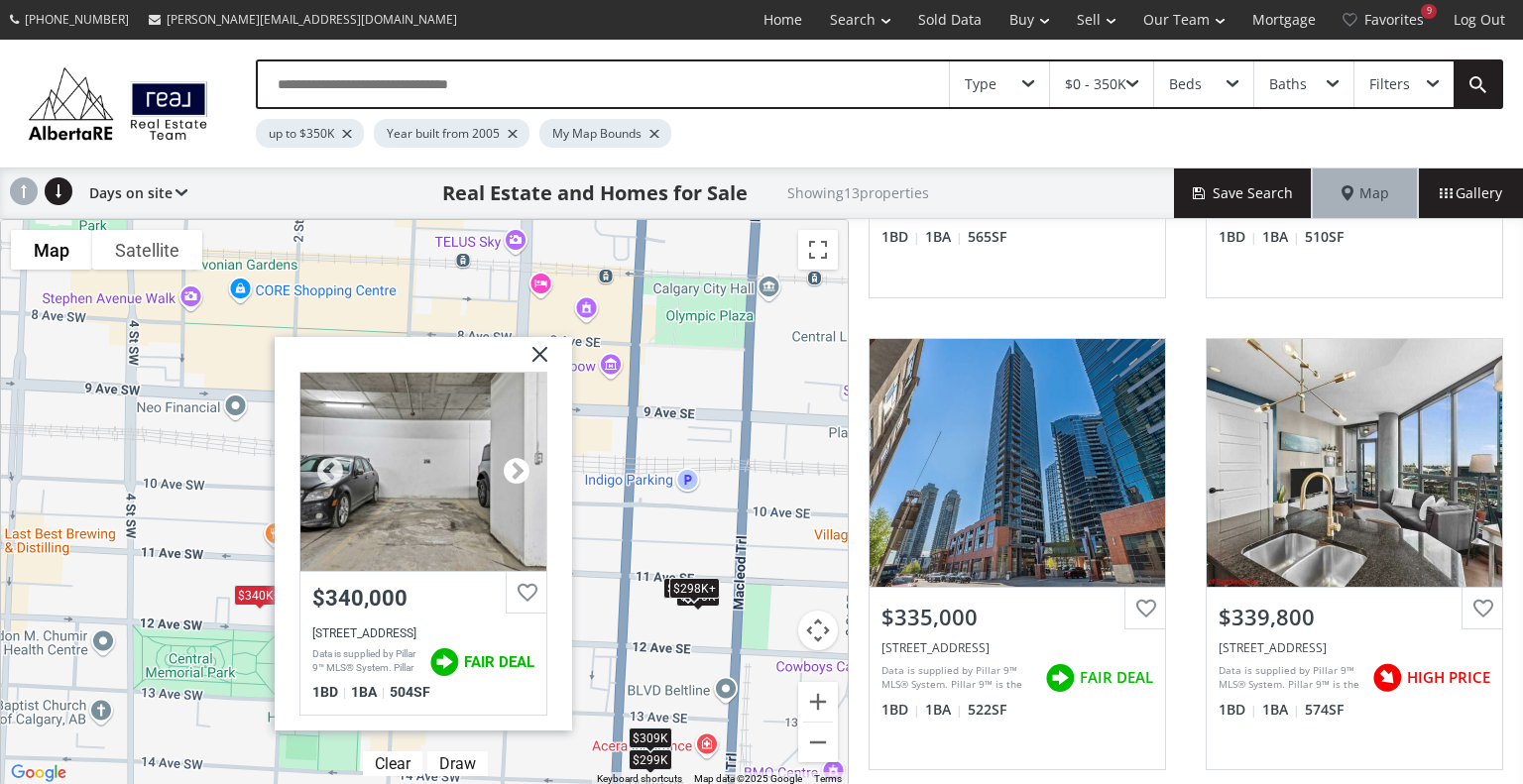 click at bounding box center (517, 472) 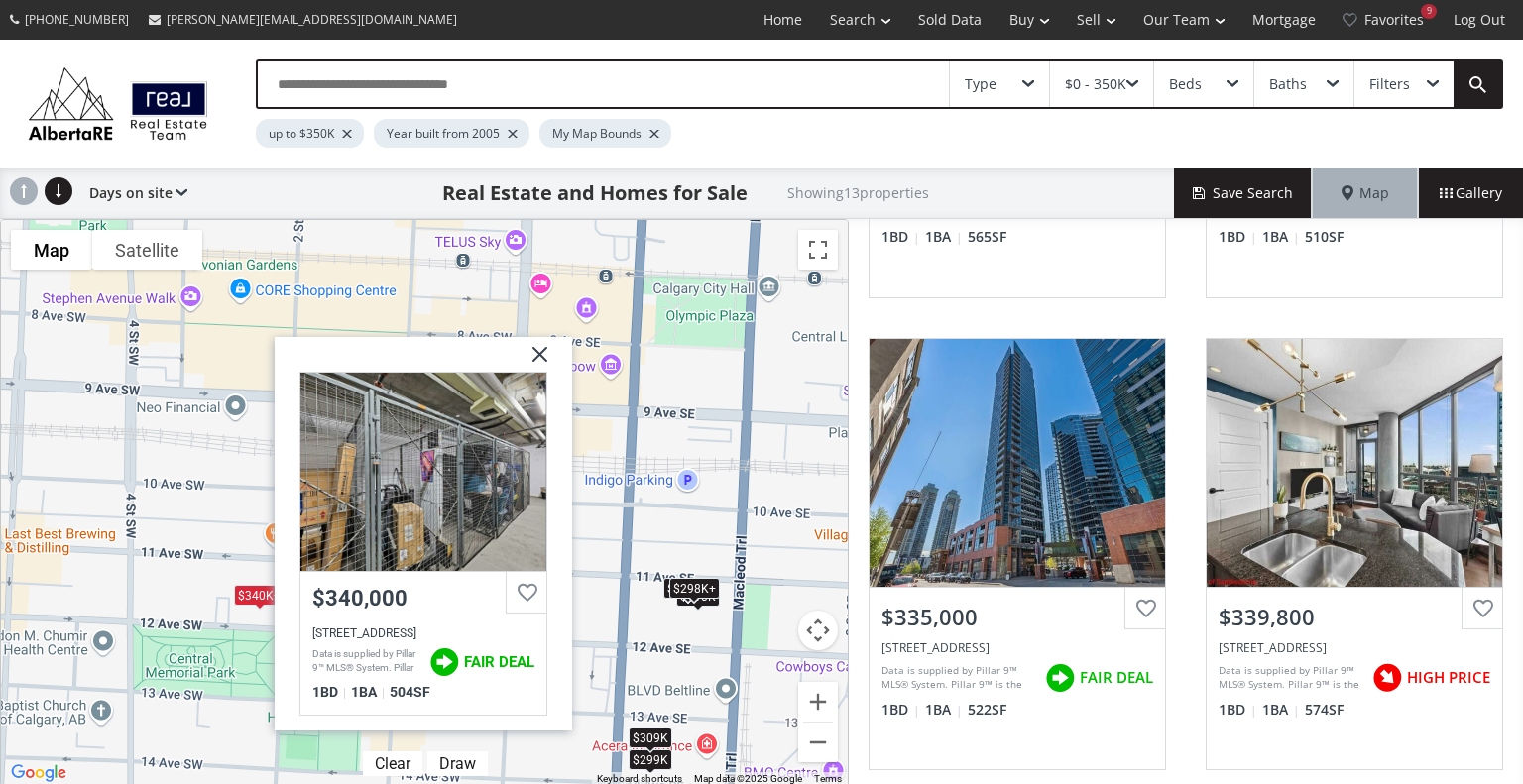click at bounding box center (532, 362) 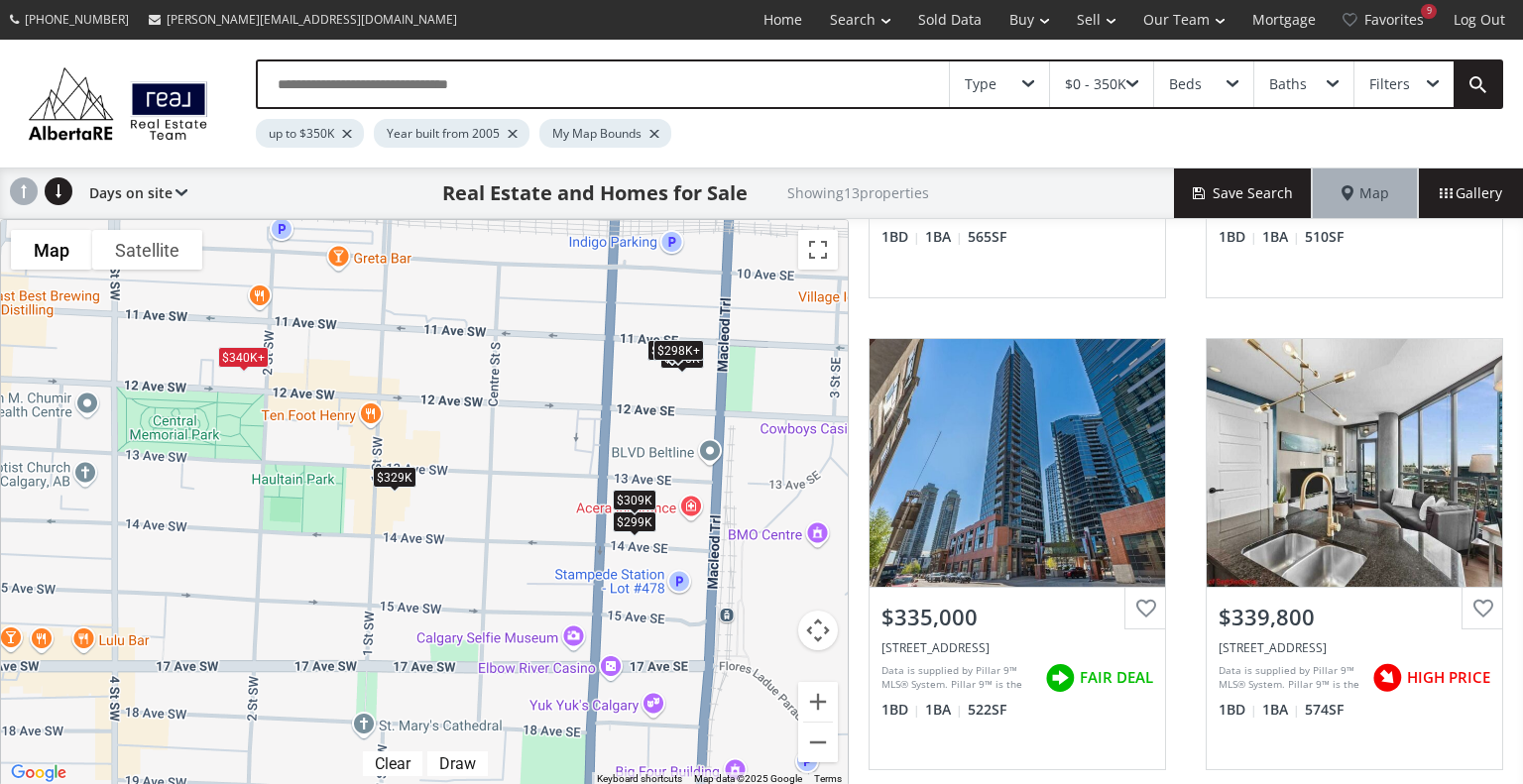 drag, startPoint x: 313, startPoint y: 706, endPoint x: 296, endPoint y: 456, distance: 250.57733 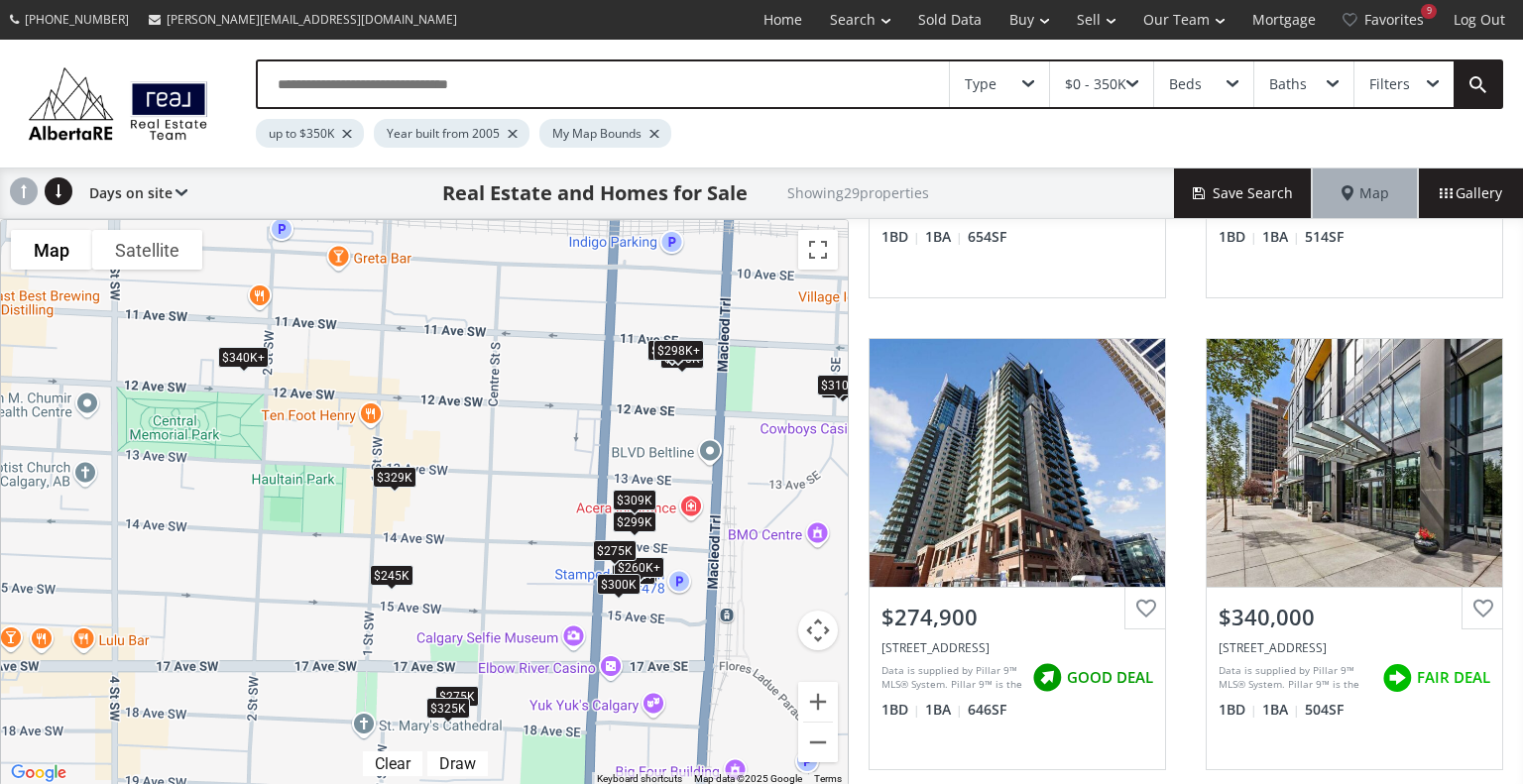 click on "$329K" at bounding box center (395, 477) 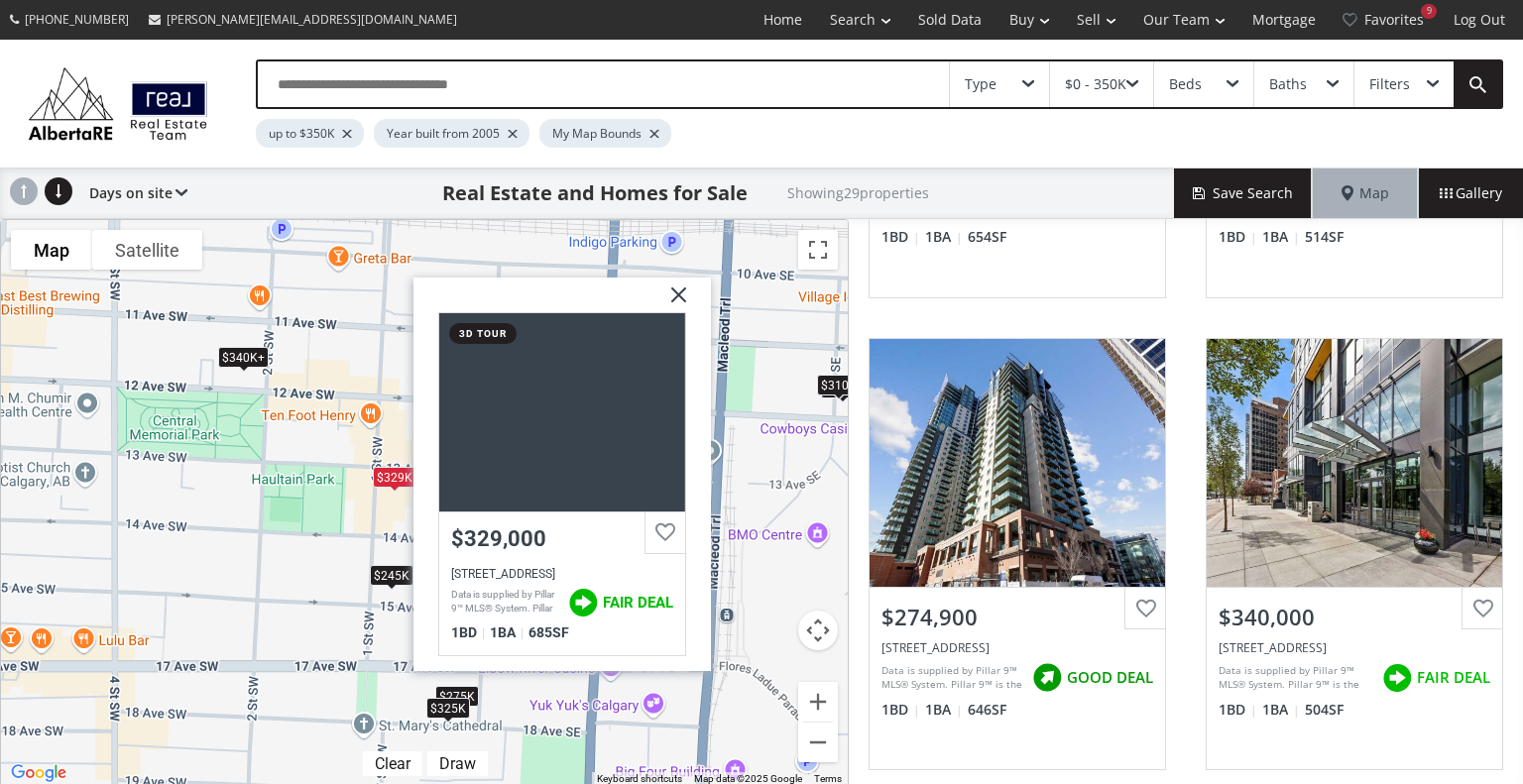 click on "$245K" at bounding box center (392, 575) 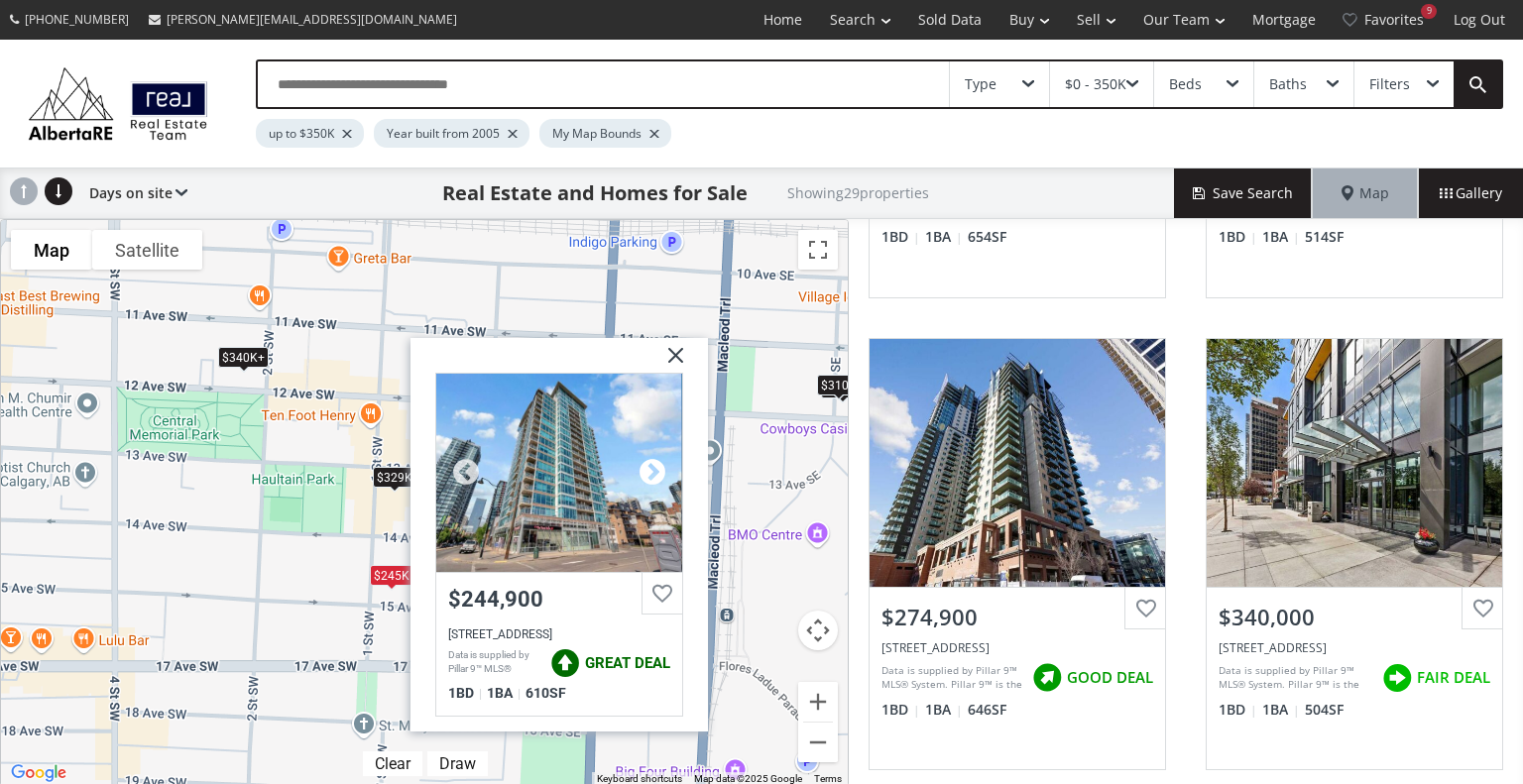 click at bounding box center [652, 473] 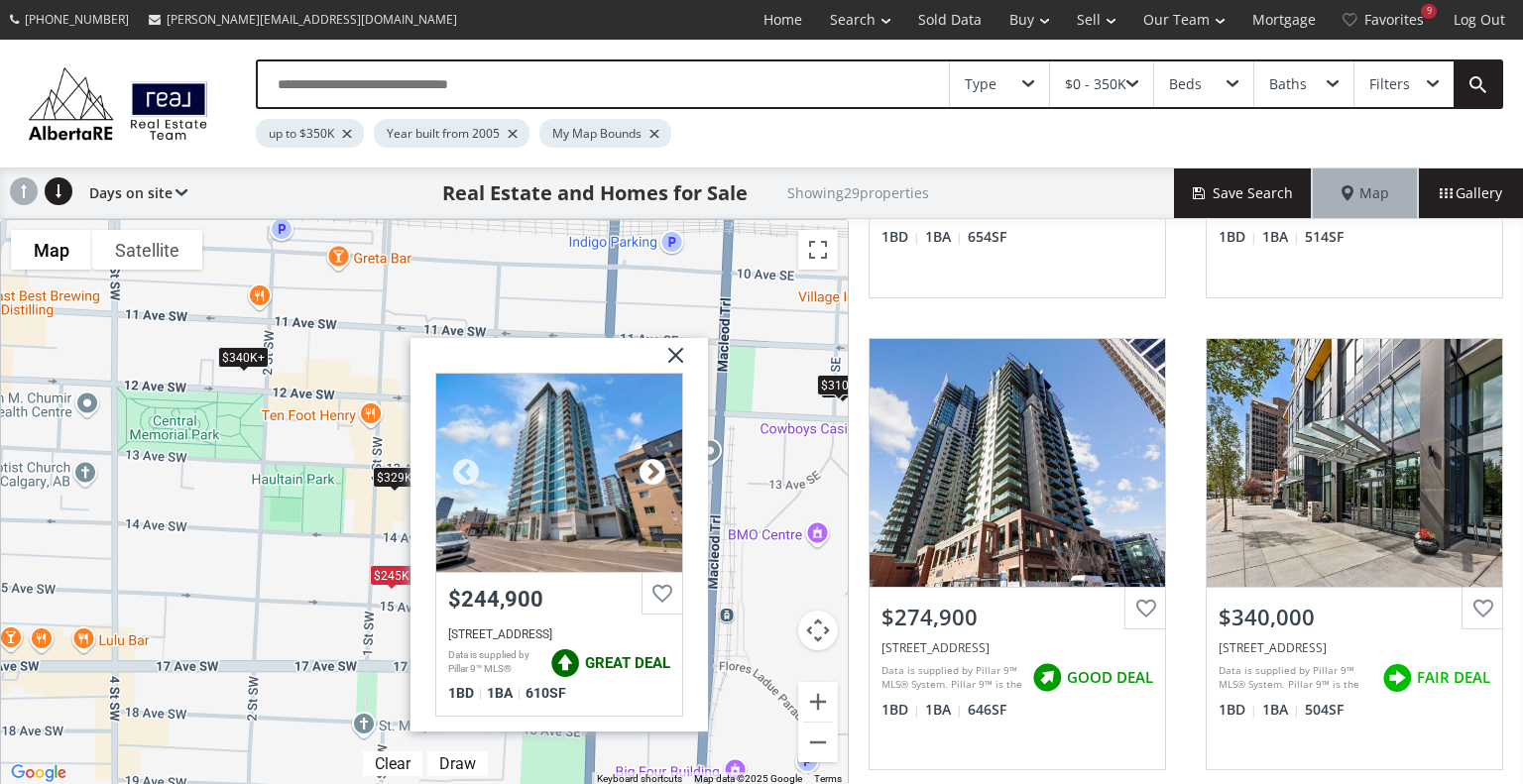 click at bounding box center (652, 473) 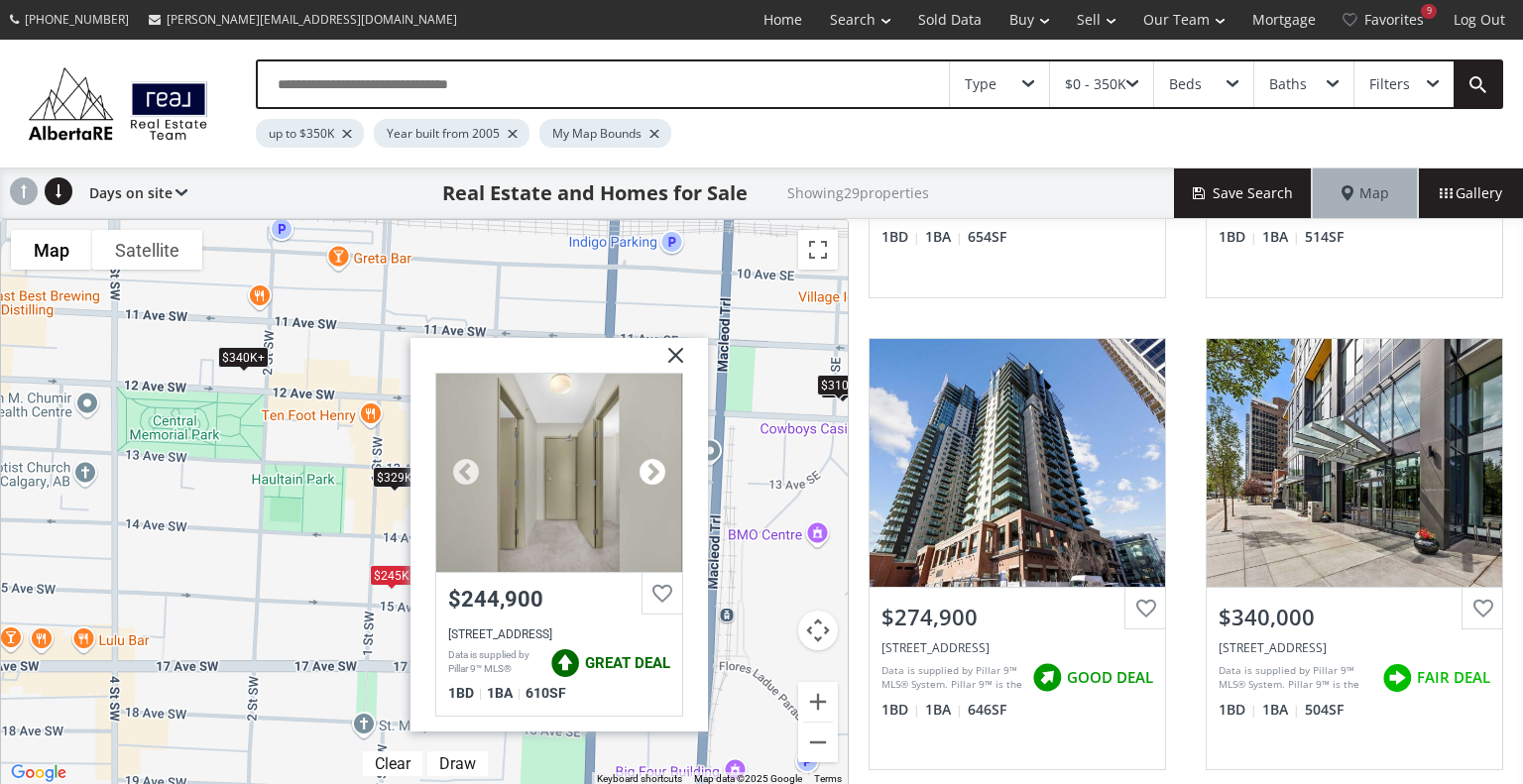 click at bounding box center (652, 473) 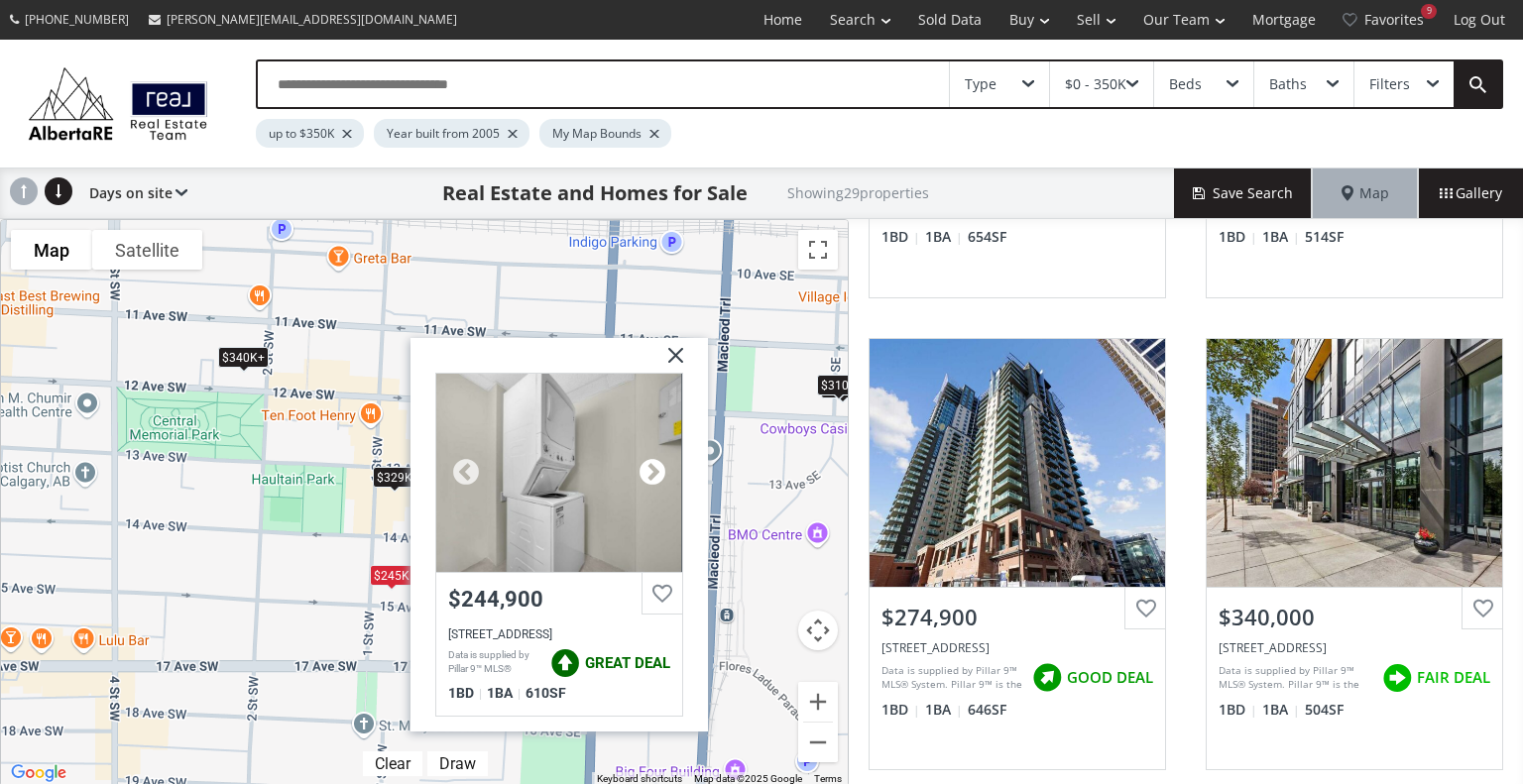 click at bounding box center [652, 473] 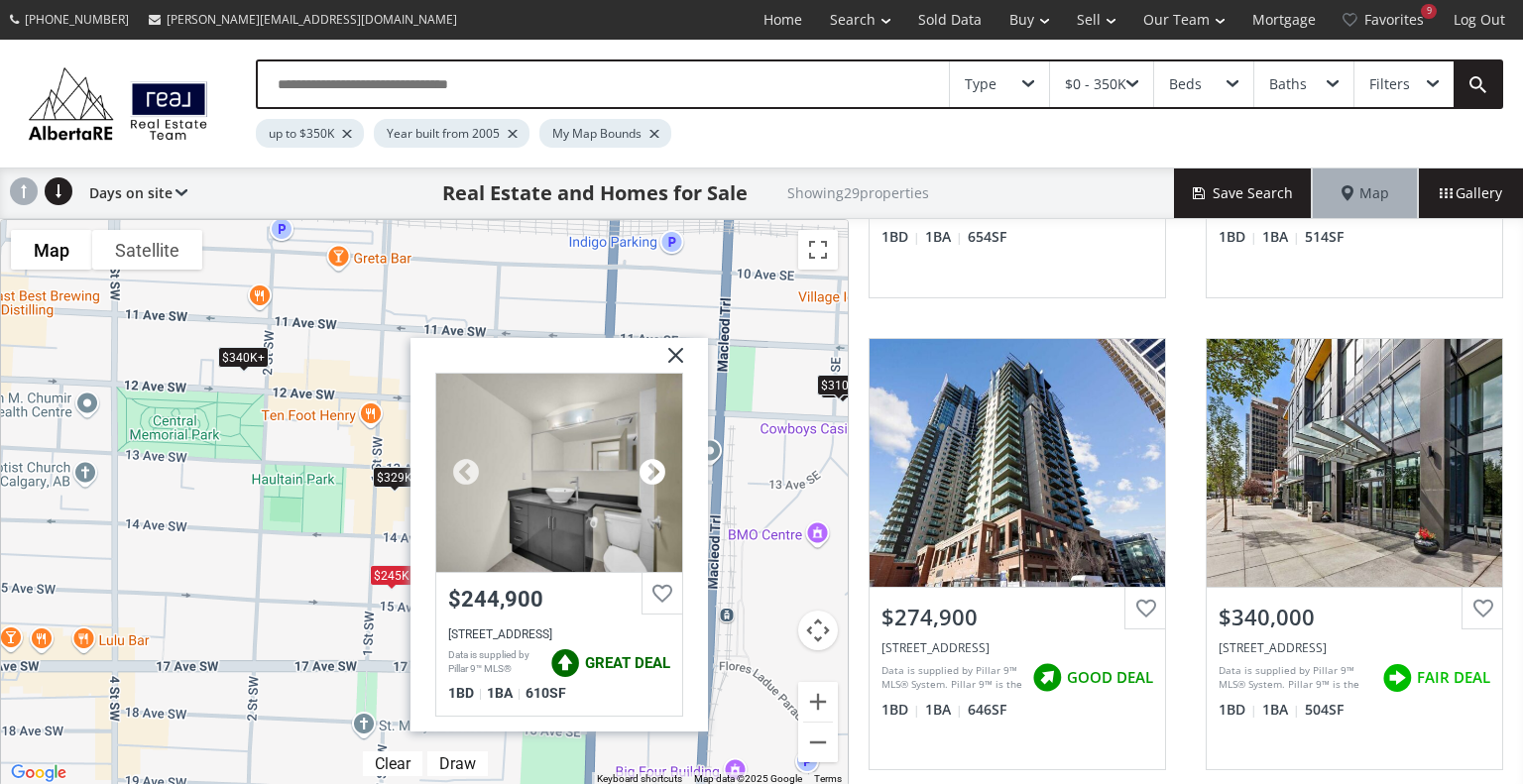 click at bounding box center (652, 473) 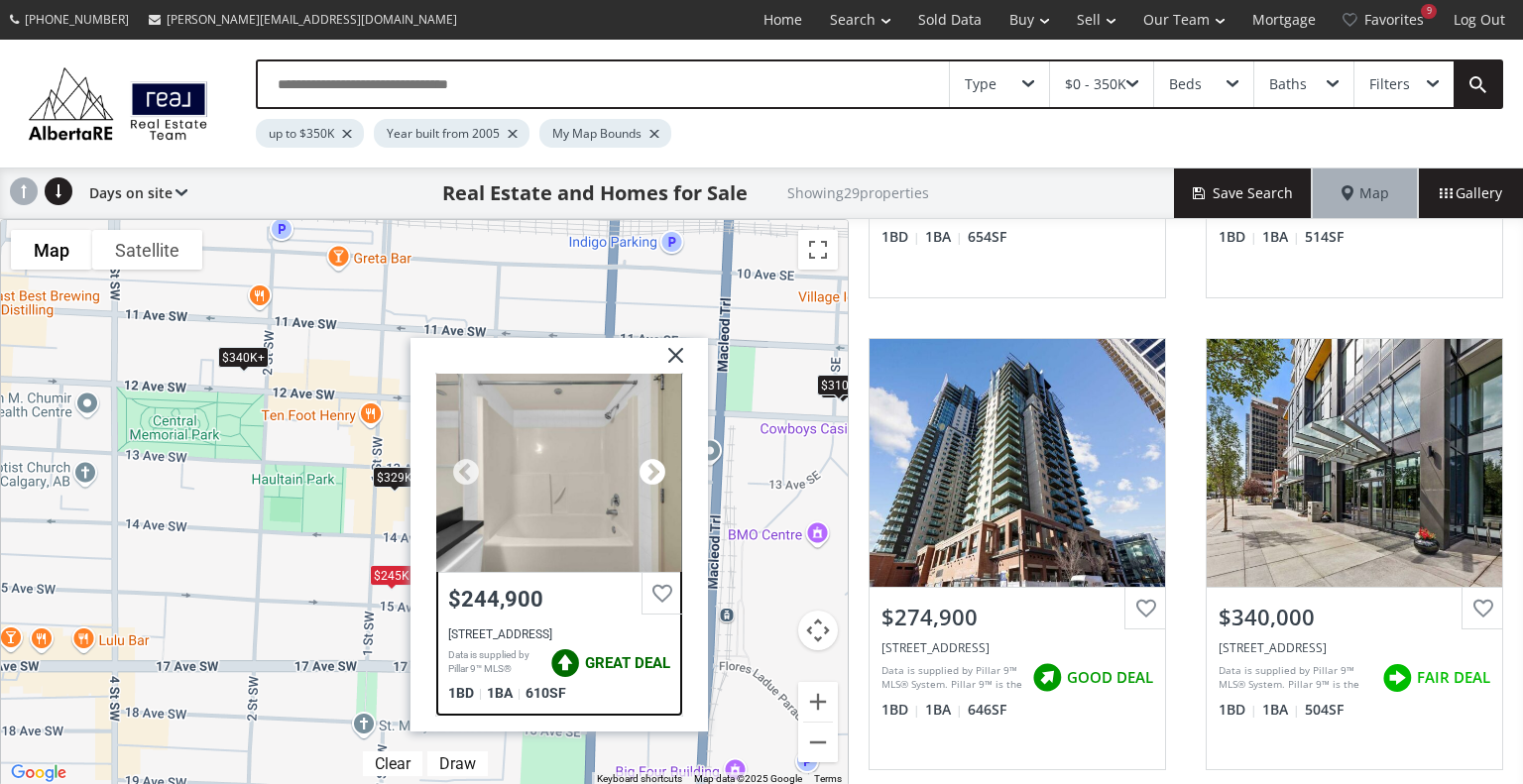 click at bounding box center (652, 473) 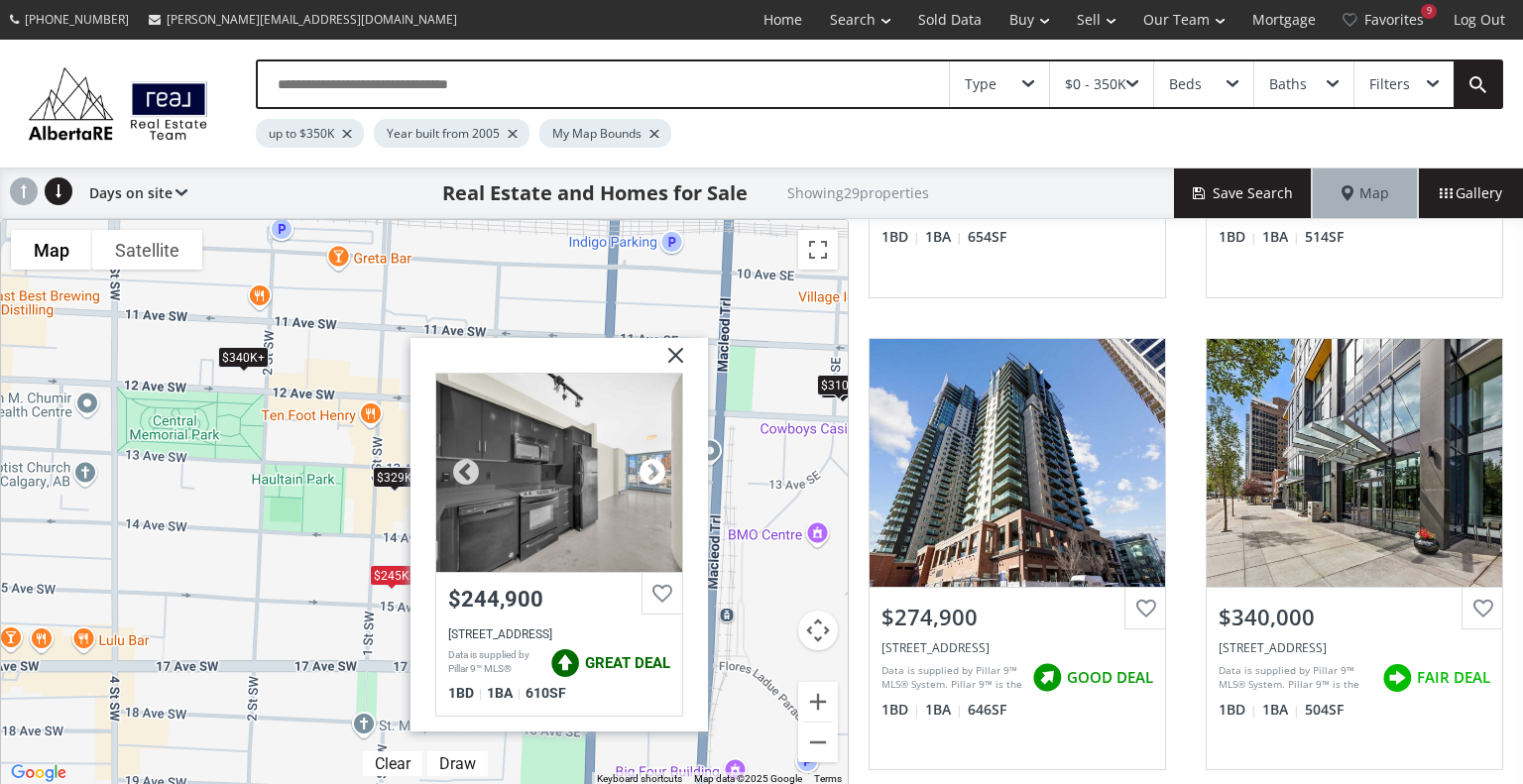 click at bounding box center [652, 473] 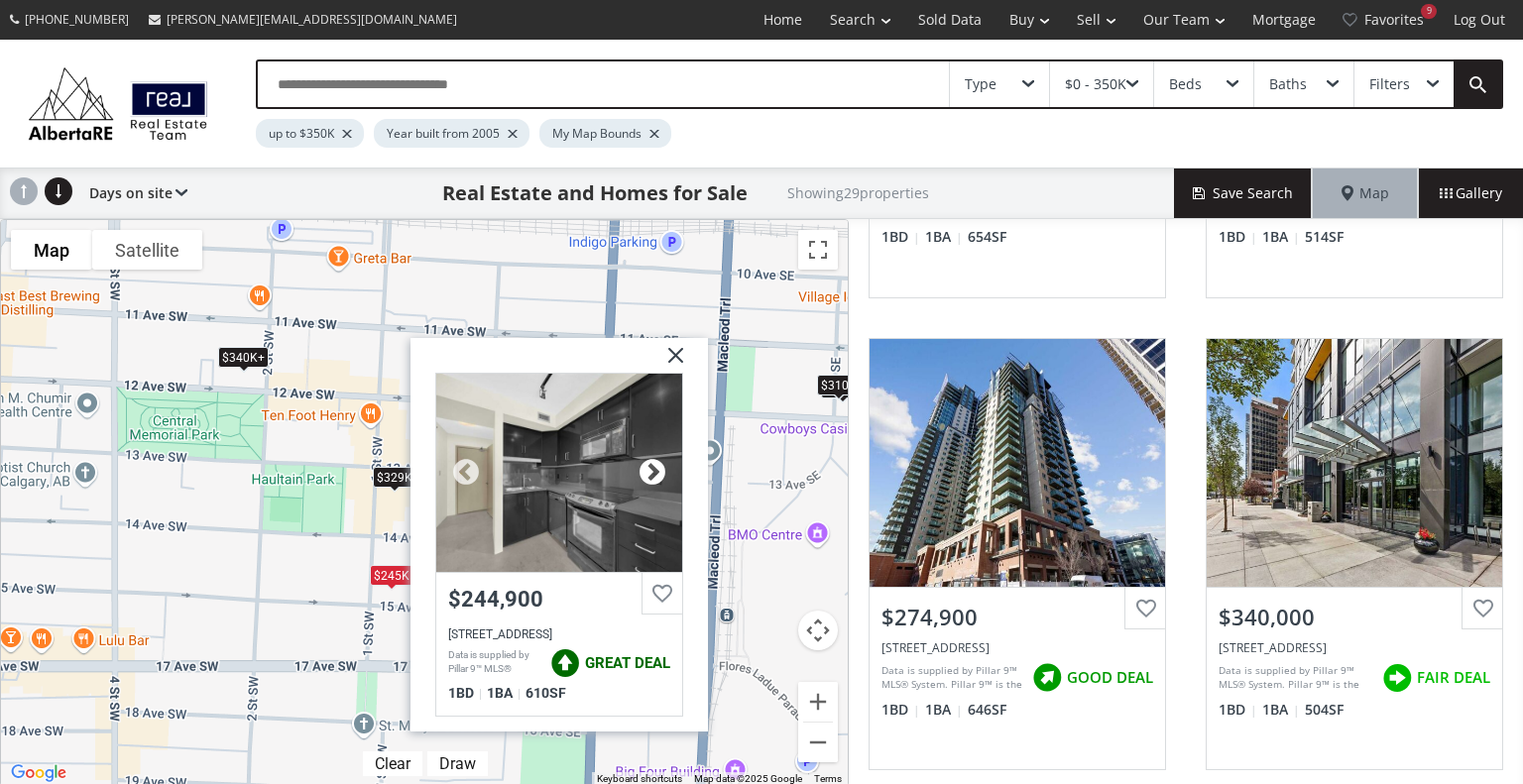 click at bounding box center [652, 473] 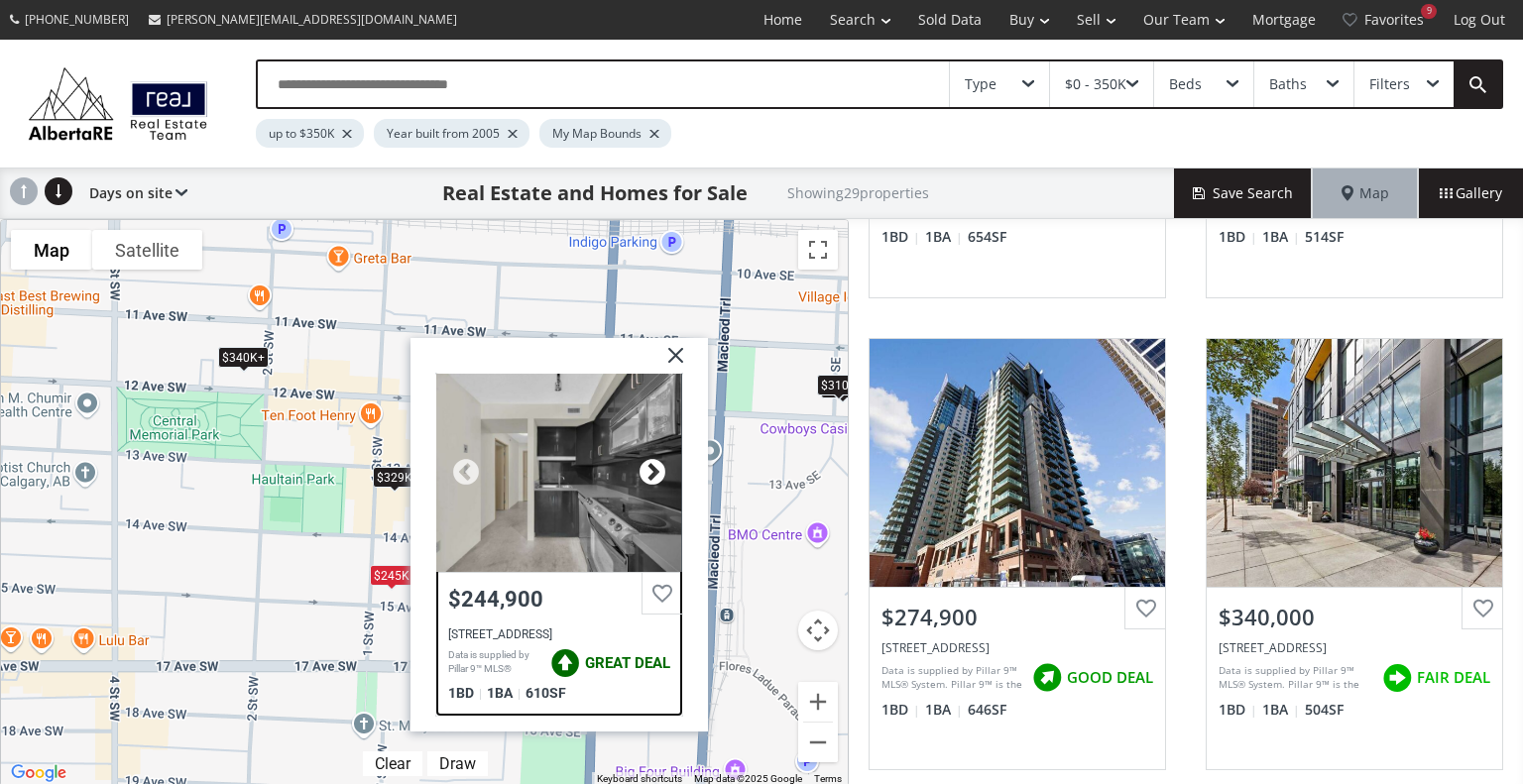 click at bounding box center (652, 473) 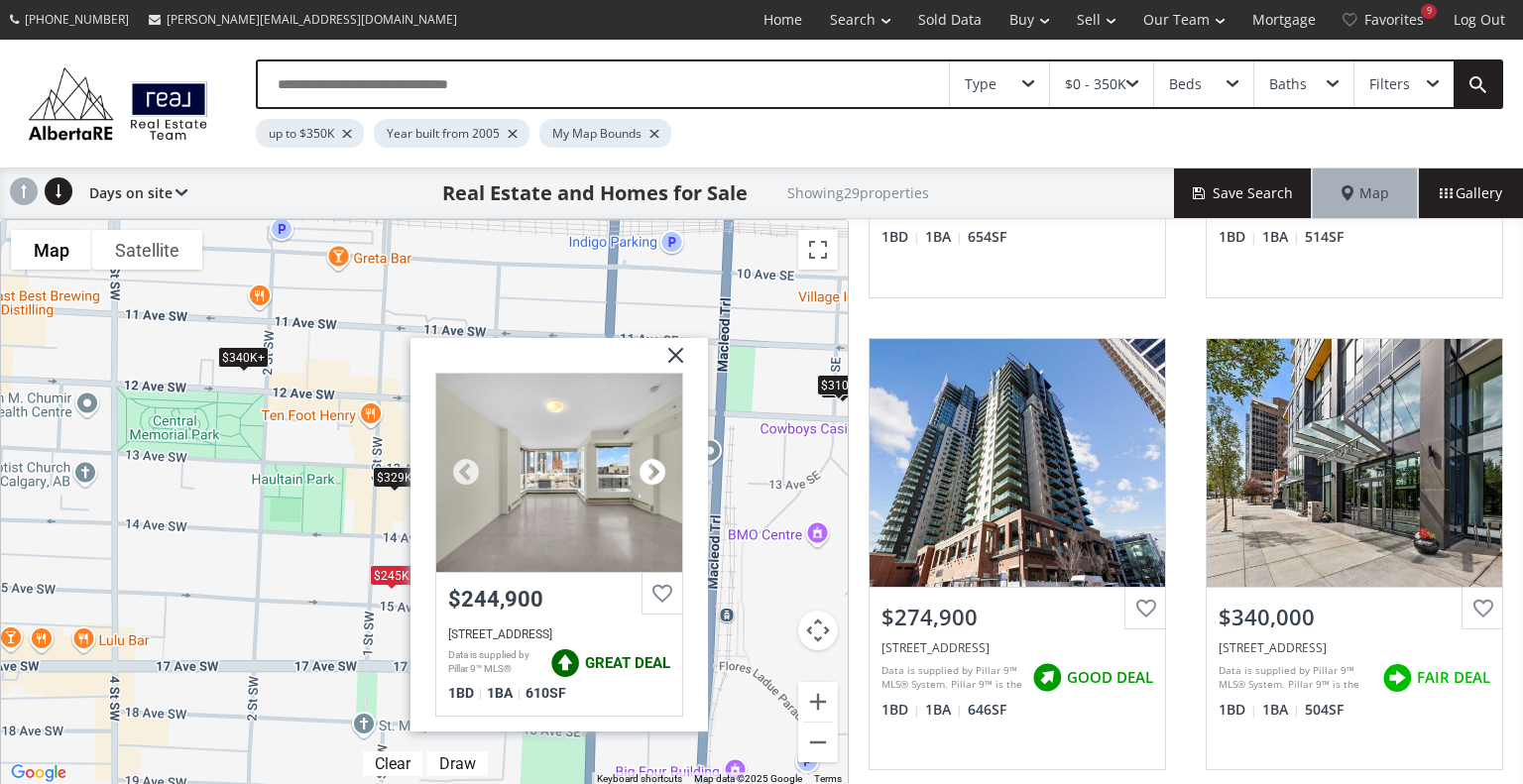 click at bounding box center (652, 473) 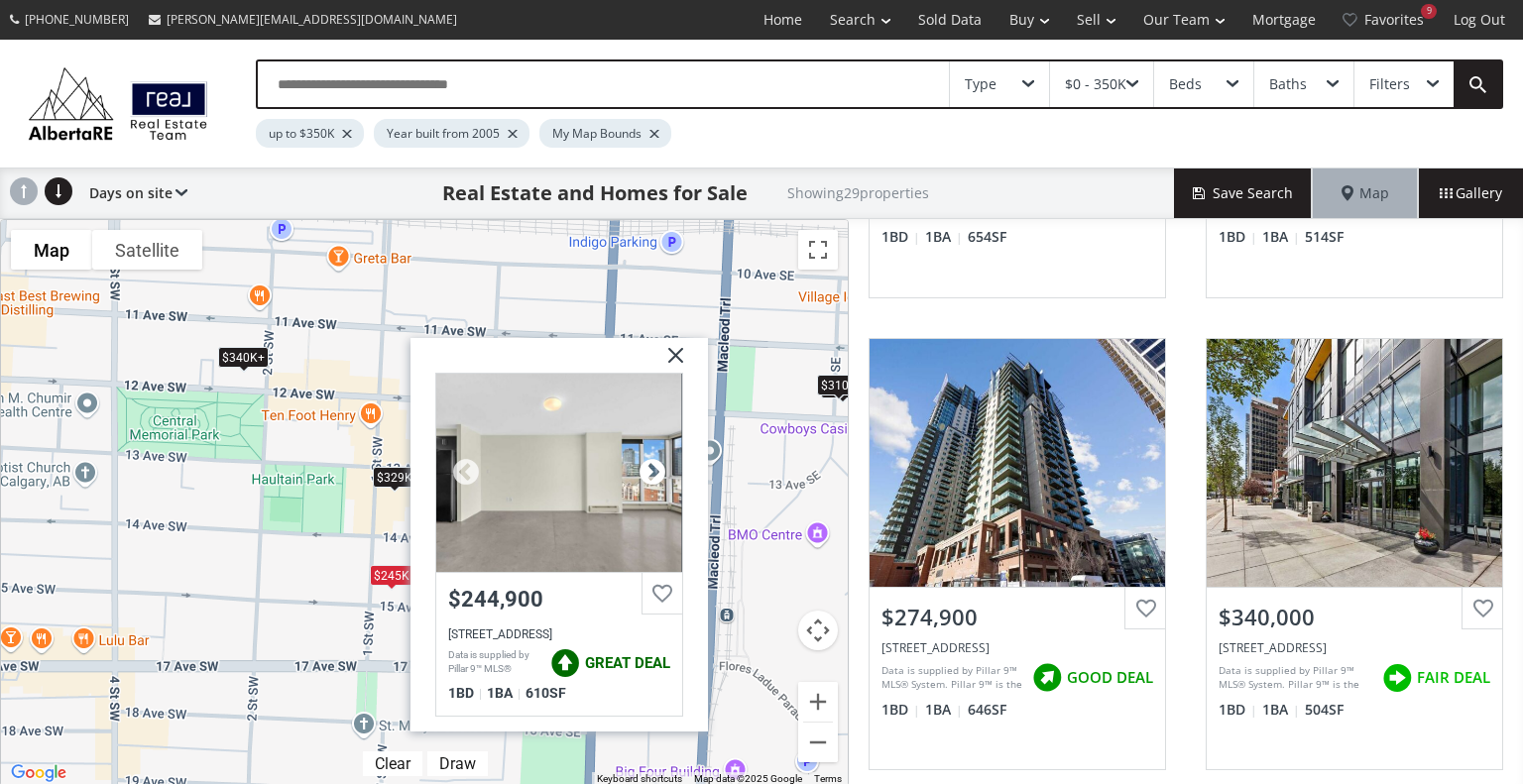 click at bounding box center (652, 473) 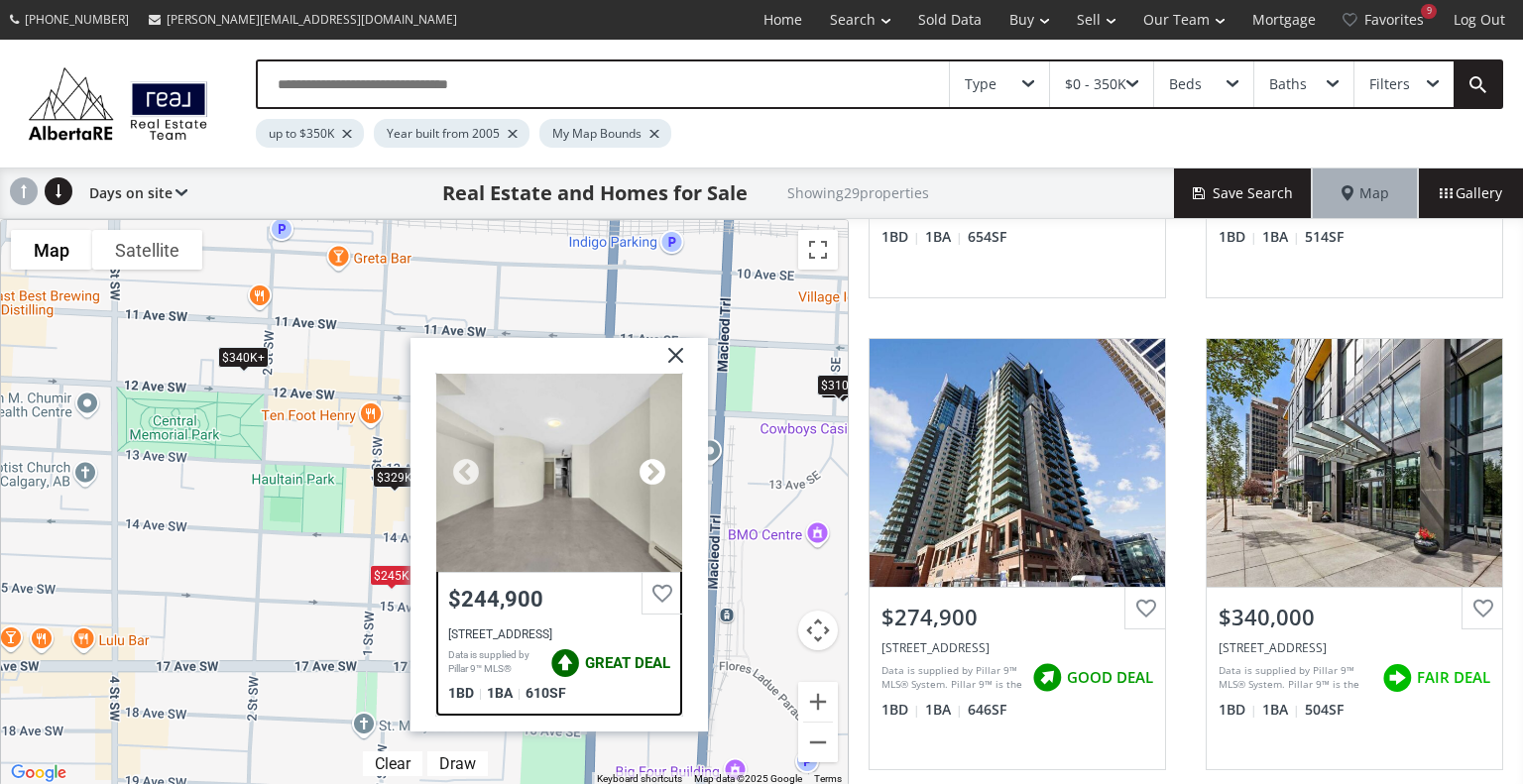 click at bounding box center (652, 473) 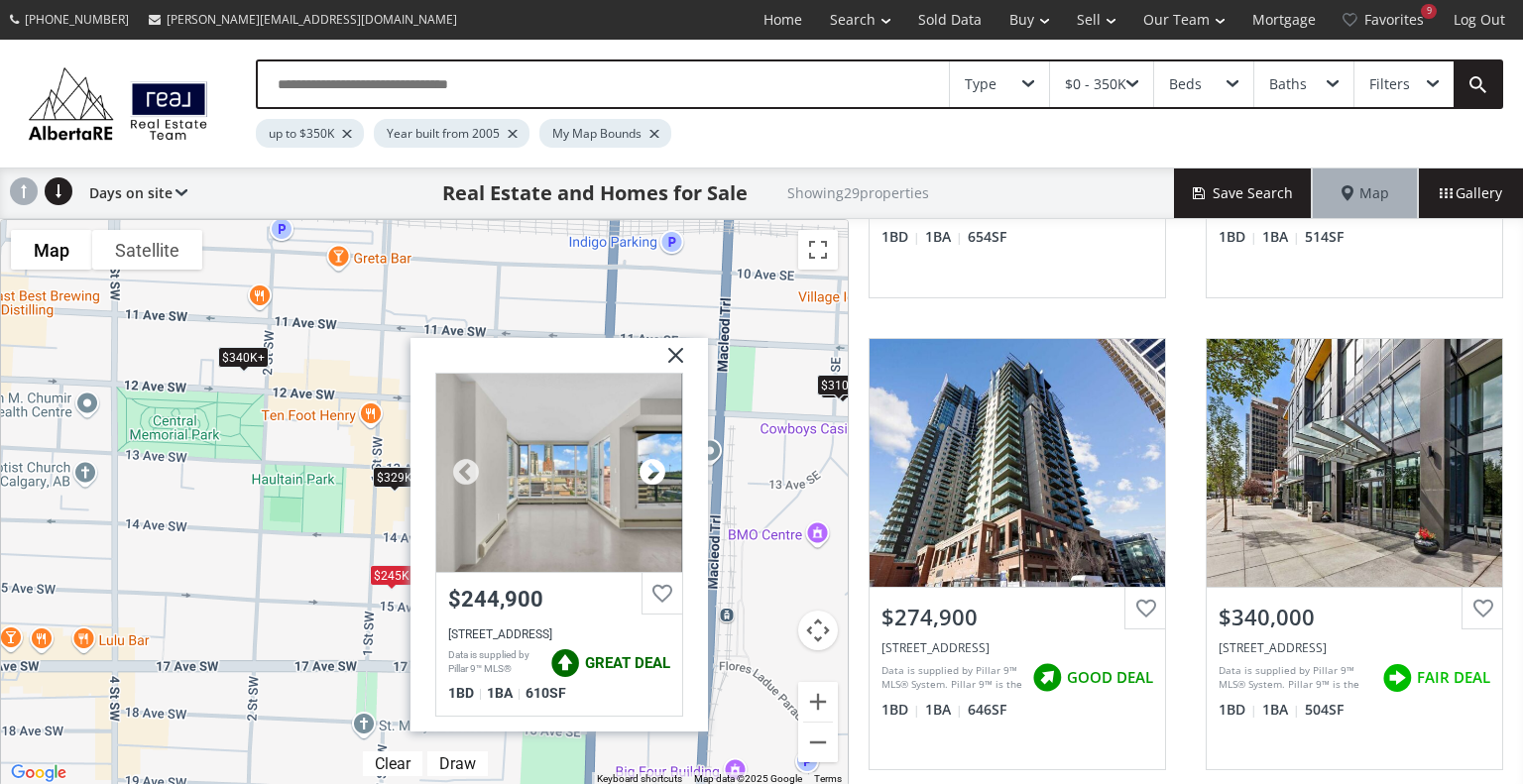 click at bounding box center [652, 473] 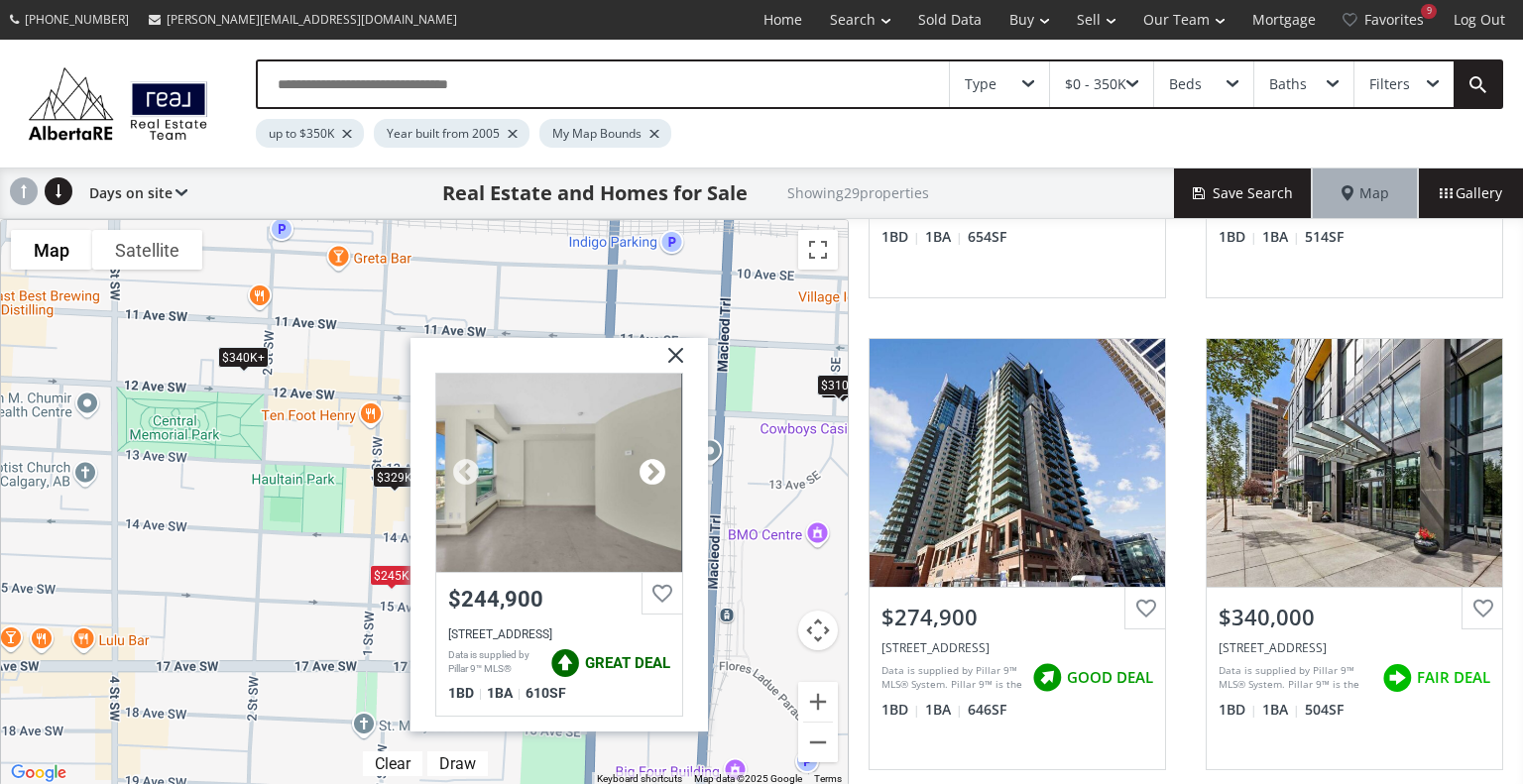 click at bounding box center (652, 473) 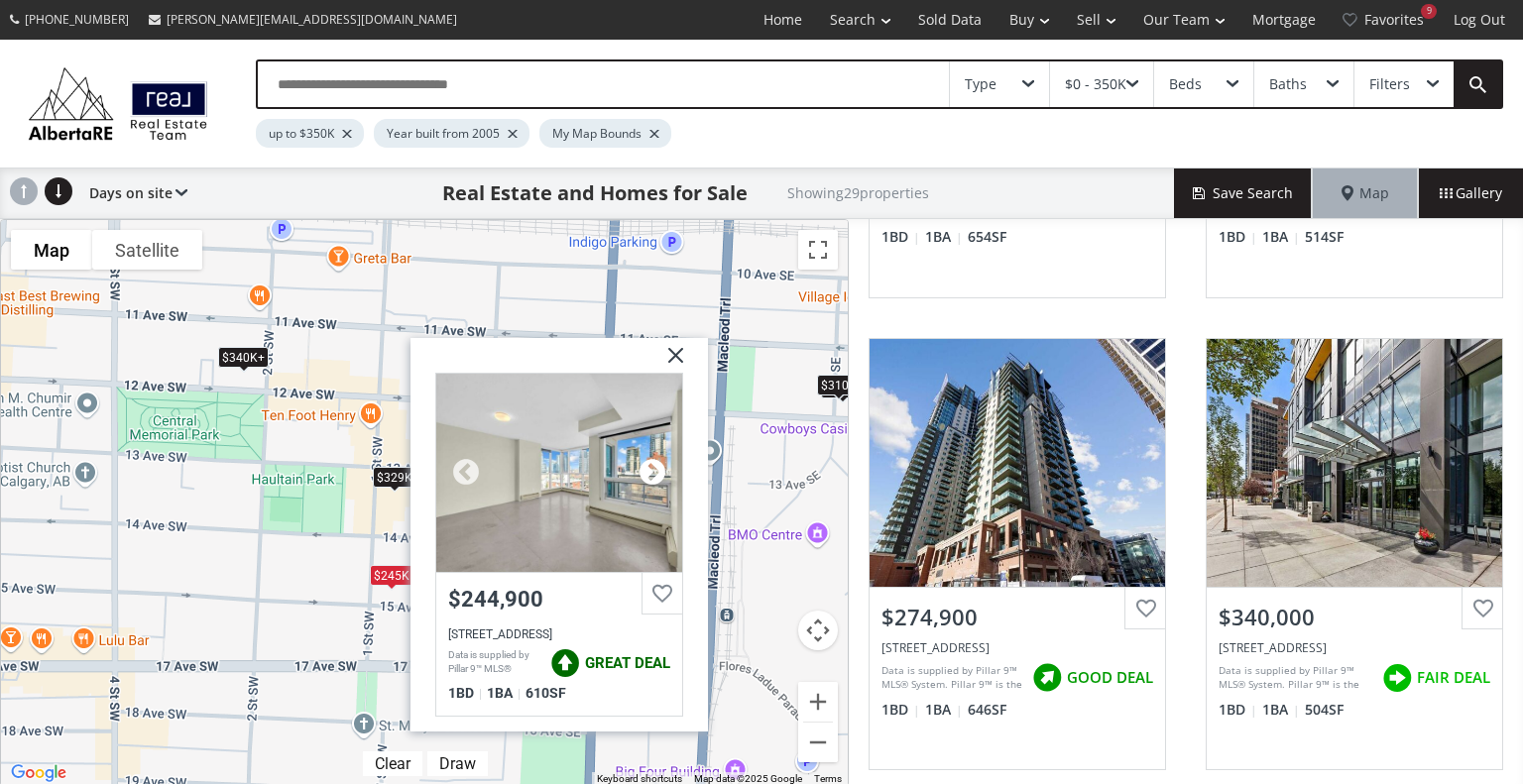 click at bounding box center [652, 473] 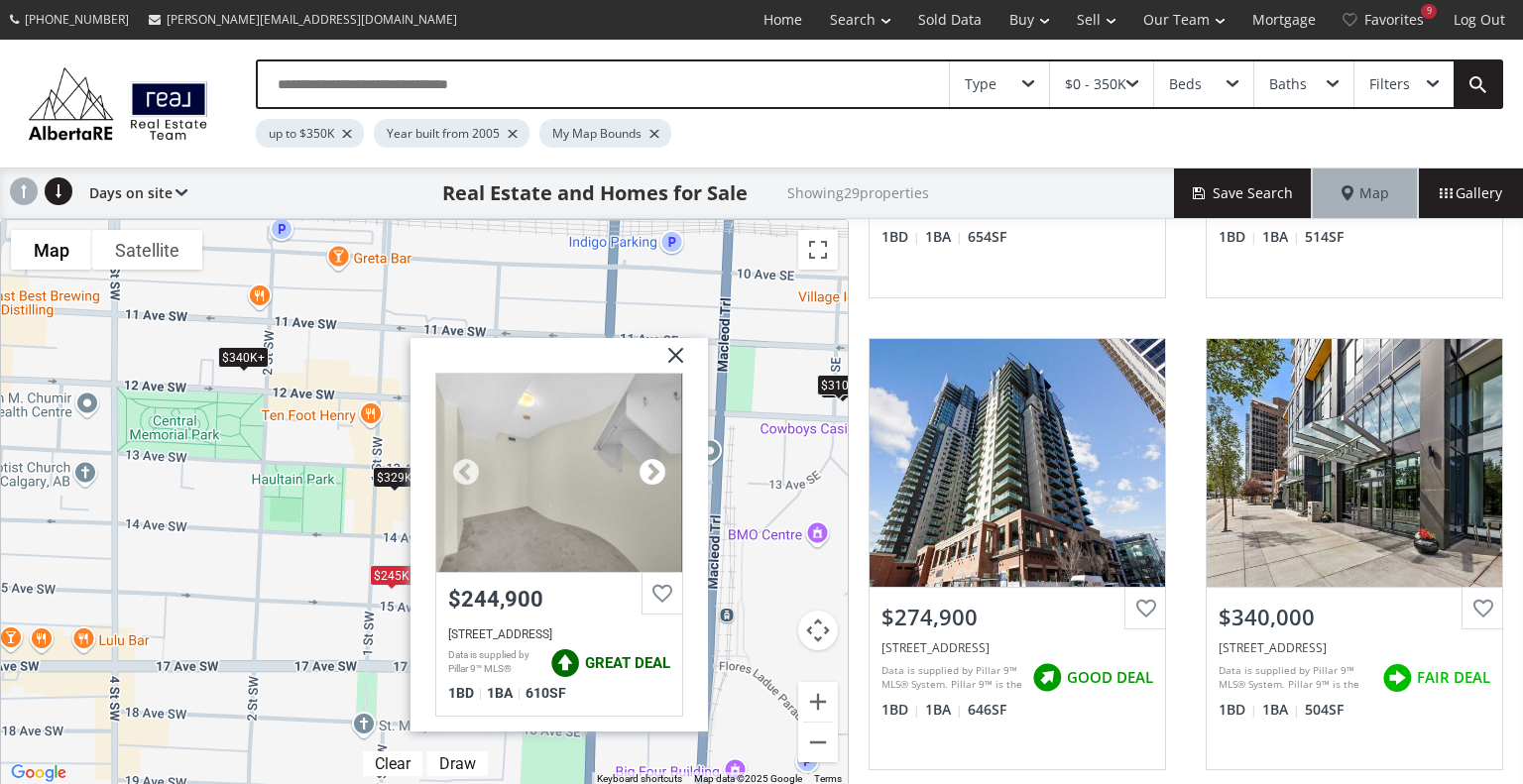 click at bounding box center (652, 473) 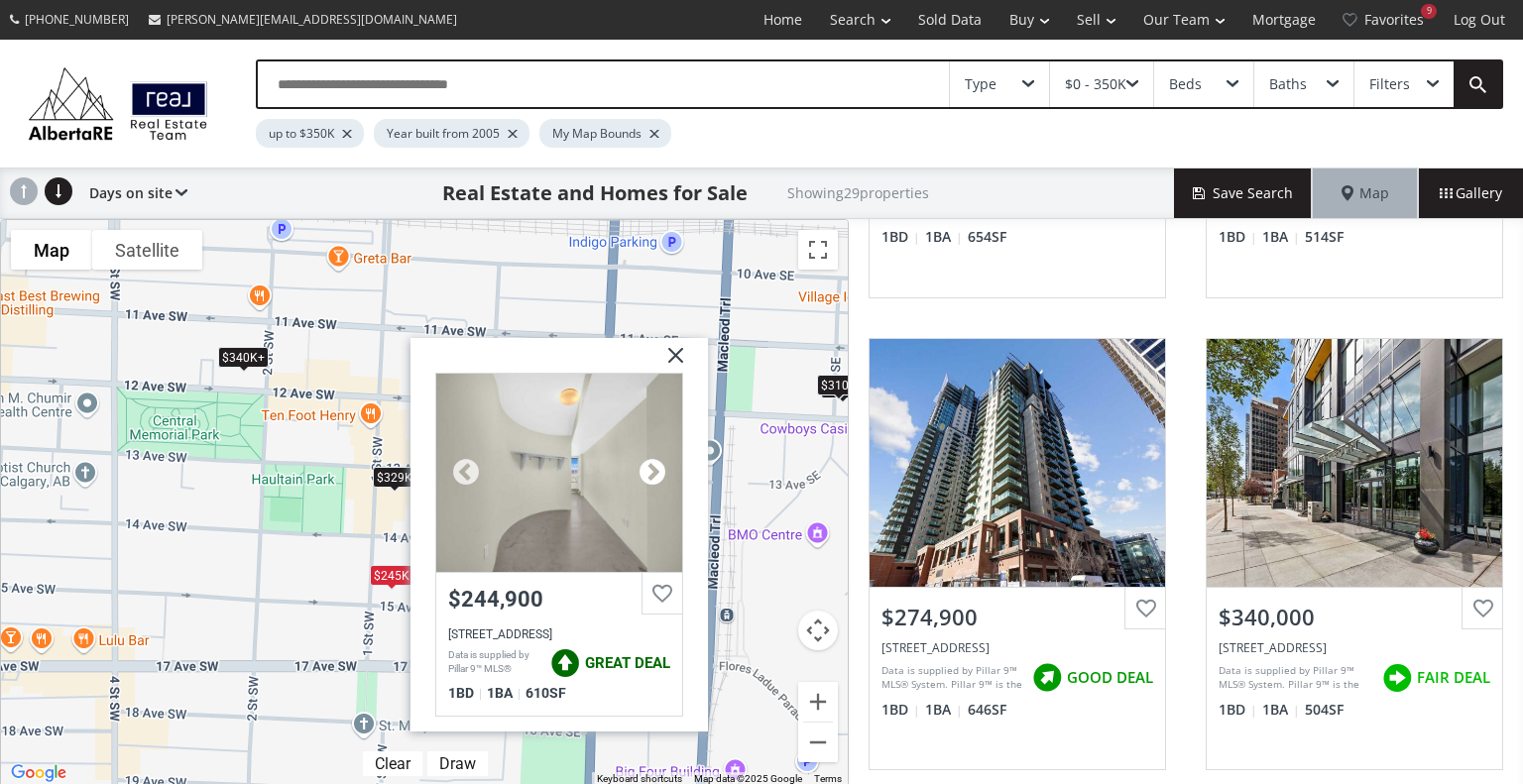 click at bounding box center (652, 473) 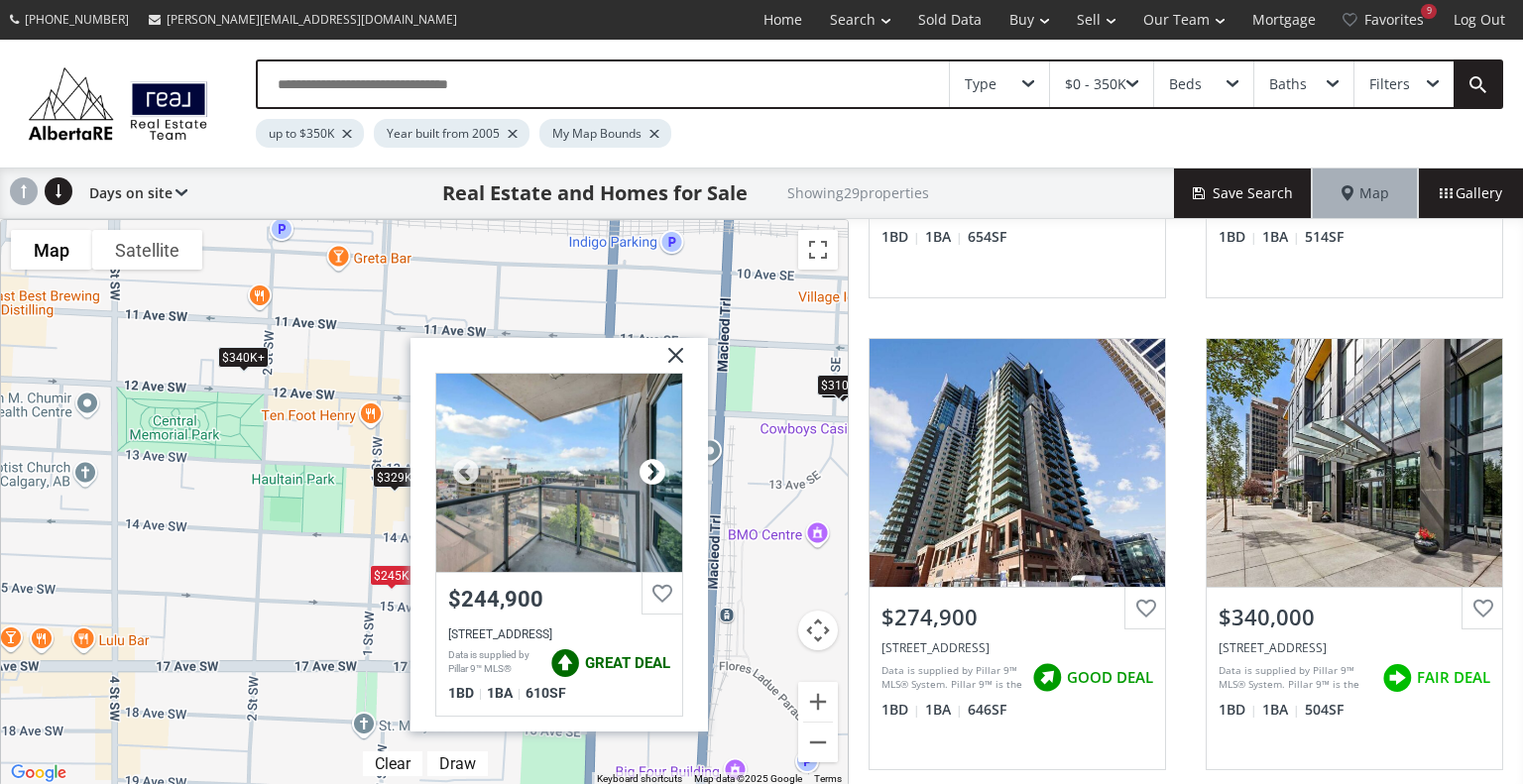 click at bounding box center (652, 473) 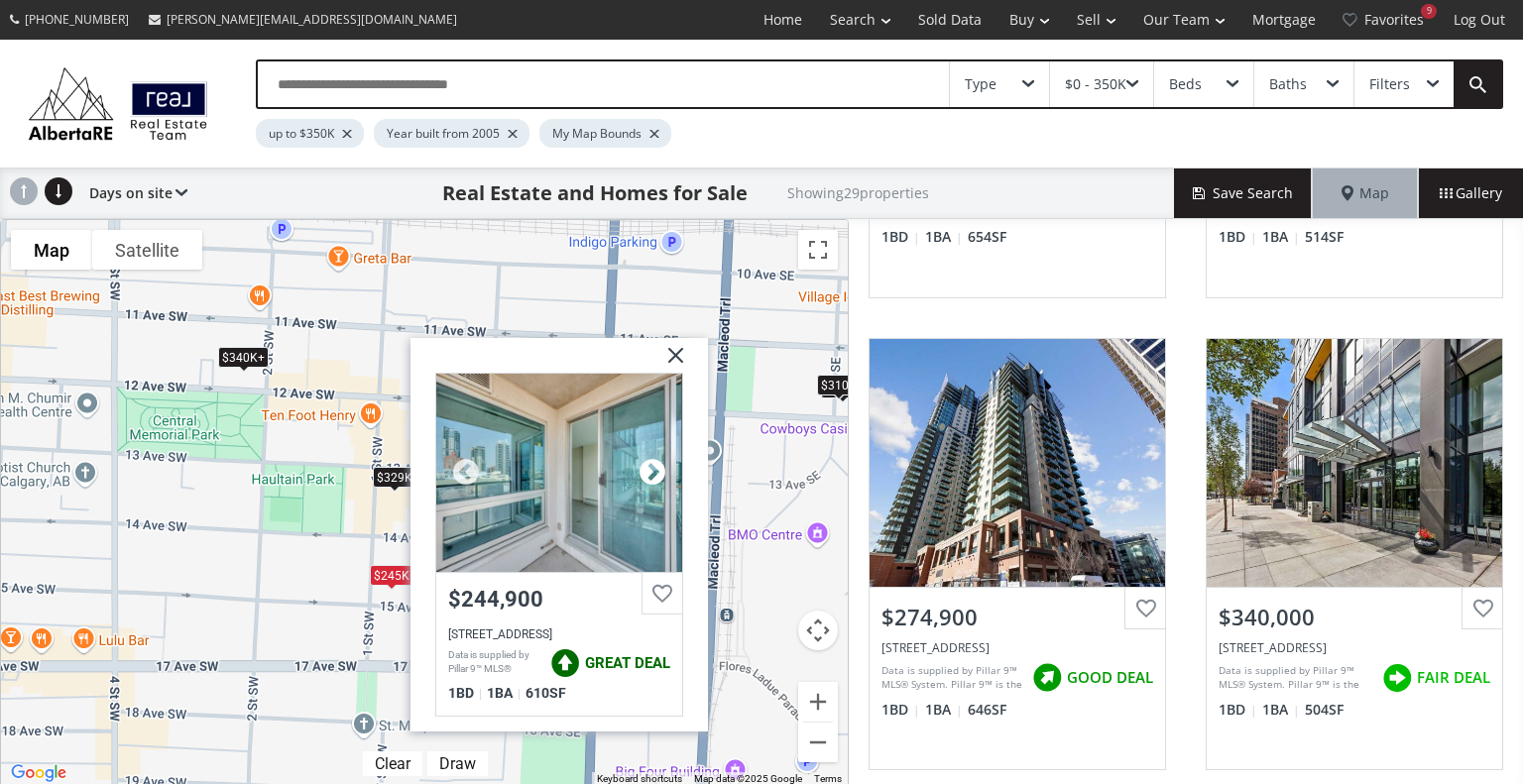 click at bounding box center (652, 473) 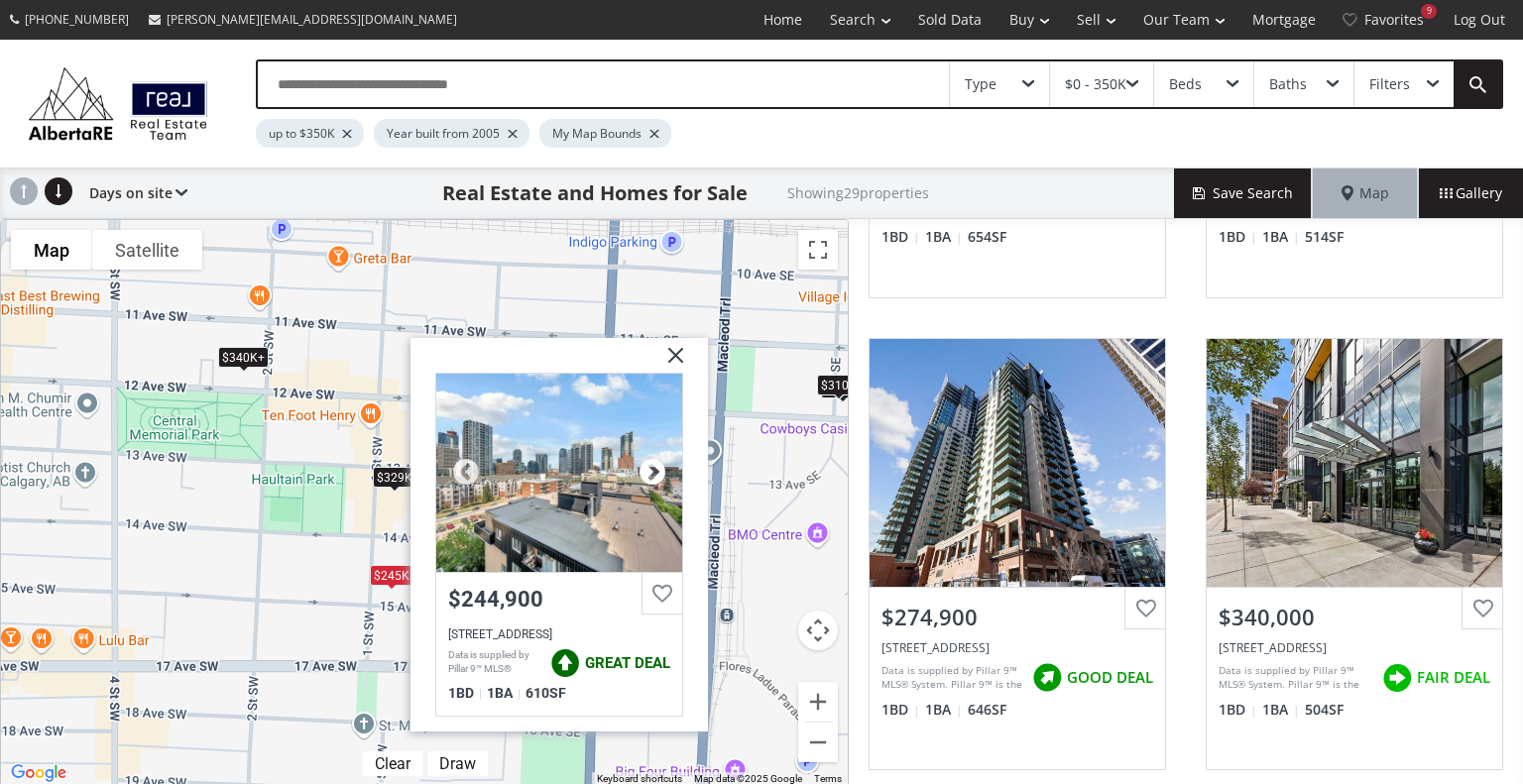 click at bounding box center (652, 473) 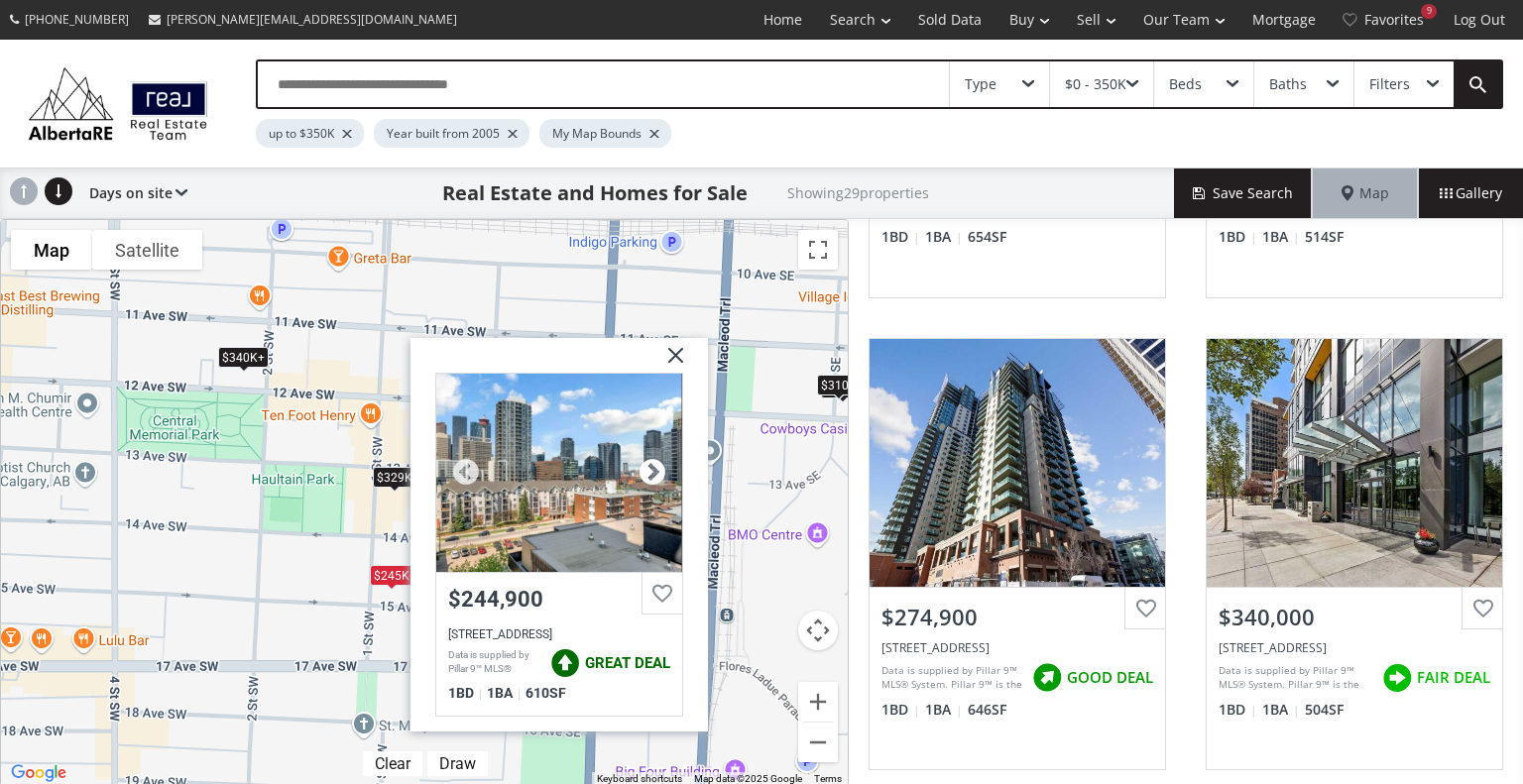 click at bounding box center [652, 473] 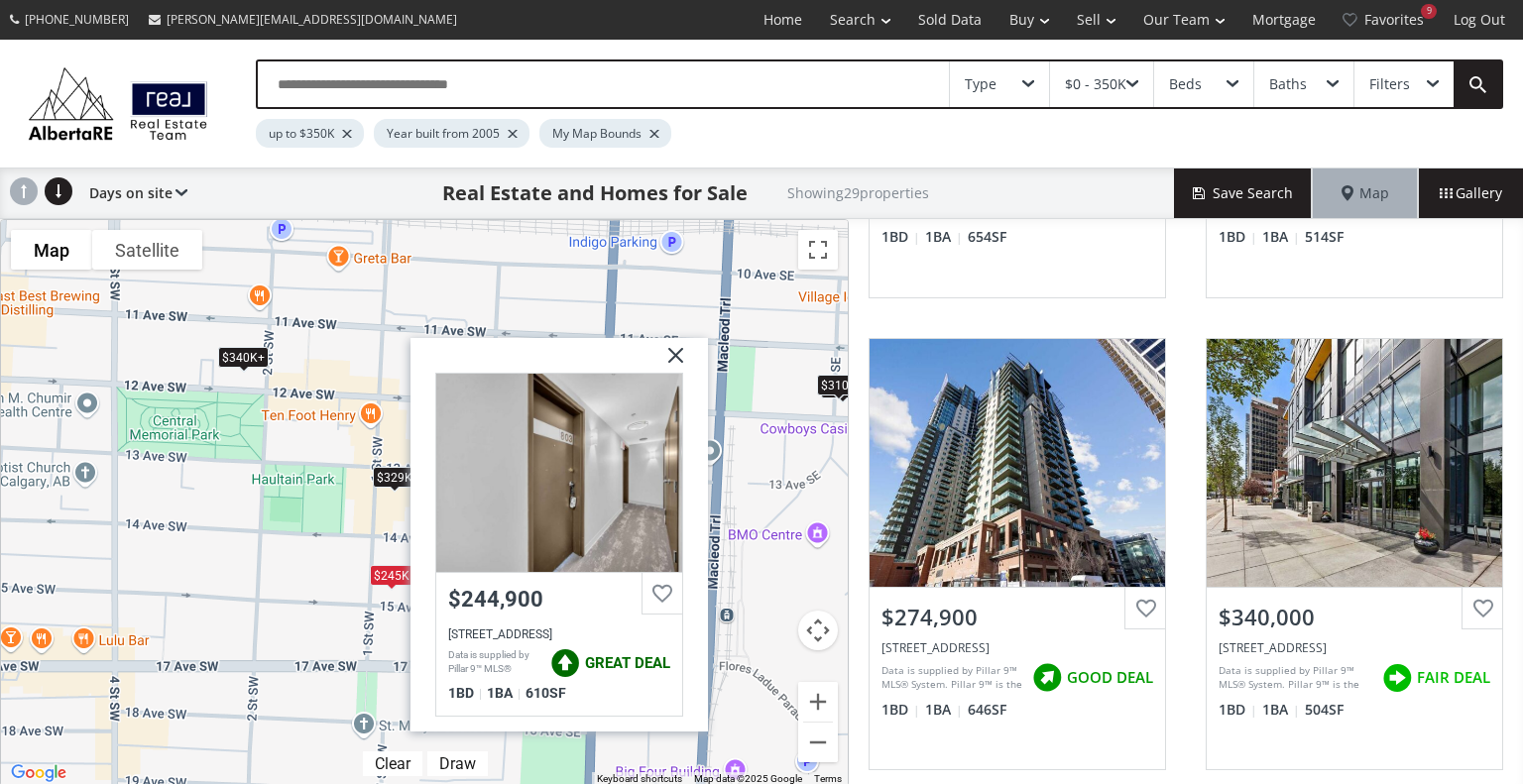 click at bounding box center [668, 363] 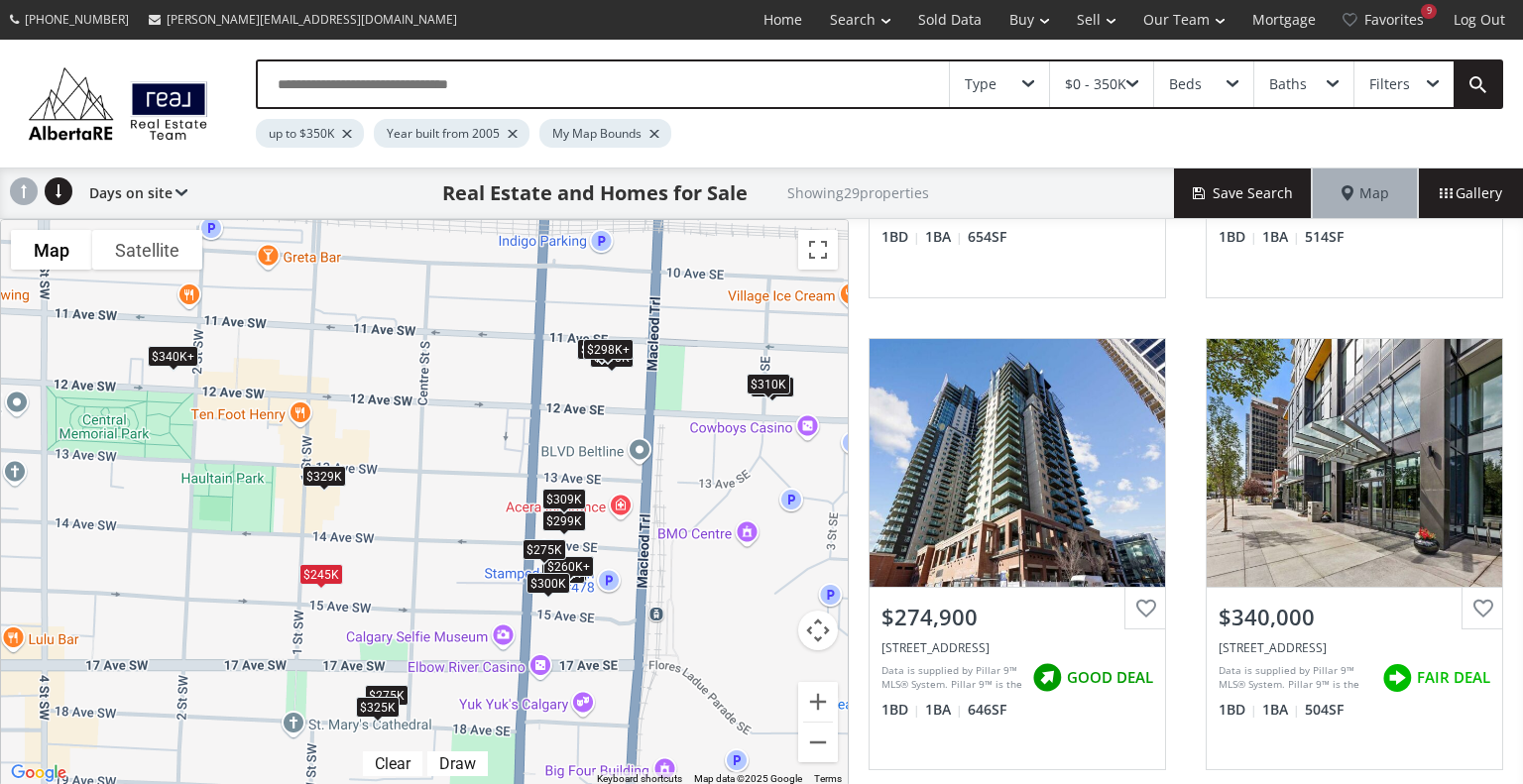 drag, startPoint x: 749, startPoint y: 396, endPoint x: 676, endPoint y: 395, distance: 73.00685 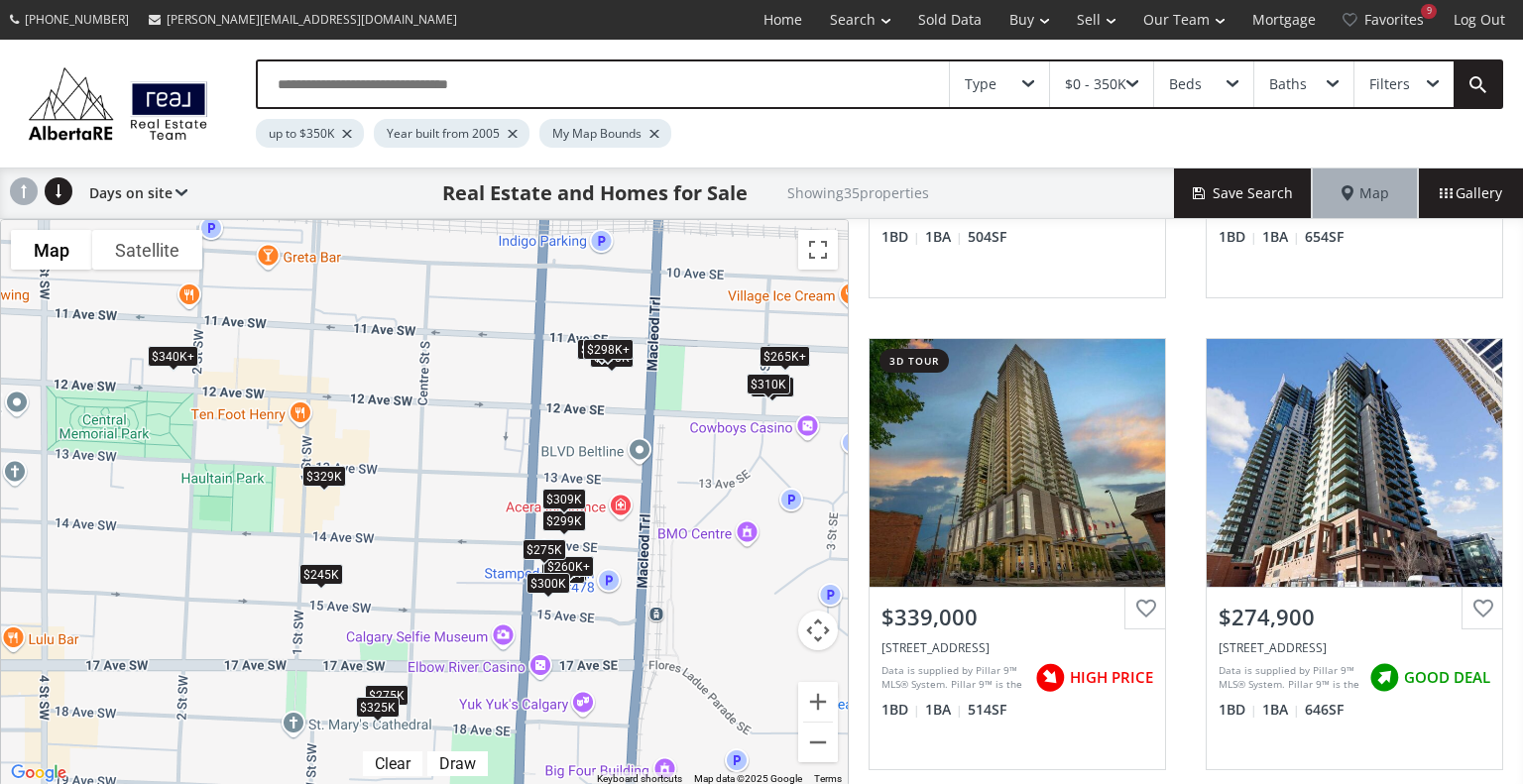click on "$265K+" at bounding box center (784, 356) 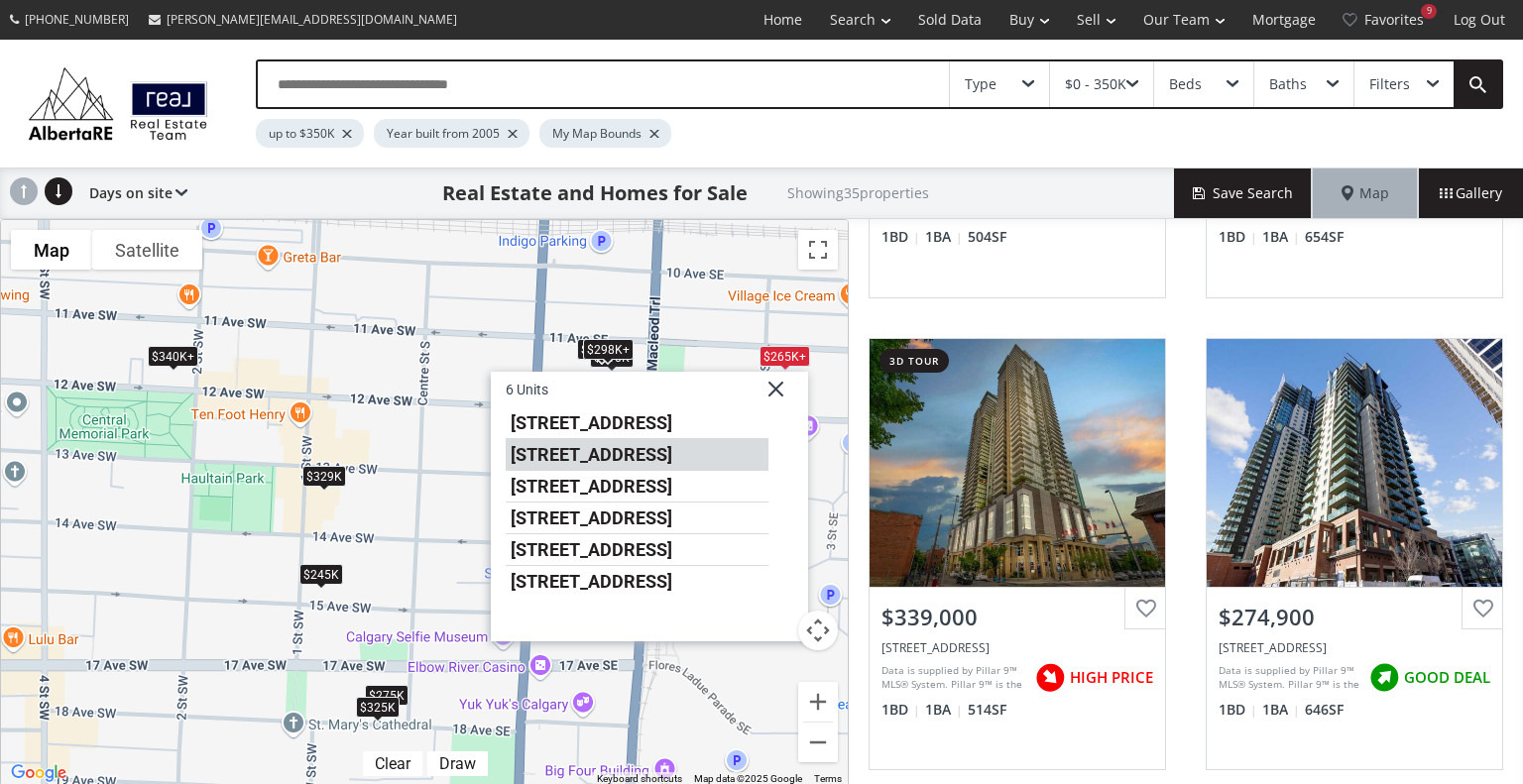 click on "1122 3 Street SE #2408" at bounding box center (637, 455) 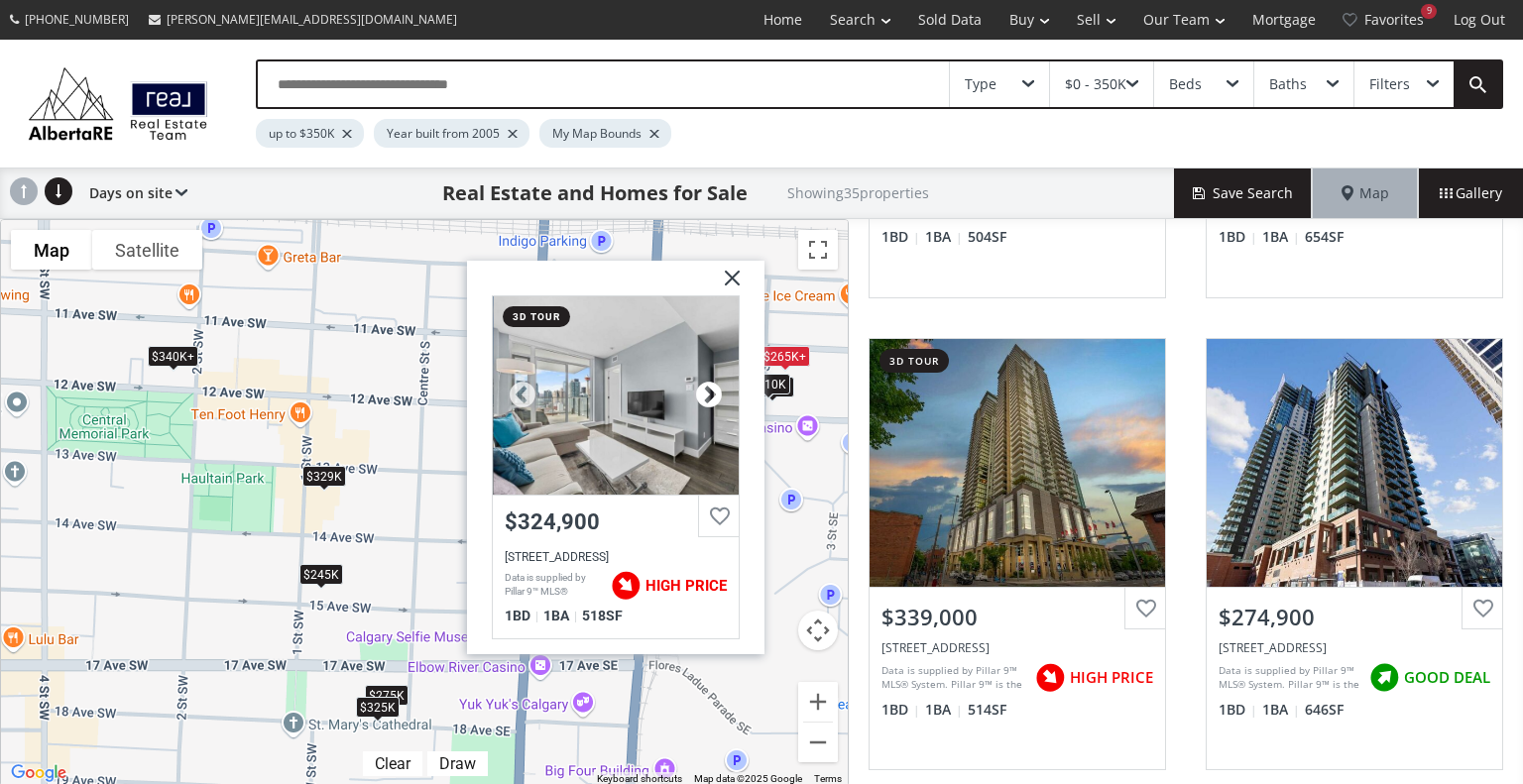 click at bounding box center [709, 395] 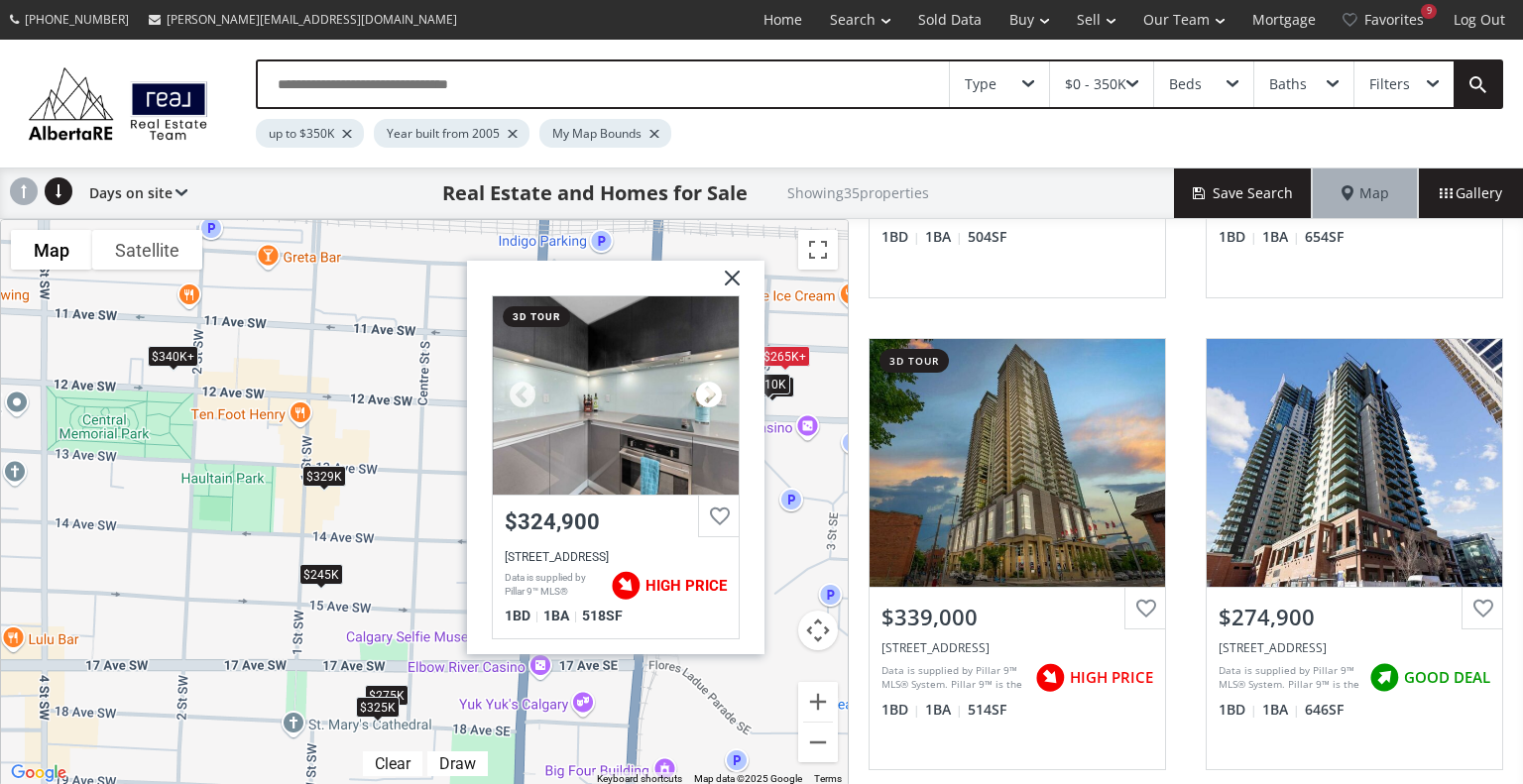 click at bounding box center [709, 395] 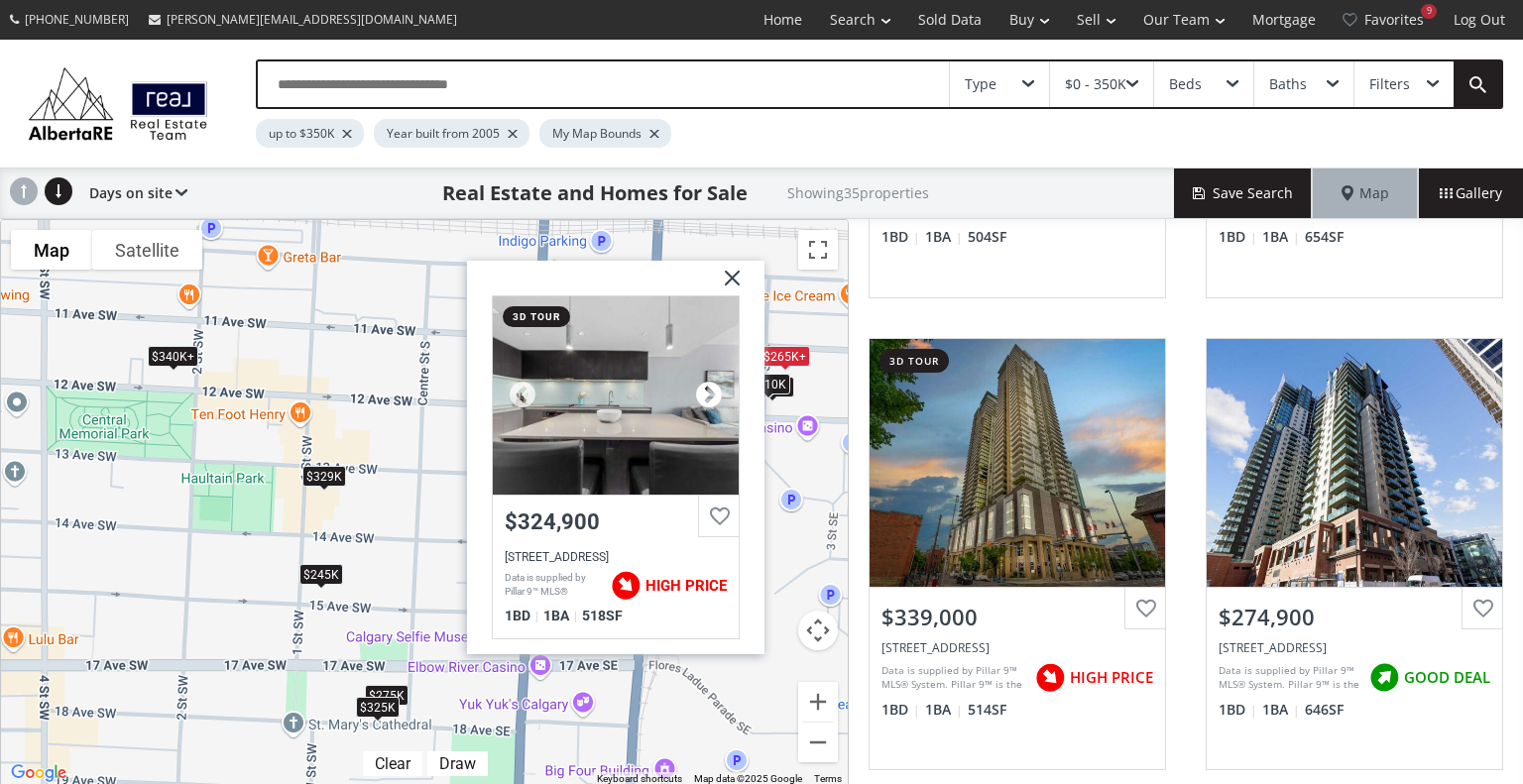 click at bounding box center [709, 395] 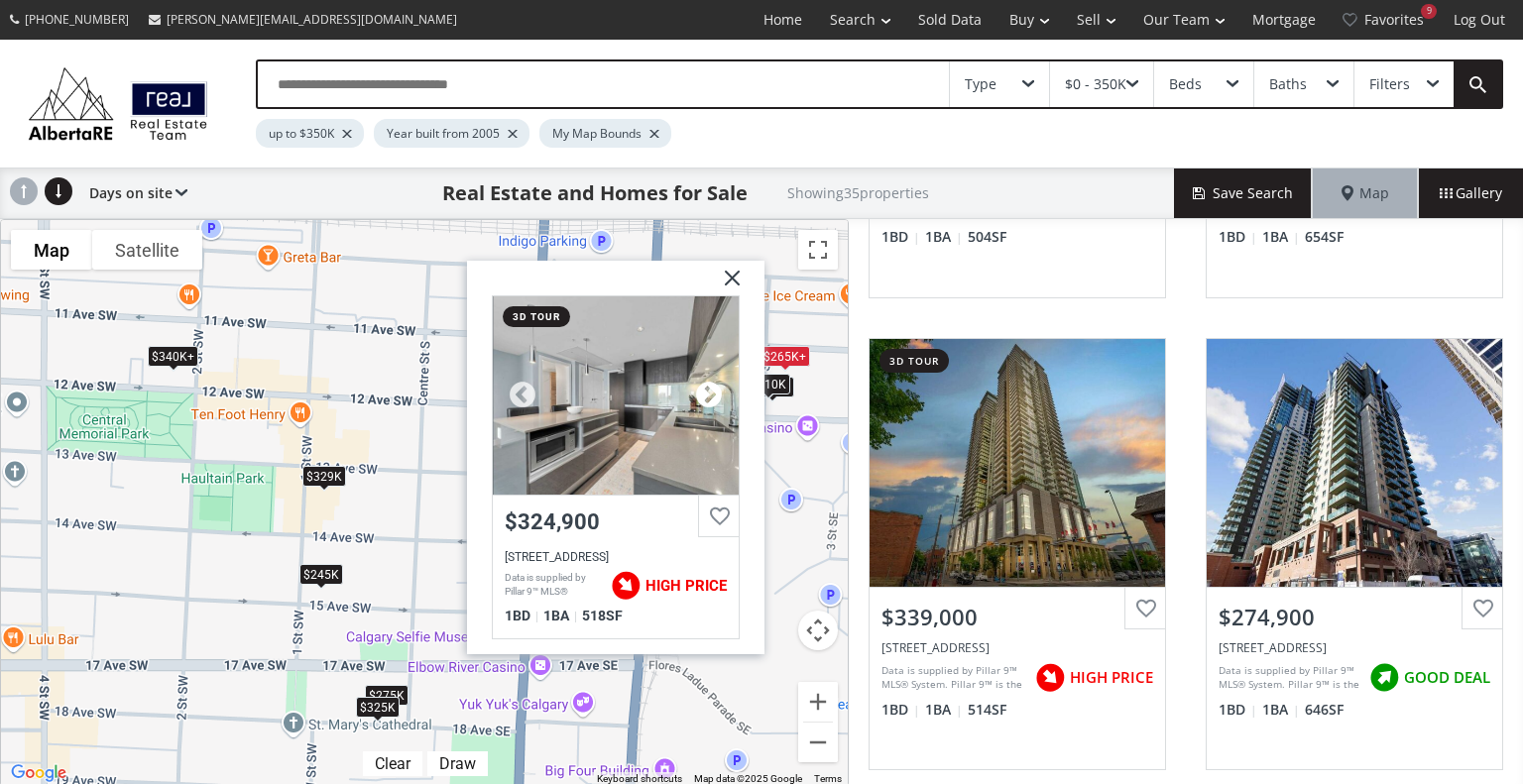 click at bounding box center (709, 395) 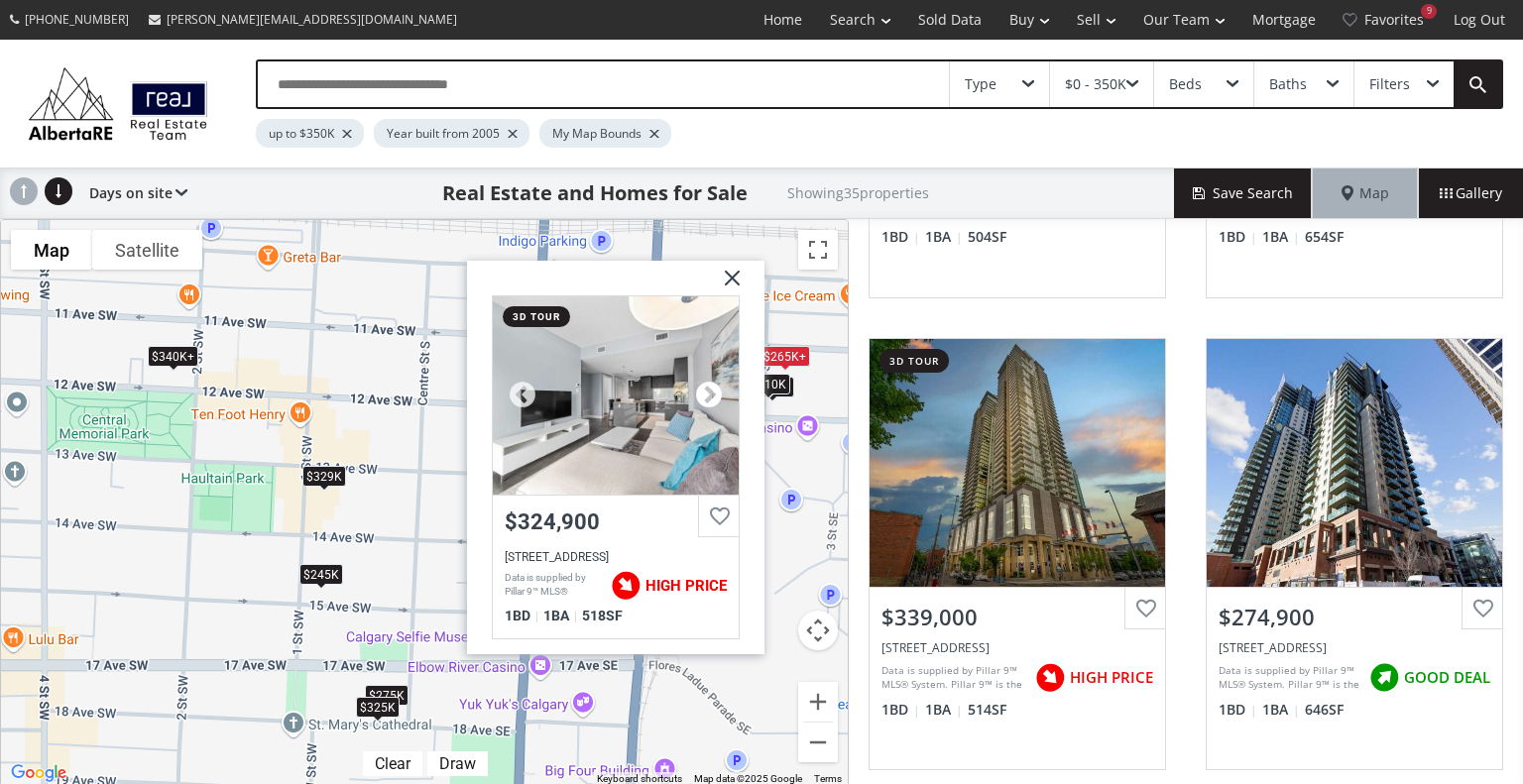 click at bounding box center (709, 395) 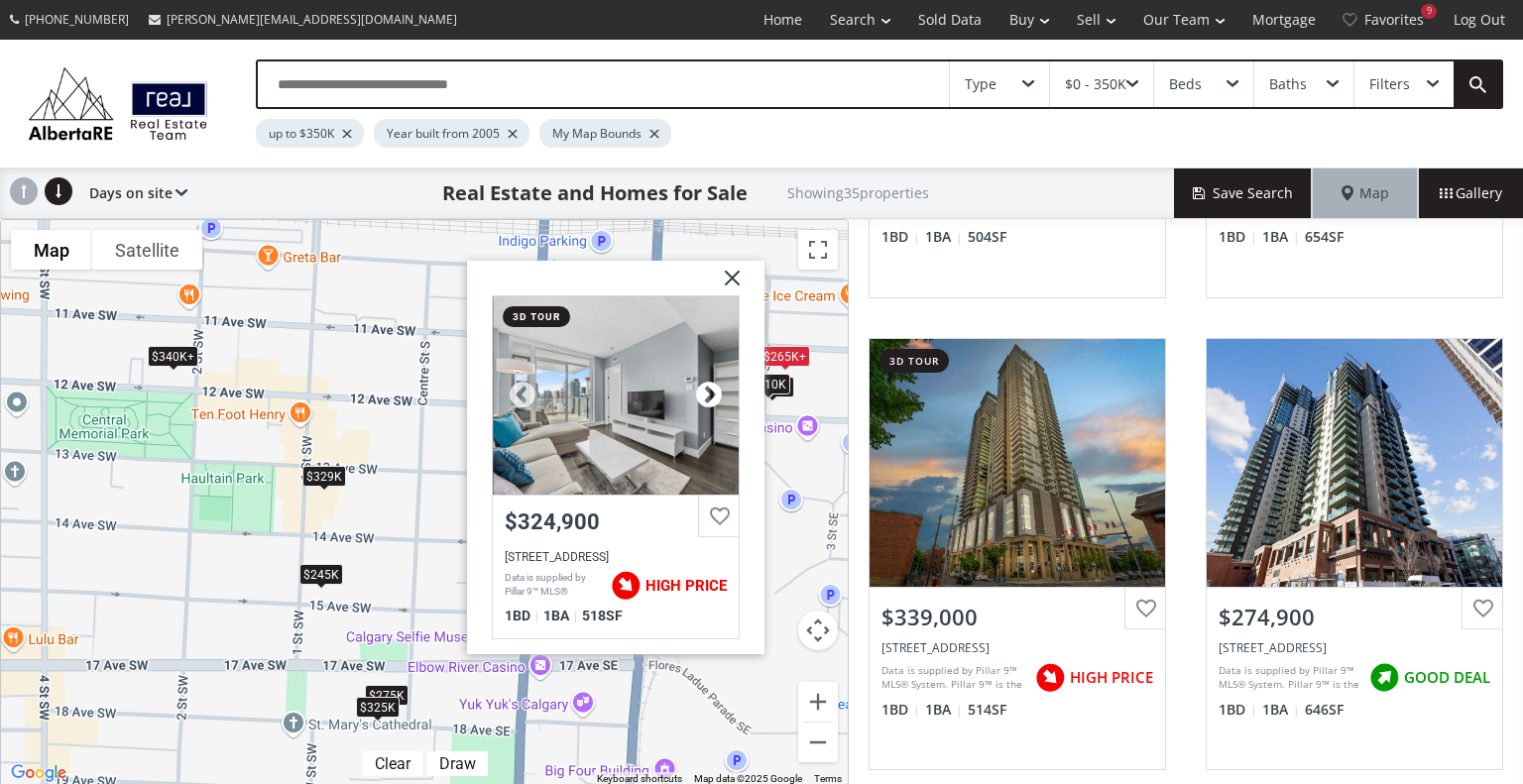 click at bounding box center (709, 395) 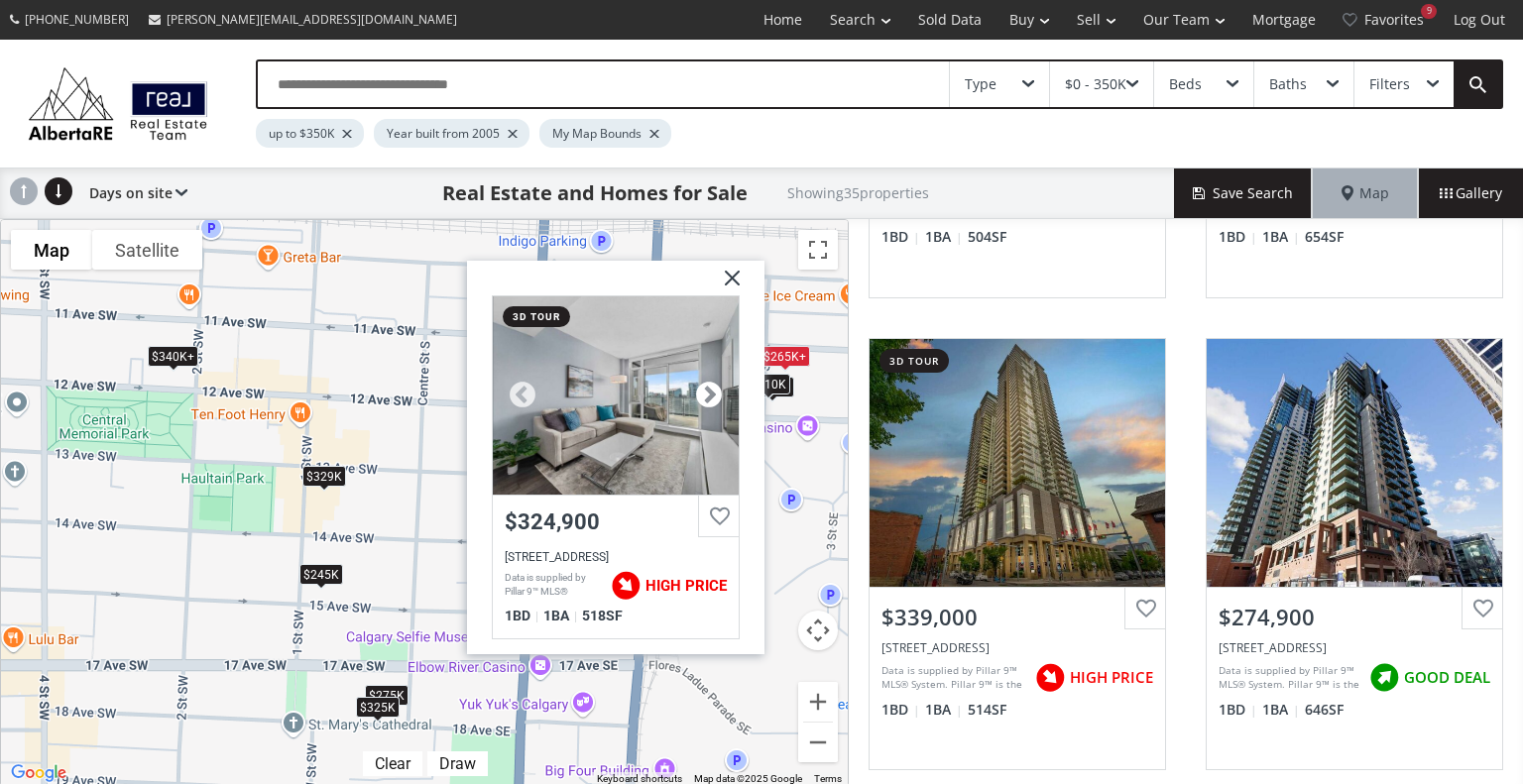 click at bounding box center [709, 395] 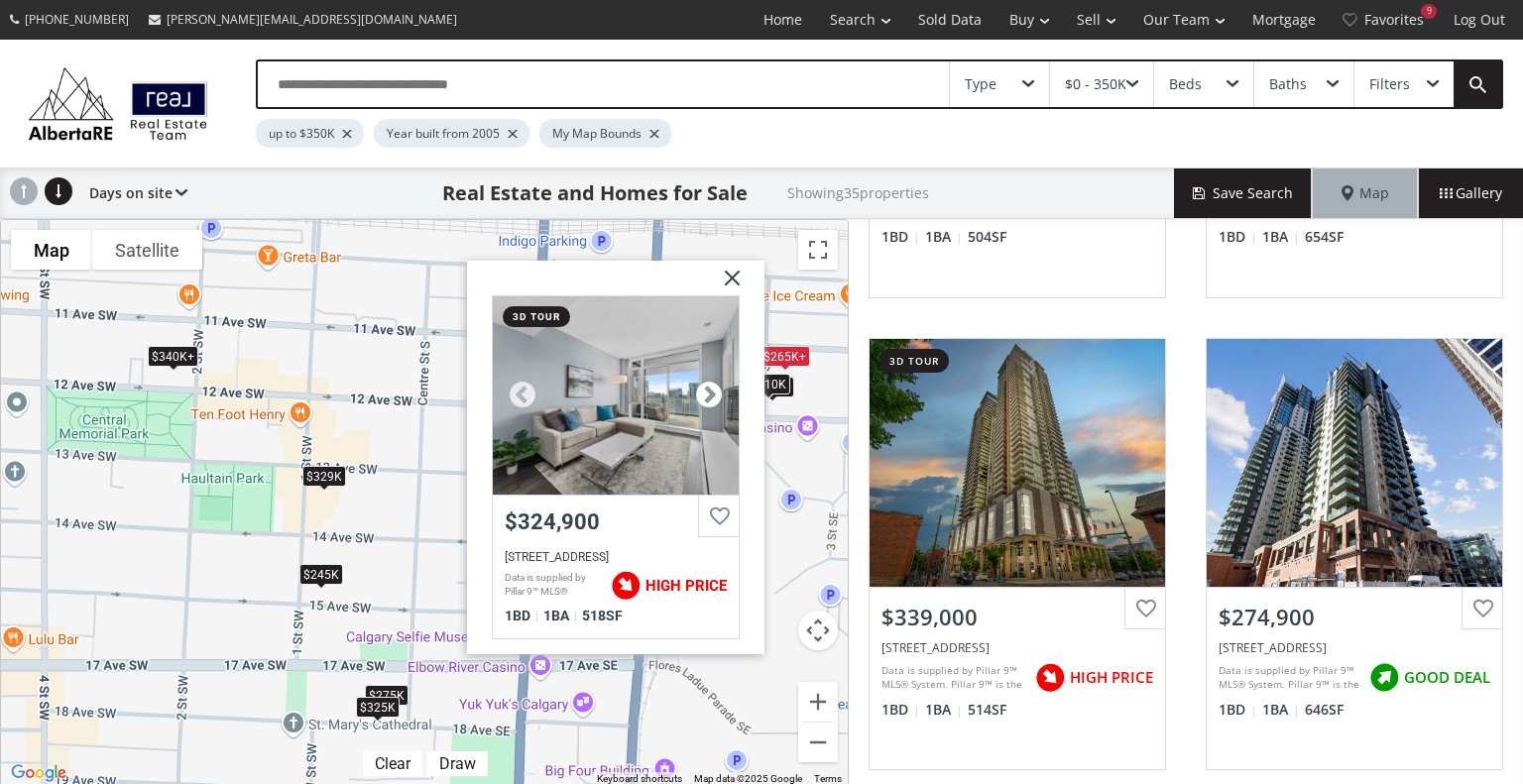 click at bounding box center (709, 395) 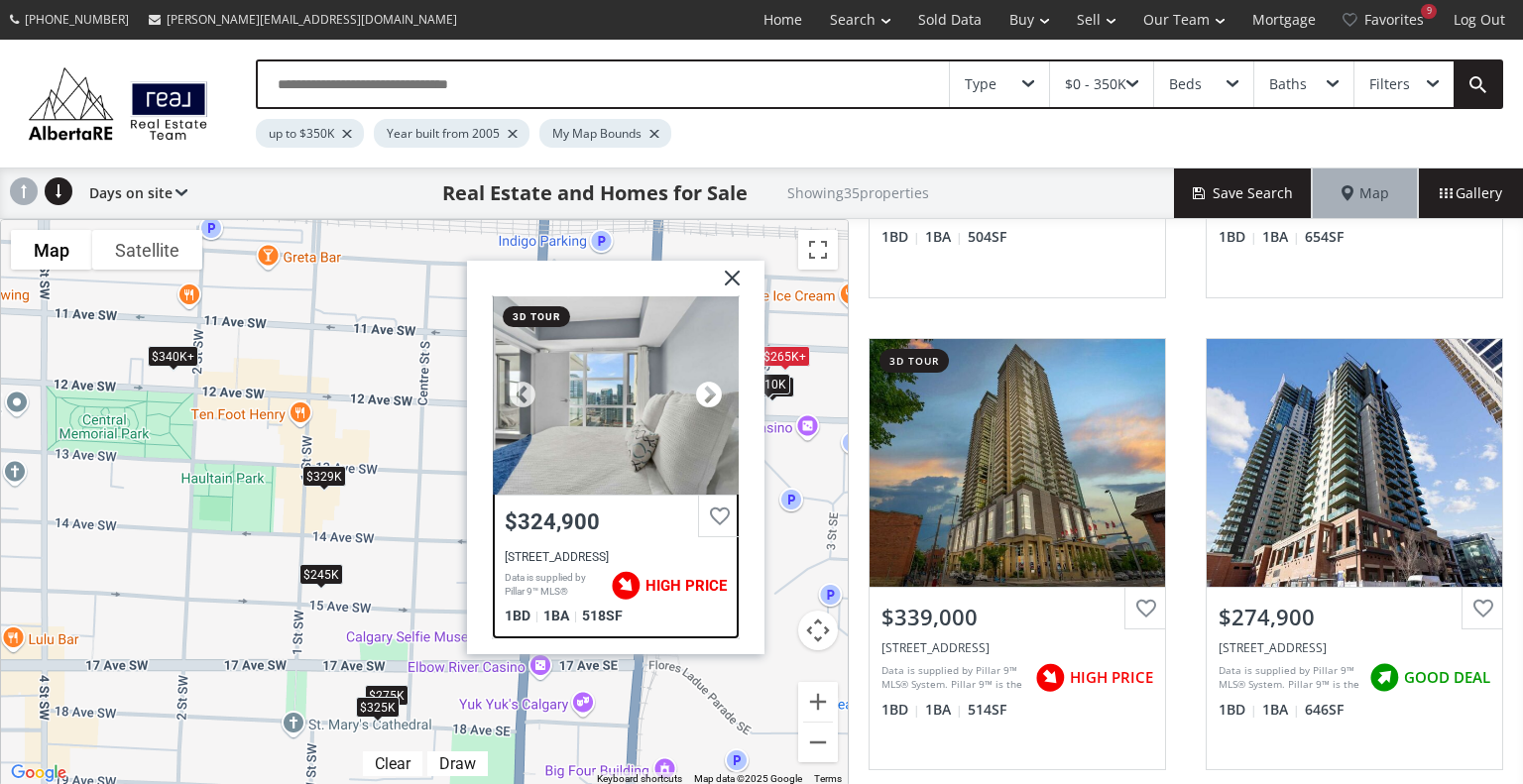 click at bounding box center [709, 395] 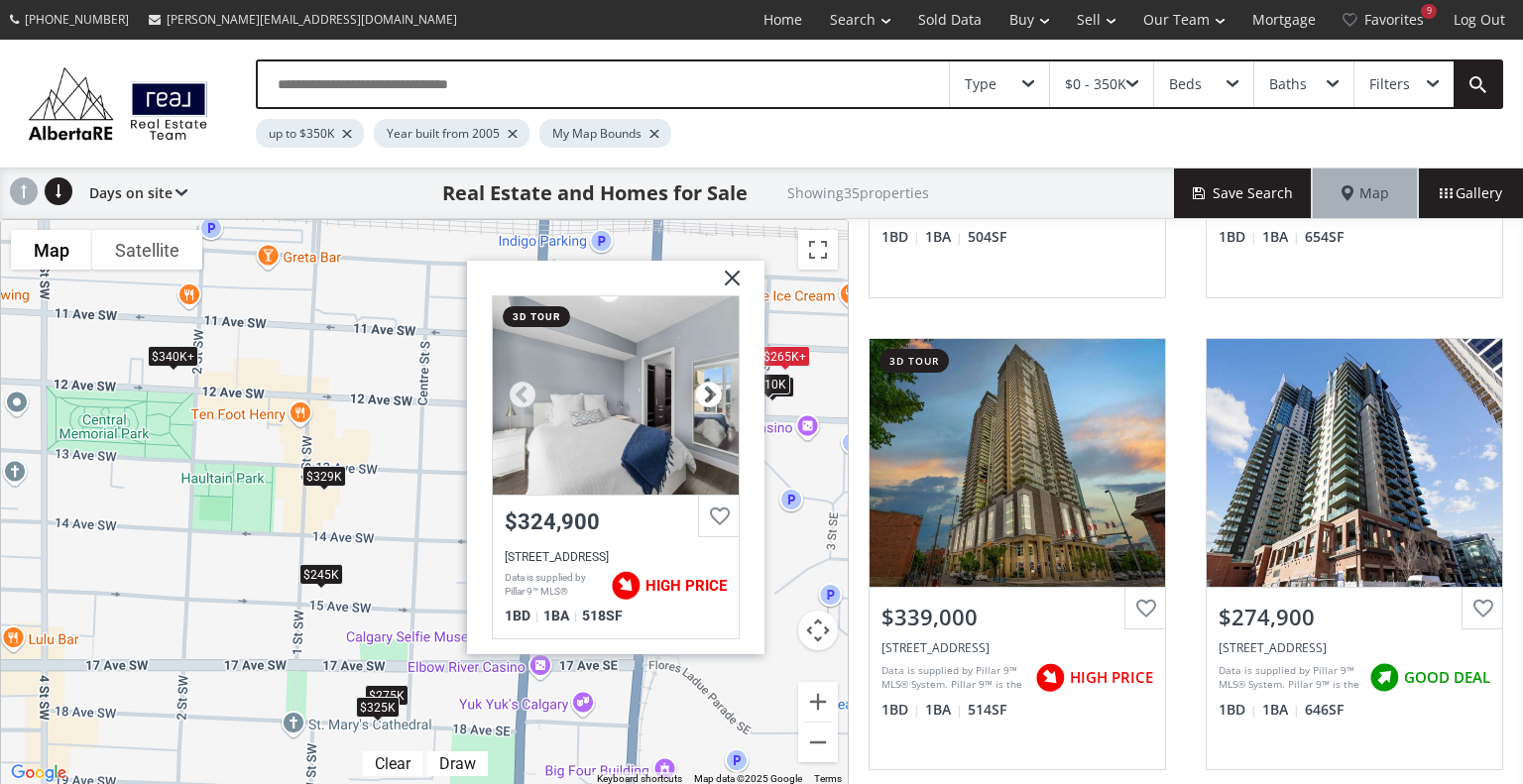 click at bounding box center (709, 395) 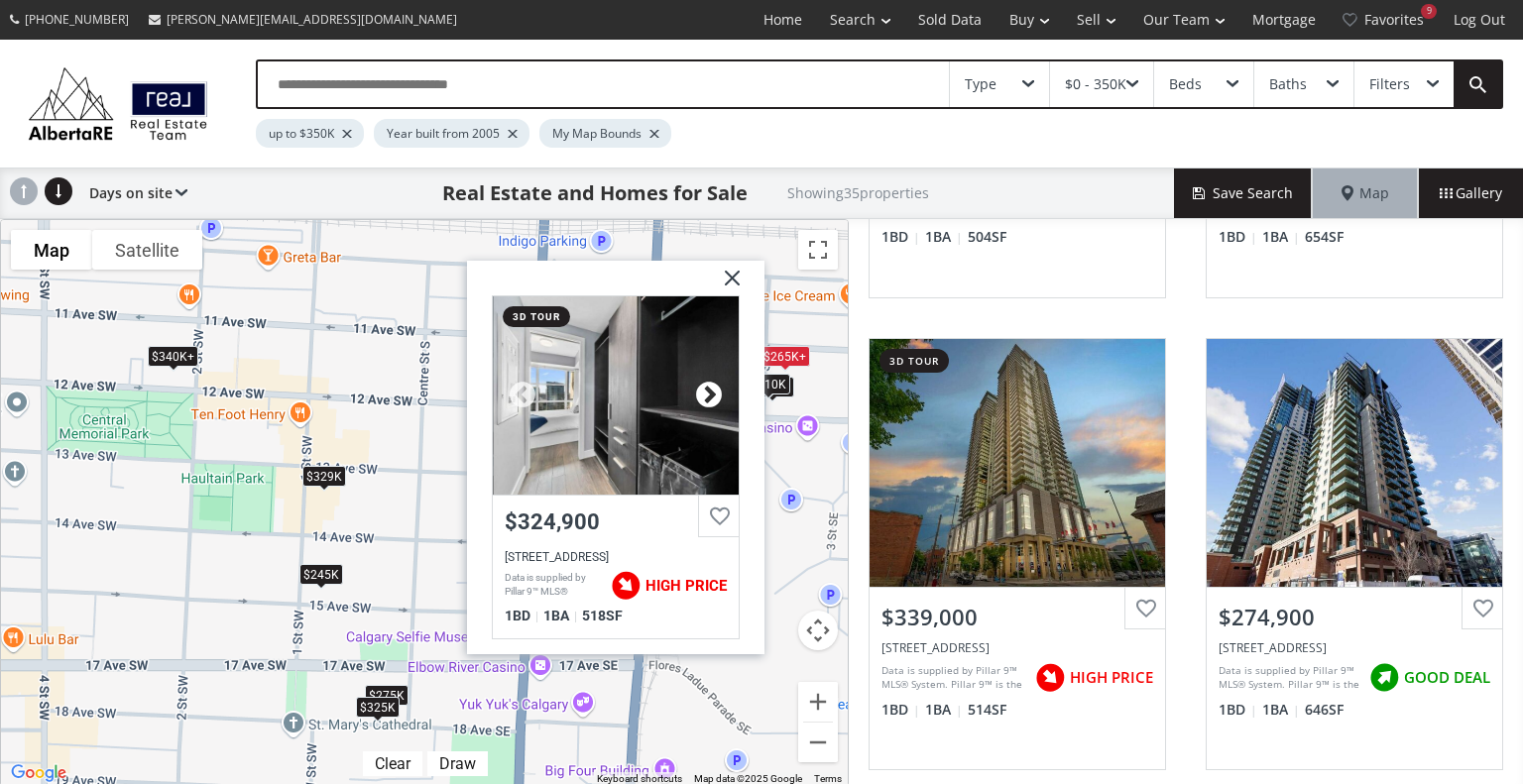 click at bounding box center [709, 395] 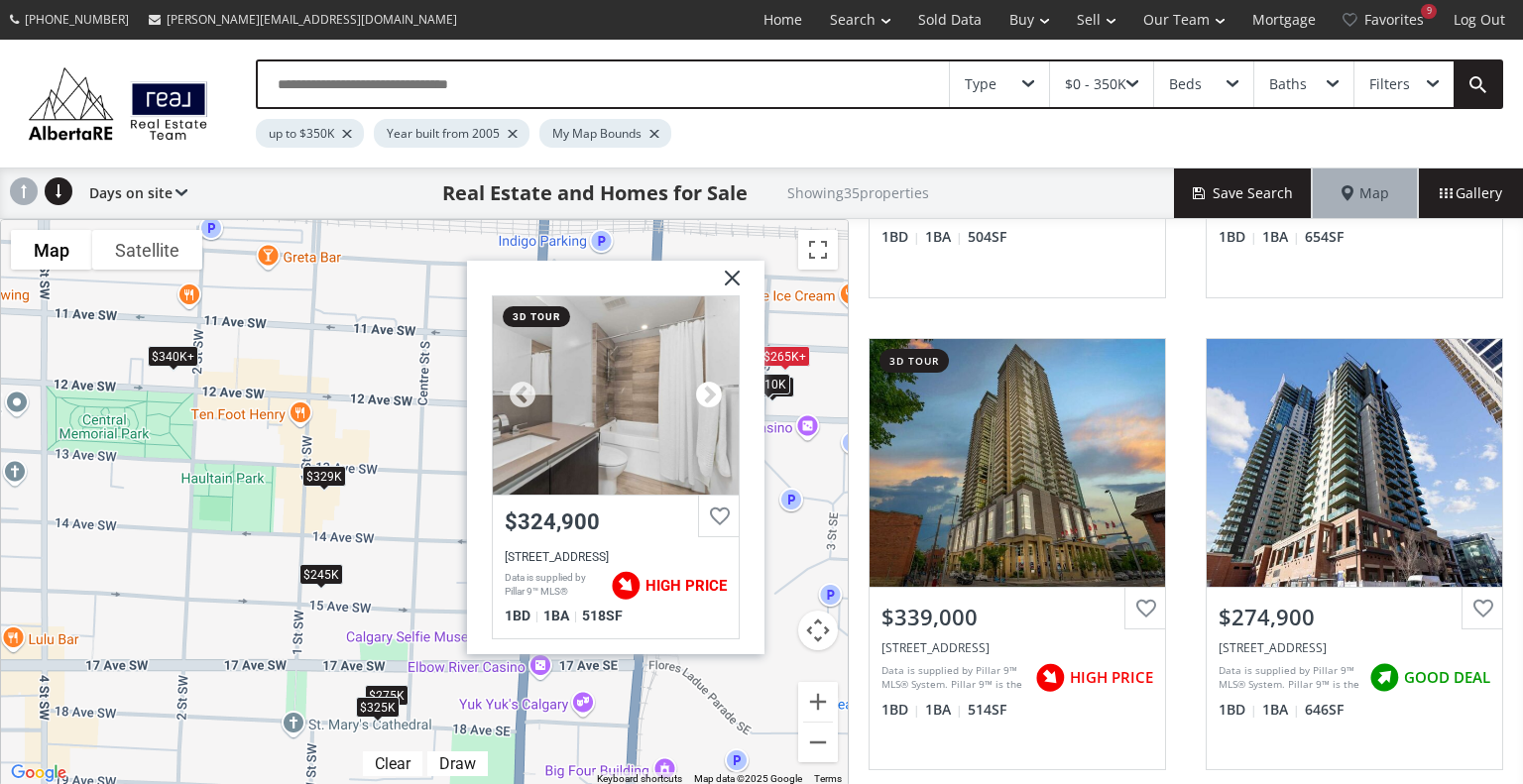 click at bounding box center (709, 395) 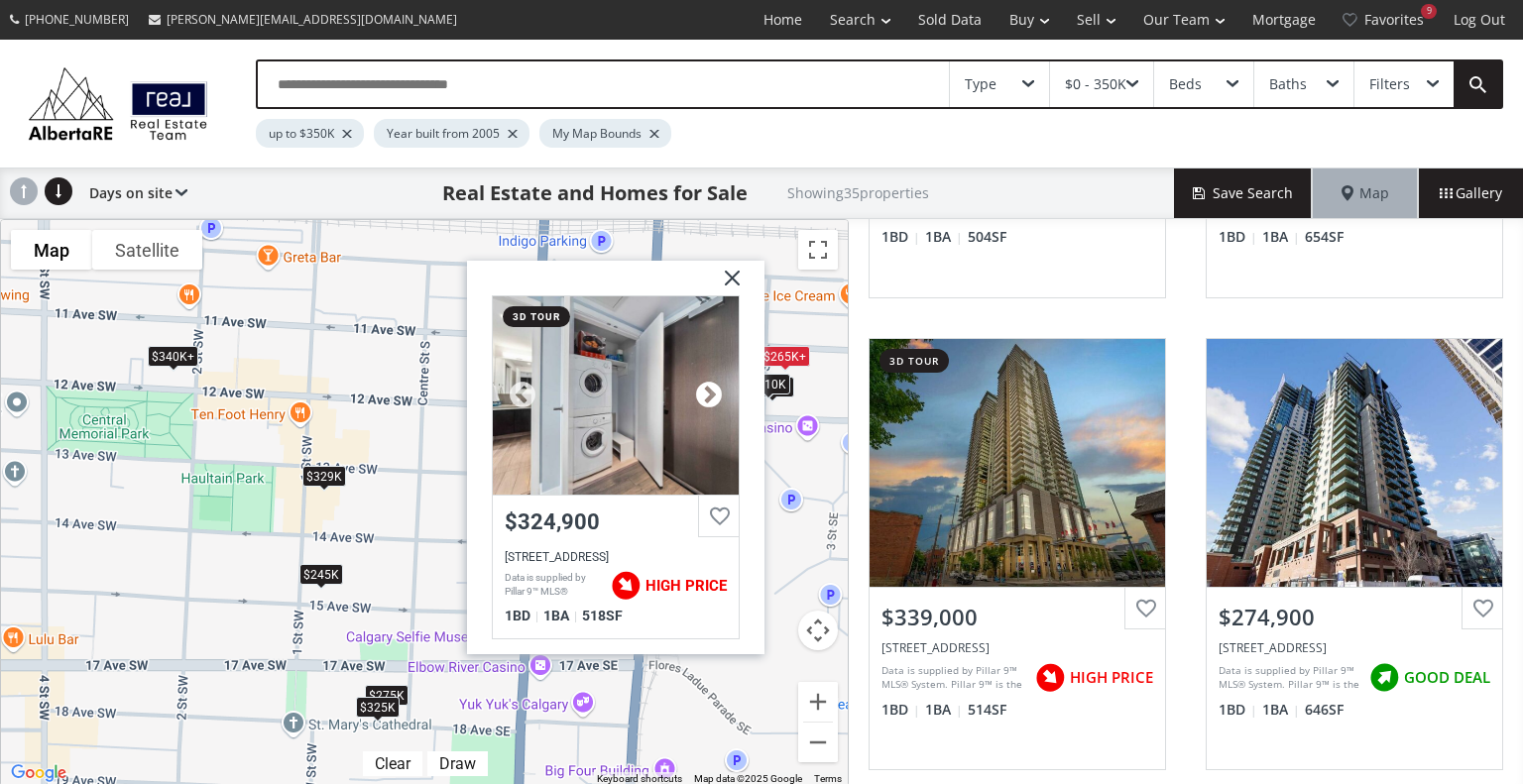 click at bounding box center [709, 395] 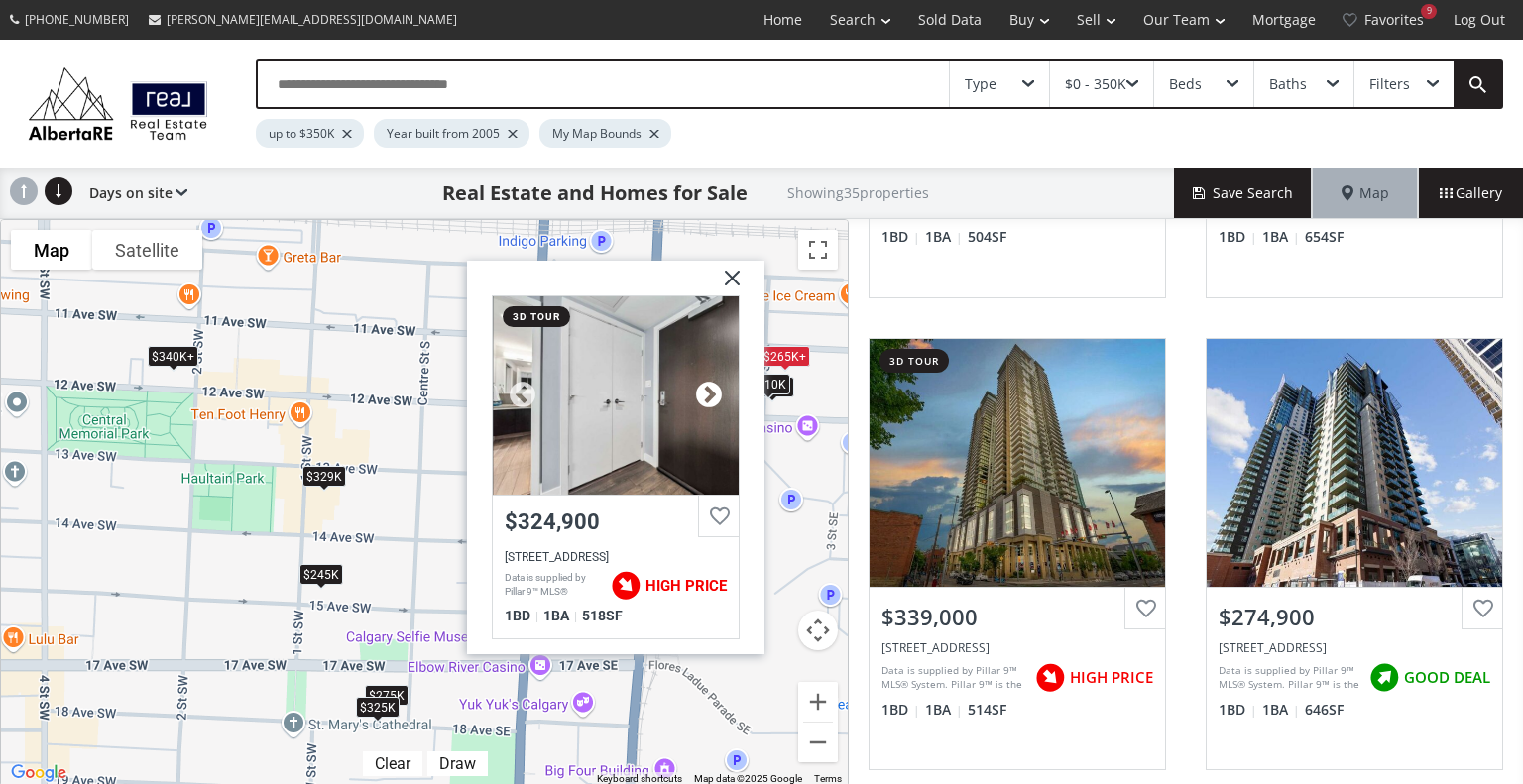 click at bounding box center (709, 395) 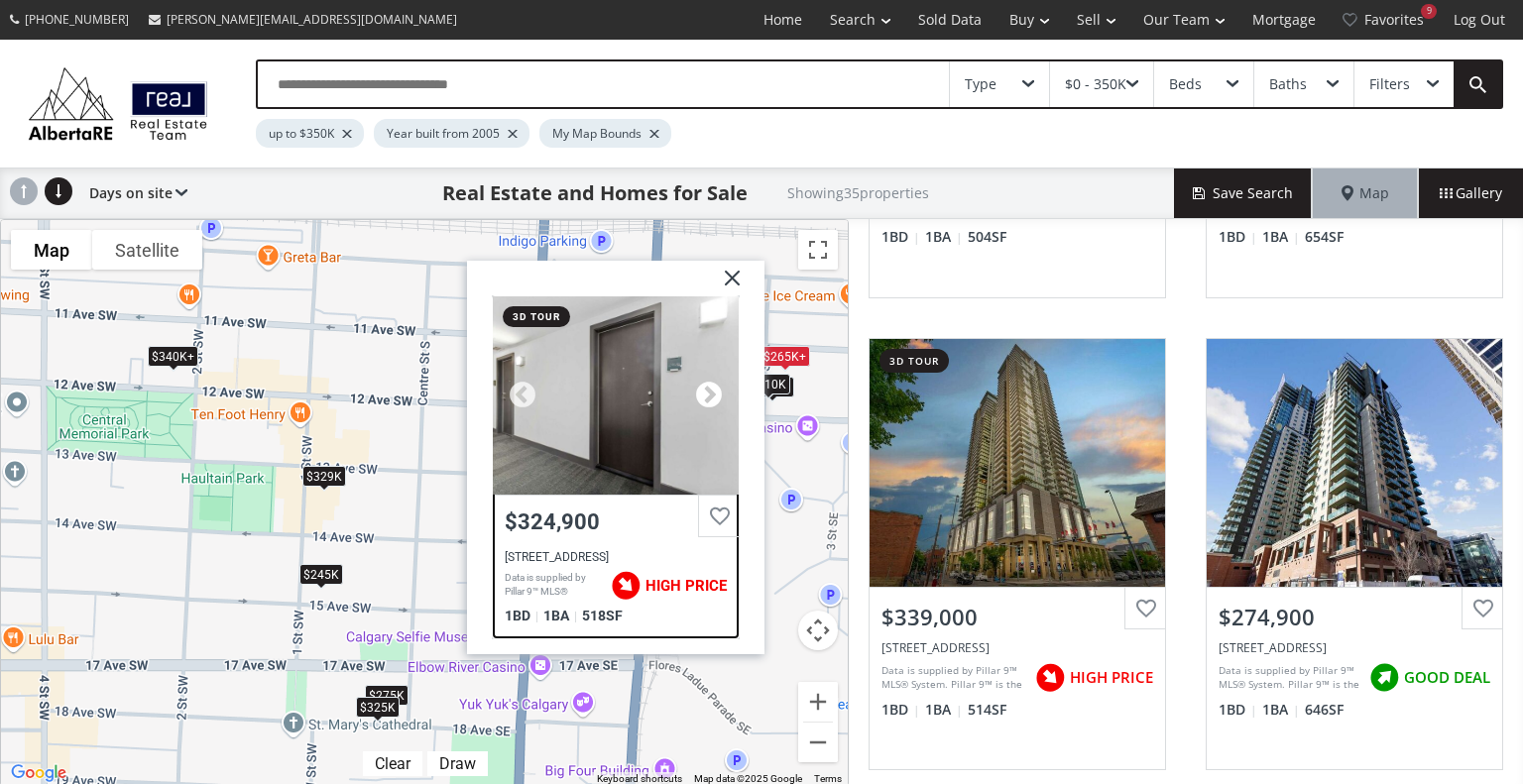 click at bounding box center [709, 395] 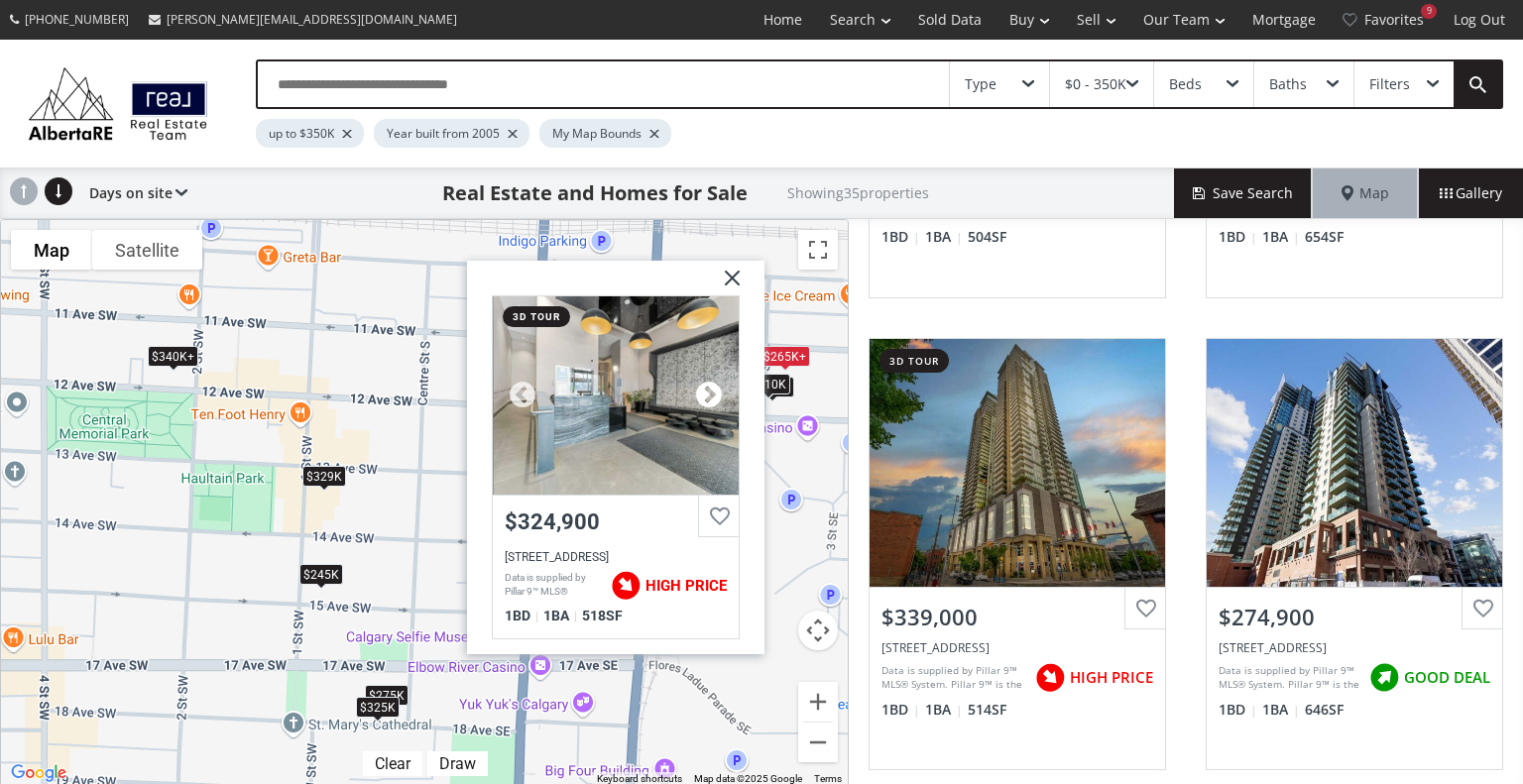 click at bounding box center [709, 395] 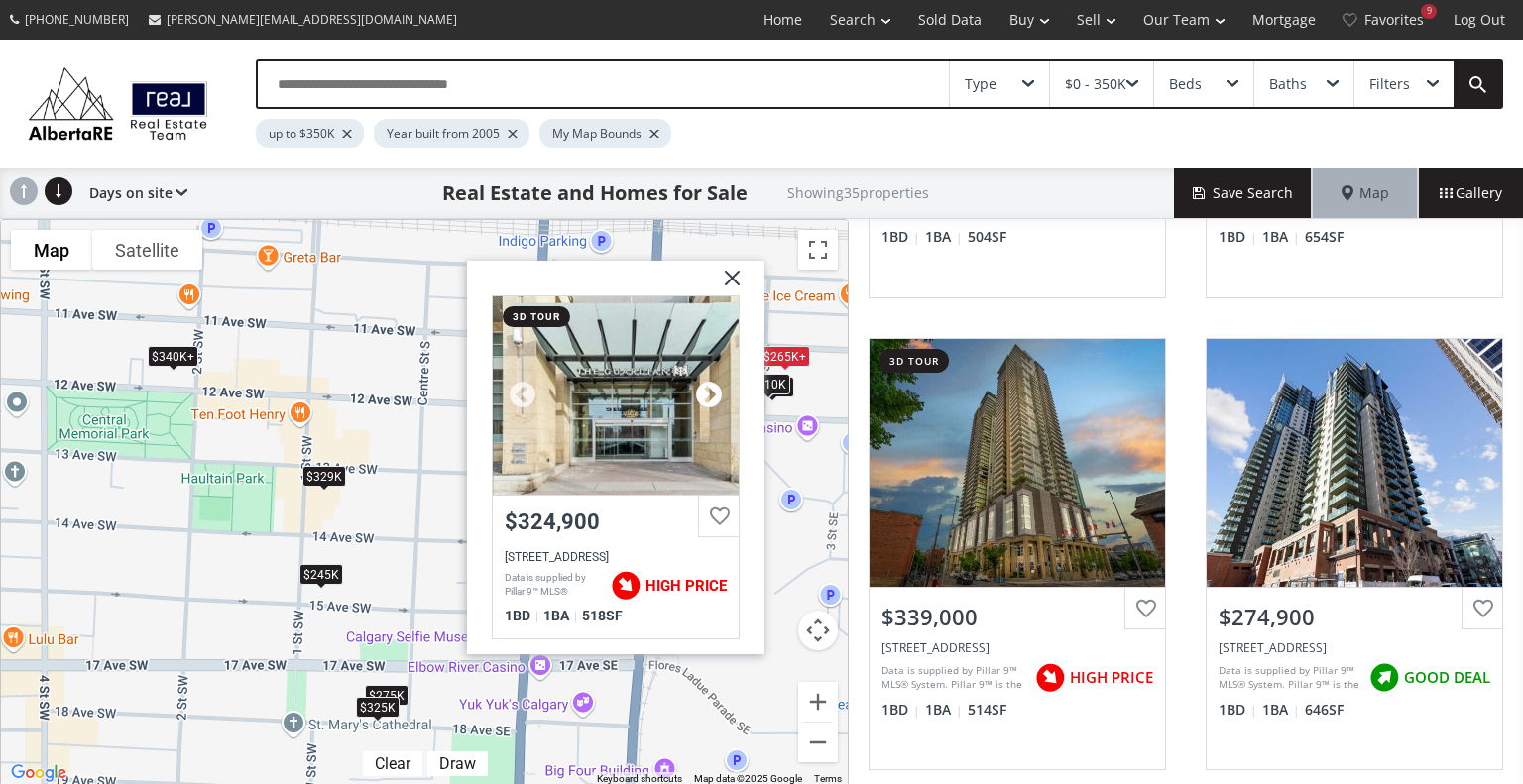 click at bounding box center [709, 395] 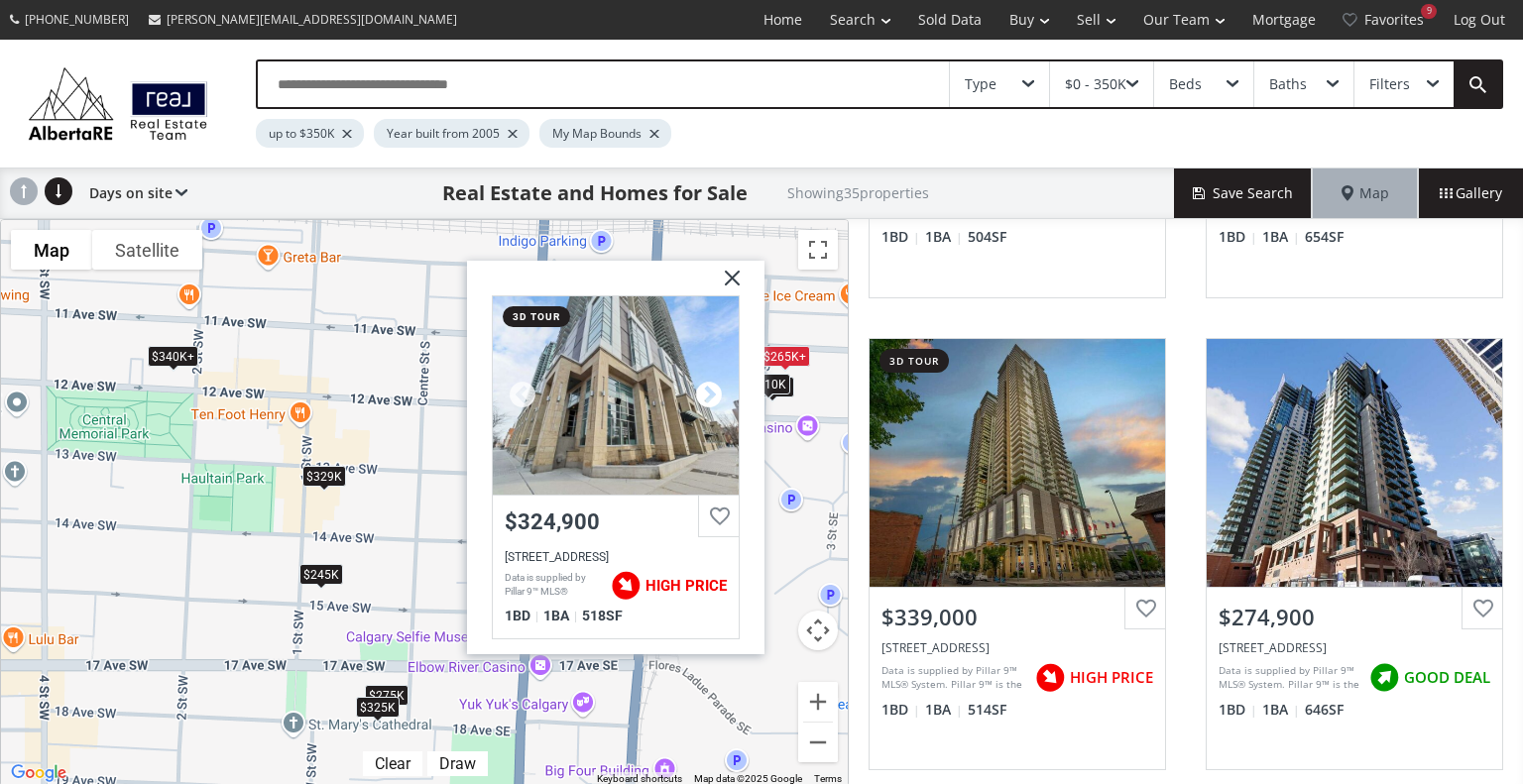 click at bounding box center [709, 395] 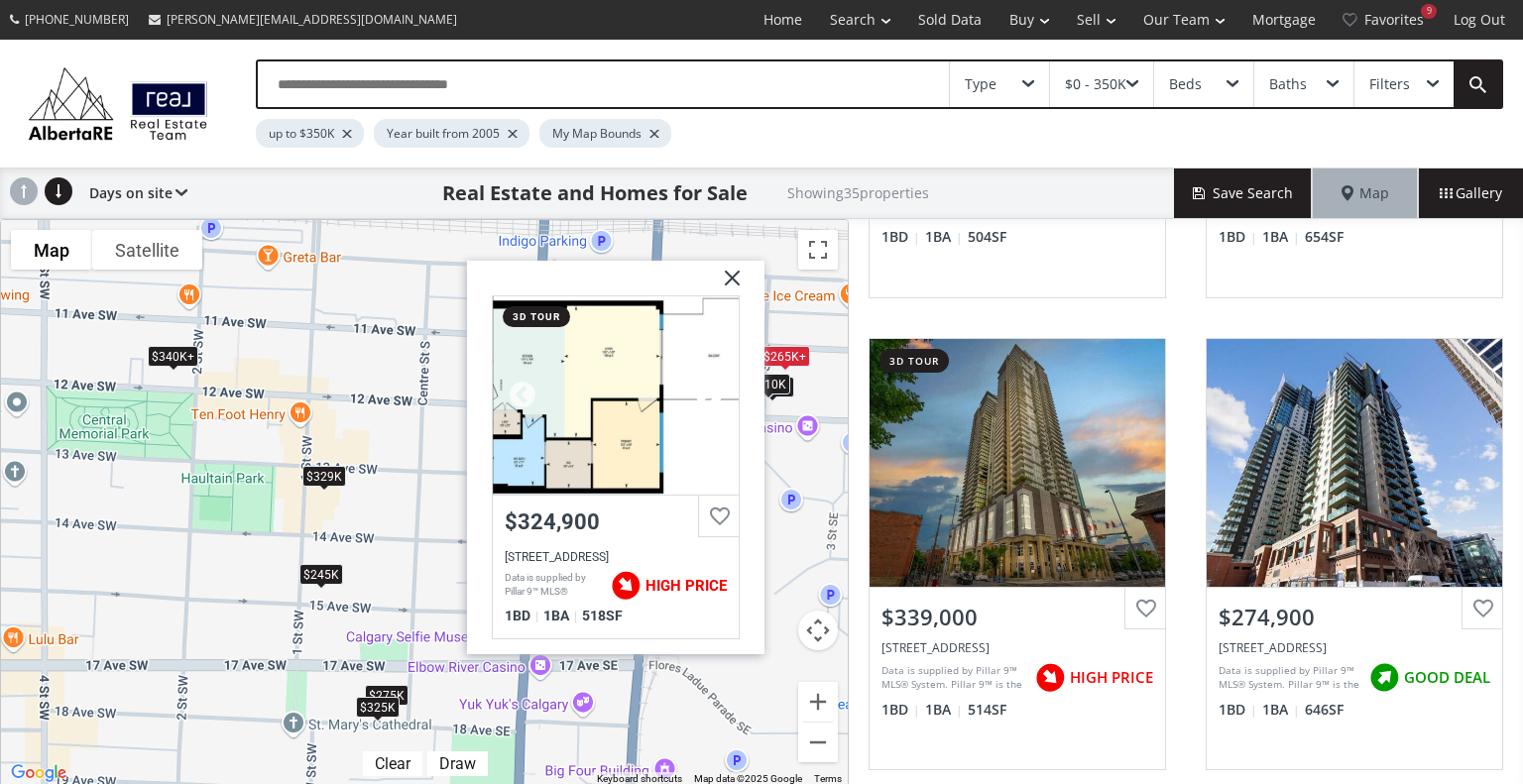 click at bounding box center (709, 395) 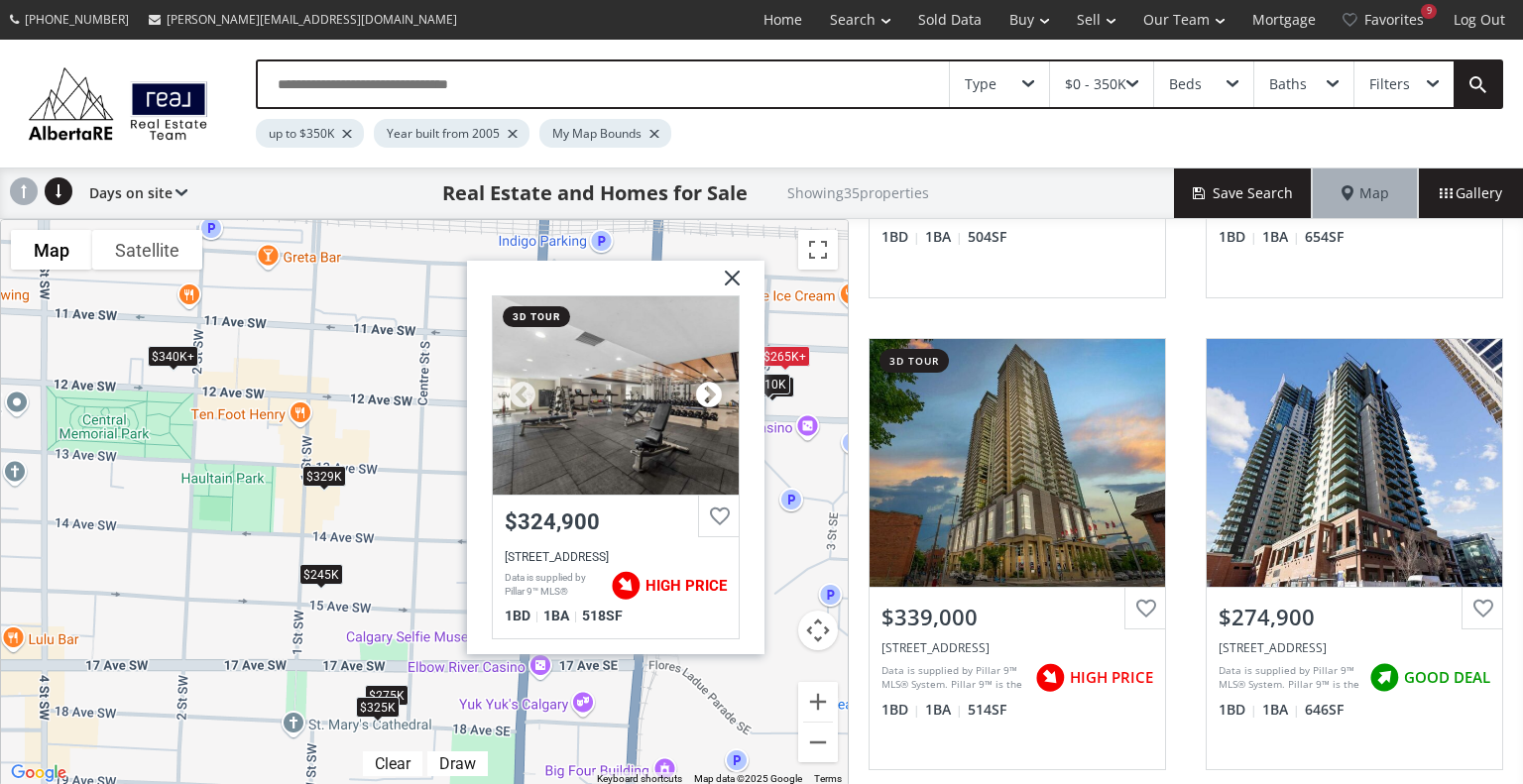 click at bounding box center [709, 395] 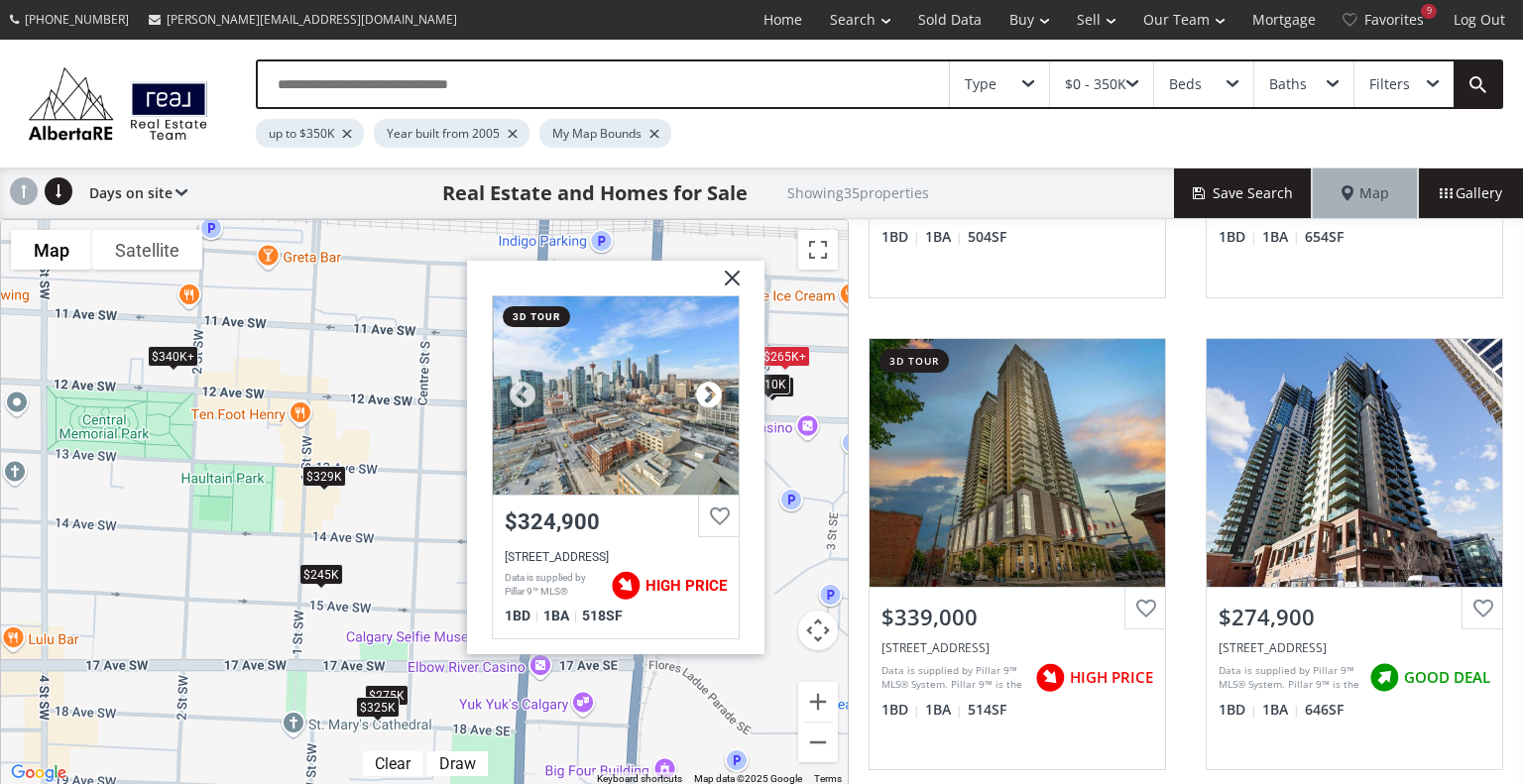 click at bounding box center (709, 395) 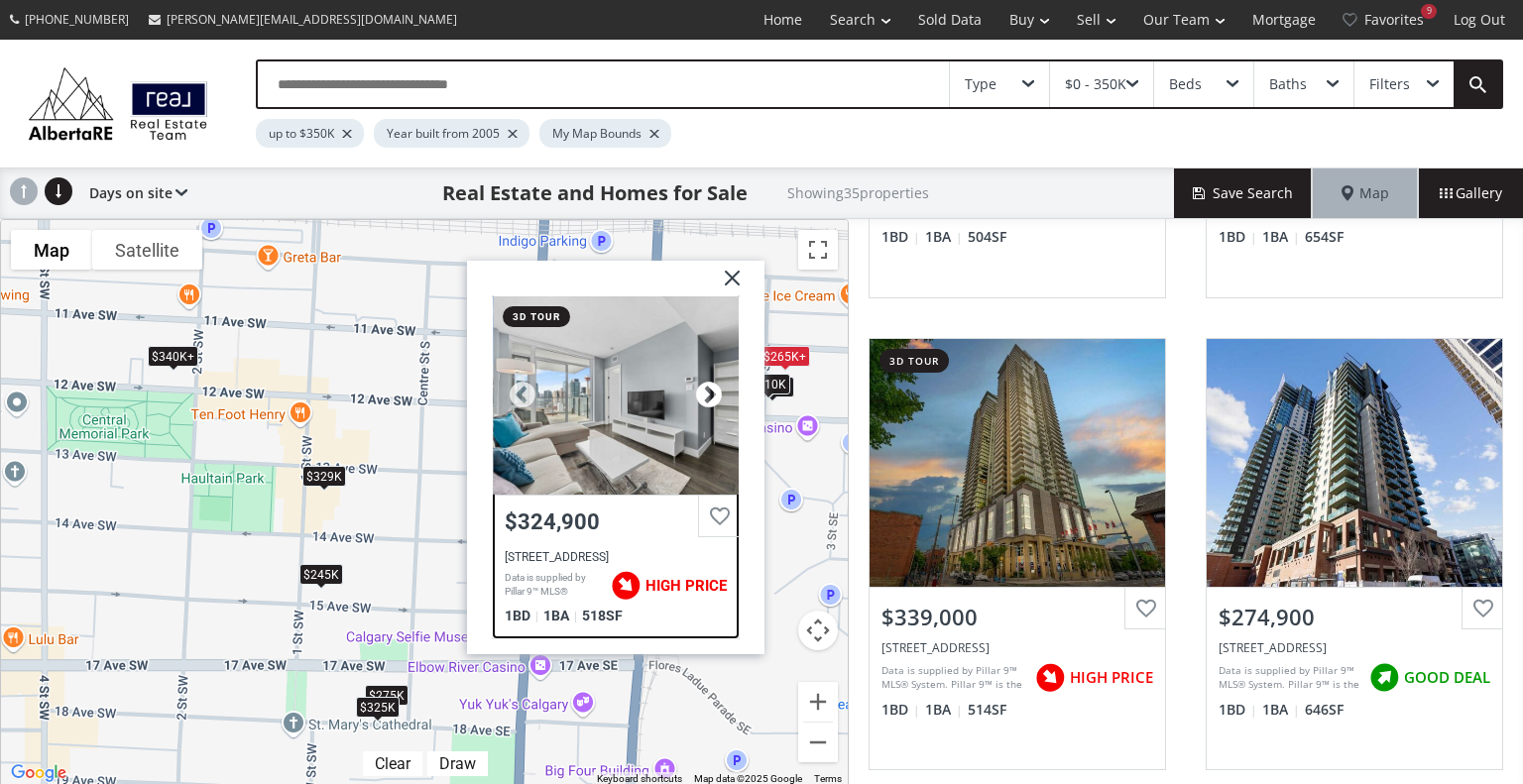click at bounding box center [709, 395] 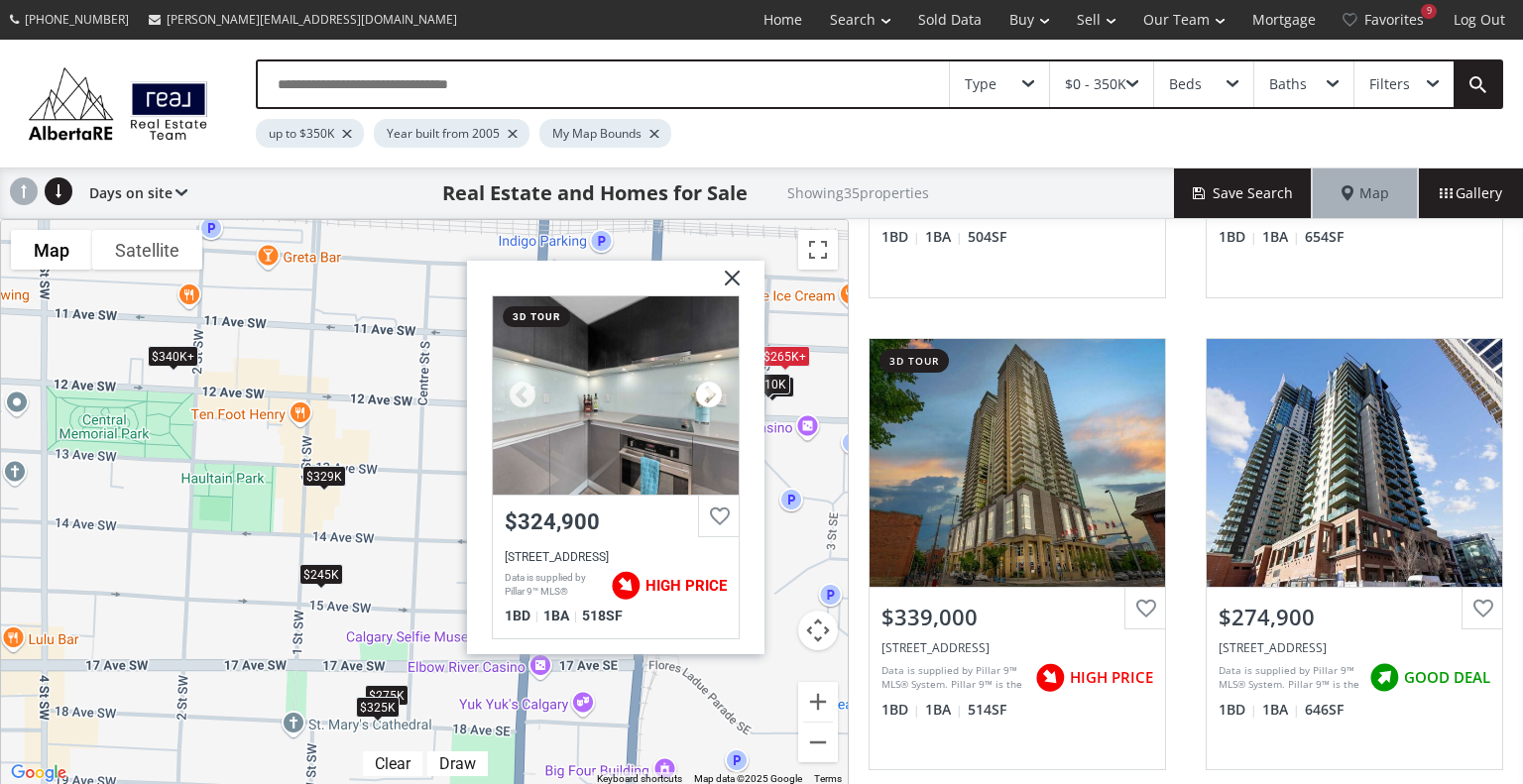click at bounding box center (709, 395) 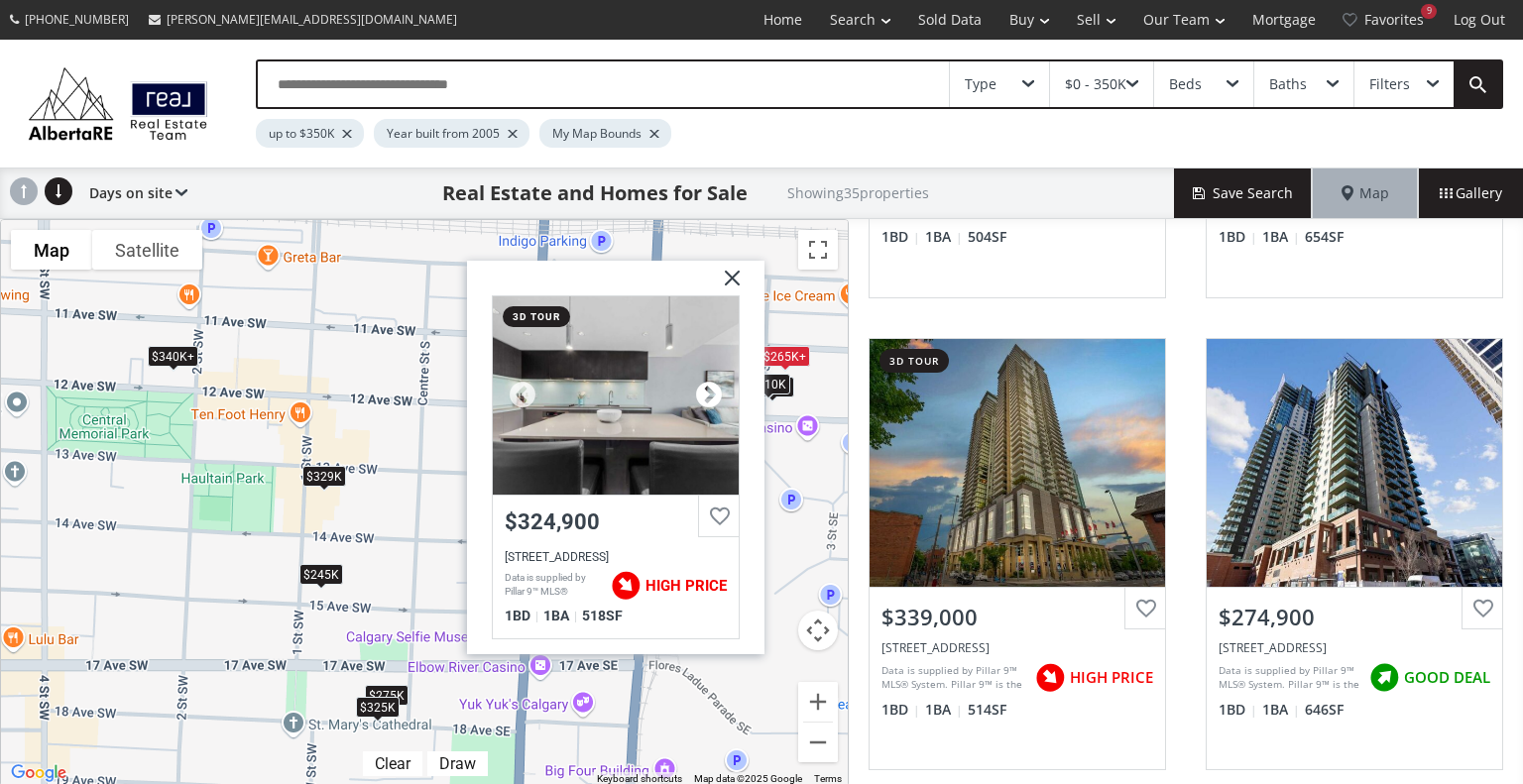 click at bounding box center (709, 395) 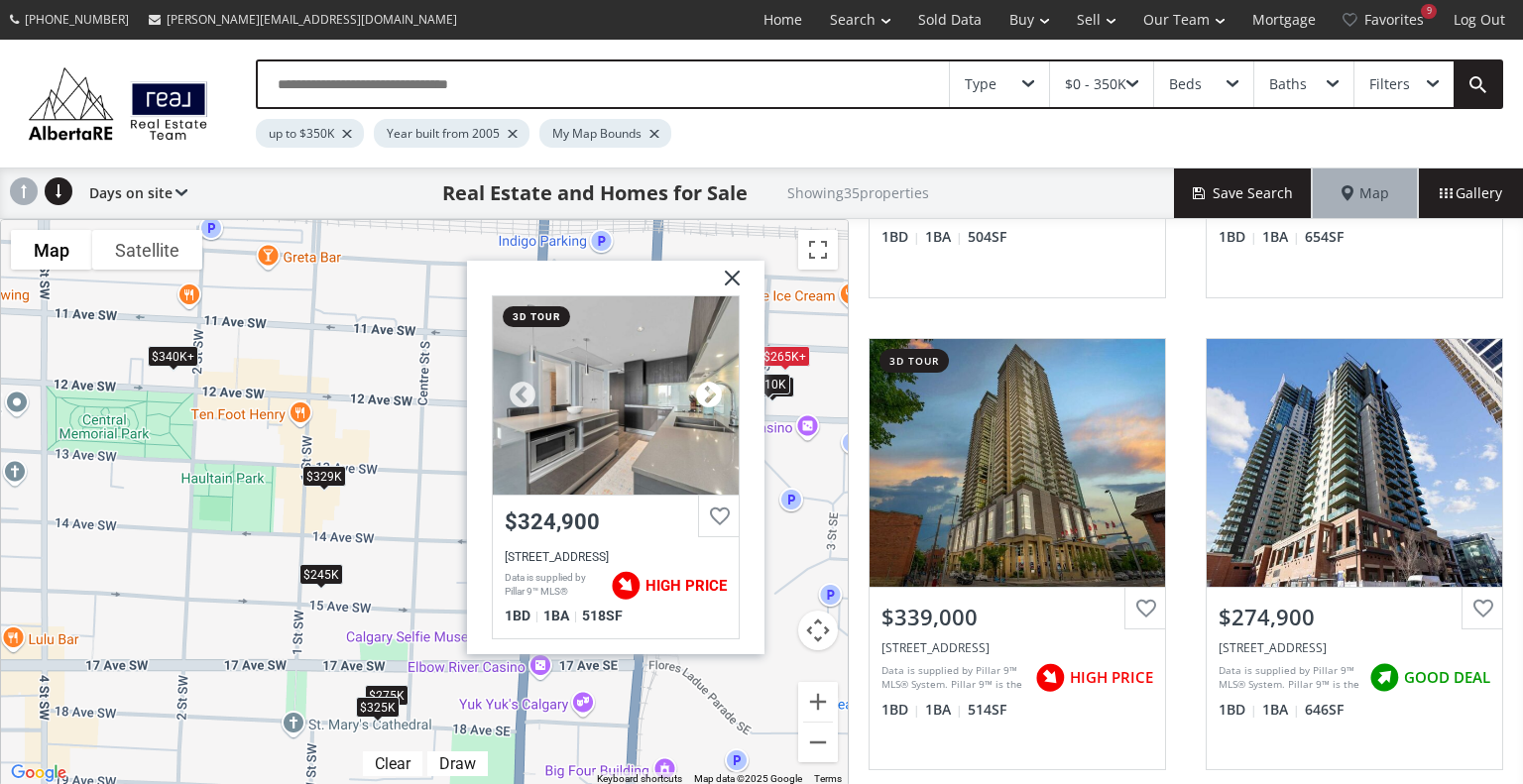 click at bounding box center (709, 395) 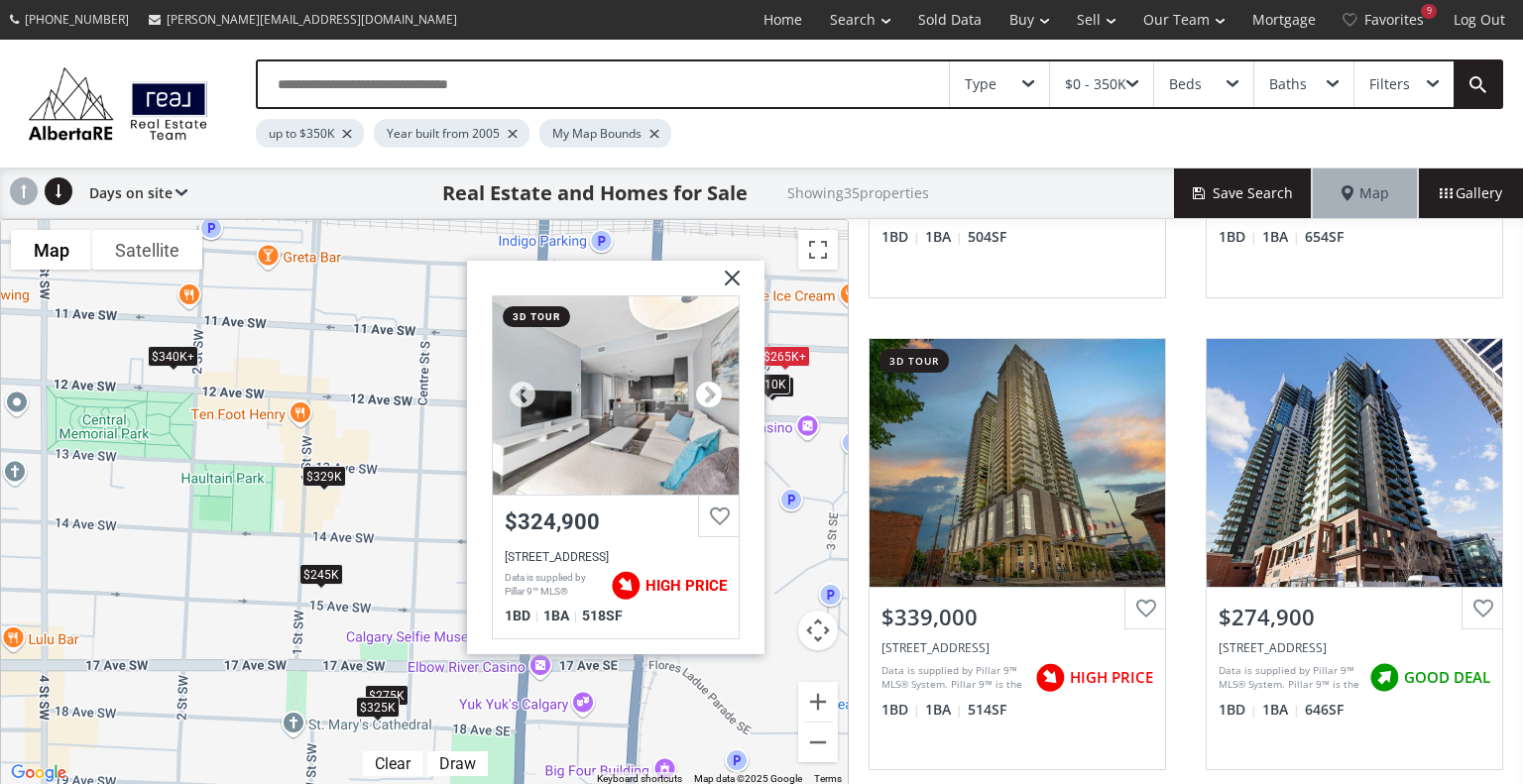 click at bounding box center (709, 395) 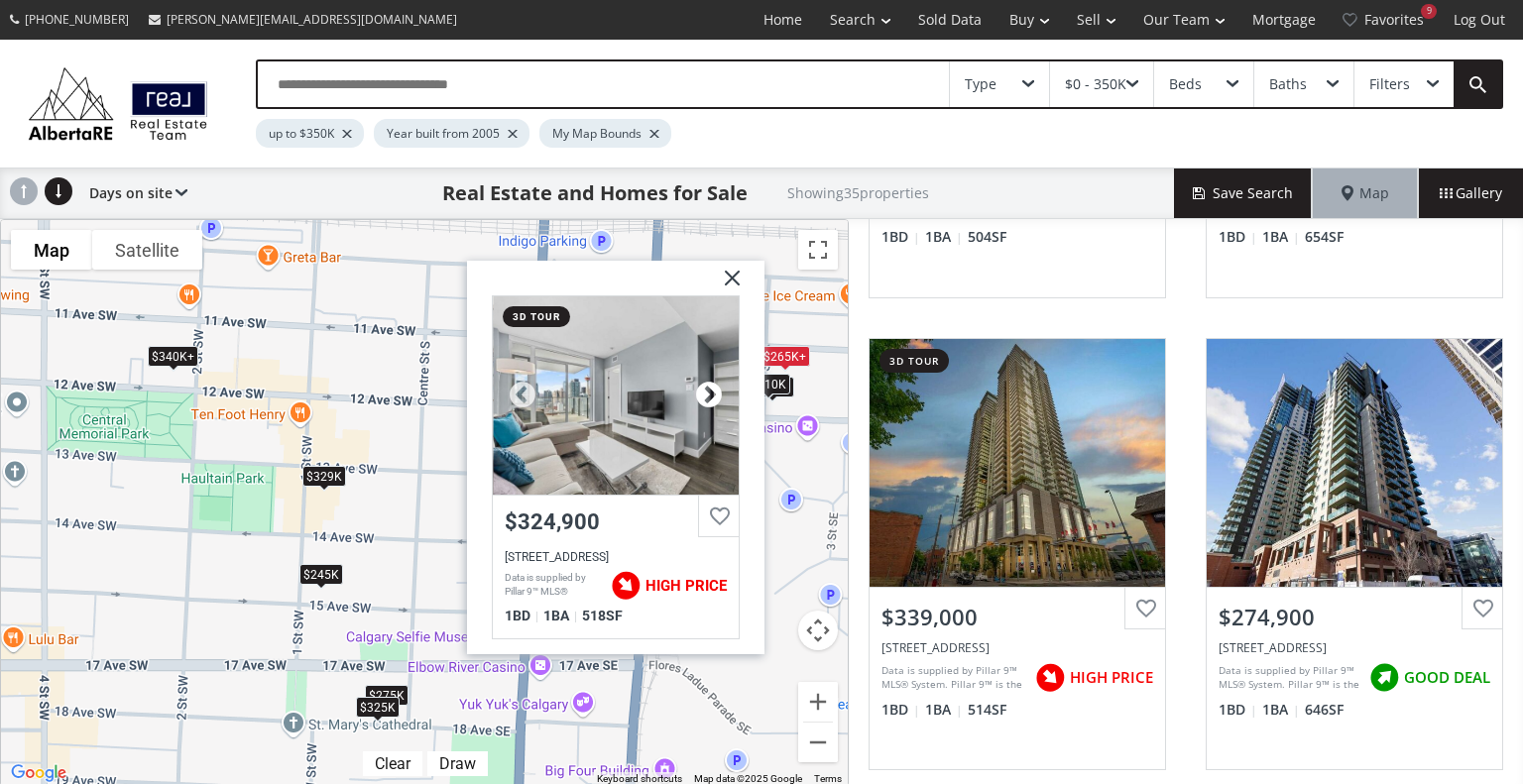 click at bounding box center (709, 395) 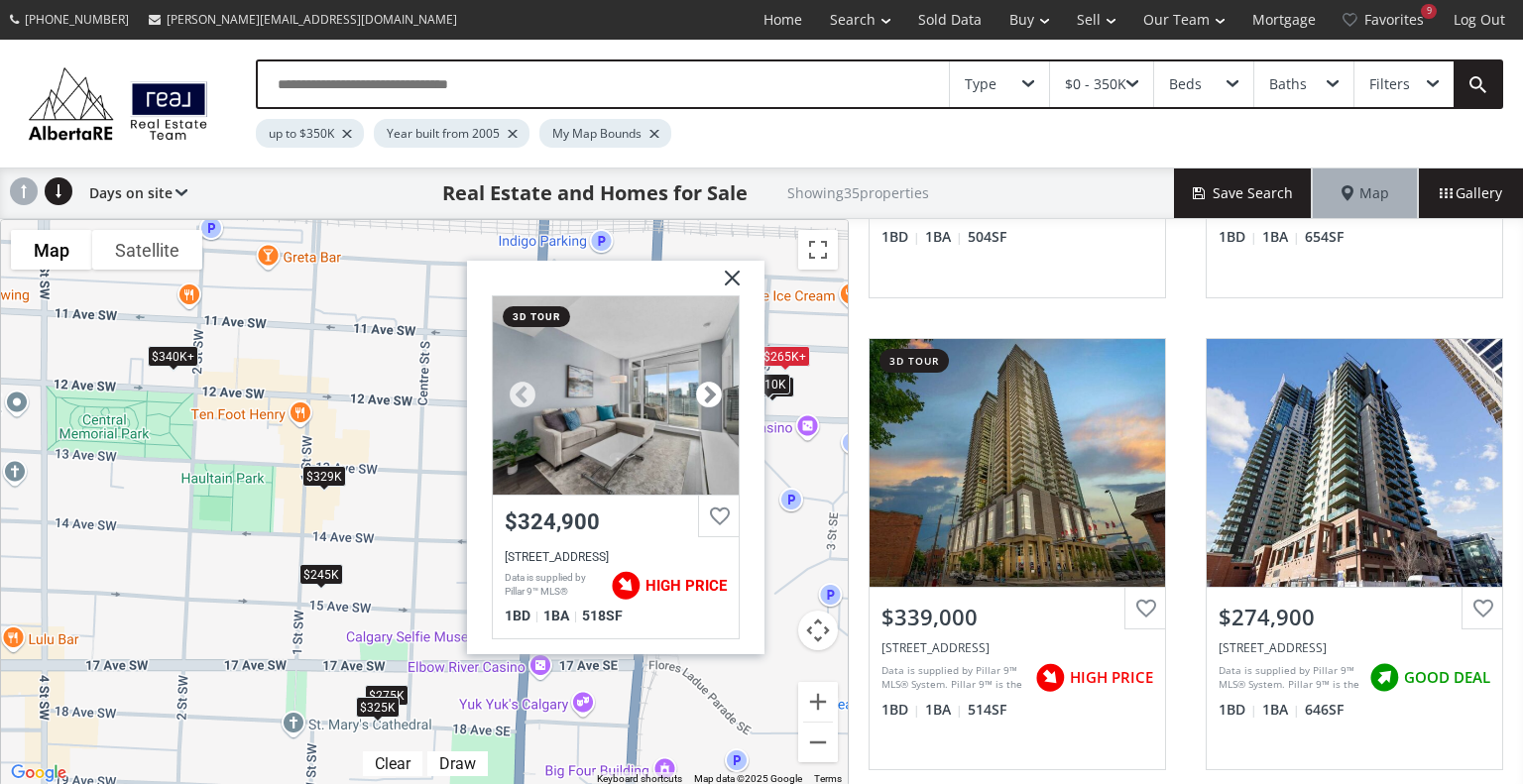 click at bounding box center [709, 395] 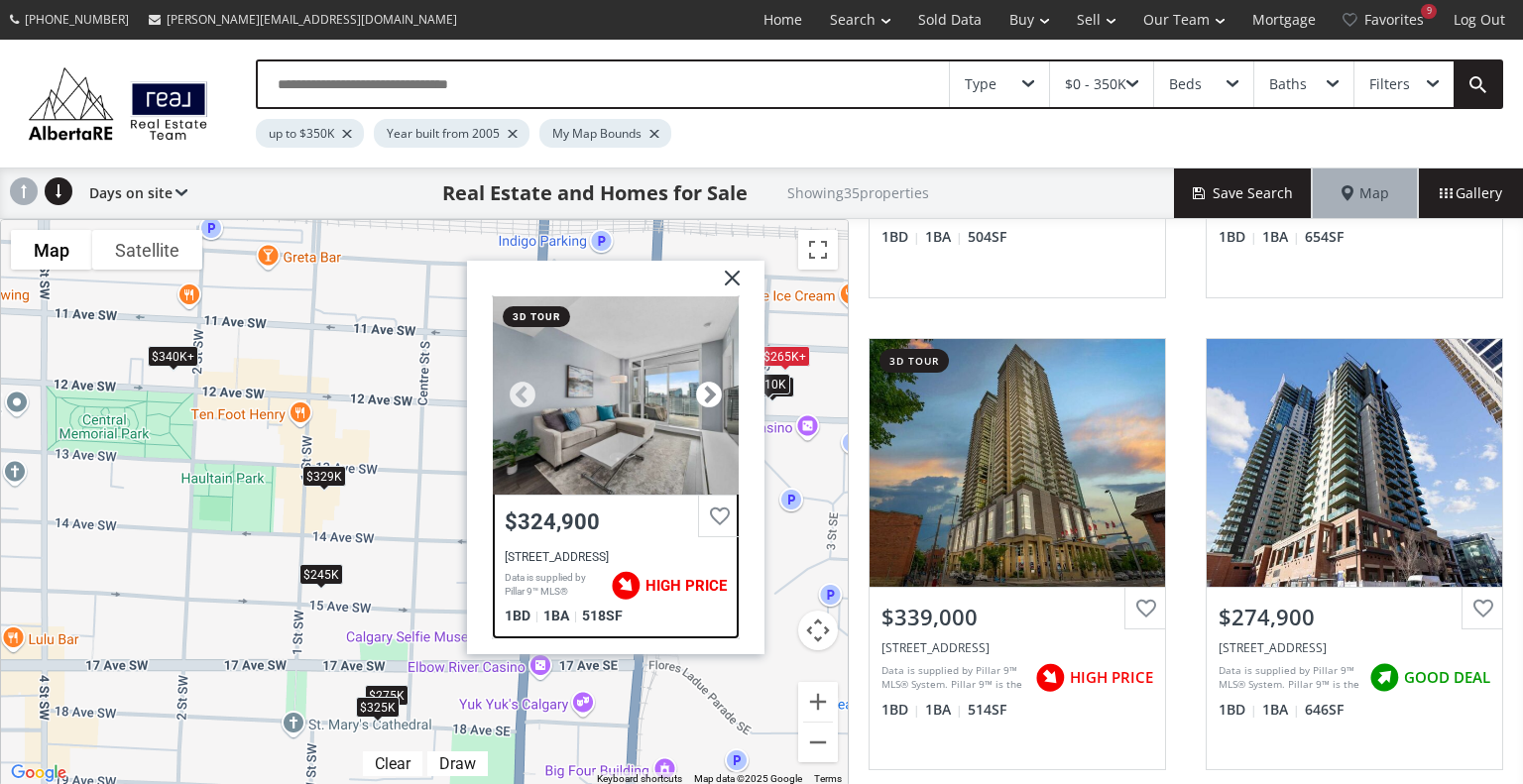 click at bounding box center [709, 395] 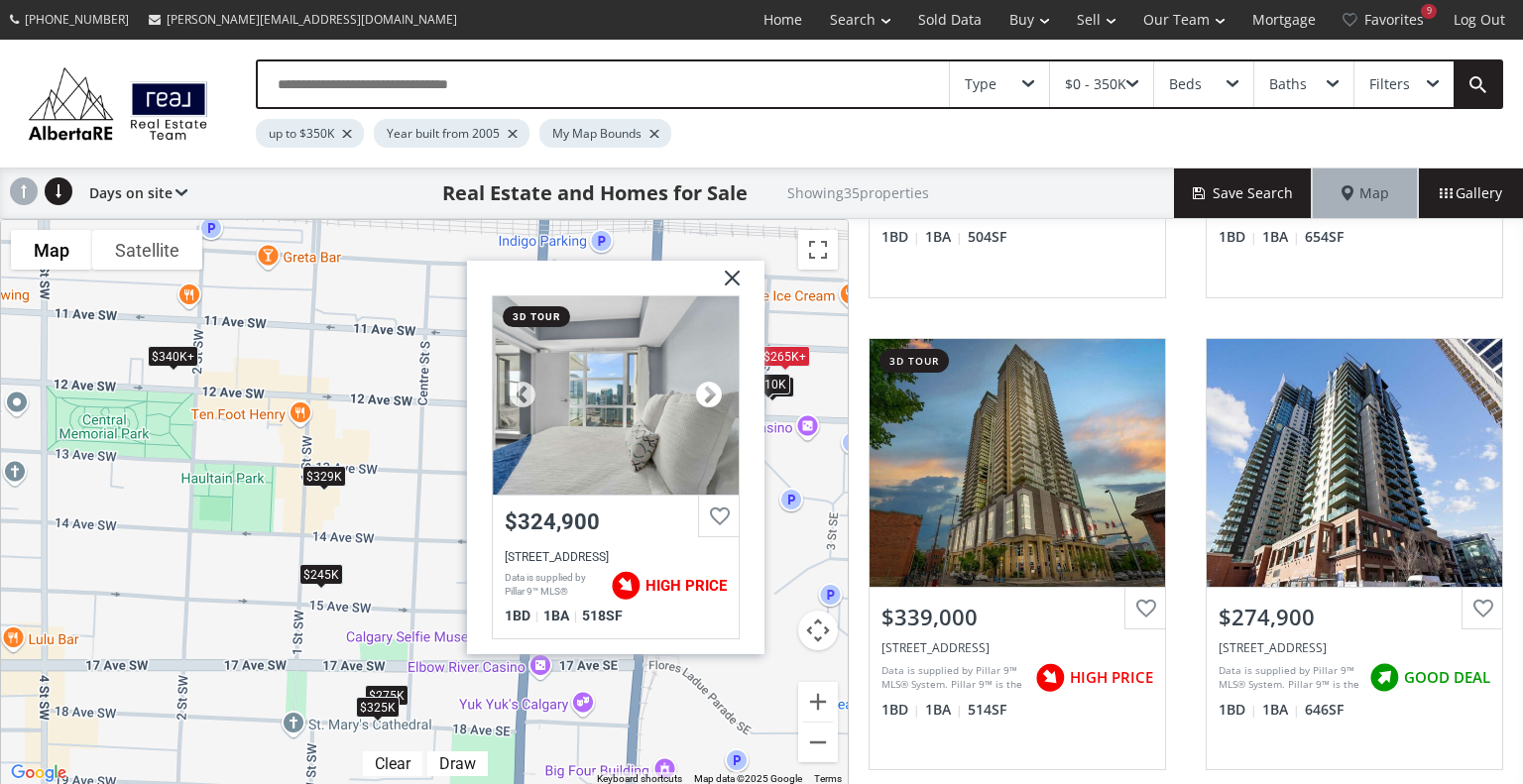 click at bounding box center [709, 395] 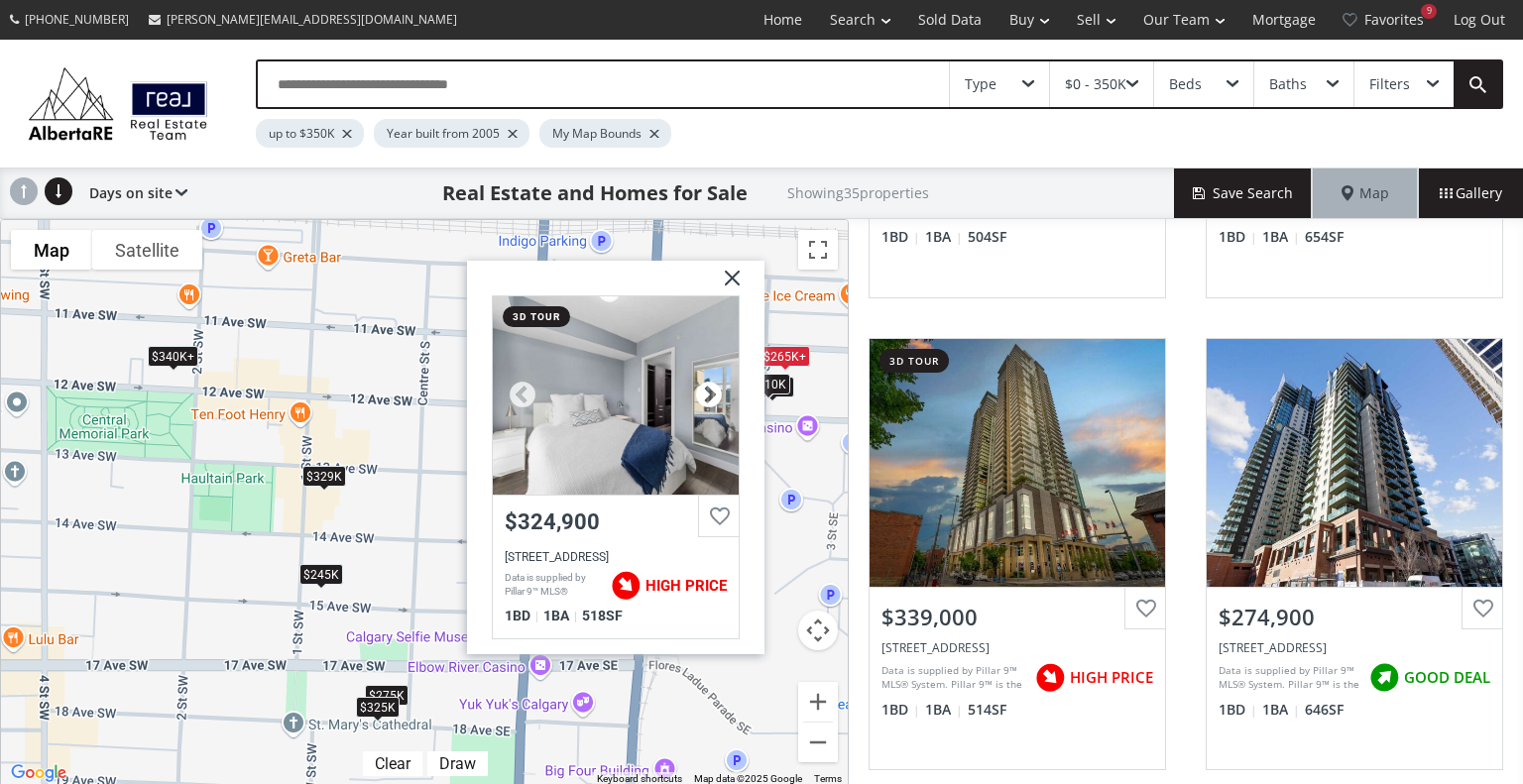 click at bounding box center (709, 395) 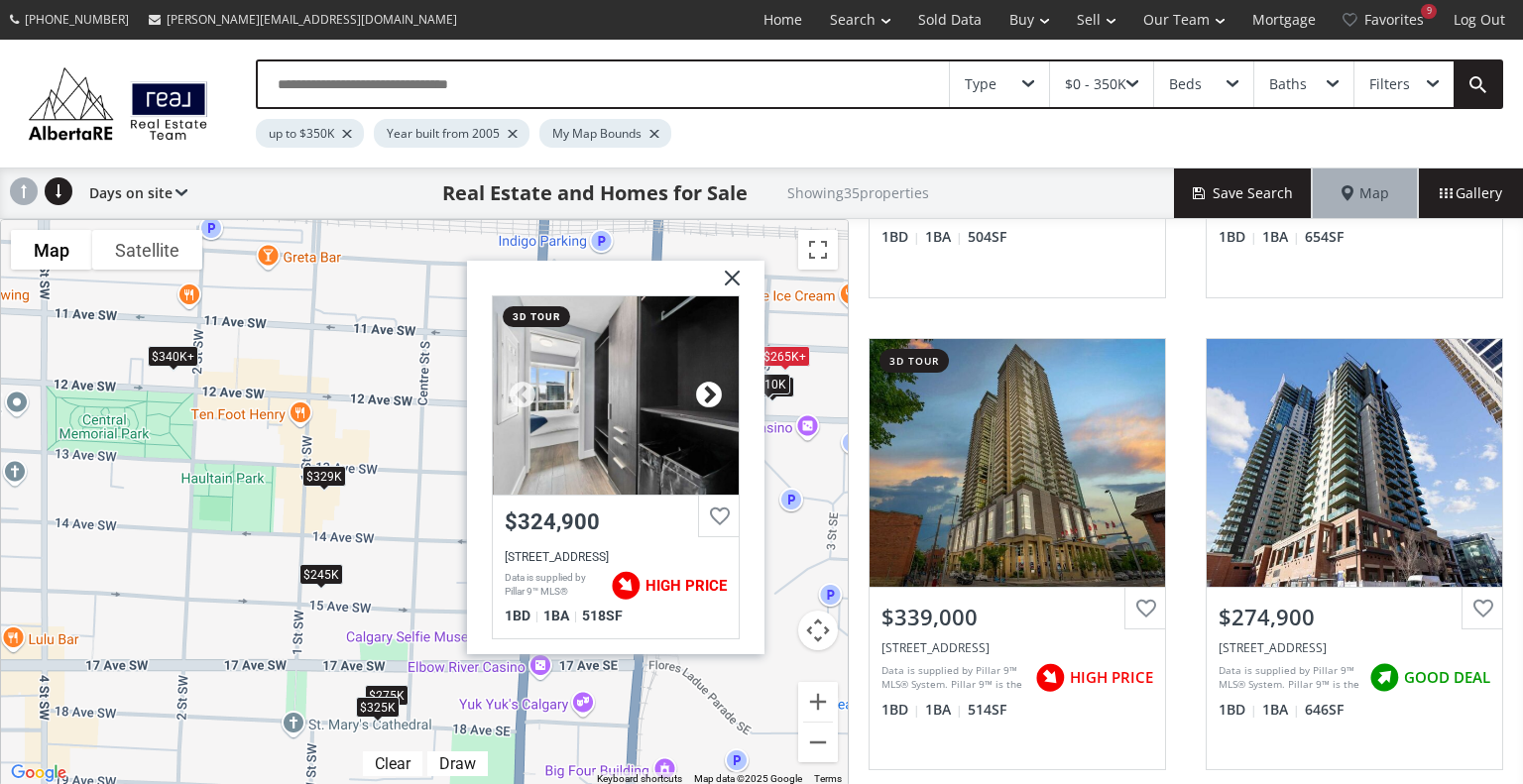 click at bounding box center (709, 395) 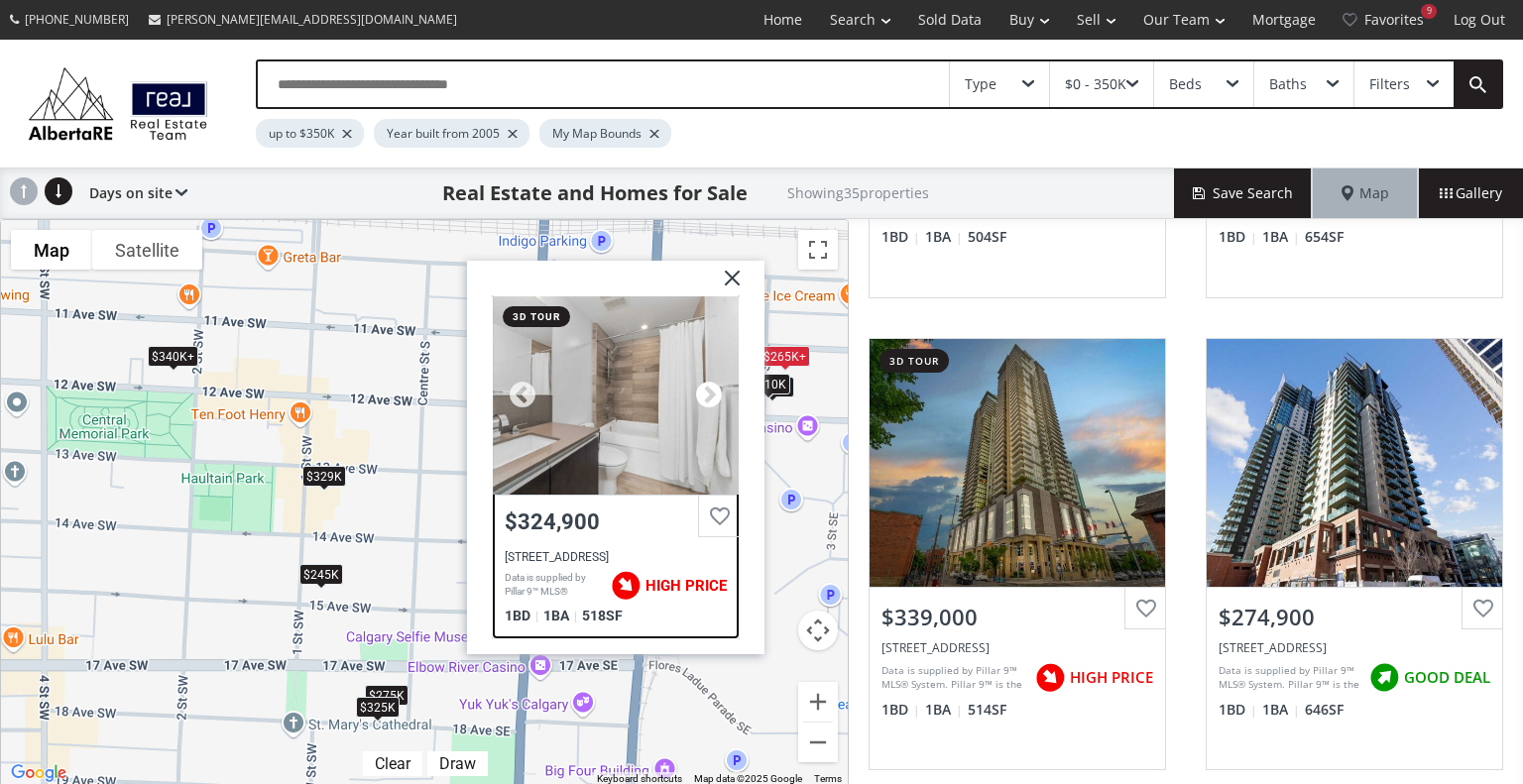click at bounding box center (709, 395) 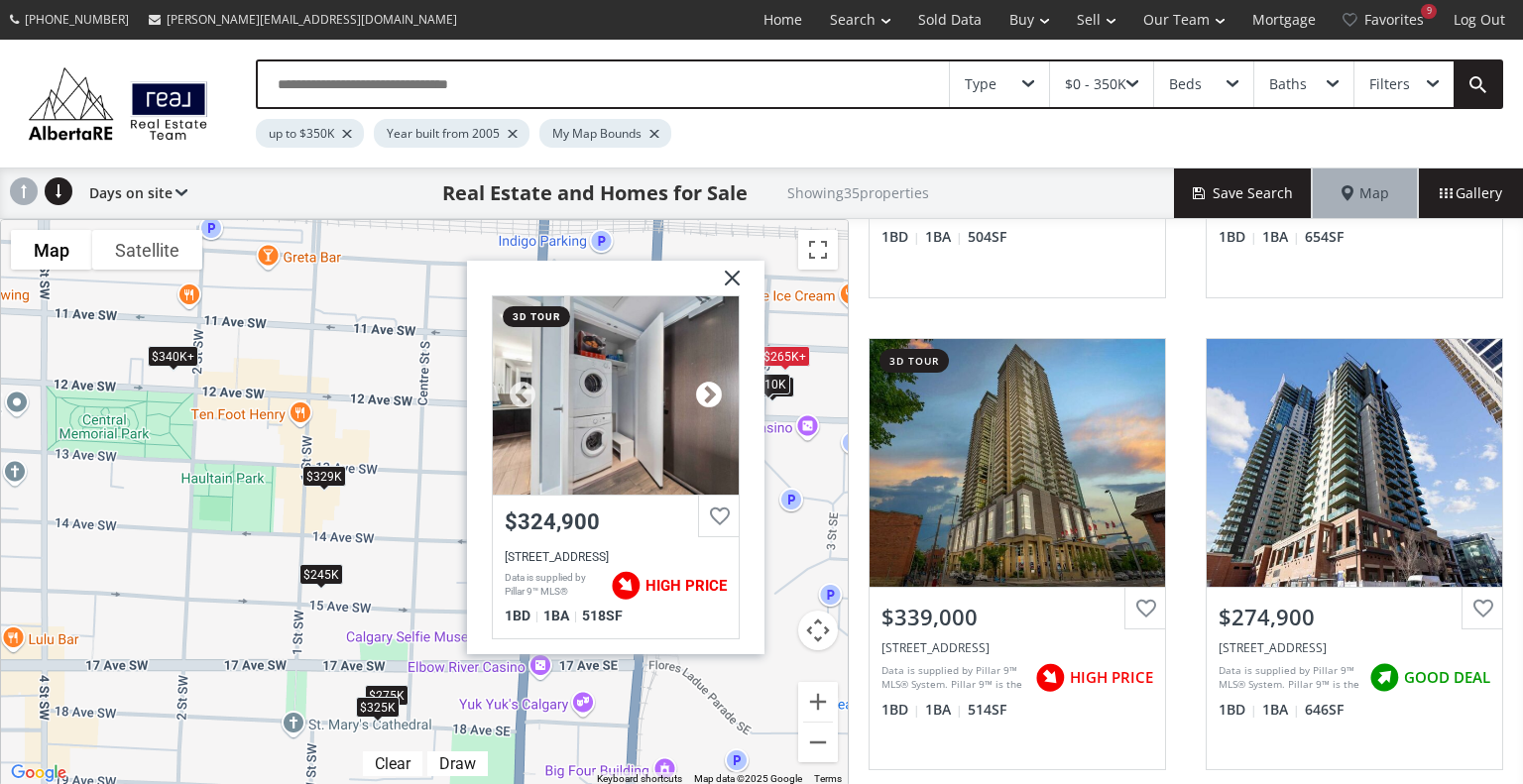 click at bounding box center [709, 395] 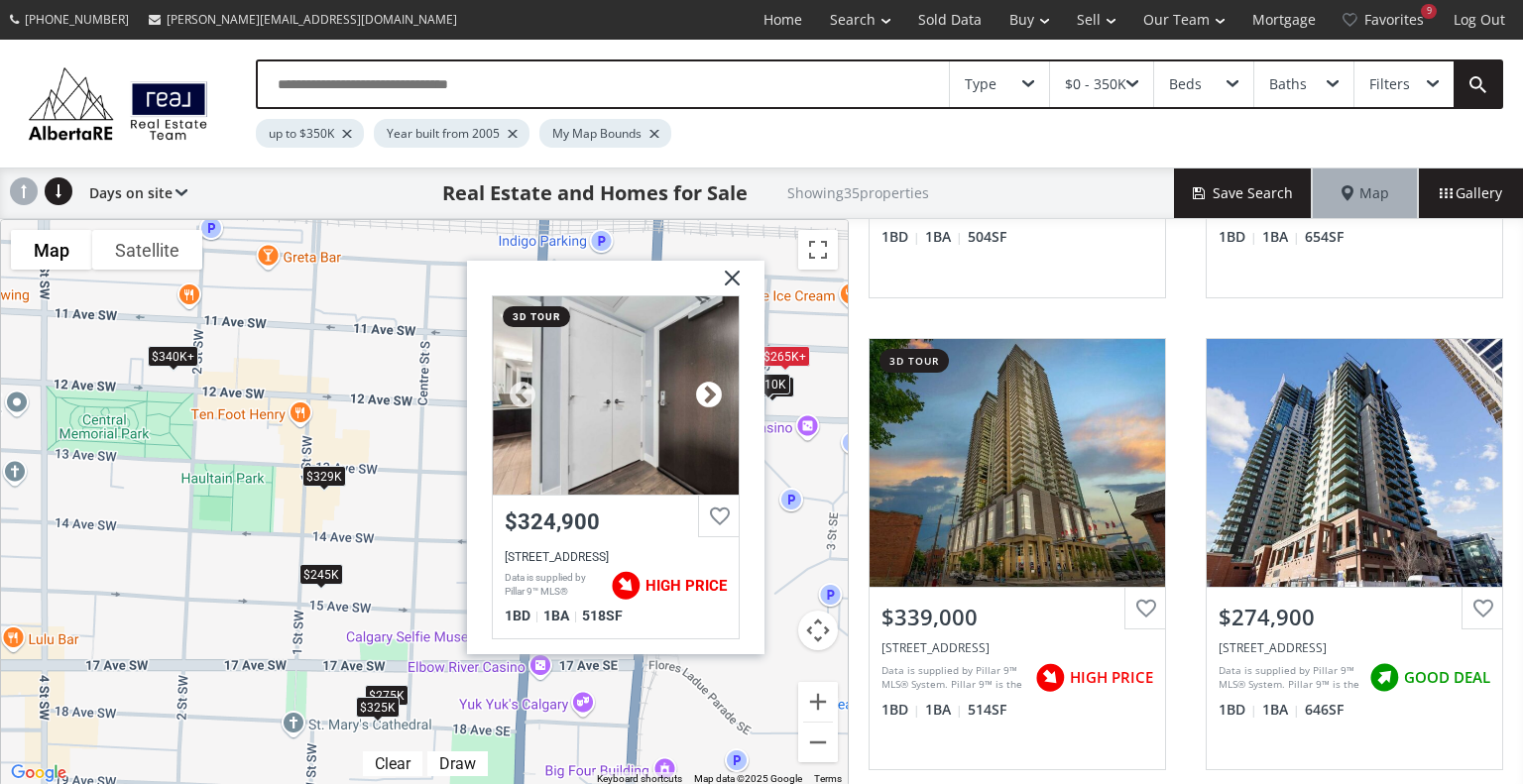 click at bounding box center (709, 395) 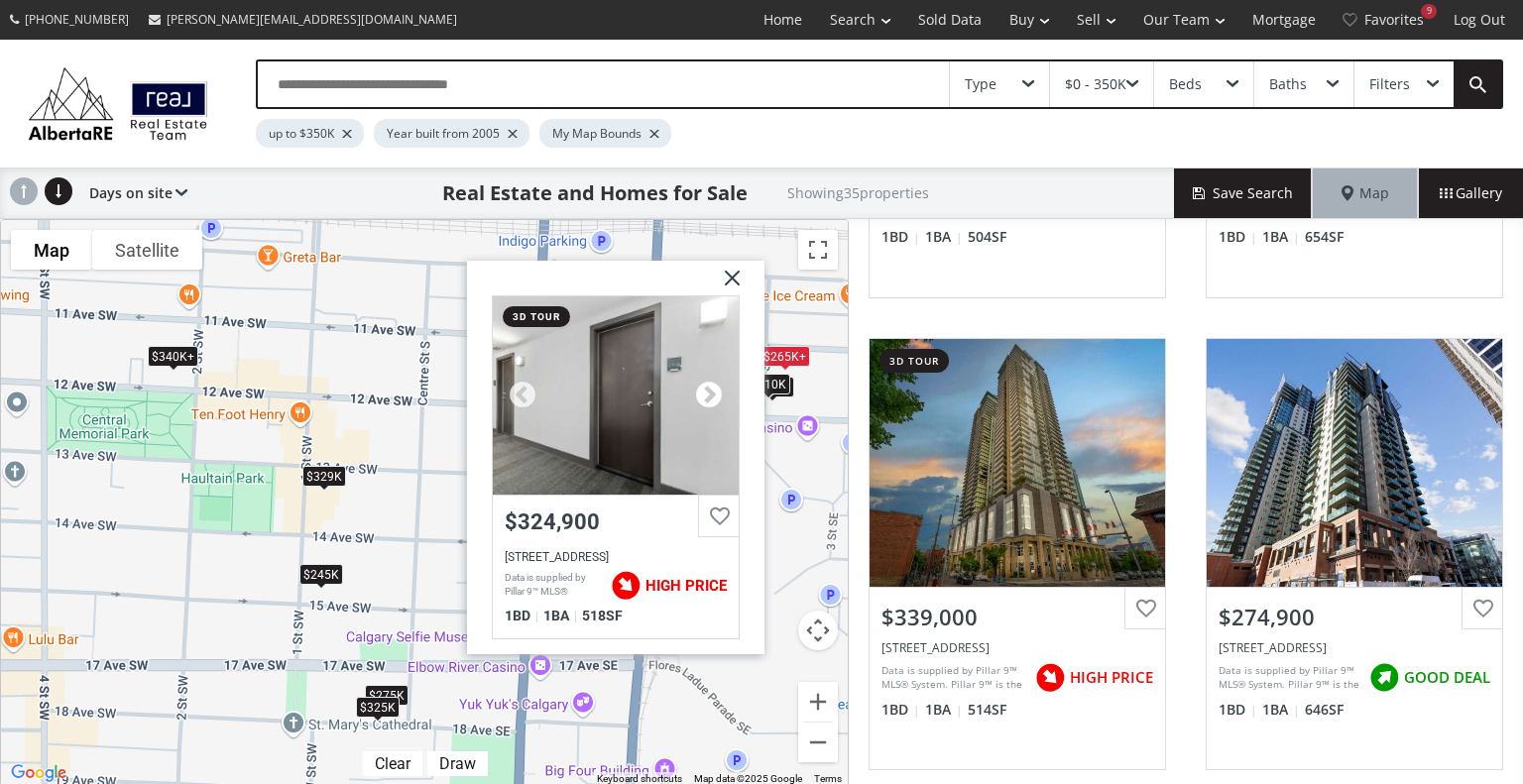 click at bounding box center [709, 395] 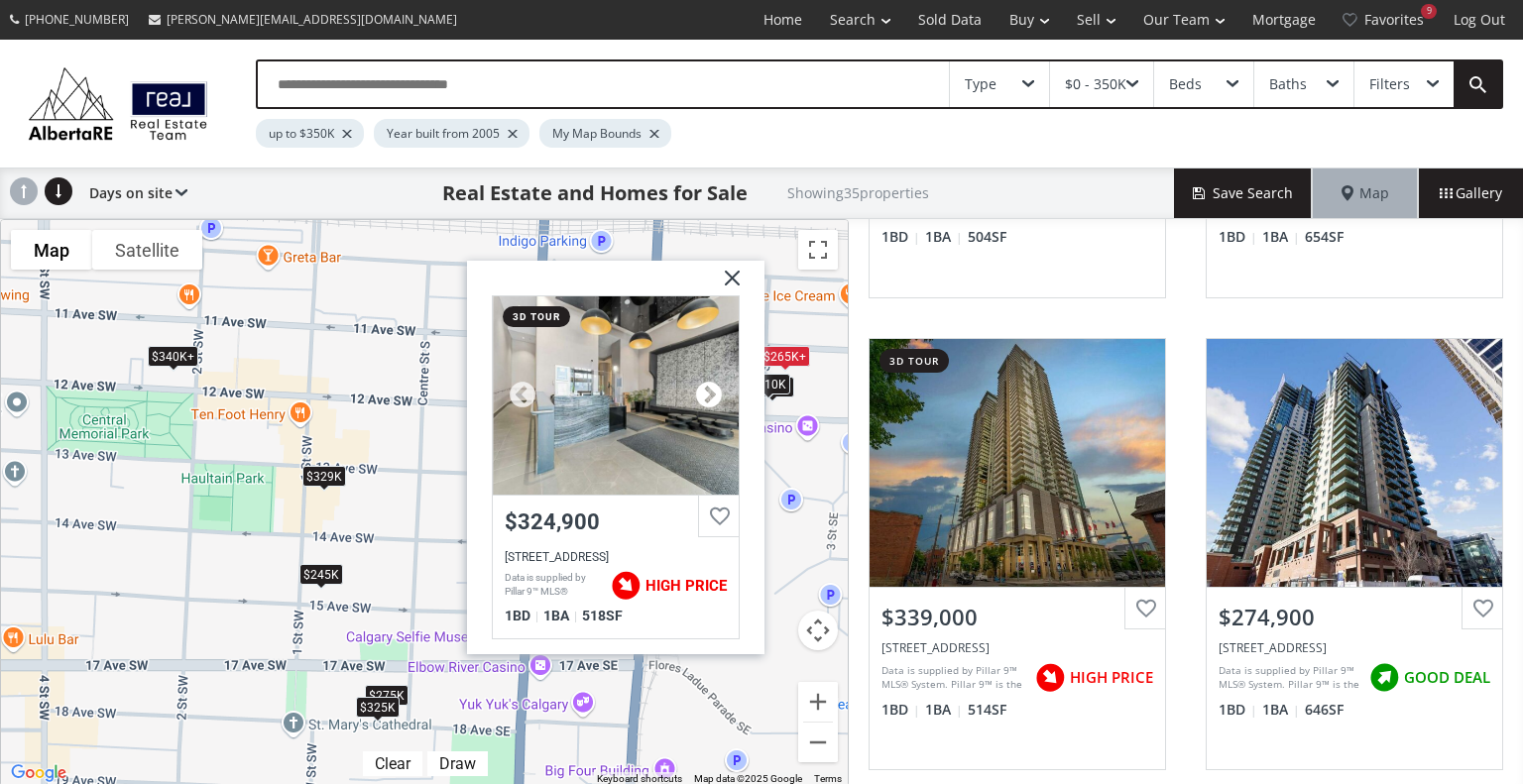 click at bounding box center (709, 395) 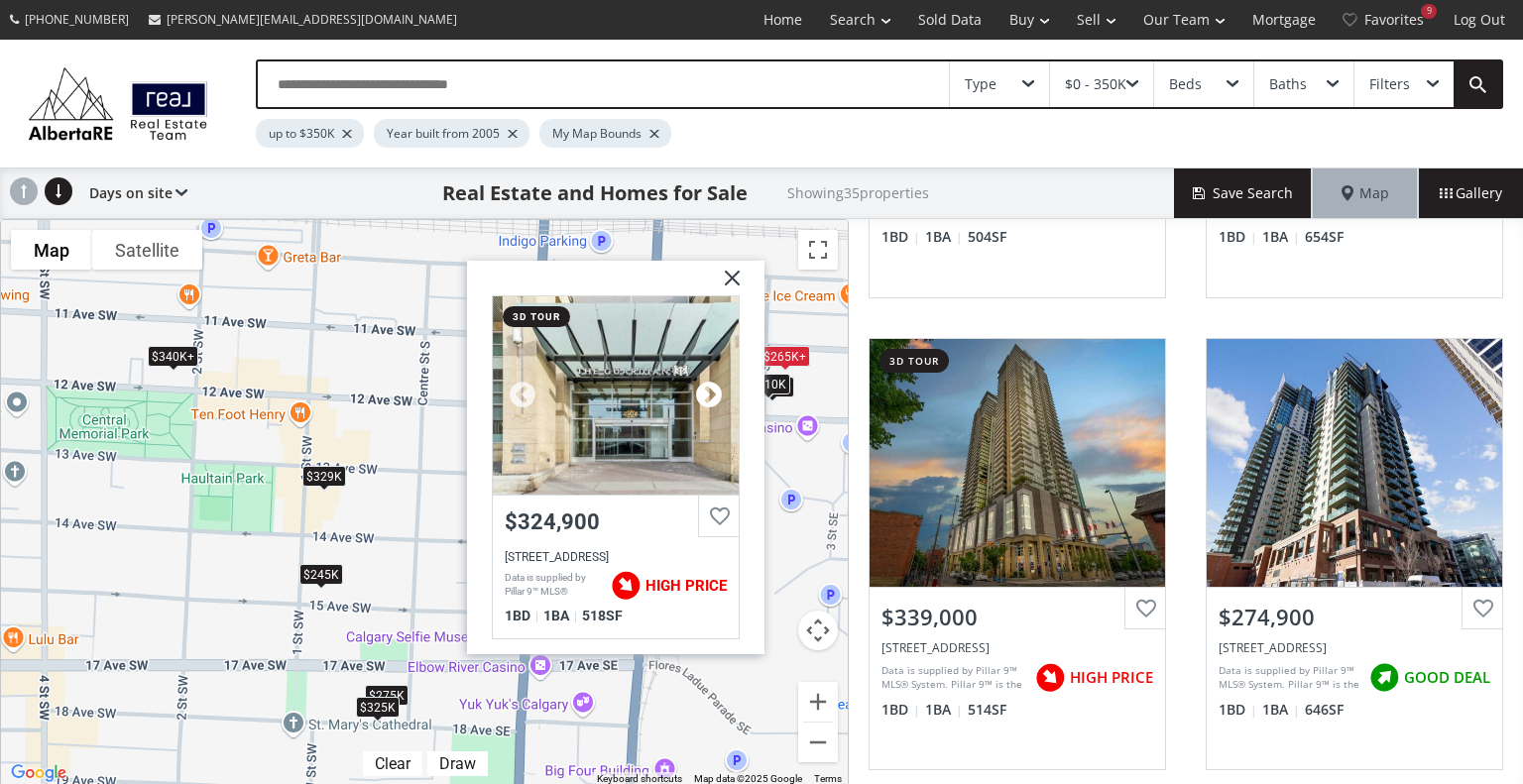 click at bounding box center [709, 395] 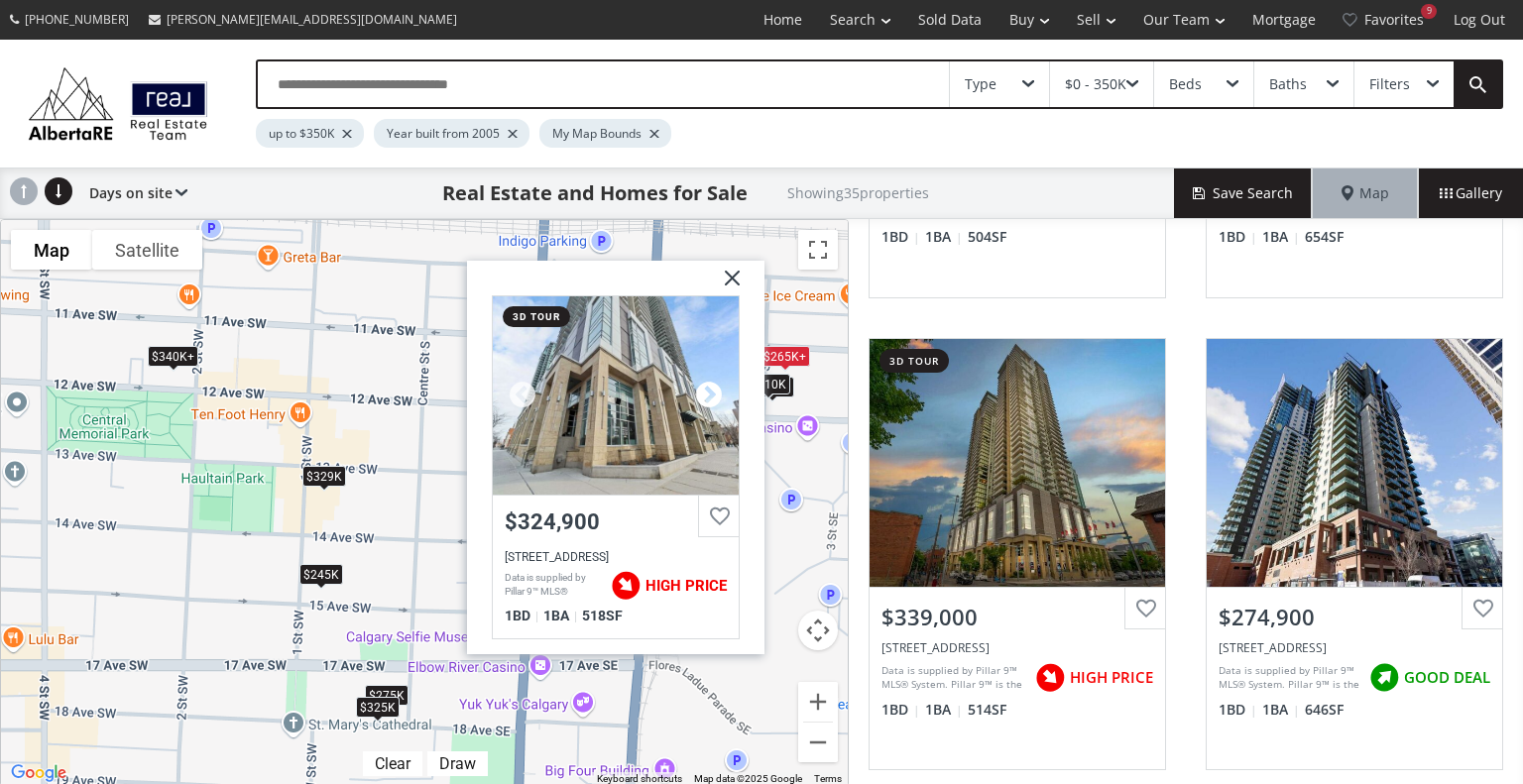 click at bounding box center (709, 395) 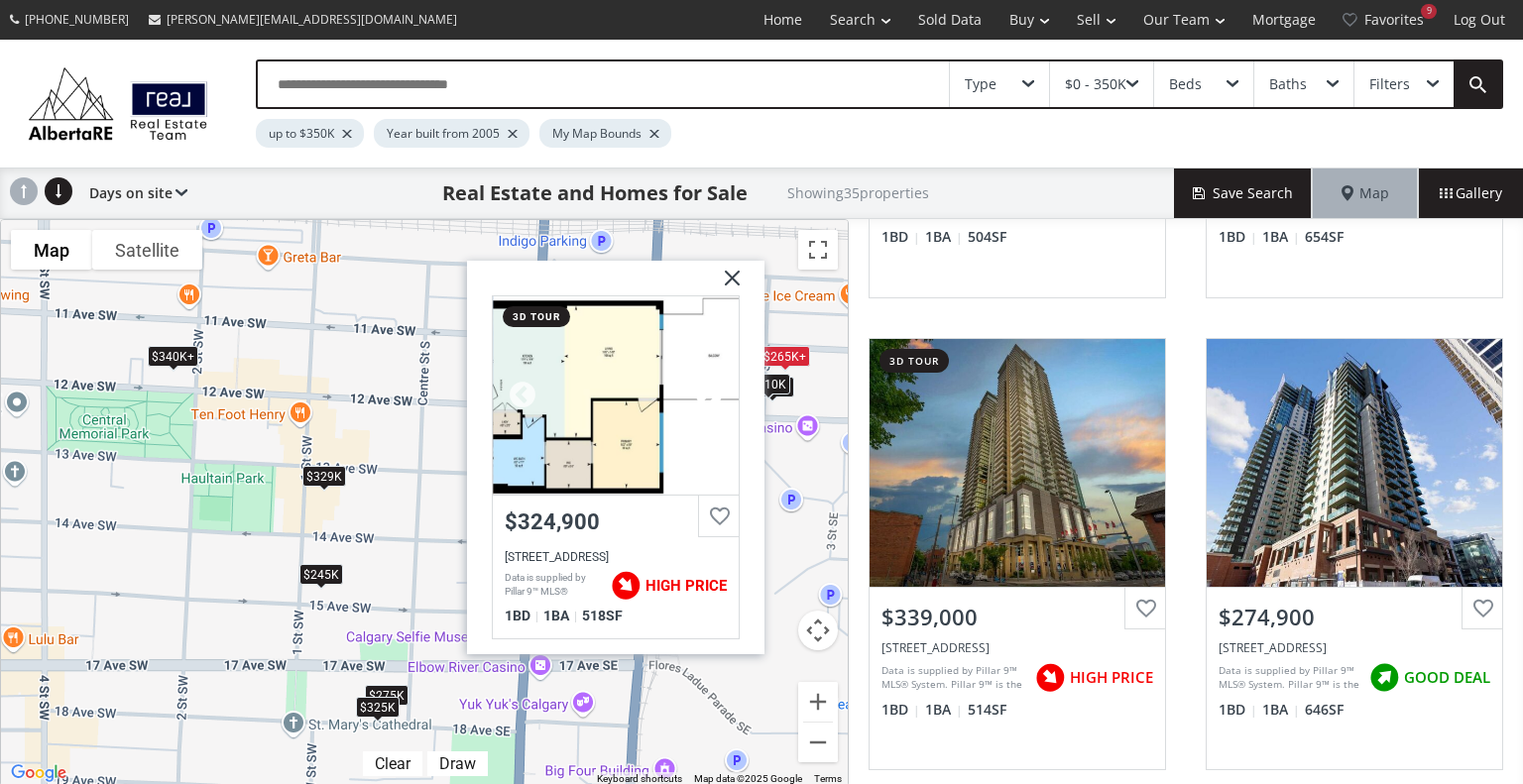 click at bounding box center (709, 395) 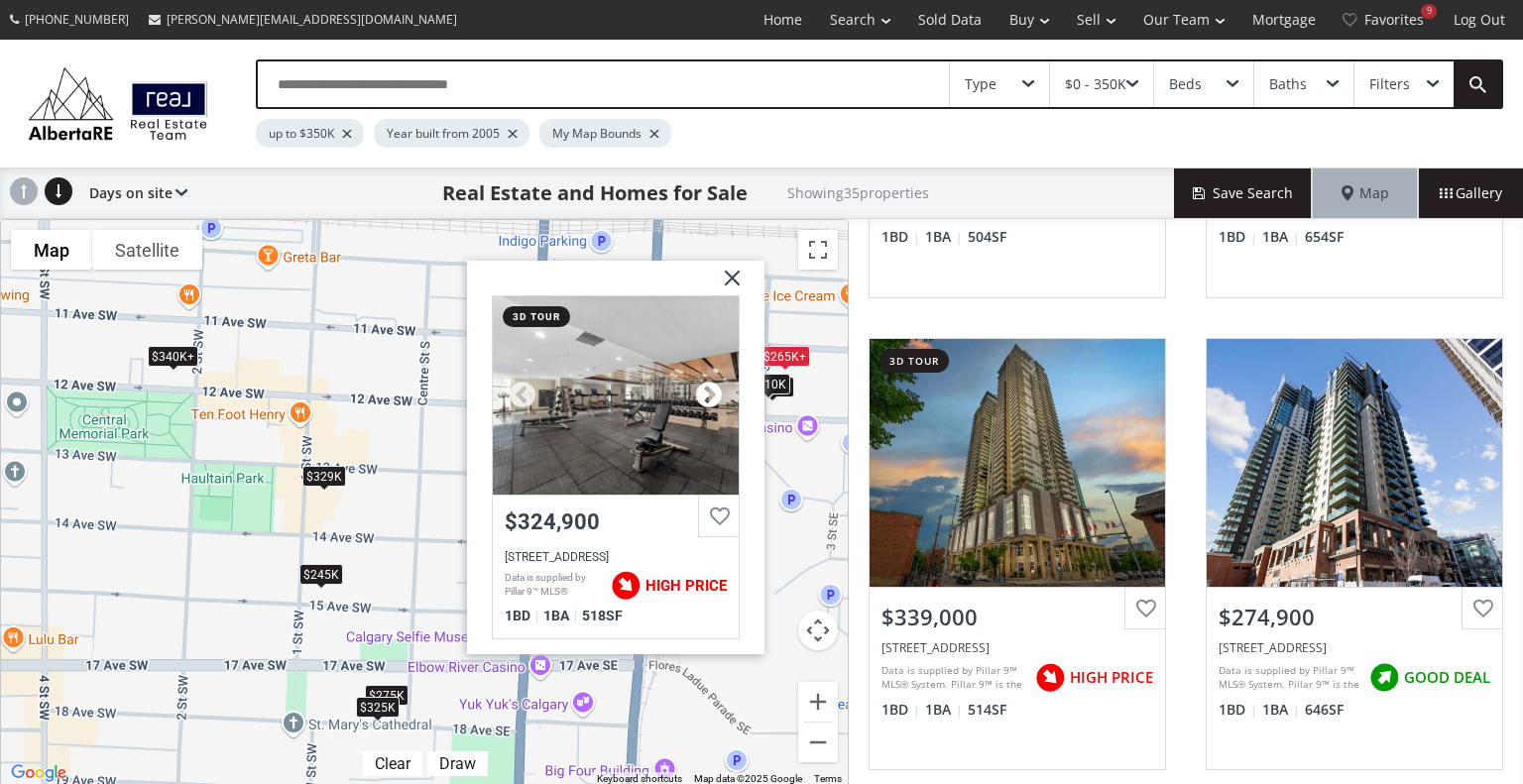 click at bounding box center (709, 395) 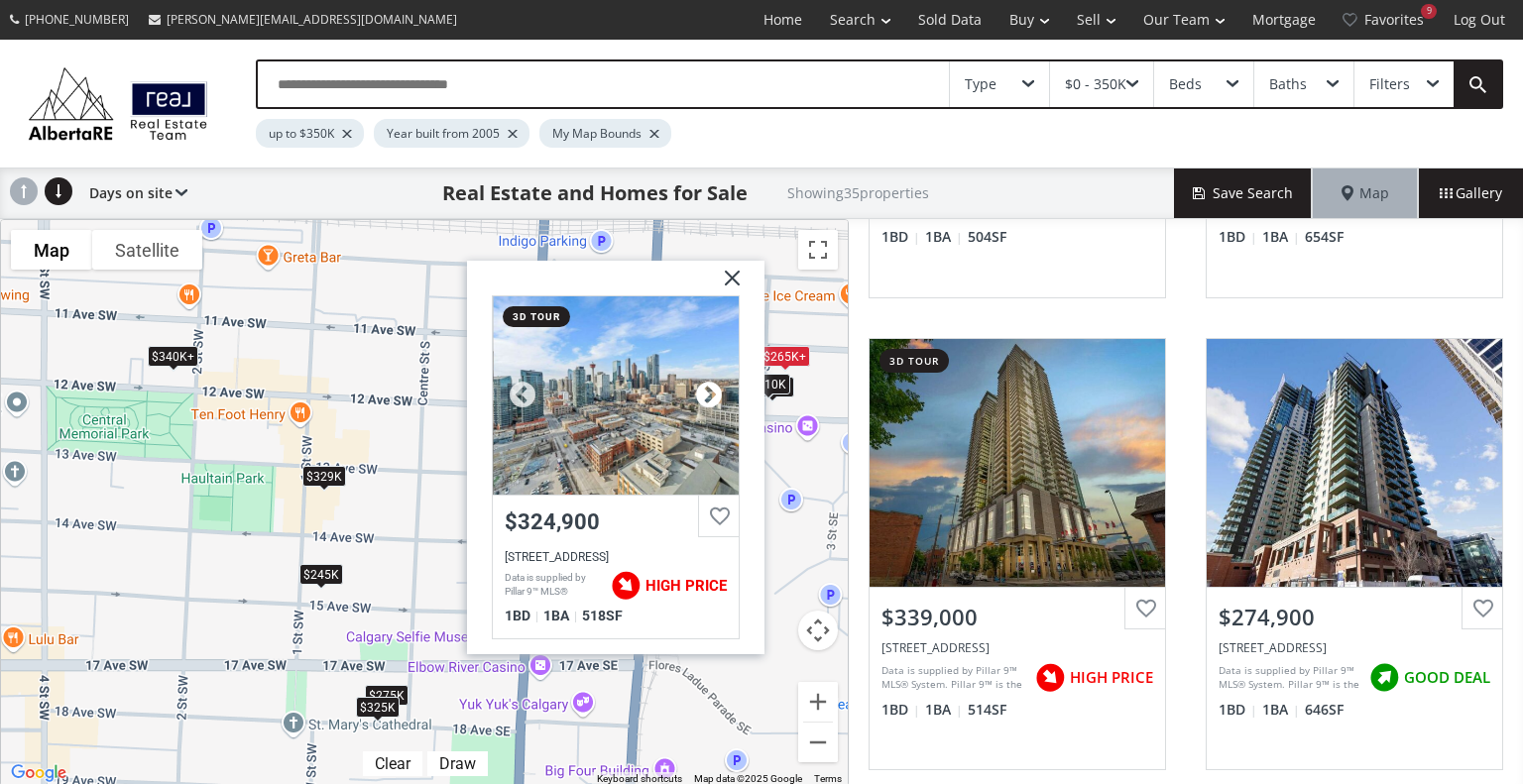 click at bounding box center [709, 395] 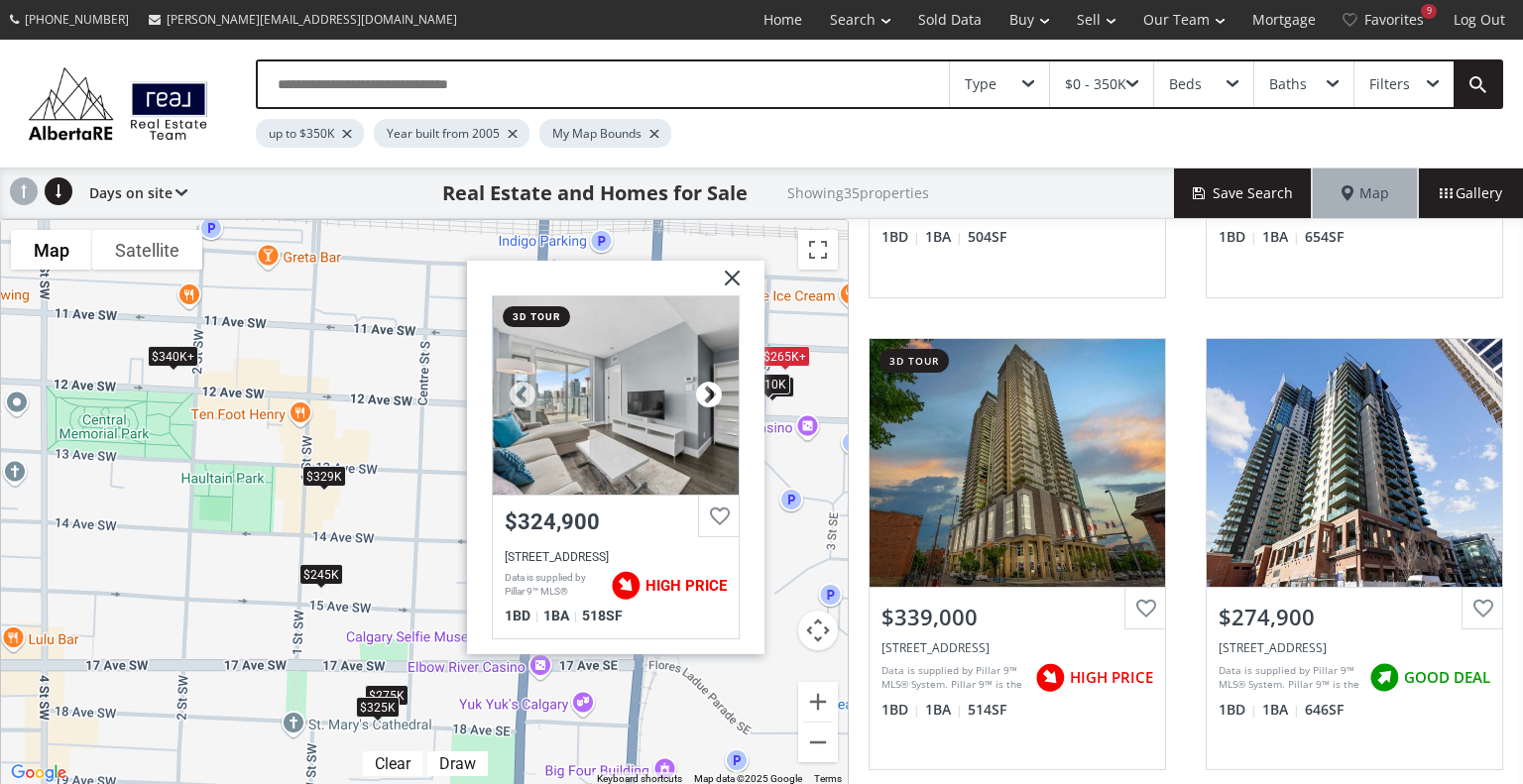 click at bounding box center (709, 395) 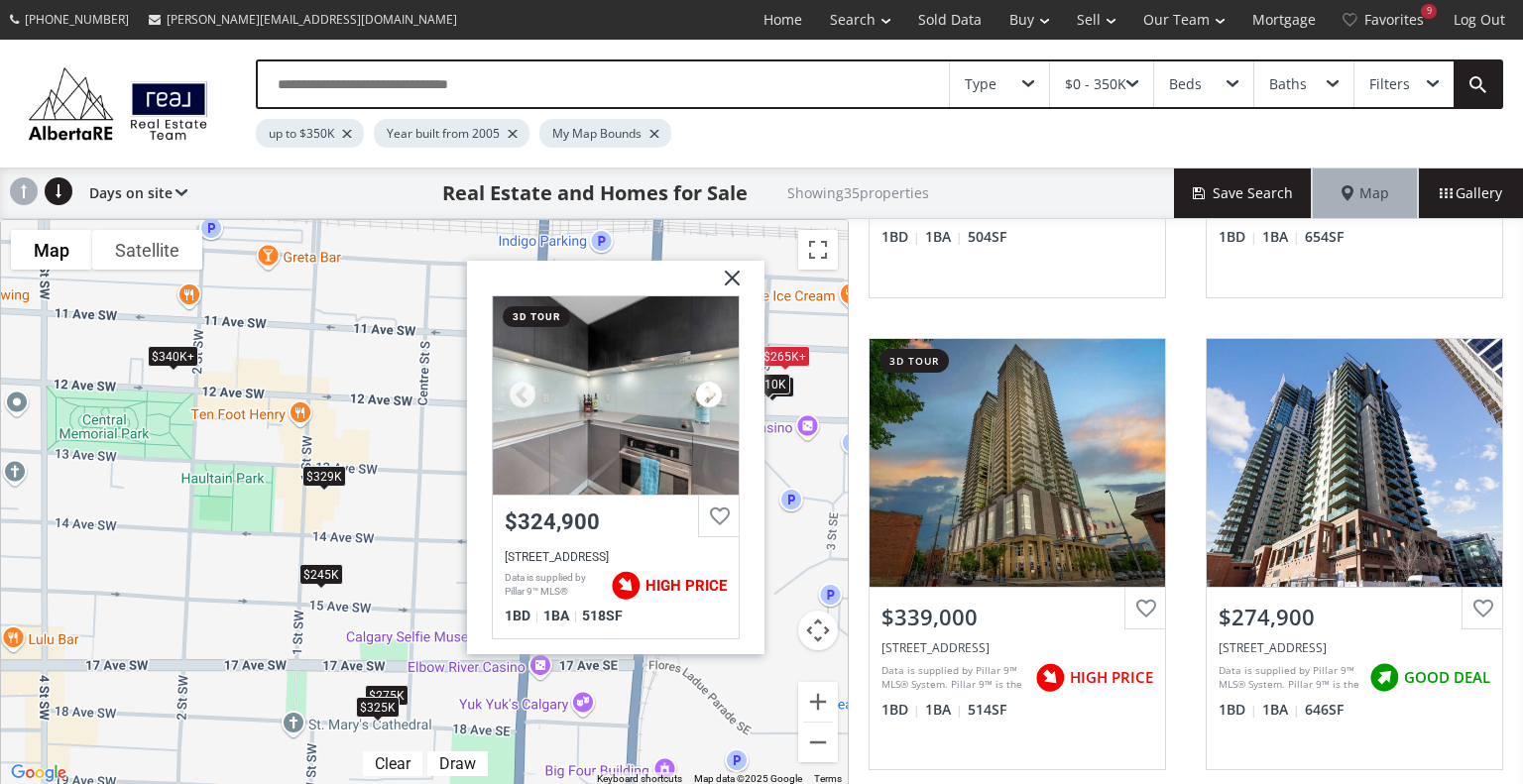 click at bounding box center [709, 395] 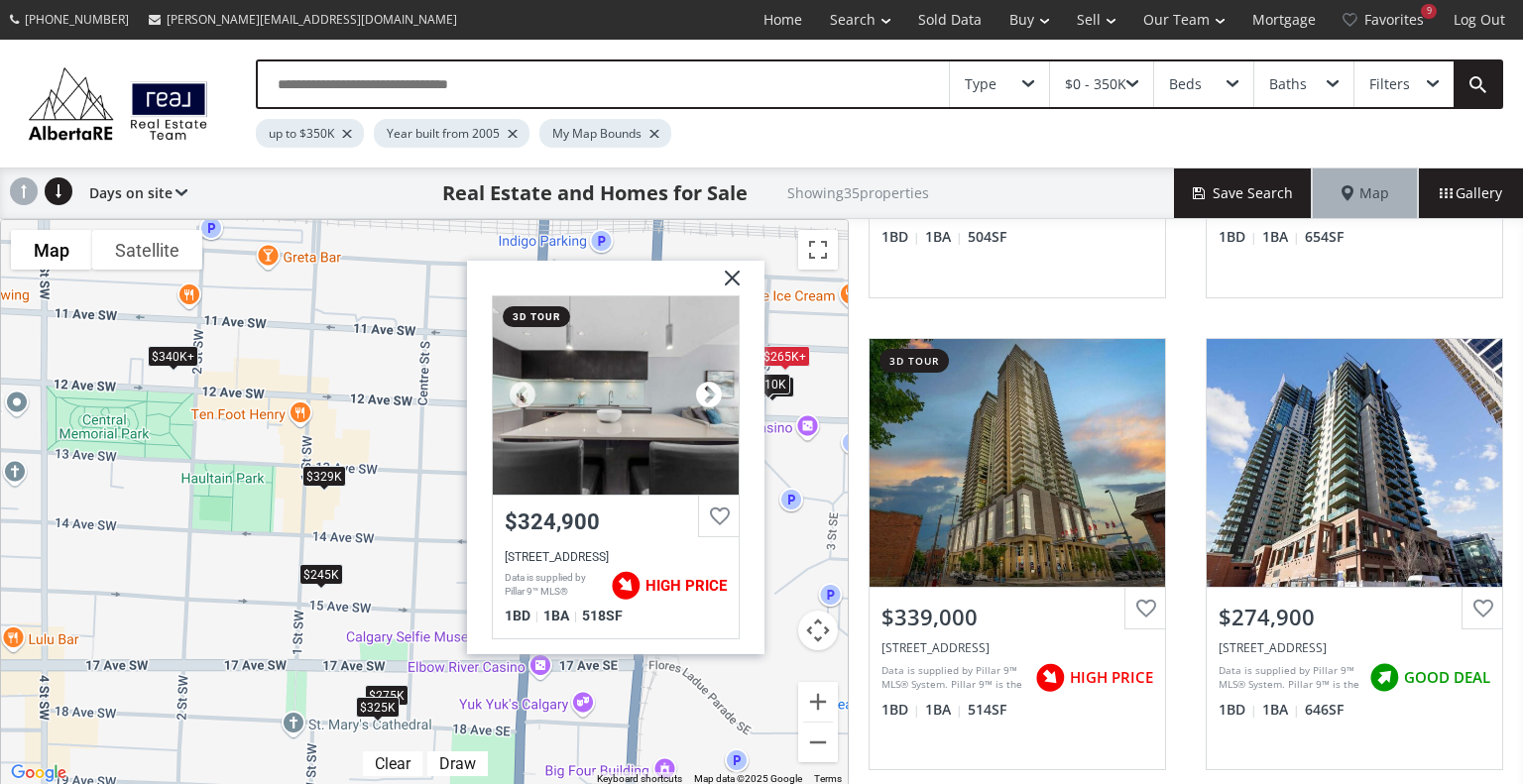 click at bounding box center [709, 395] 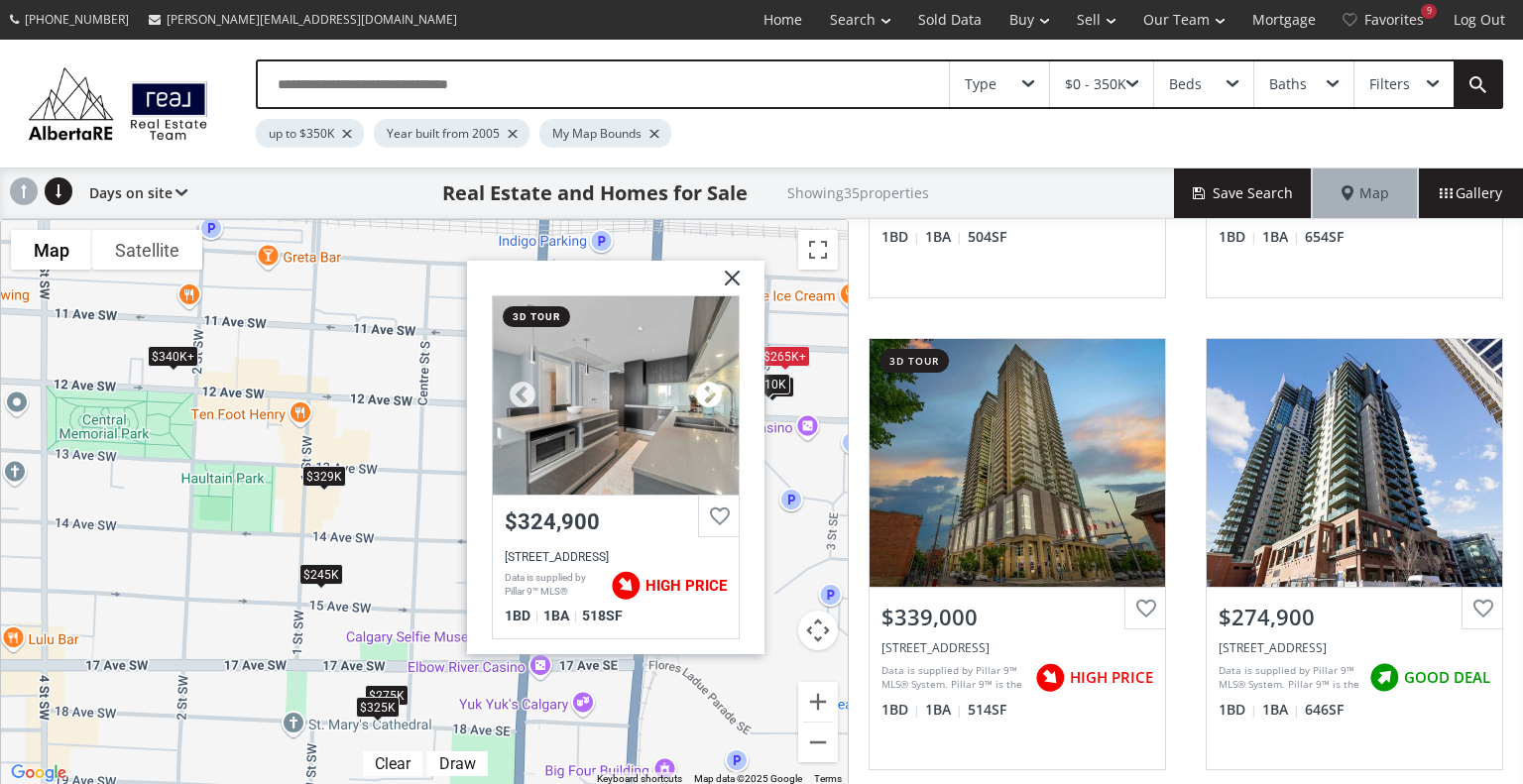 click at bounding box center (709, 395) 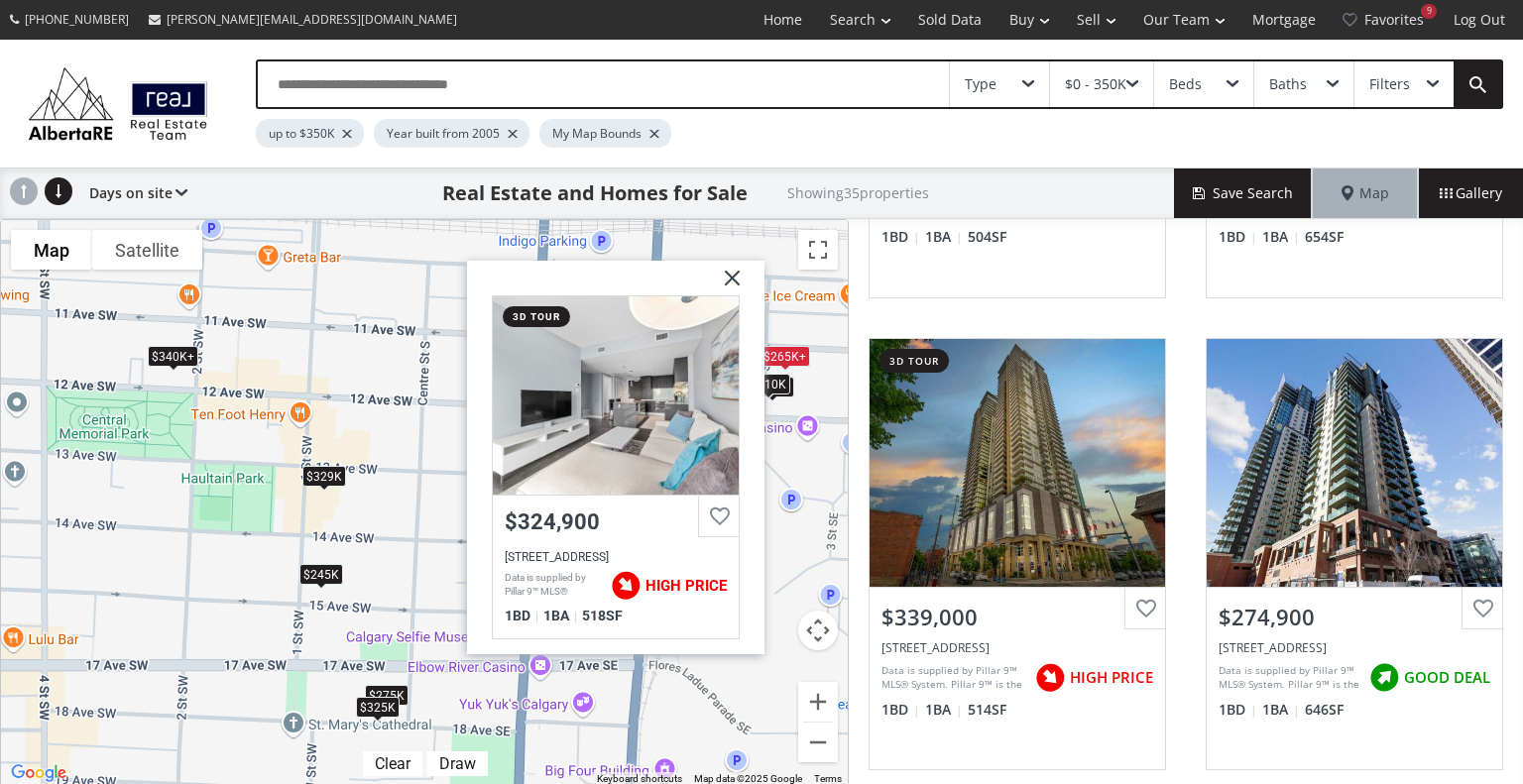 click at bounding box center [725, 285] 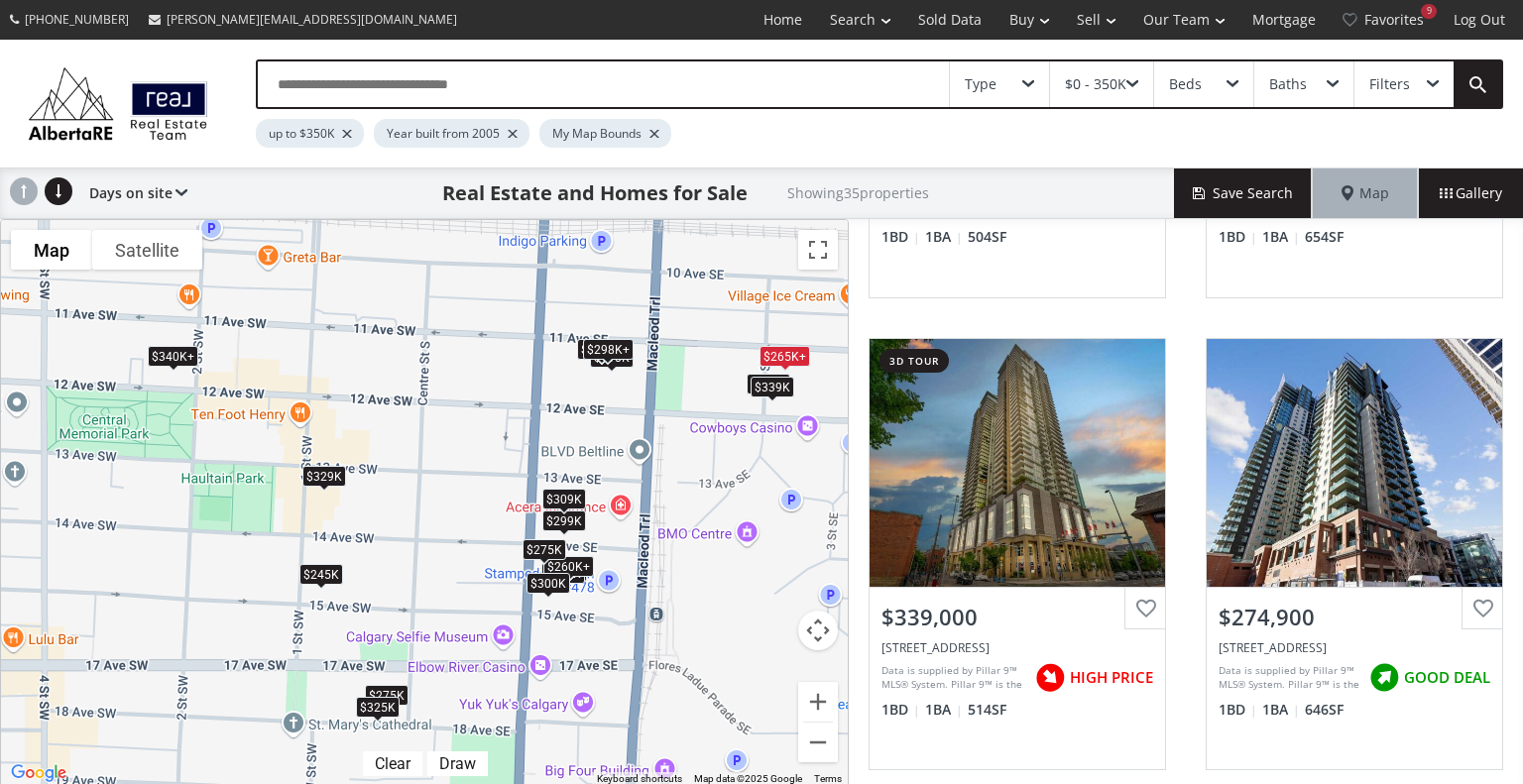 click on "$339K" at bounding box center [772, 386] 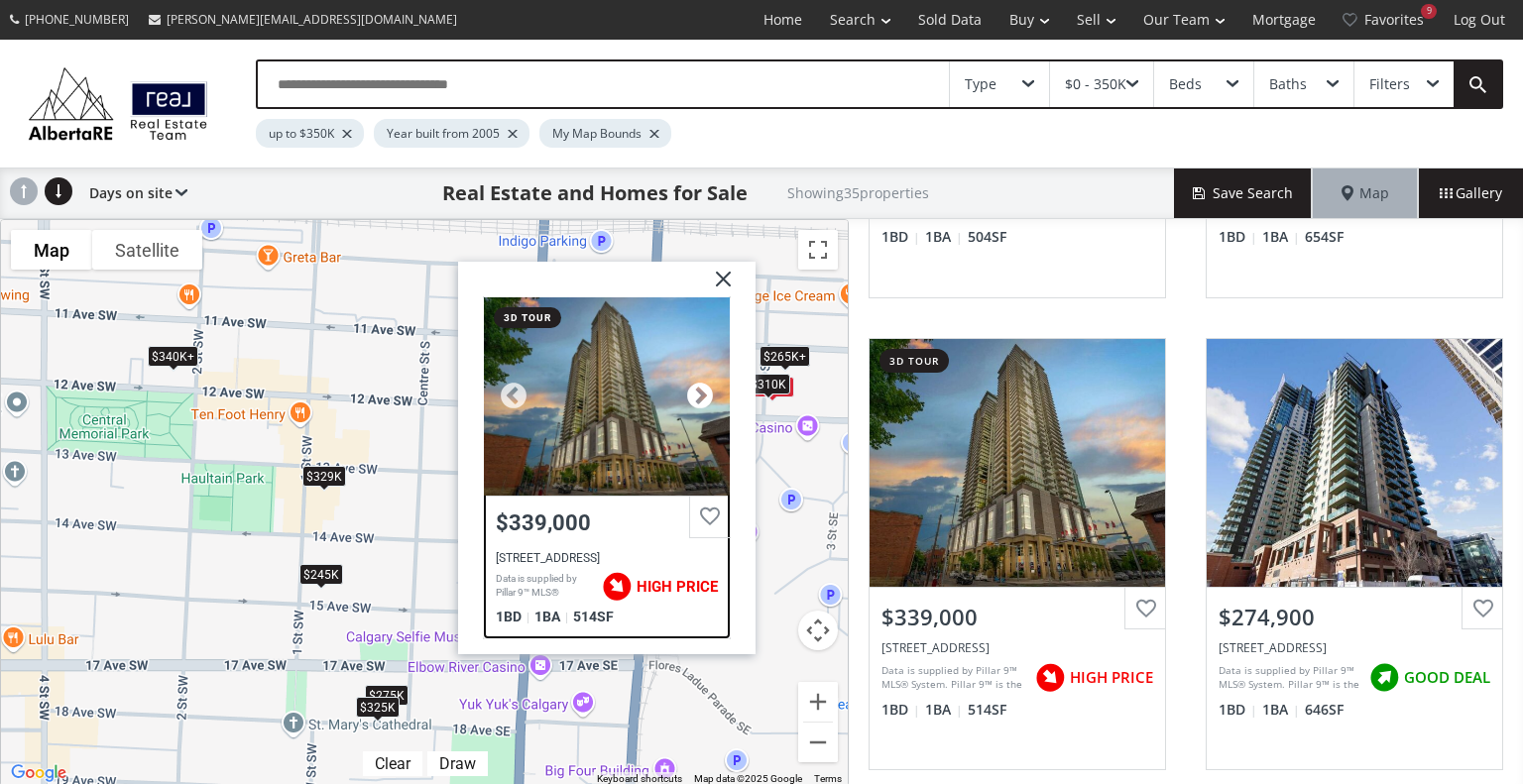 click at bounding box center (700, 395) 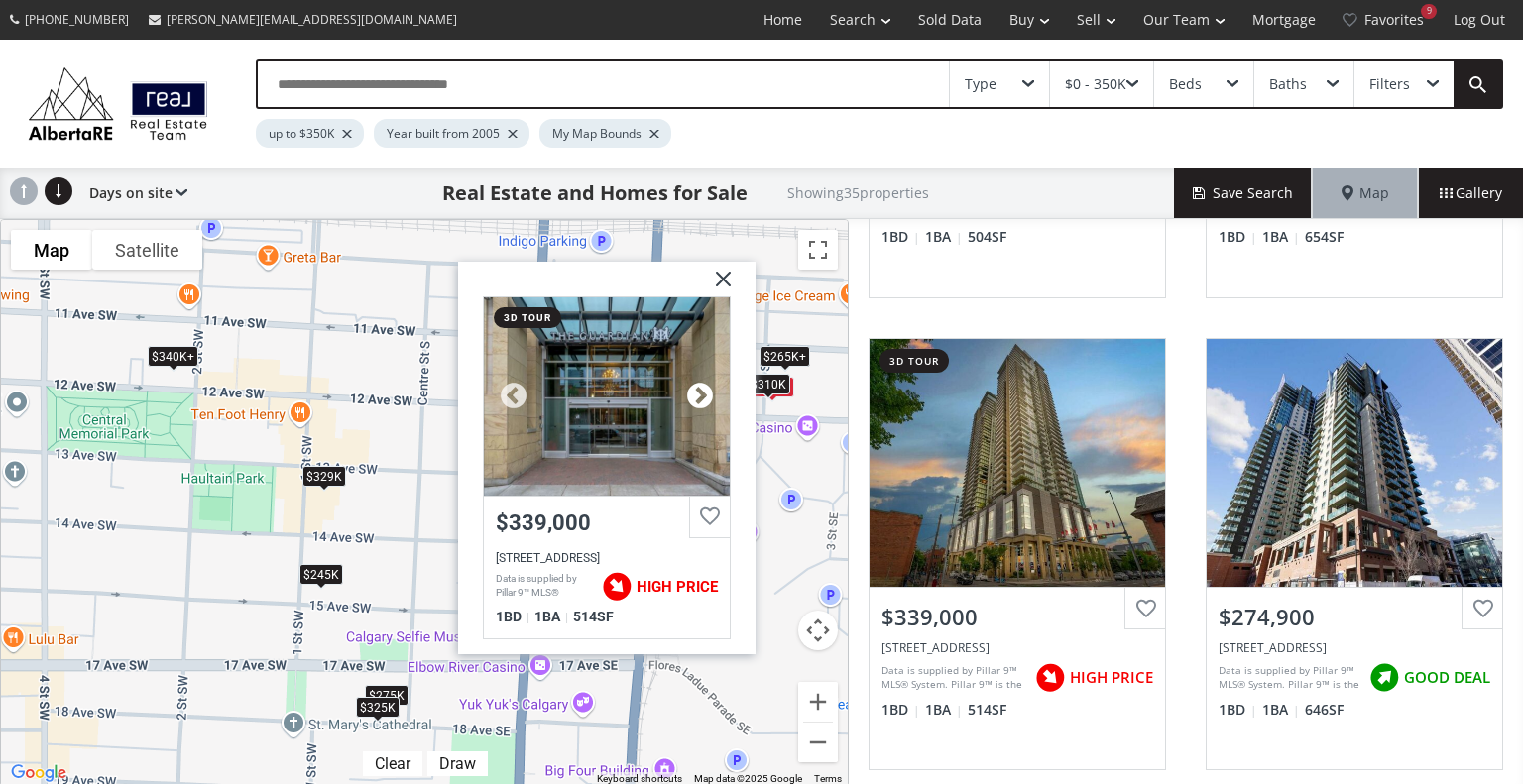 click at bounding box center [700, 395] 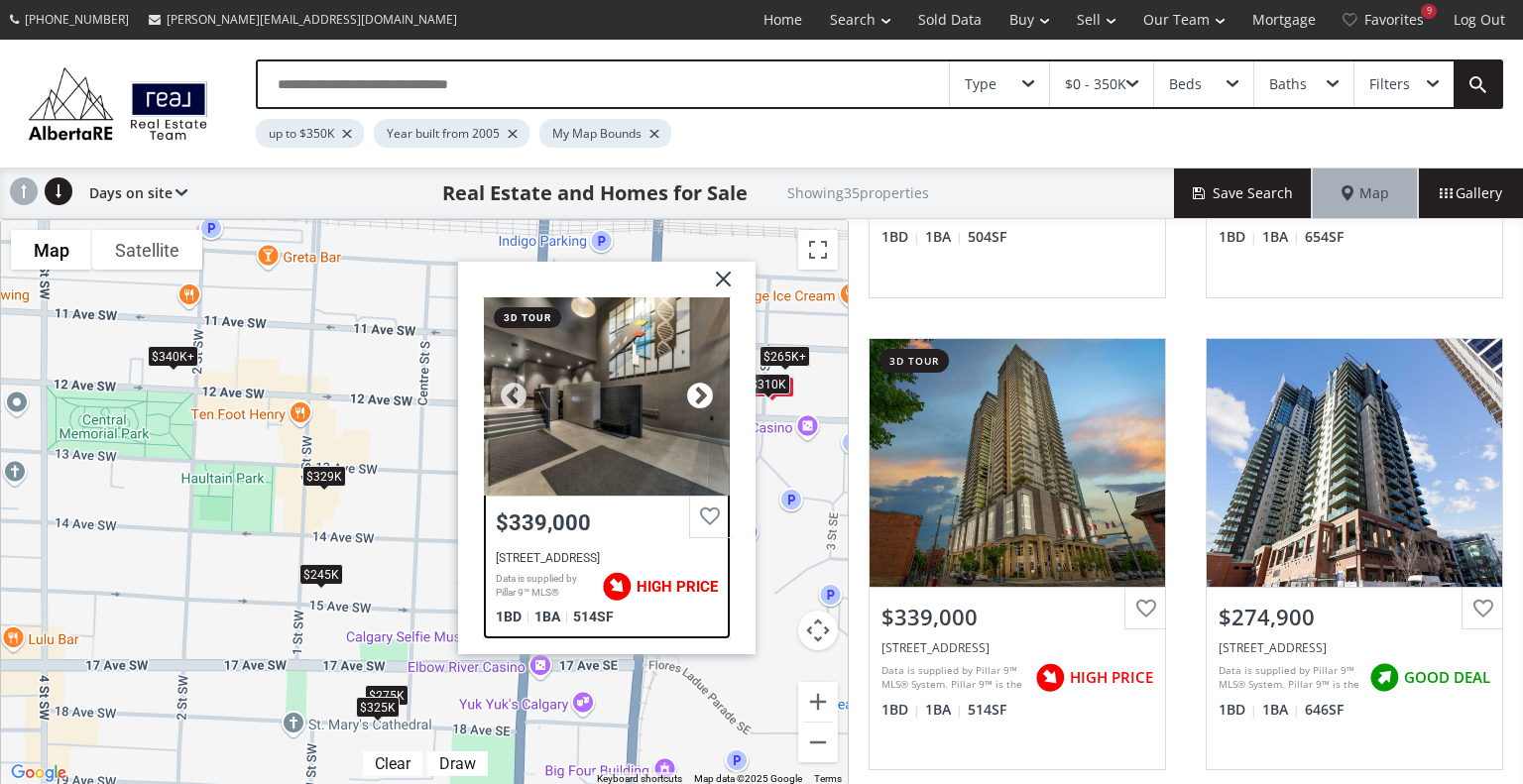 click at bounding box center [700, 395] 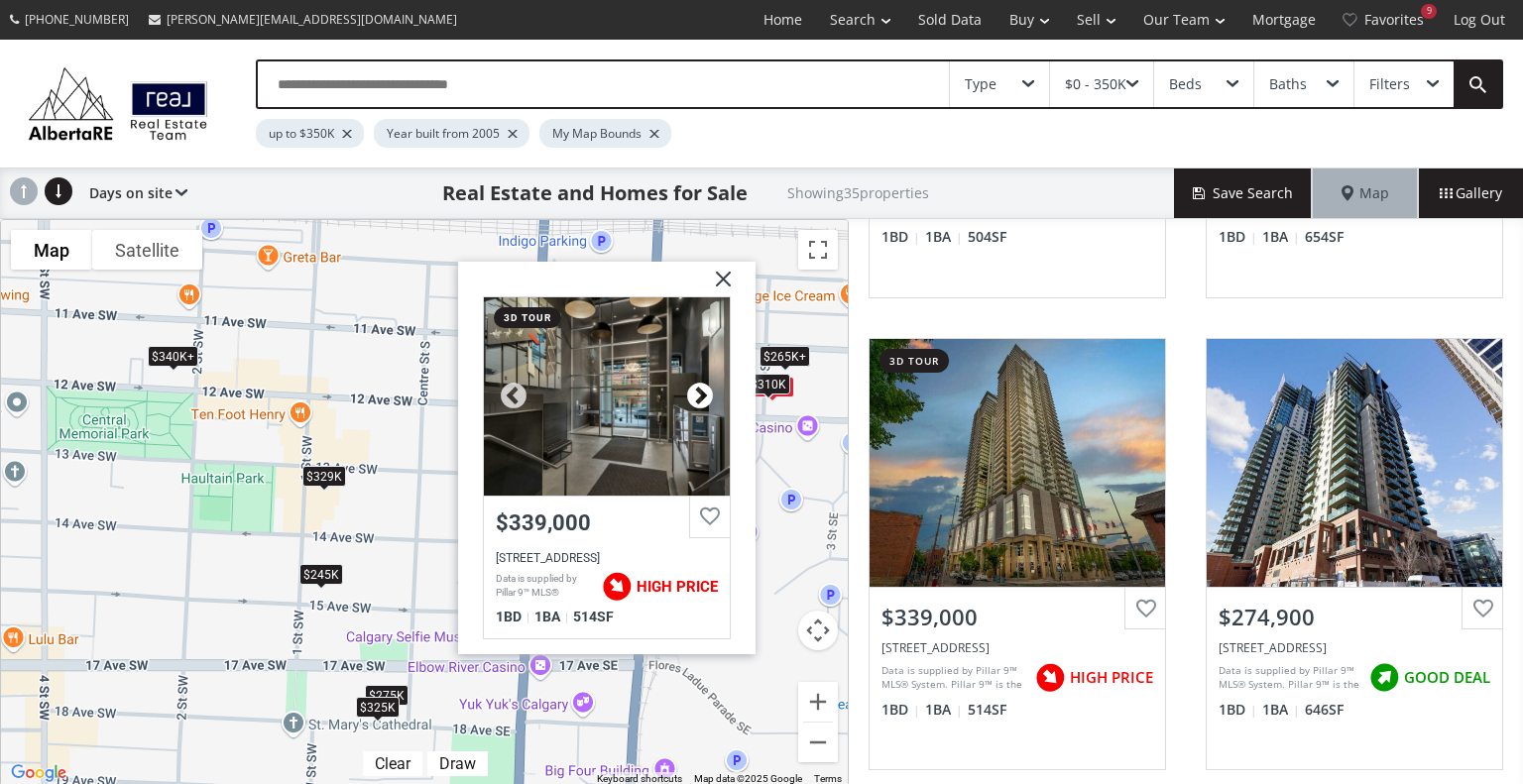 click at bounding box center (700, 395) 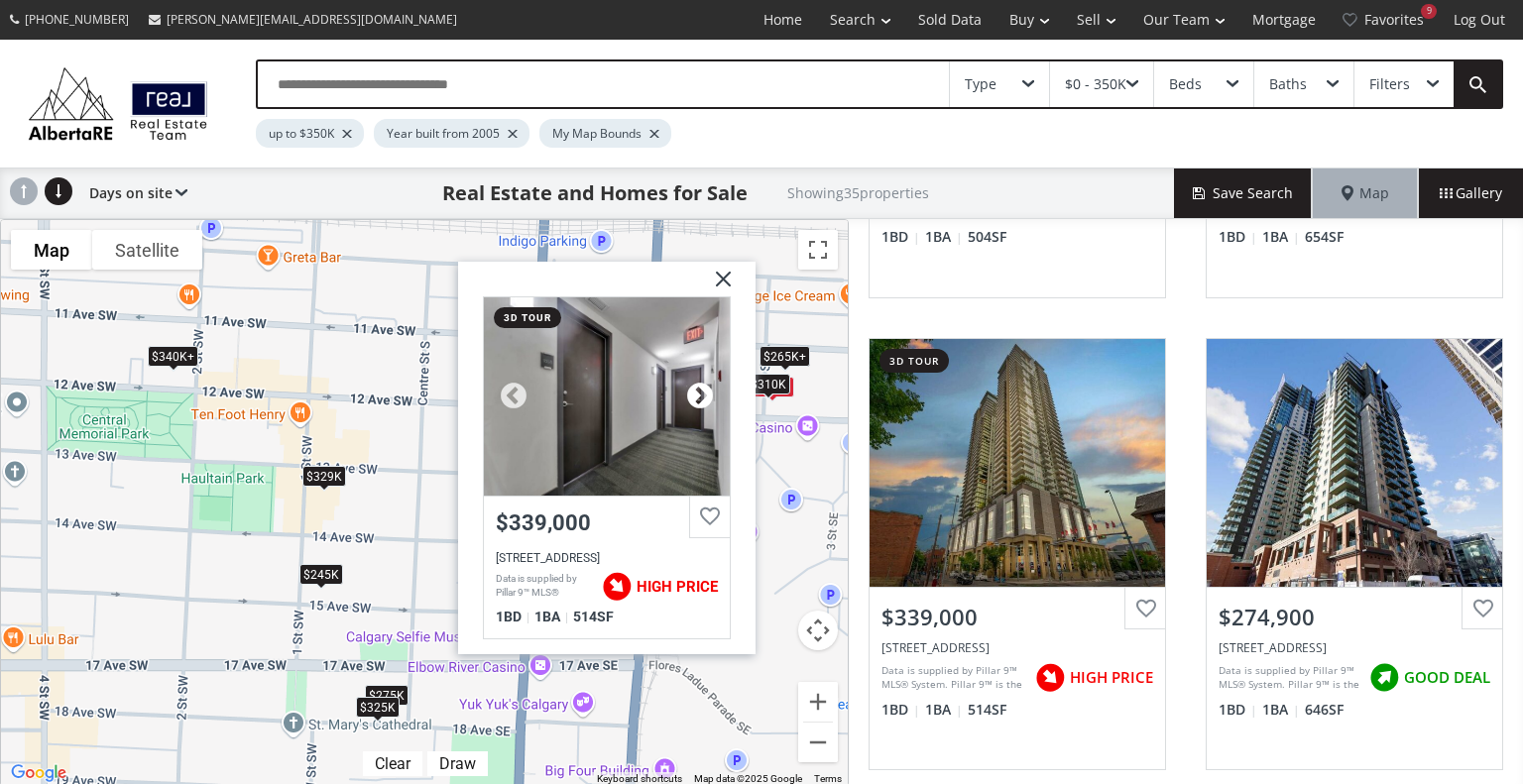 click at bounding box center [700, 395] 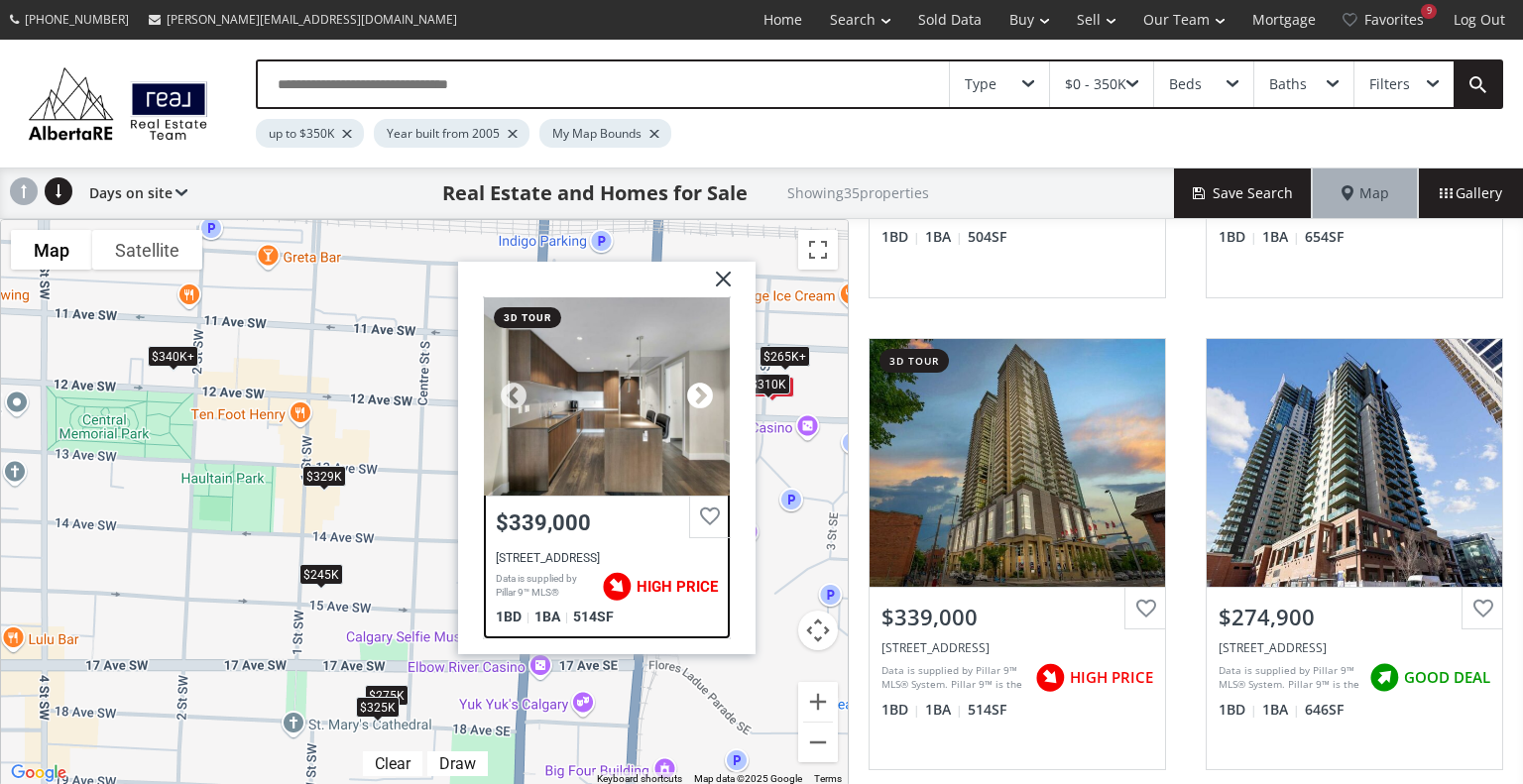click at bounding box center [700, 395] 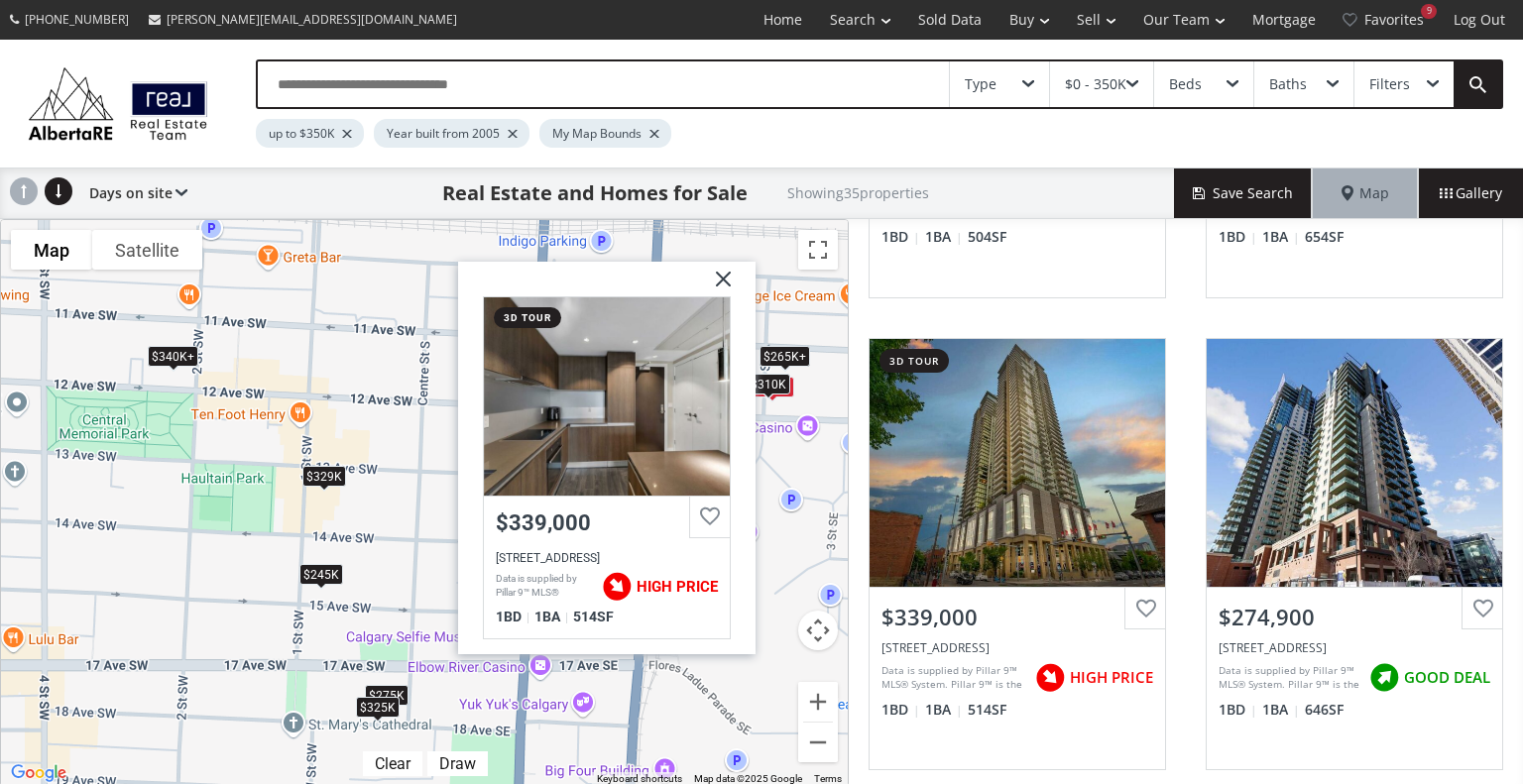 click at bounding box center (716, 285) 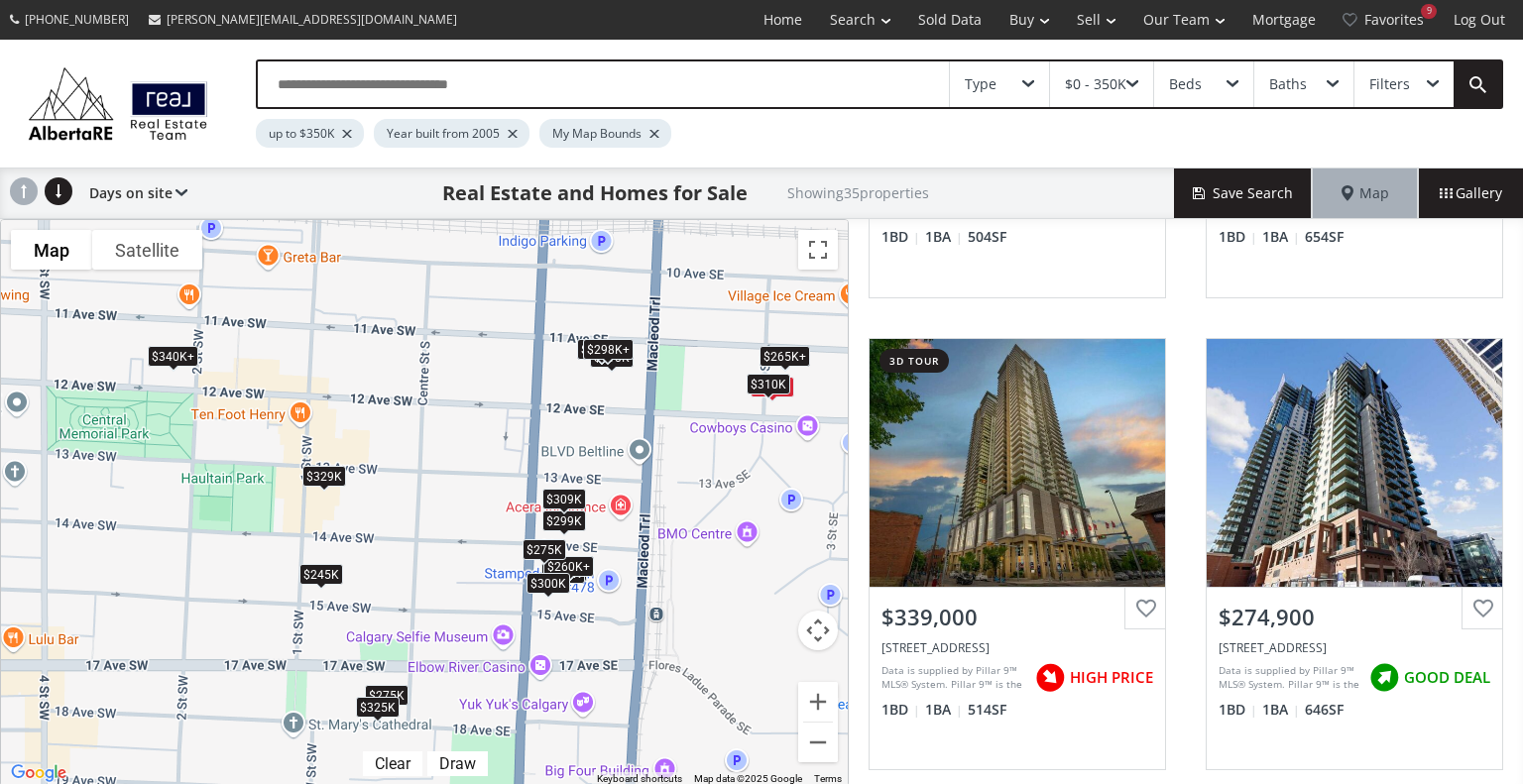 click on "$310K" at bounding box center [768, 383] 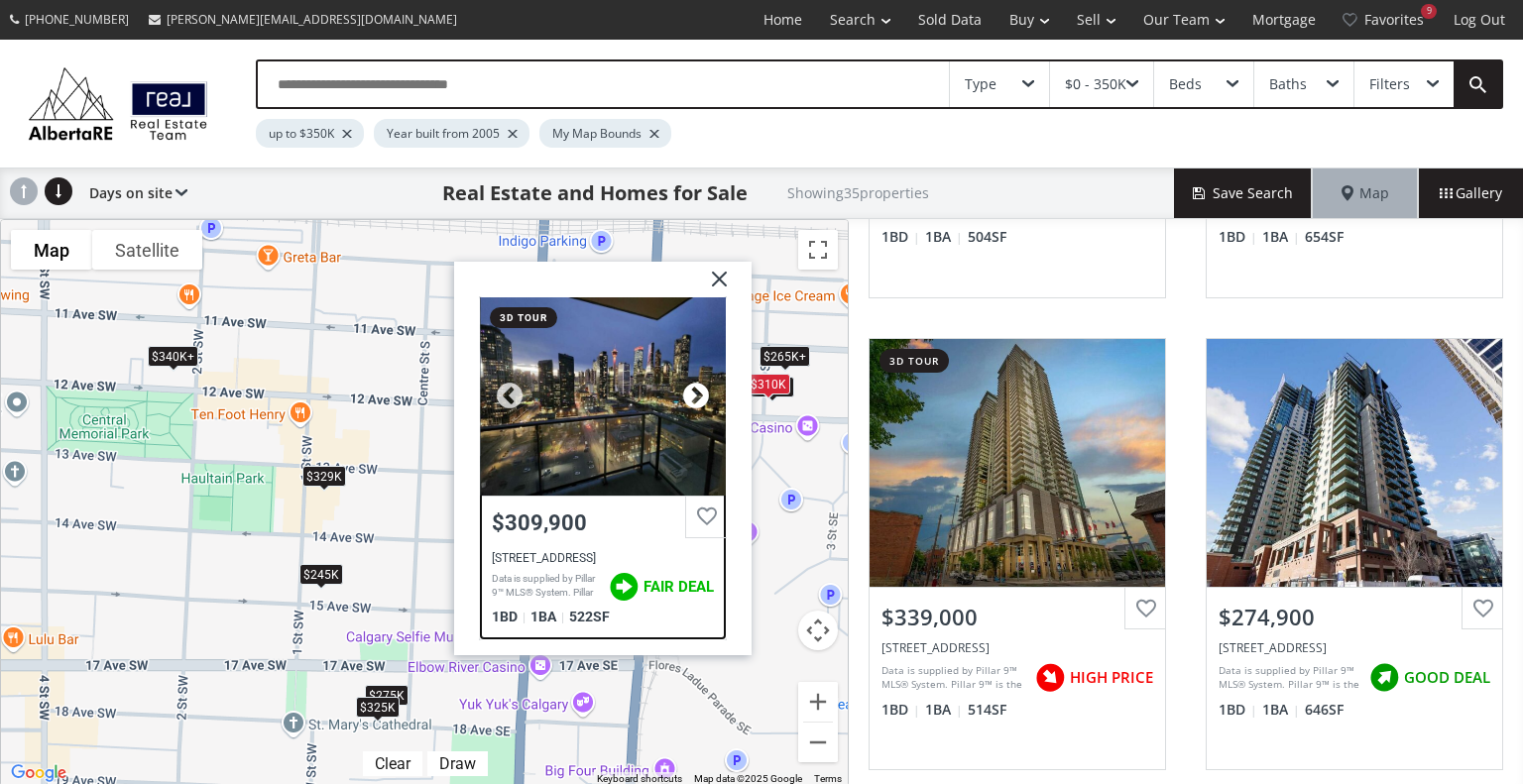 click at bounding box center [696, 395] 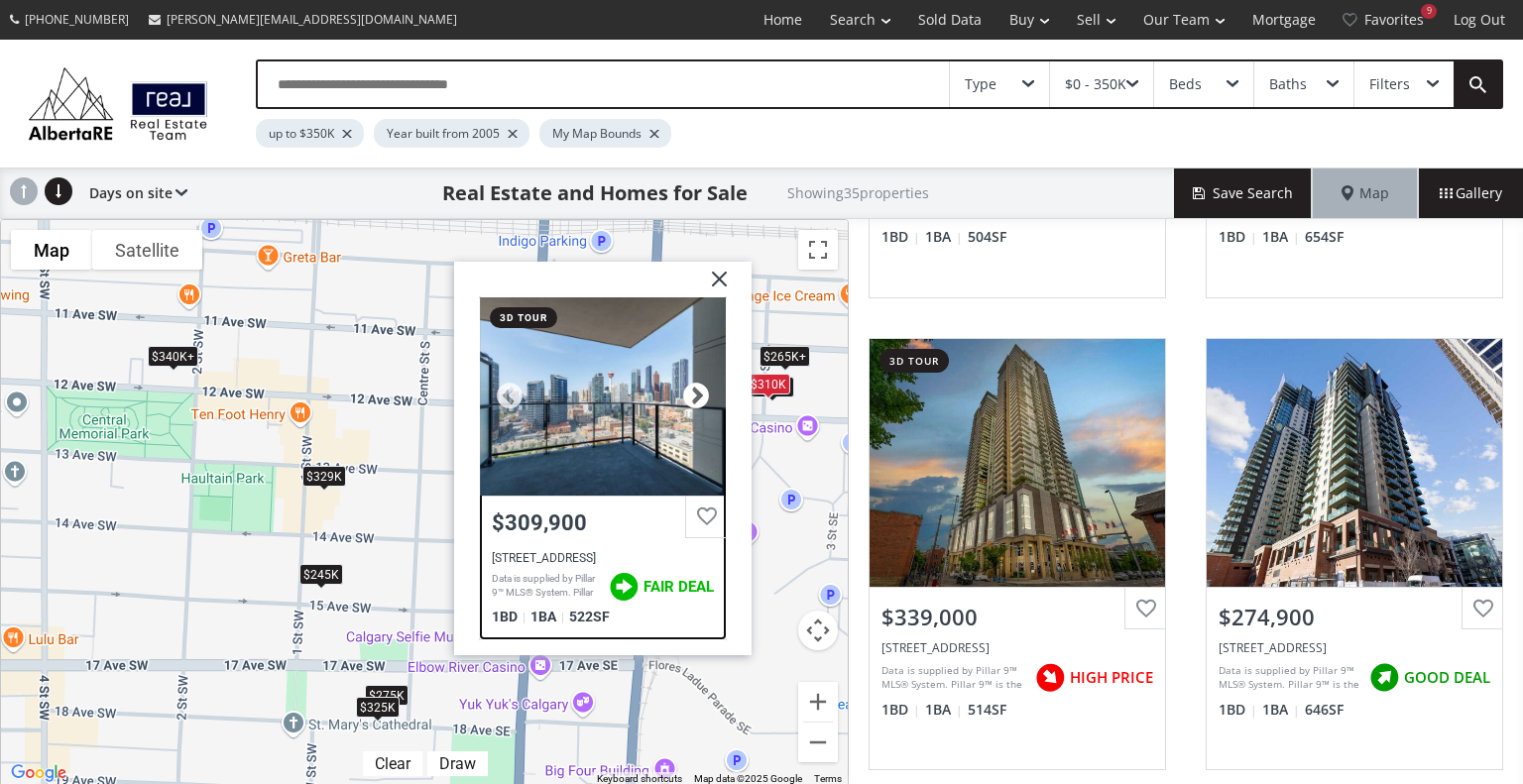 click at bounding box center [696, 395] 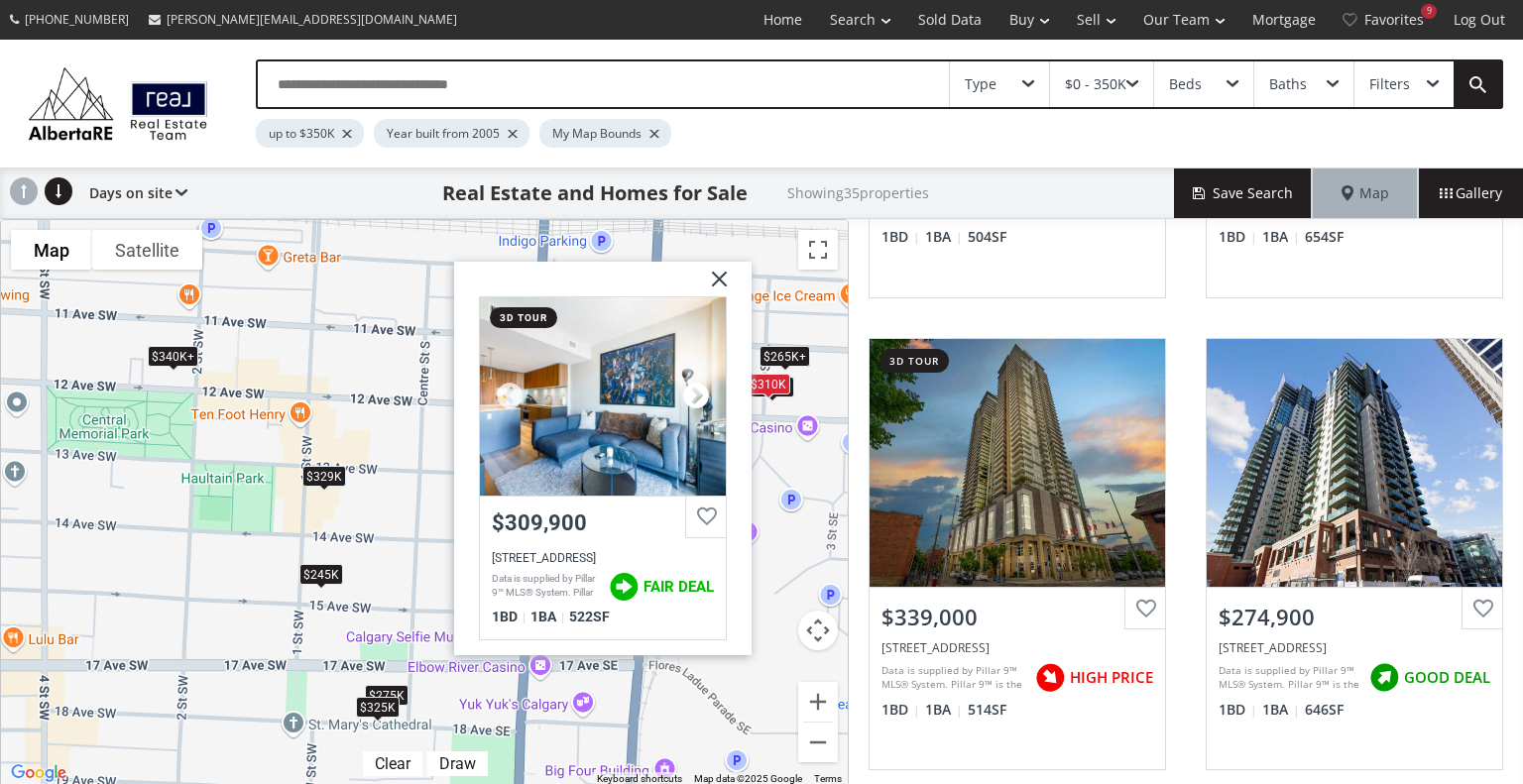 click at bounding box center [696, 395] 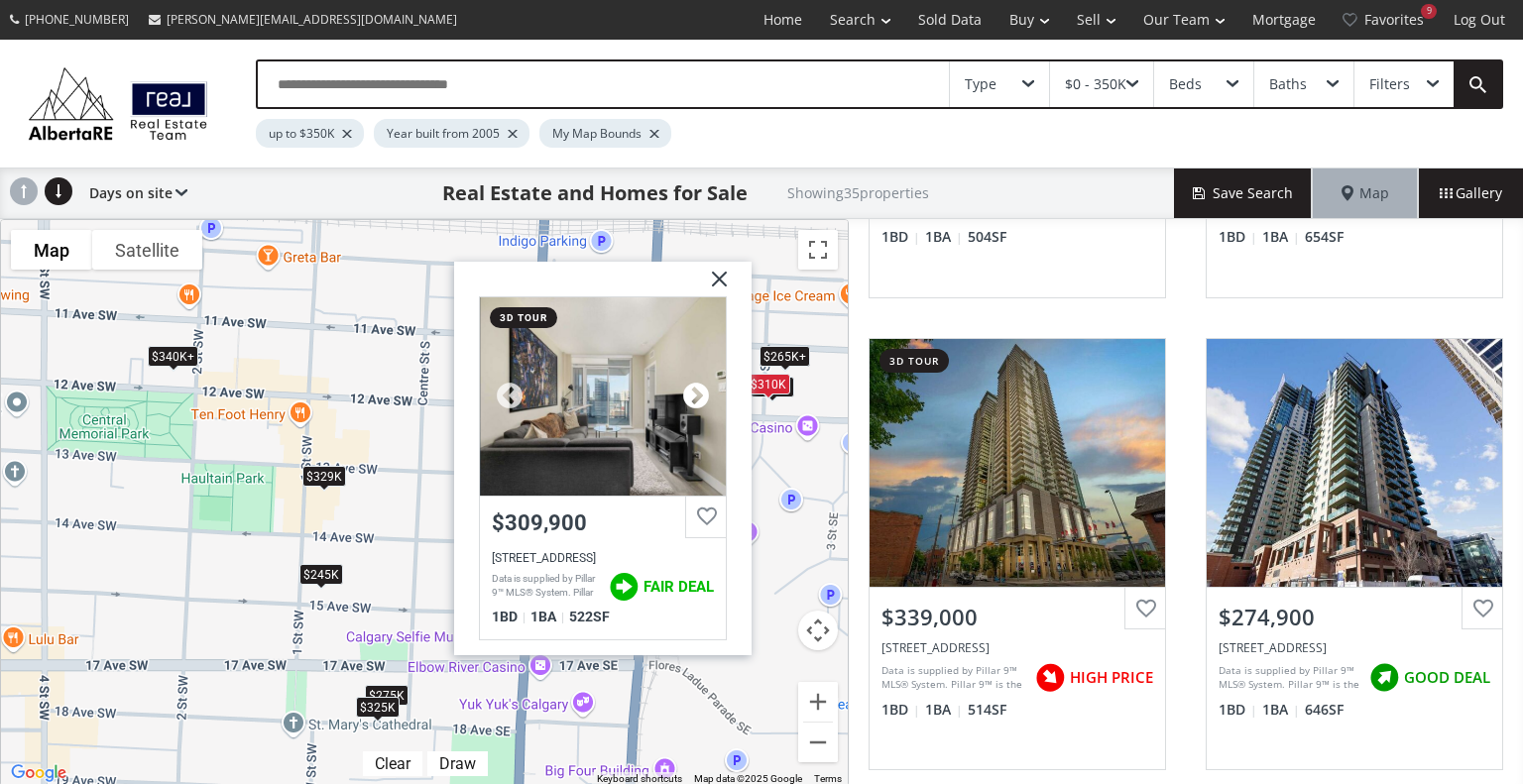 click at bounding box center (696, 395) 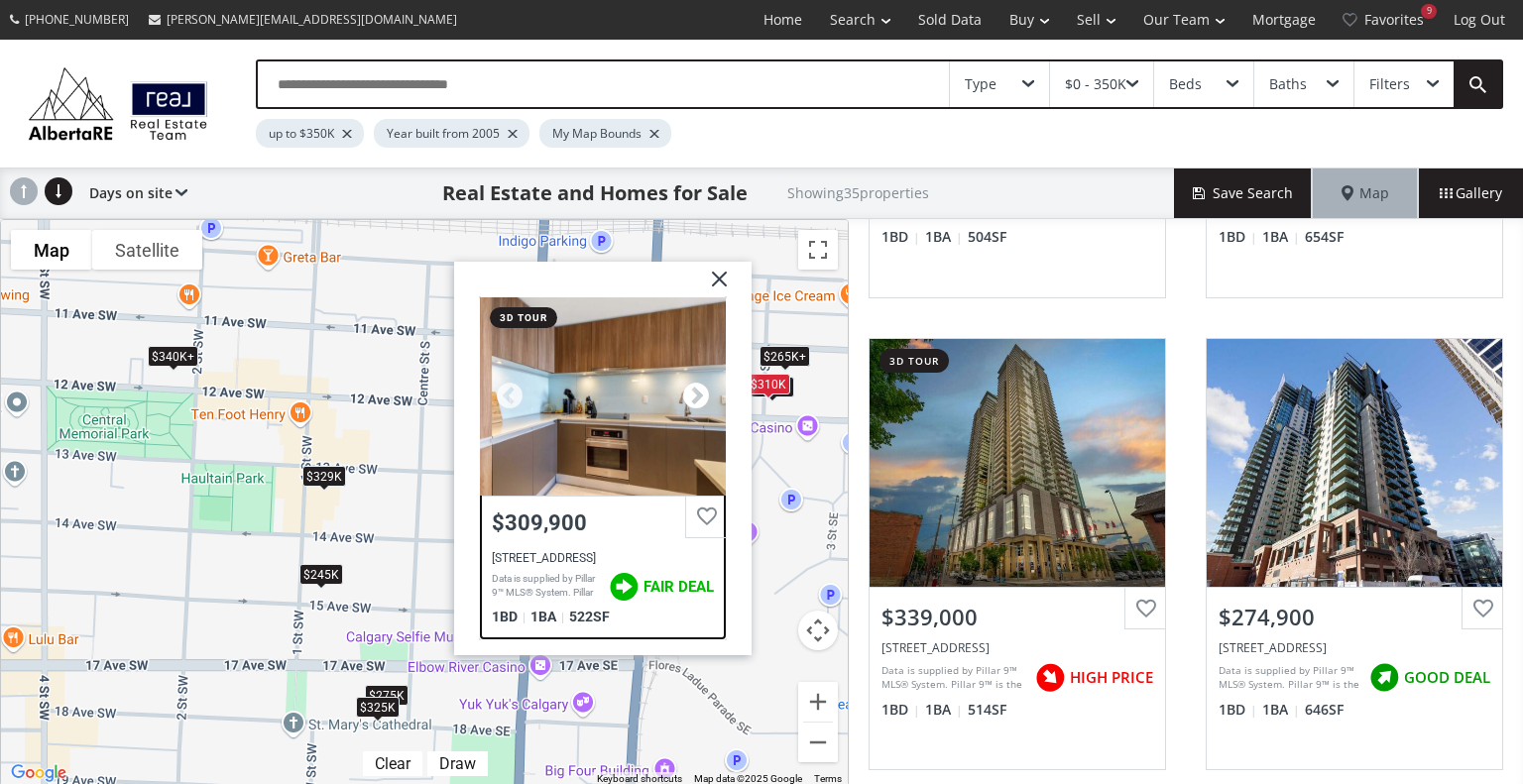 click at bounding box center (696, 395) 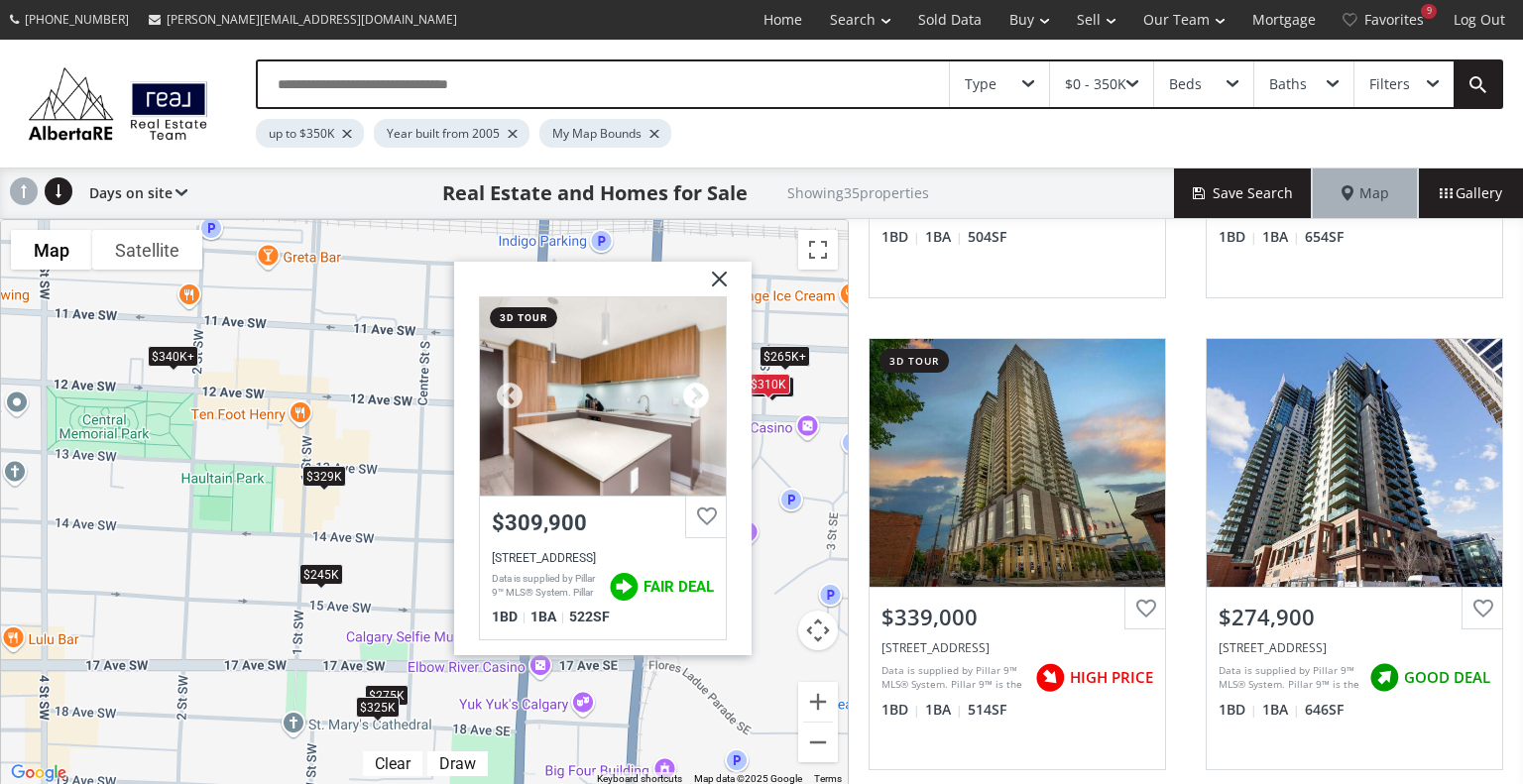 click at bounding box center [696, 395] 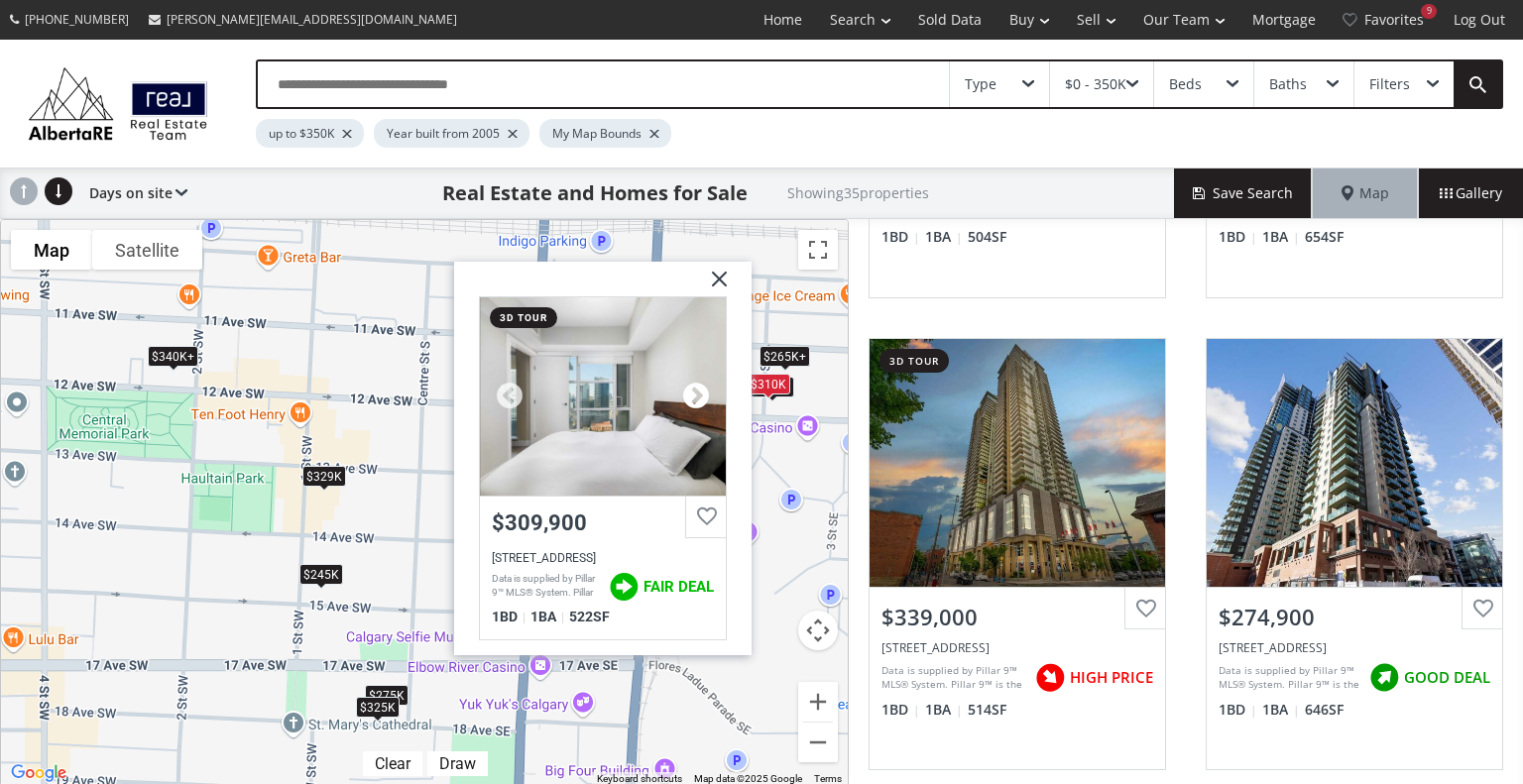 click at bounding box center [696, 395] 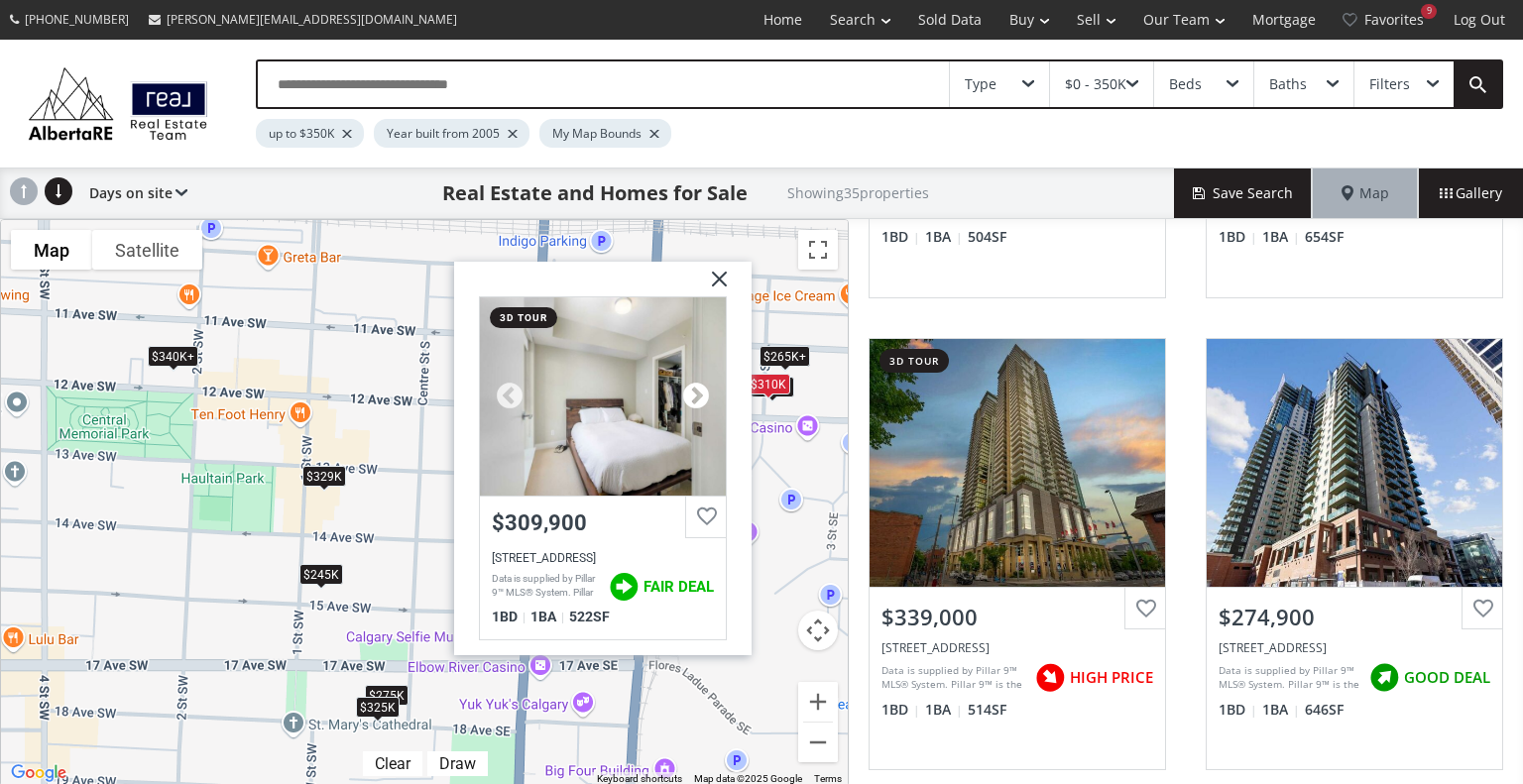 click at bounding box center (696, 395) 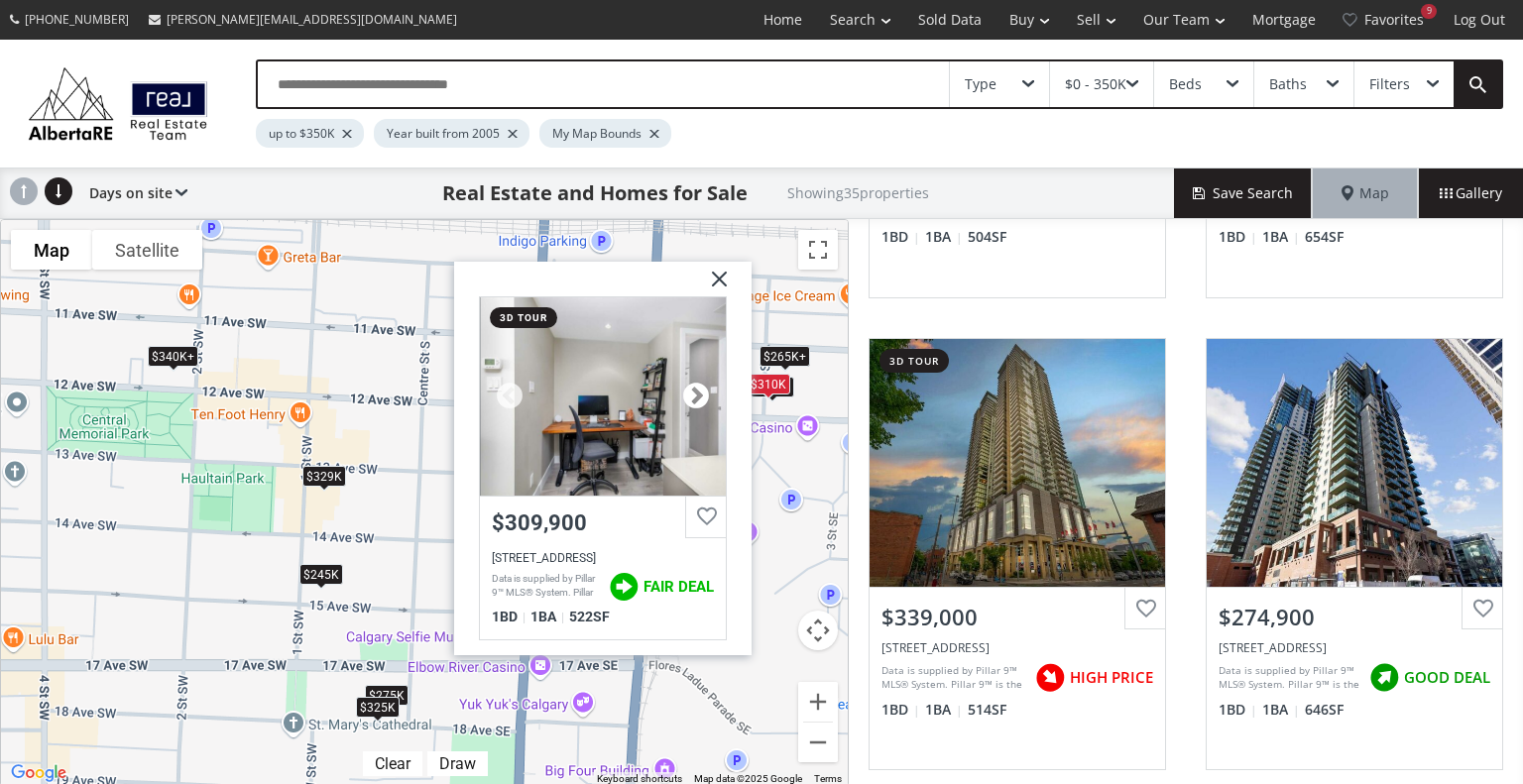 click at bounding box center (696, 395) 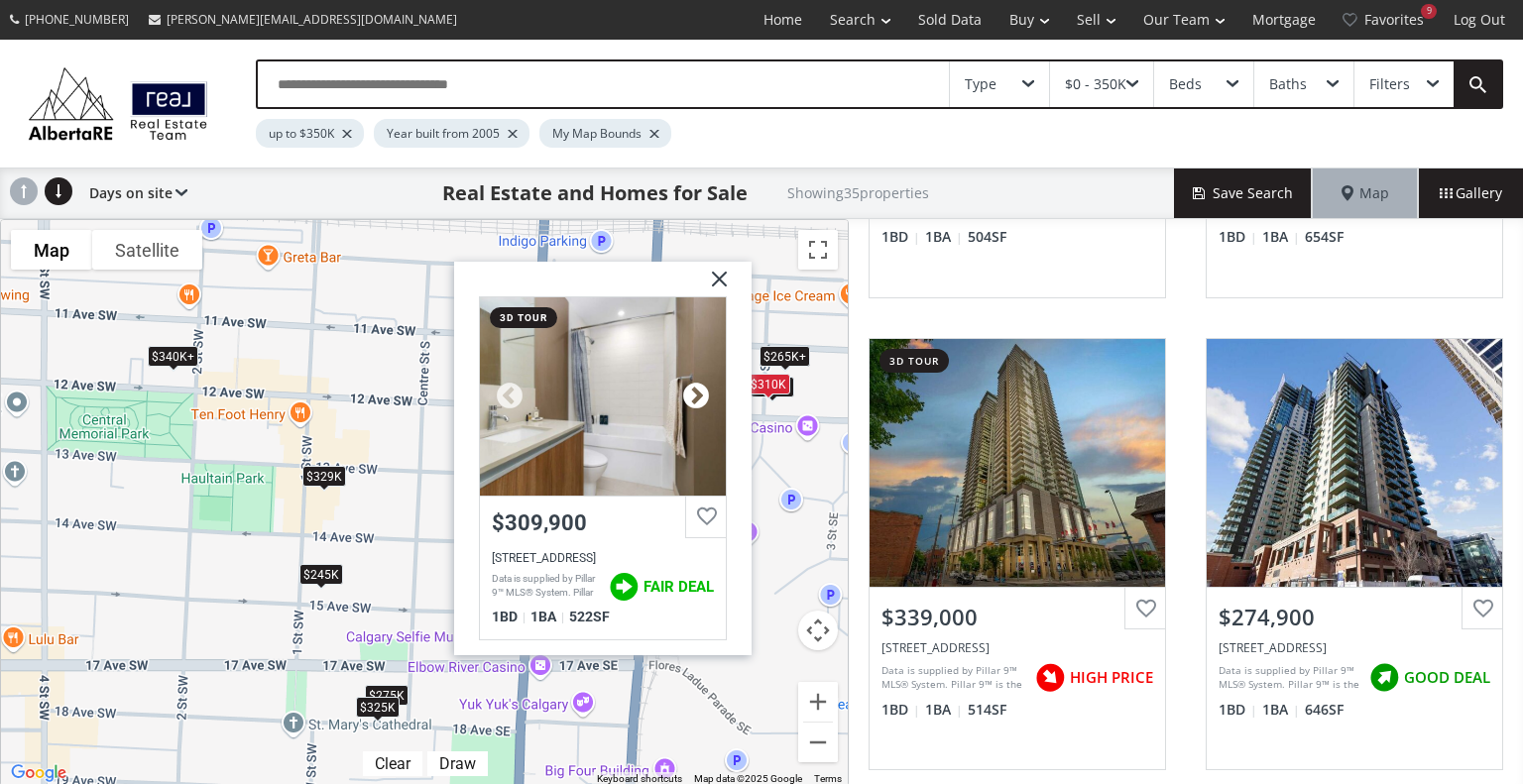 click at bounding box center [696, 395] 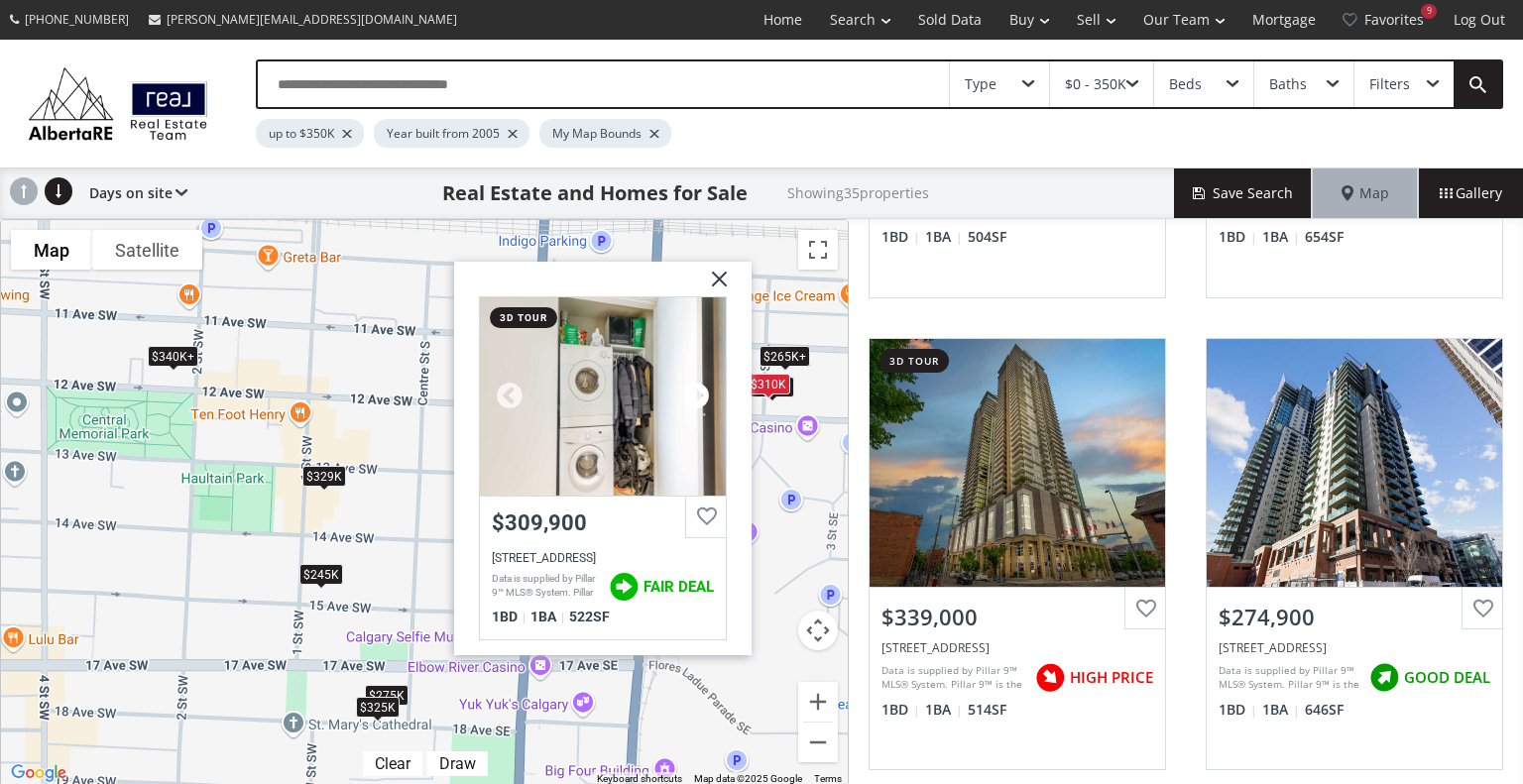 click at bounding box center [696, 395] 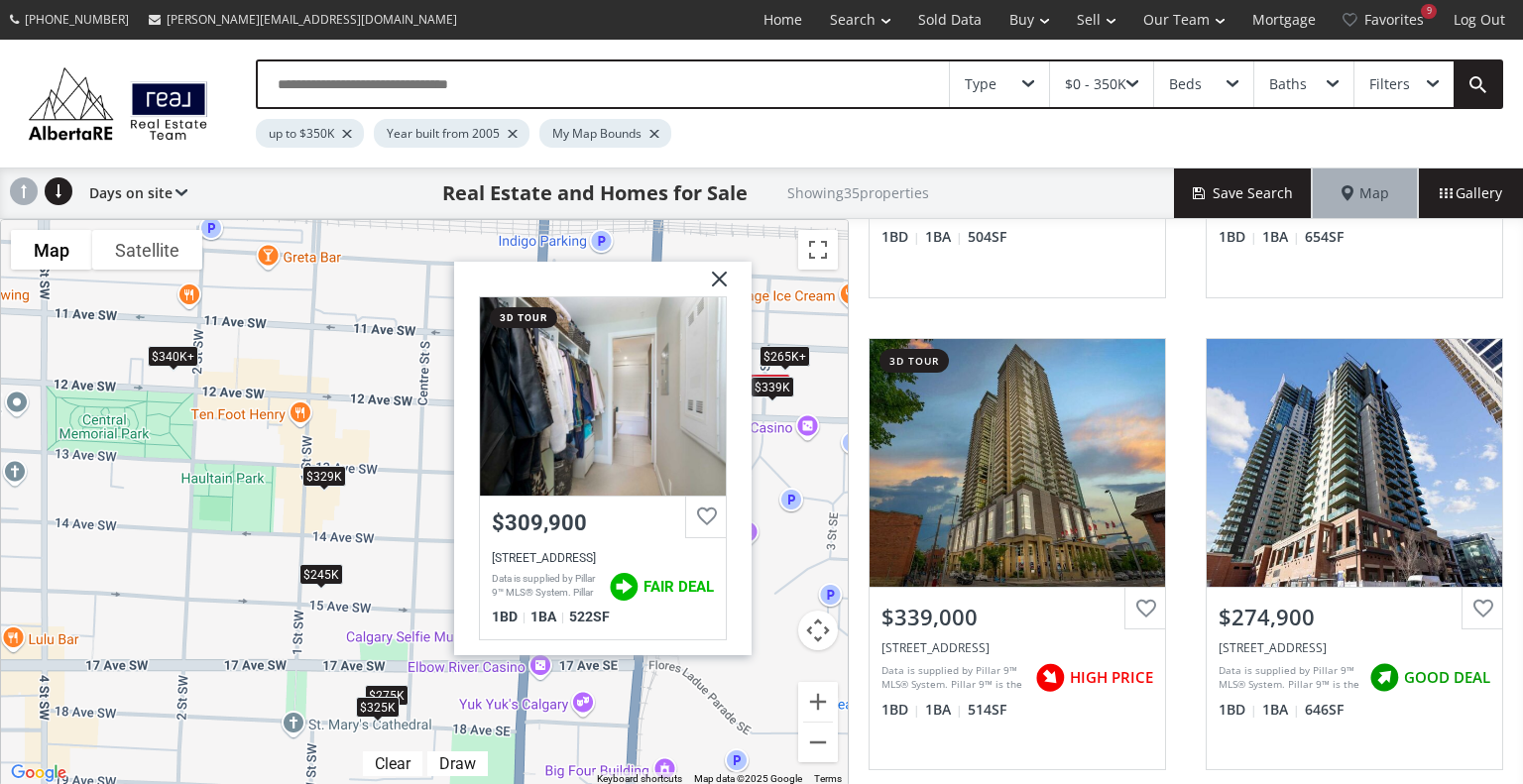 click on "$339K" at bounding box center [772, 386] 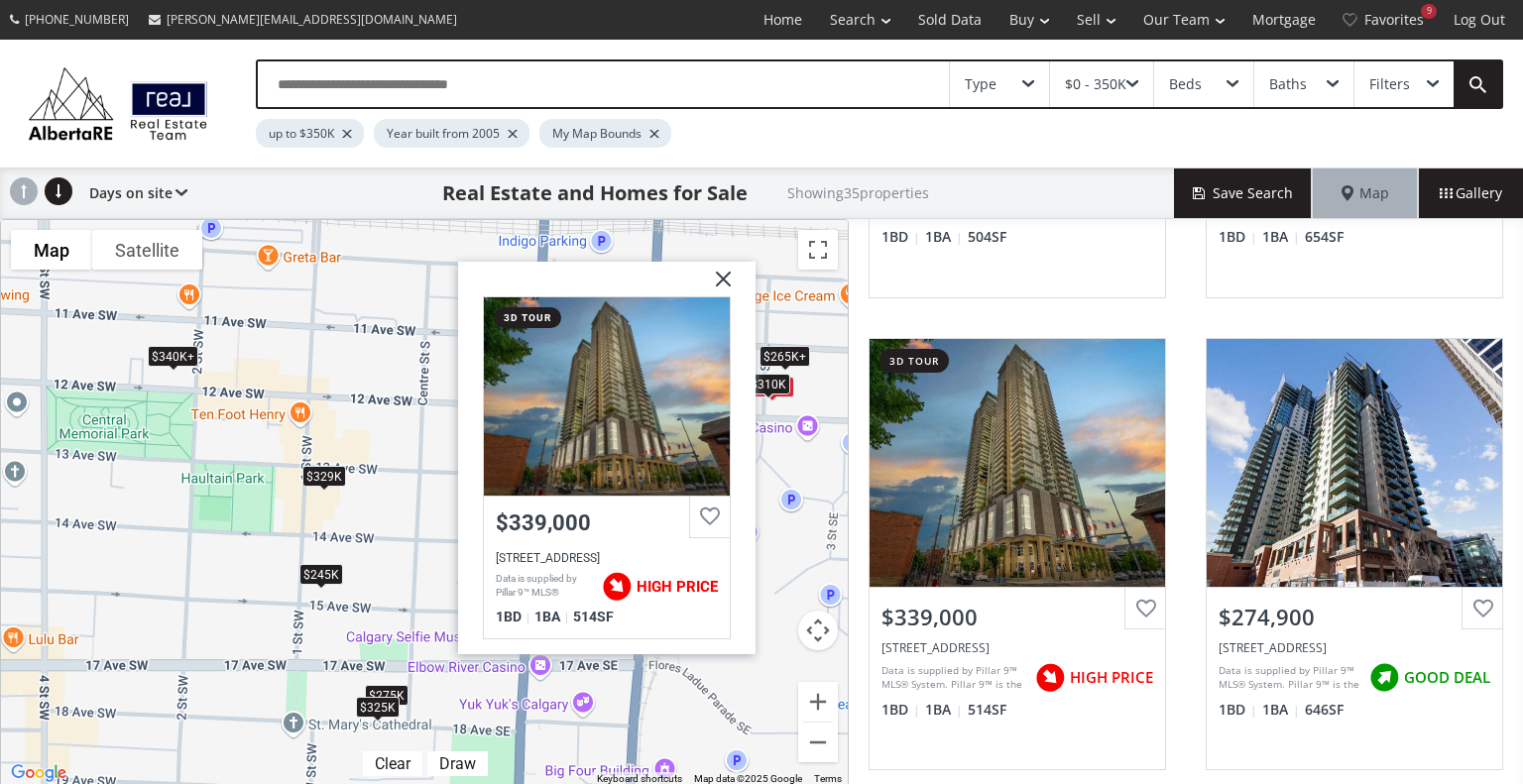click on "To navigate, press the arrow keys. $260K+ $260K+ $298K+ $310K $265K+ $280K+ $339K $275K $340K+ $260K+ $265K+ $280K $280K+ $245K $260K+ $260K+ $340K+ $265K+ $260K+ $280K+ $260K+ $300K $280K+ $298K+ $275K $265K+ $310K $265K+ $298K+ $275K $329K $299K $309K $265K+ $325K 3 Street SE Calgary AB T2G1H8 3d tour $339,000 1188 3 Street SE #1808, Calgary, AB T2G1H8 Data is supplied by Pillar 9™ MLS® System. Pillar 9™ is the owner of the copyright in its MLS® System. Data is deemed reliable but is not guaranteed accurate by Pillar 9™. The trademarks MLS®, Multiple Listing Service® and the associated logos are owned by The Canadian Real Estate Association (CREA) and identify the quality of services provided by real estate professionals who are members of CREA. Used under license.
Last updated: 2025-07-01 04:29:57  HIGH PRICE 1  BD 1  BA 514  SF" at bounding box center [424, 503] 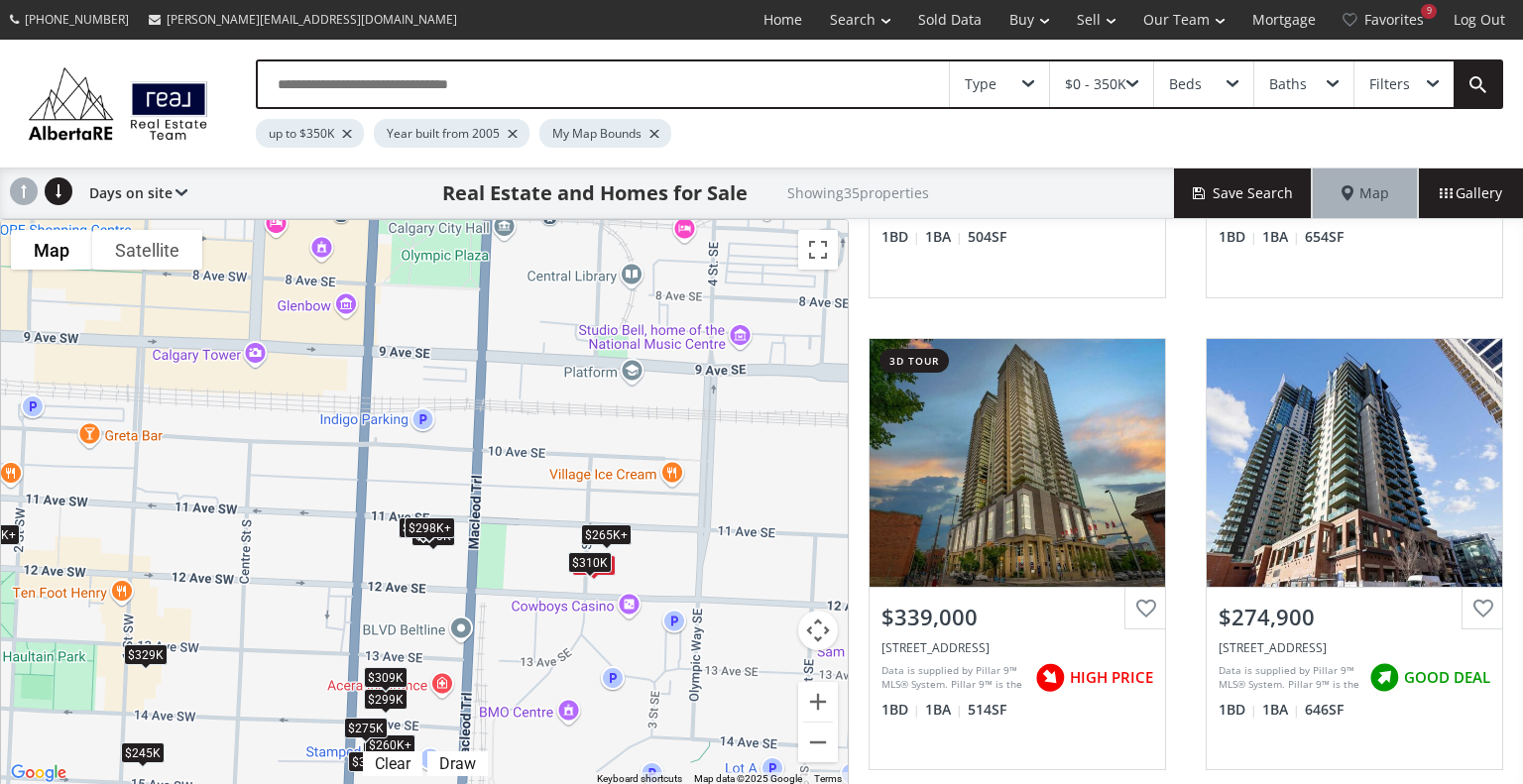 drag, startPoint x: 327, startPoint y: 477, endPoint x: 144, endPoint y: 650, distance: 251.82931 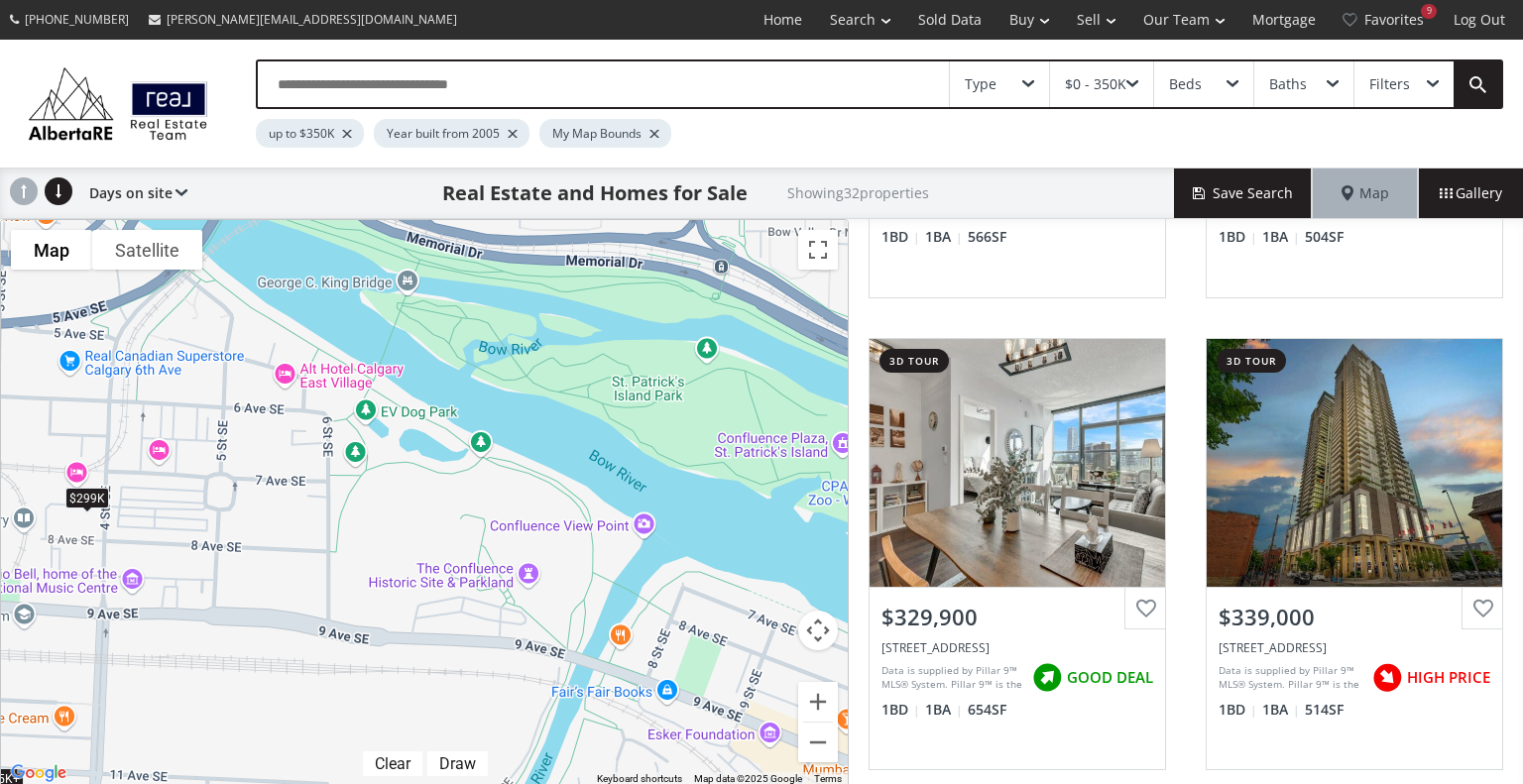 drag, startPoint x: 606, startPoint y: 391, endPoint x: 0, endPoint y: 641, distance: 655.5425 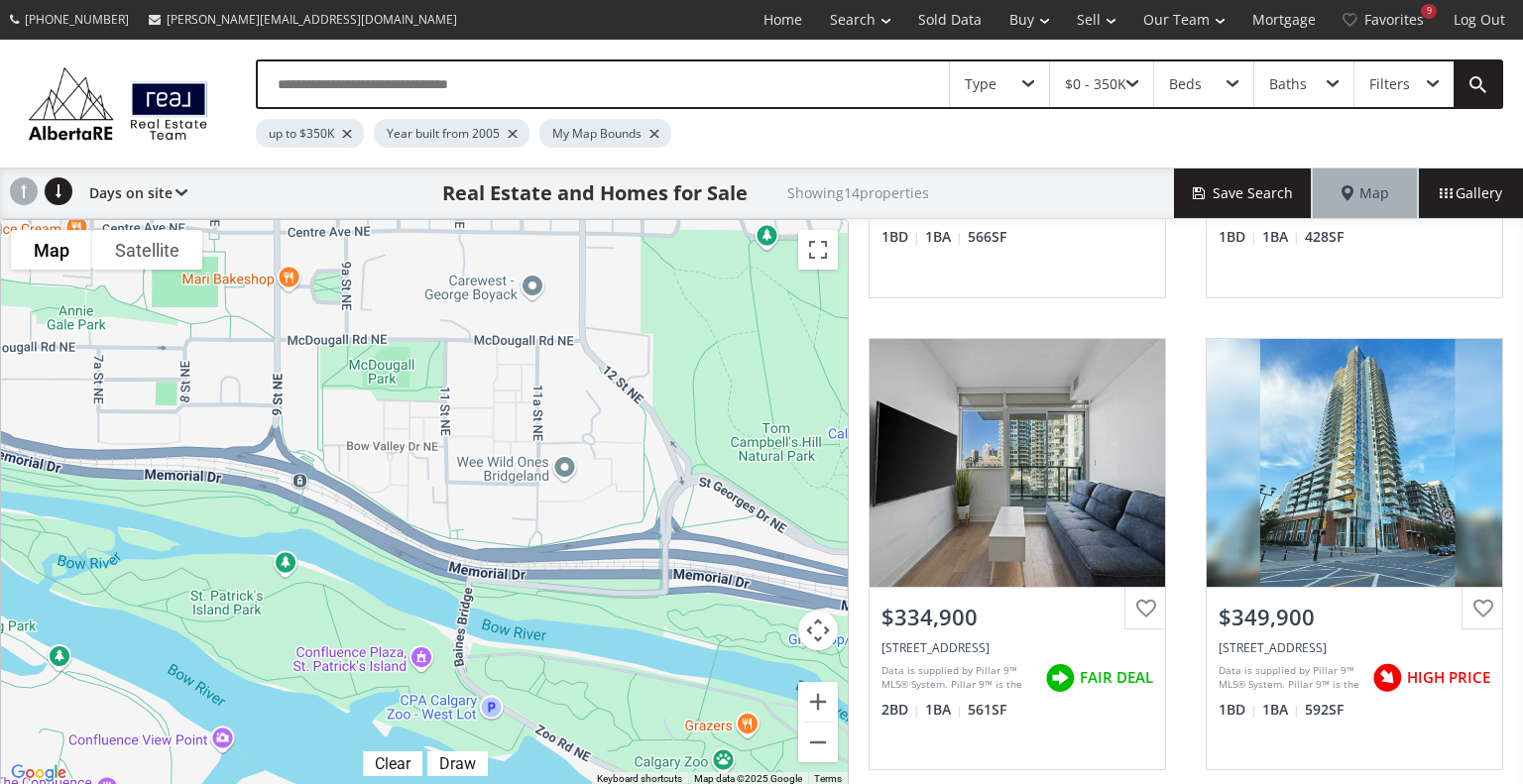 drag, startPoint x: 761, startPoint y: 427, endPoint x: 337, endPoint y: 642, distance: 475.39562 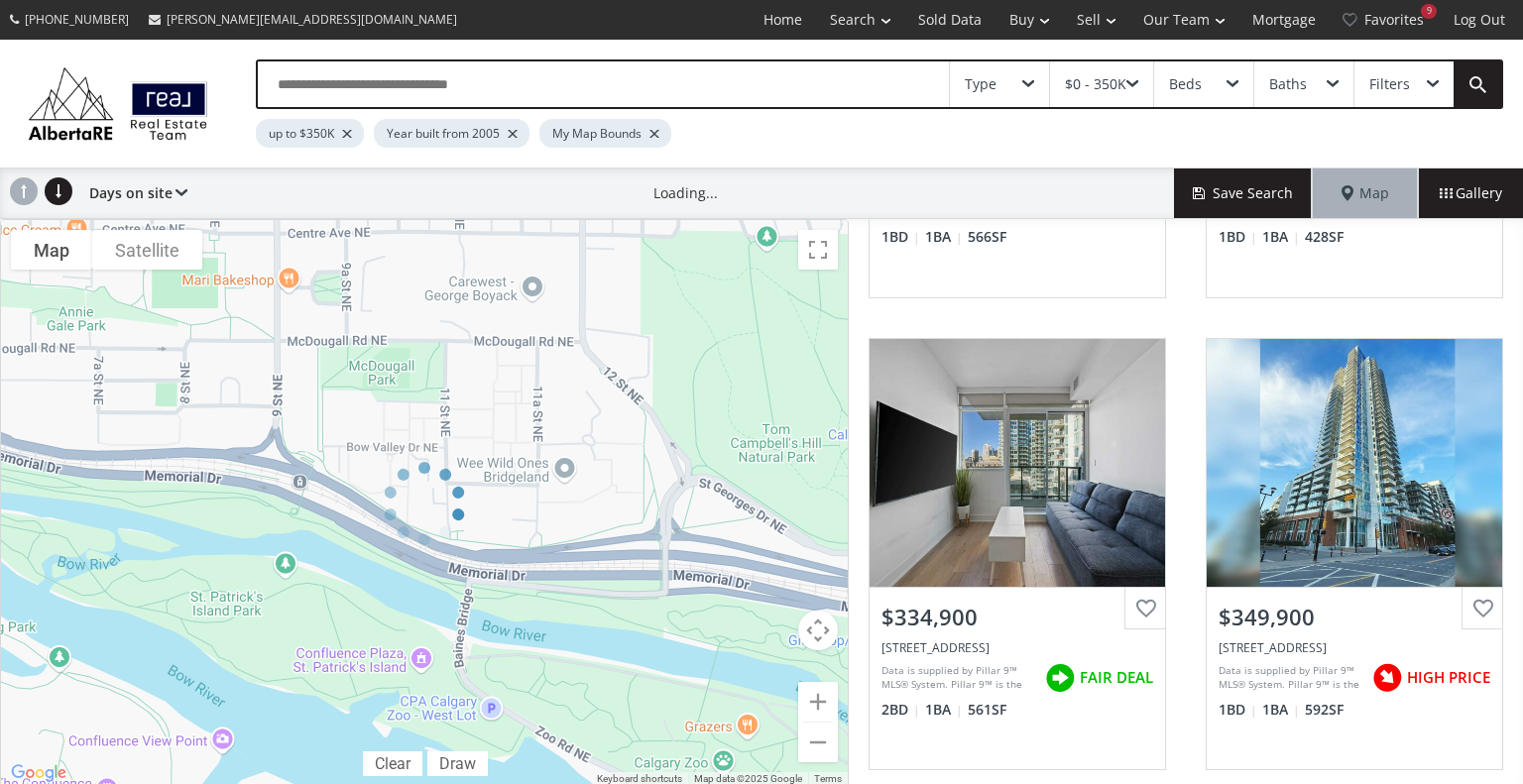 scroll, scrollTop: 786, scrollLeft: 0, axis: vertical 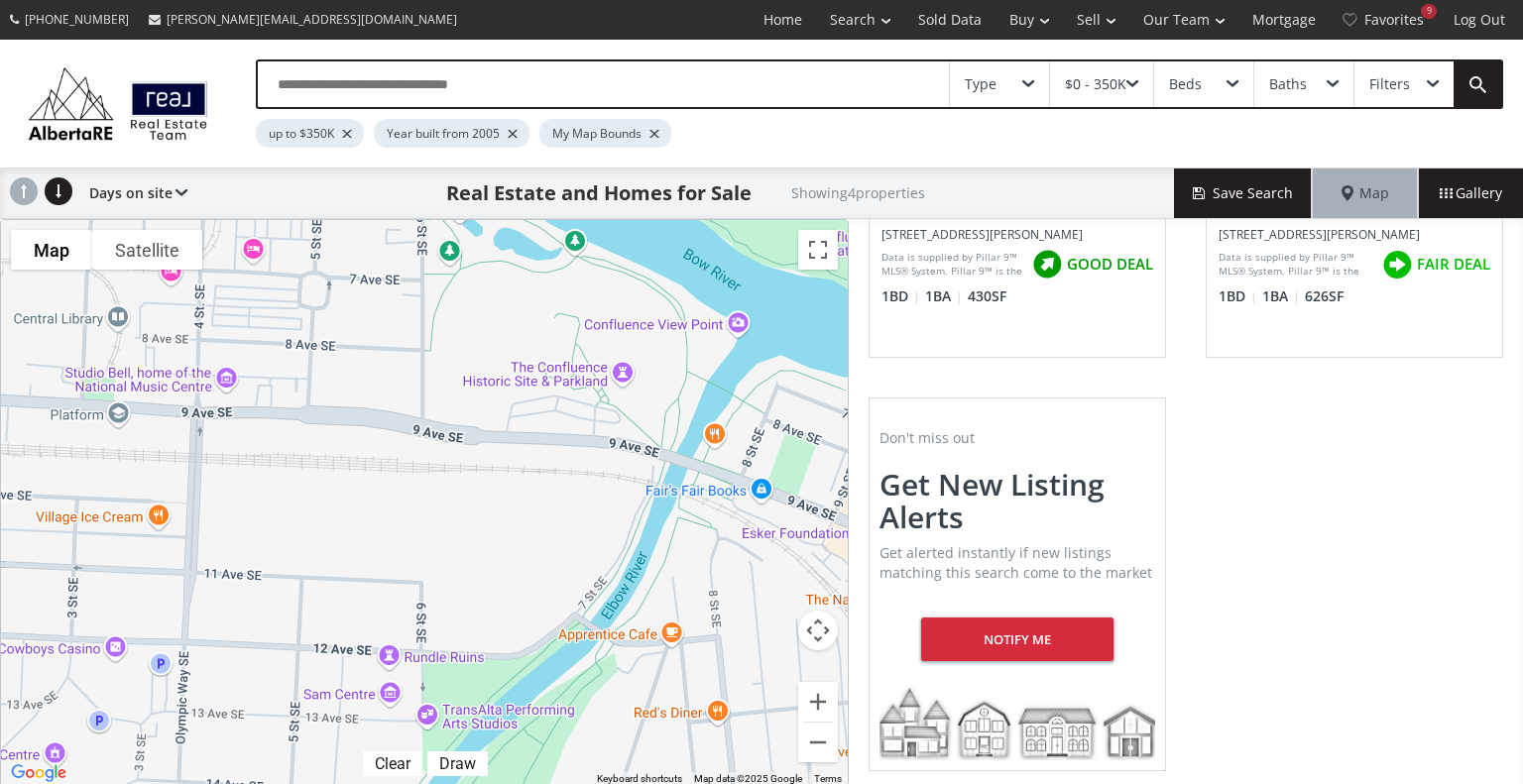 drag, startPoint x: 261, startPoint y: 587, endPoint x: 778, endPoint y: 168, distance: 665.46976 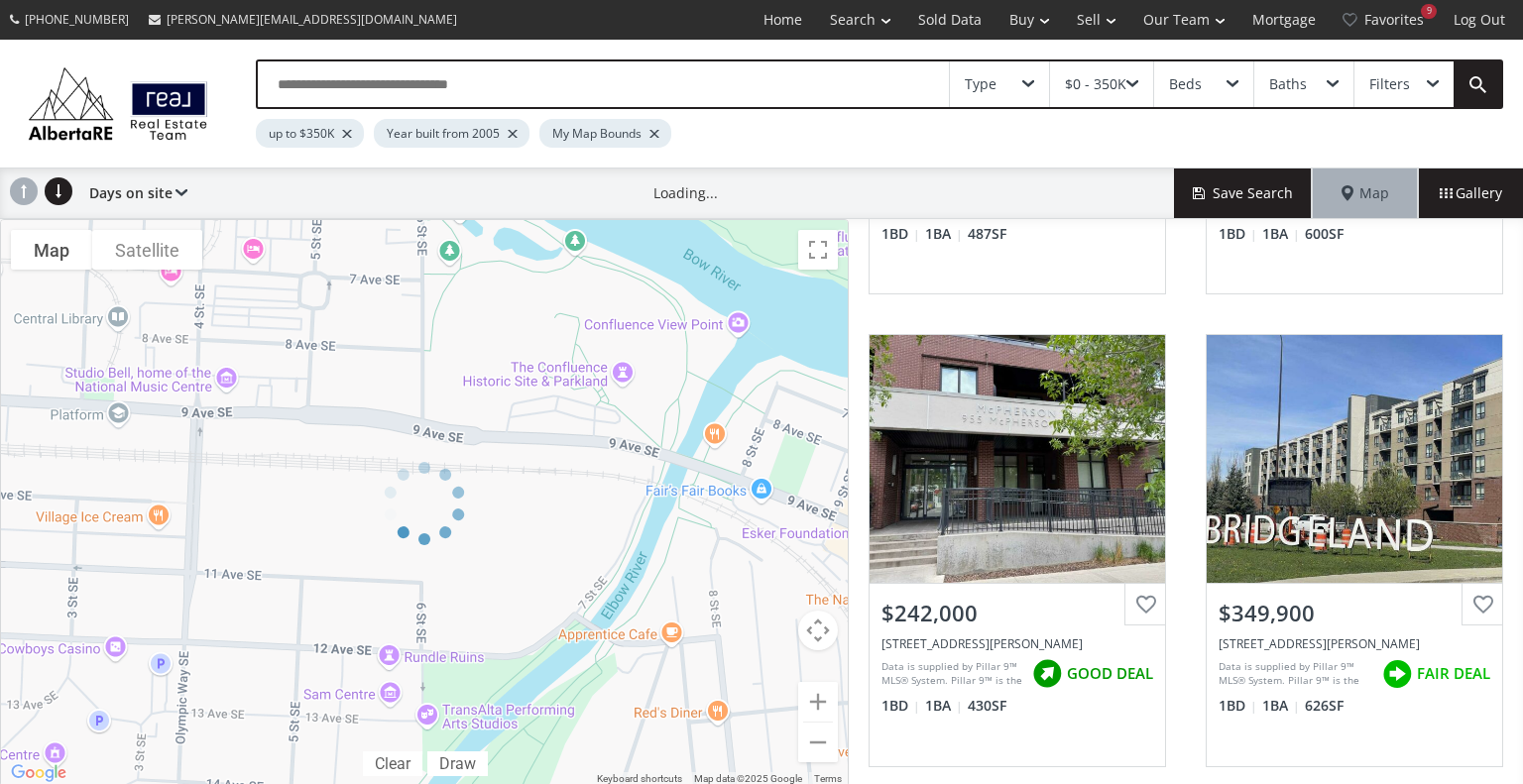 scroll, scrollTop: 375, scrollLeft: 0, axis: vertical 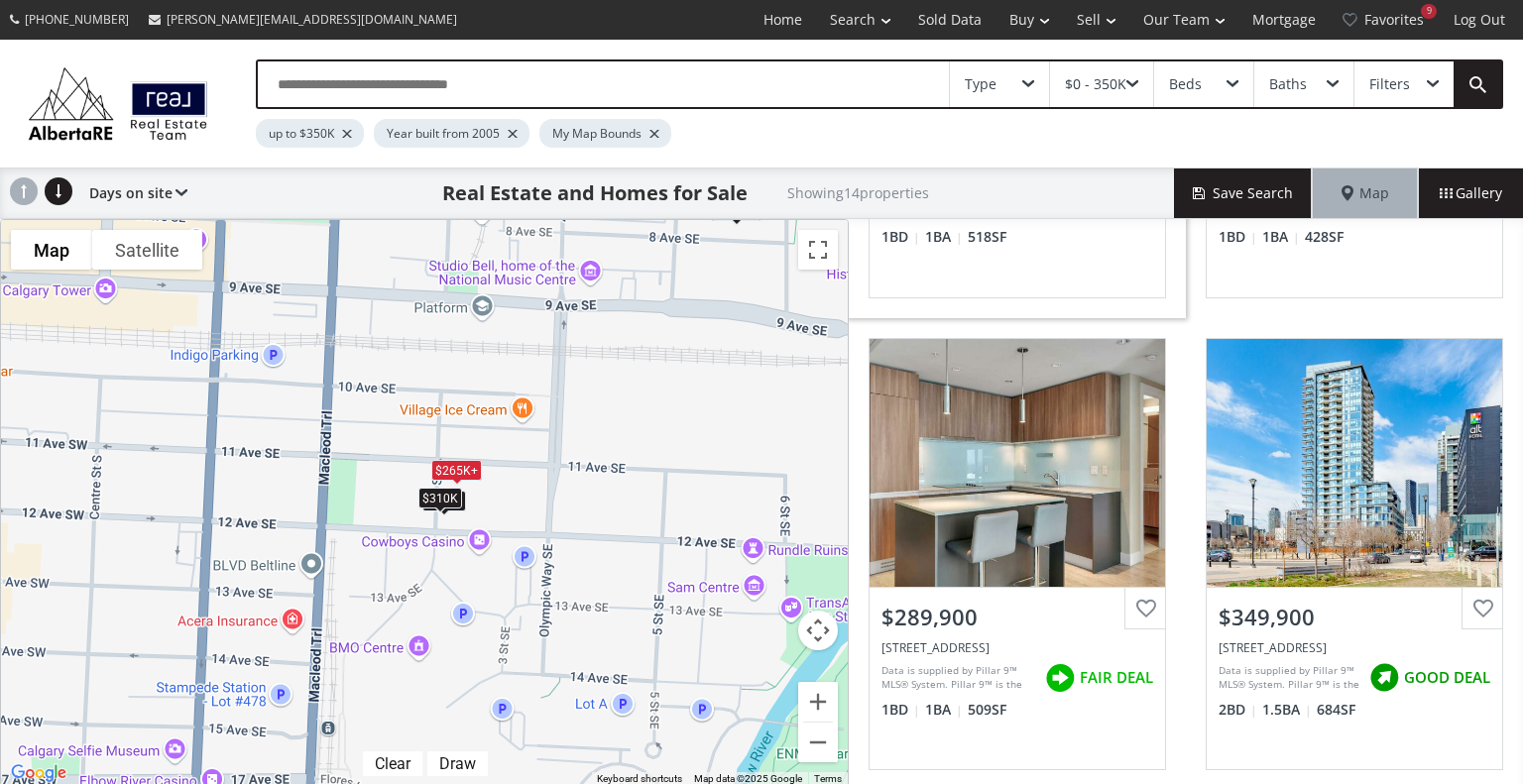 drag, startPoint x: 500, startPoint y: 388, endPoint x: 873, endPoint y: 276, distance: 389.45218 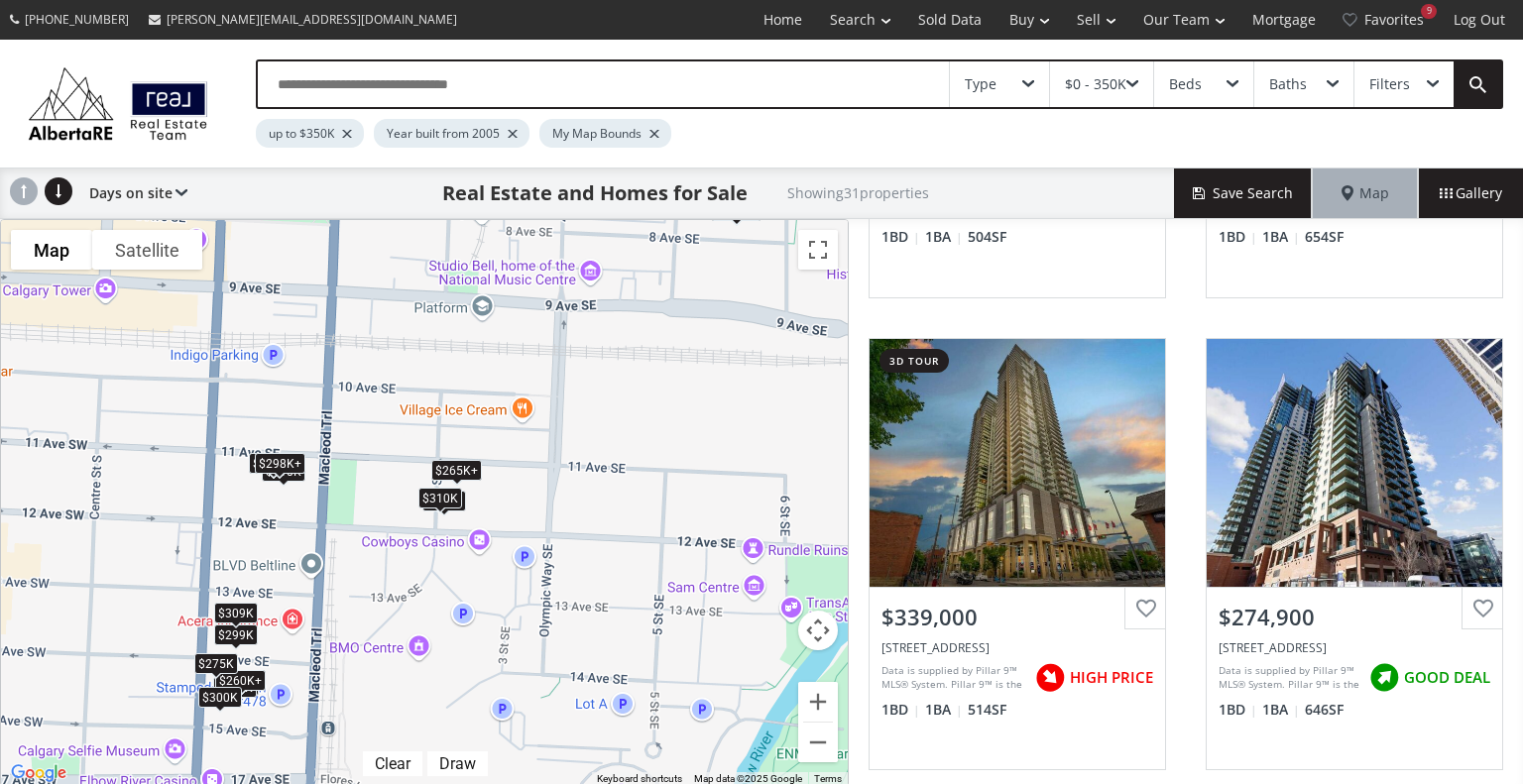 click on "To navigate, press the arrow keys. $260K+ $260K+ $298K+ $310K $265K+ $280K+ $339K $275K $260K+ $265K+ $280K $280K+ $235K+ $260K+ $260K+ $265K+ $260K+ $280K+ $260K+ $300K $280K+ $298K+ $275K $235K+ $265K+ $310K $265K+ $298K+ $299K $309K $265K+" at bounding box center [424, 503] 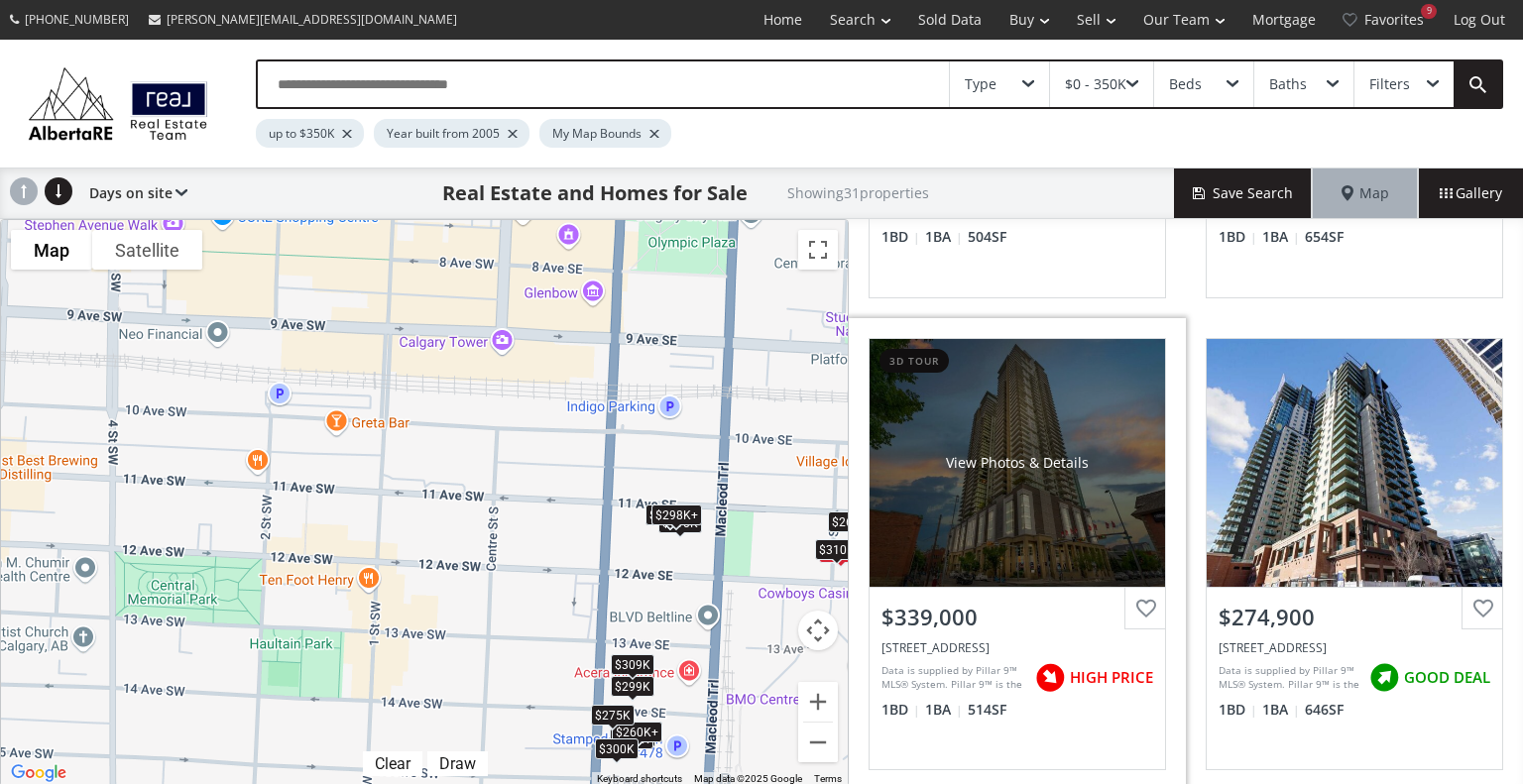 drag, startPoint x: 729, startPoint y: 288, endPoint x: 1124, endPoint y: 342, distance: 398.67405 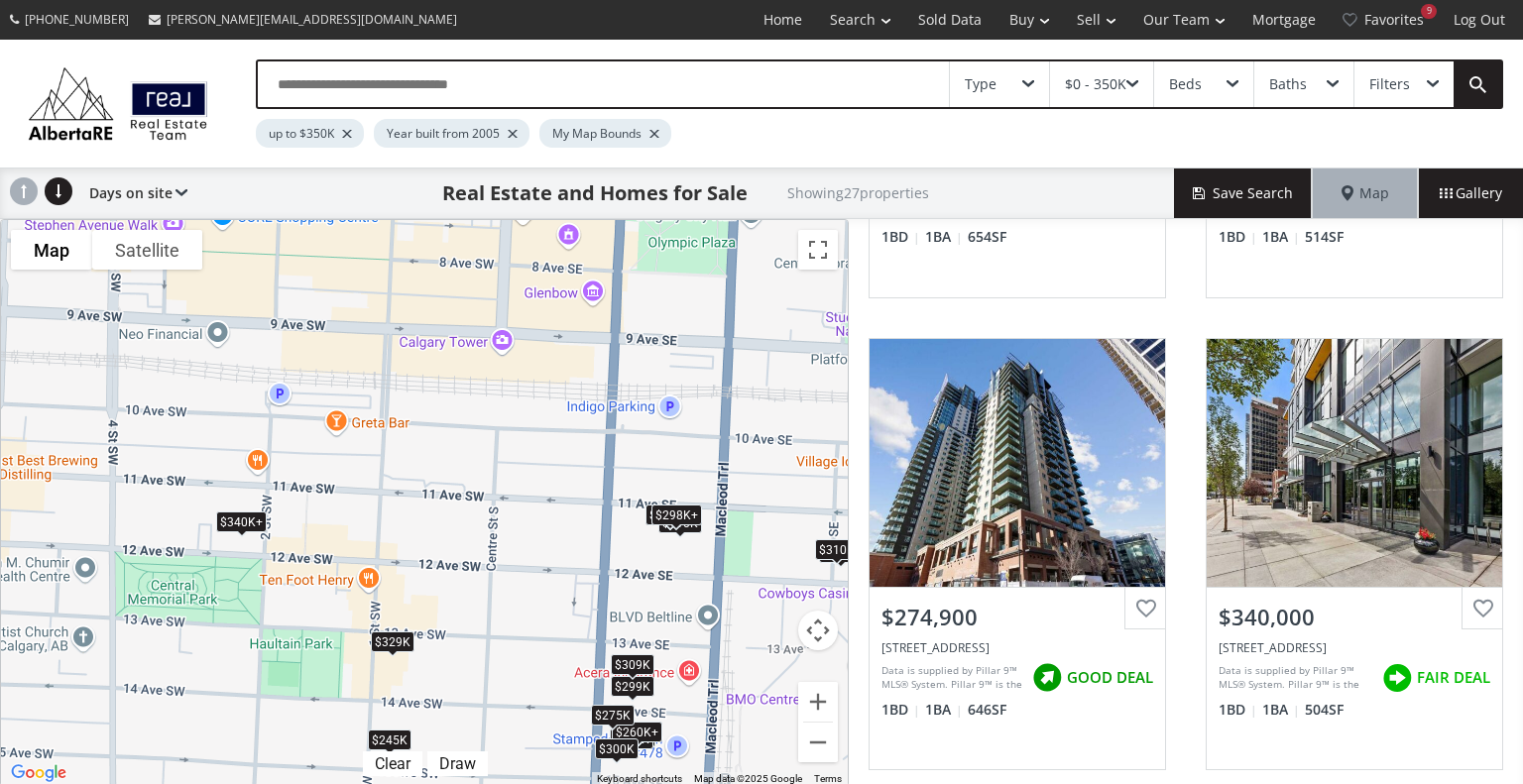 click on "To navigate, press the arrow keys. $260K+ $260K+ $298K+ $310K $280K+ $339K $275K $340K+ $260K+ $280K $280K+ $245K $260K+ $260K+ $340K+ $260K+ $280K+ $260K+ $300K $280K+ $298K+ $275K $310K $298K+ $329K $299K $309K" at bounding box center (424, 503) 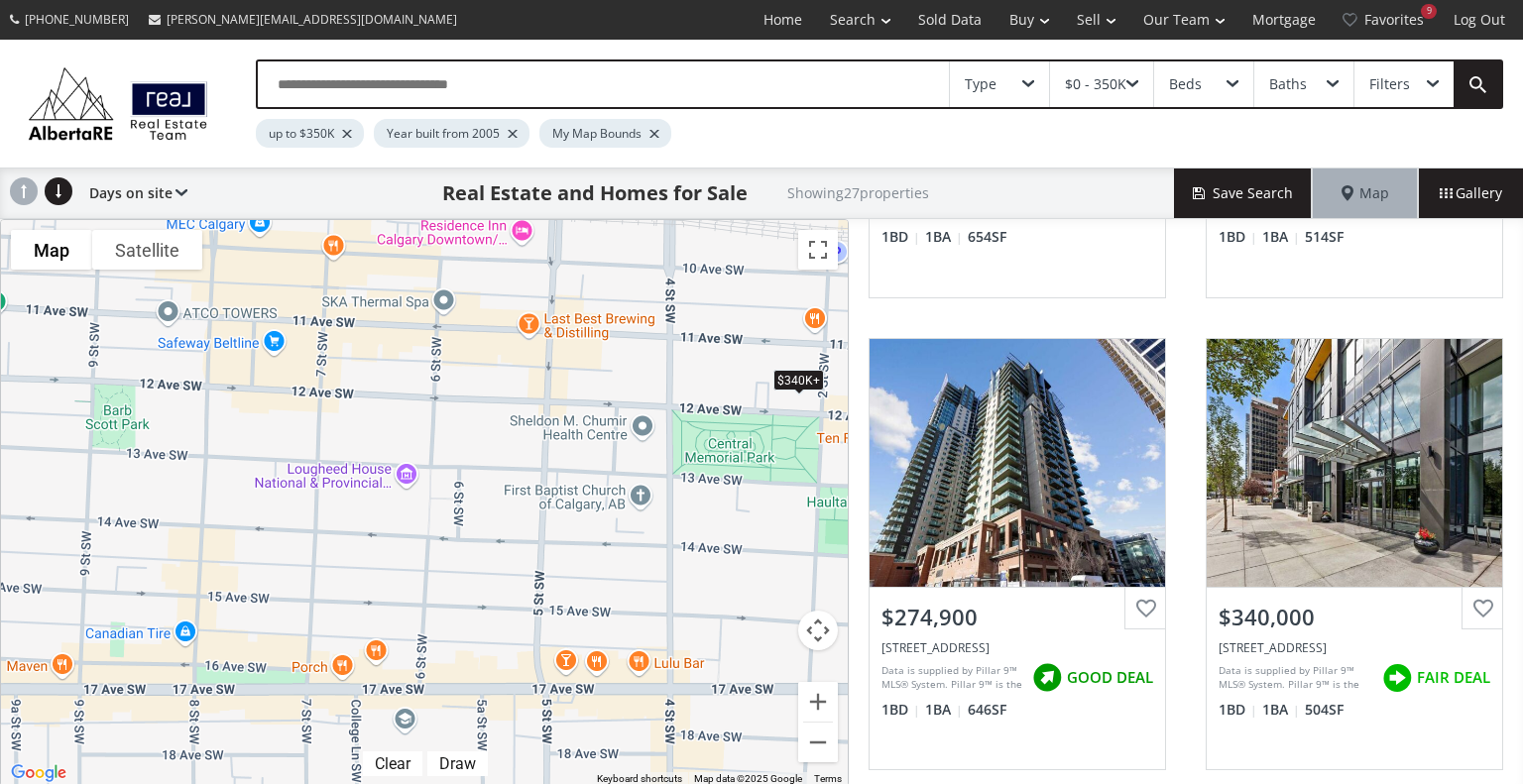drag, startPoint x: 136, startPoint y: 418, endPoint x: 711, endPoint y: 273, distance: 593.00084 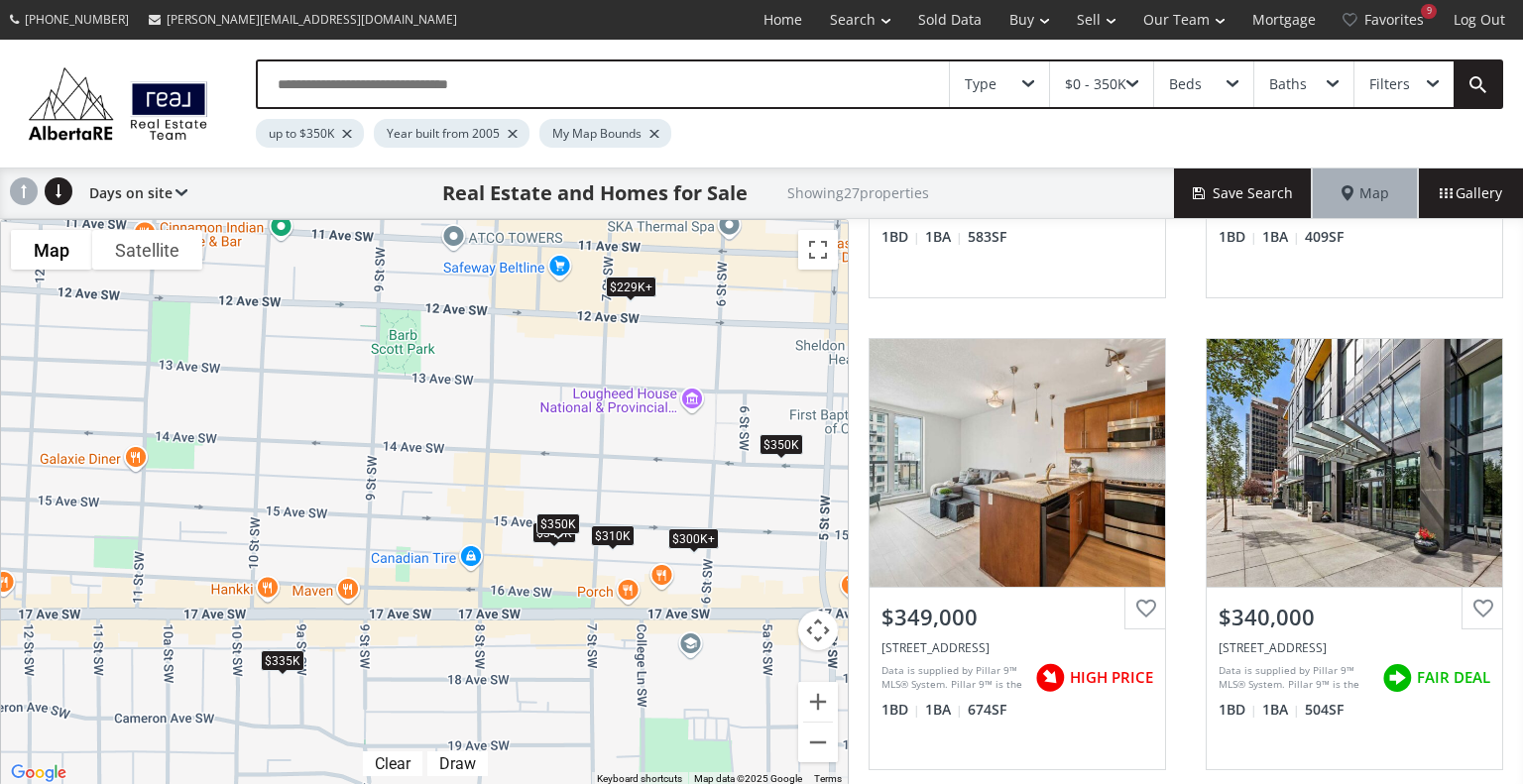 drag, startPoint x: 210, startPoint y: 488, endPoint x: 491, endPoint y: 406, distance: 292.72 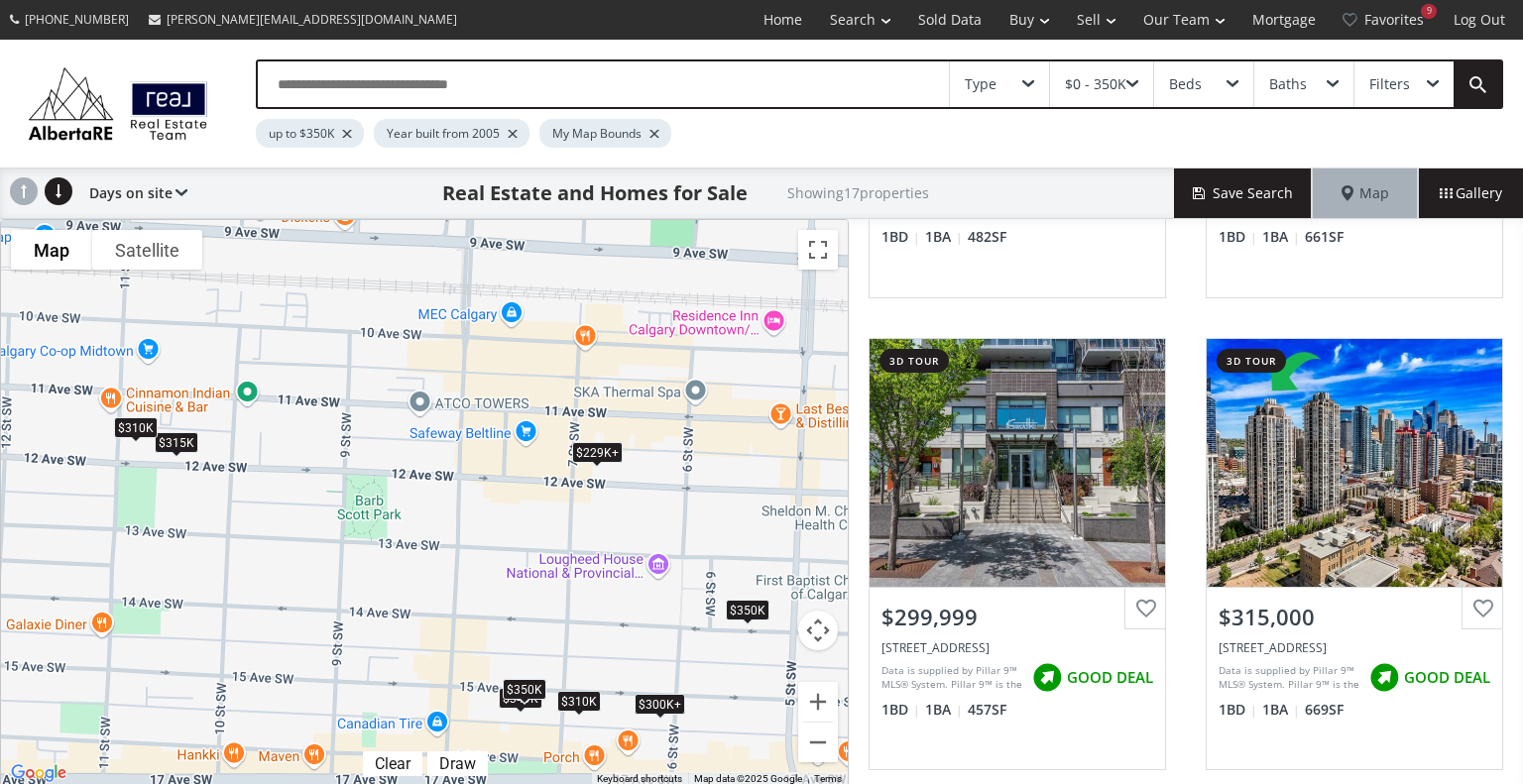 drag, startPoint x: 389, startPoint y: 391, endPoint x: 348, endPoint y: 568, distance: 181.68654 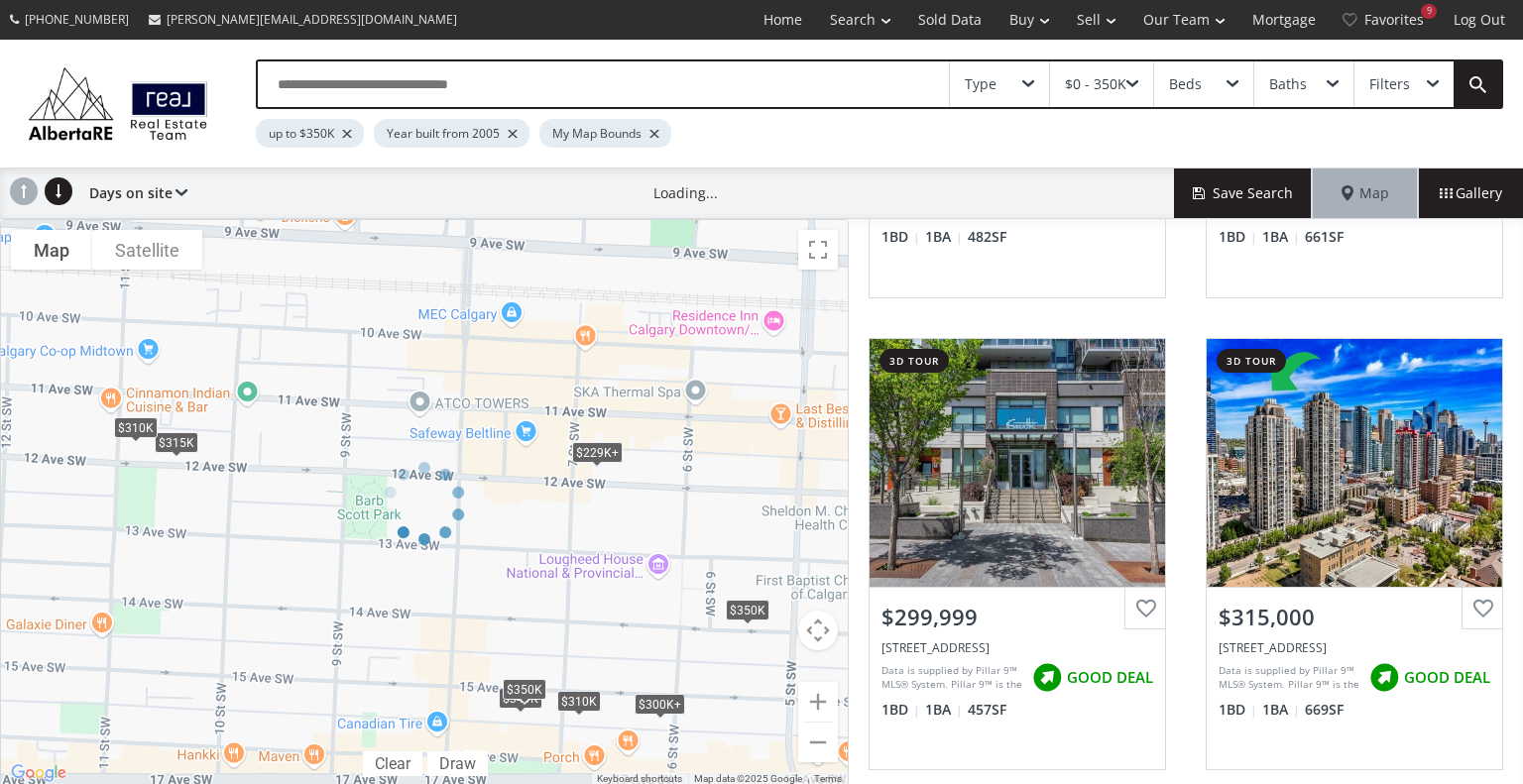 click at bounding box center [424, 503] 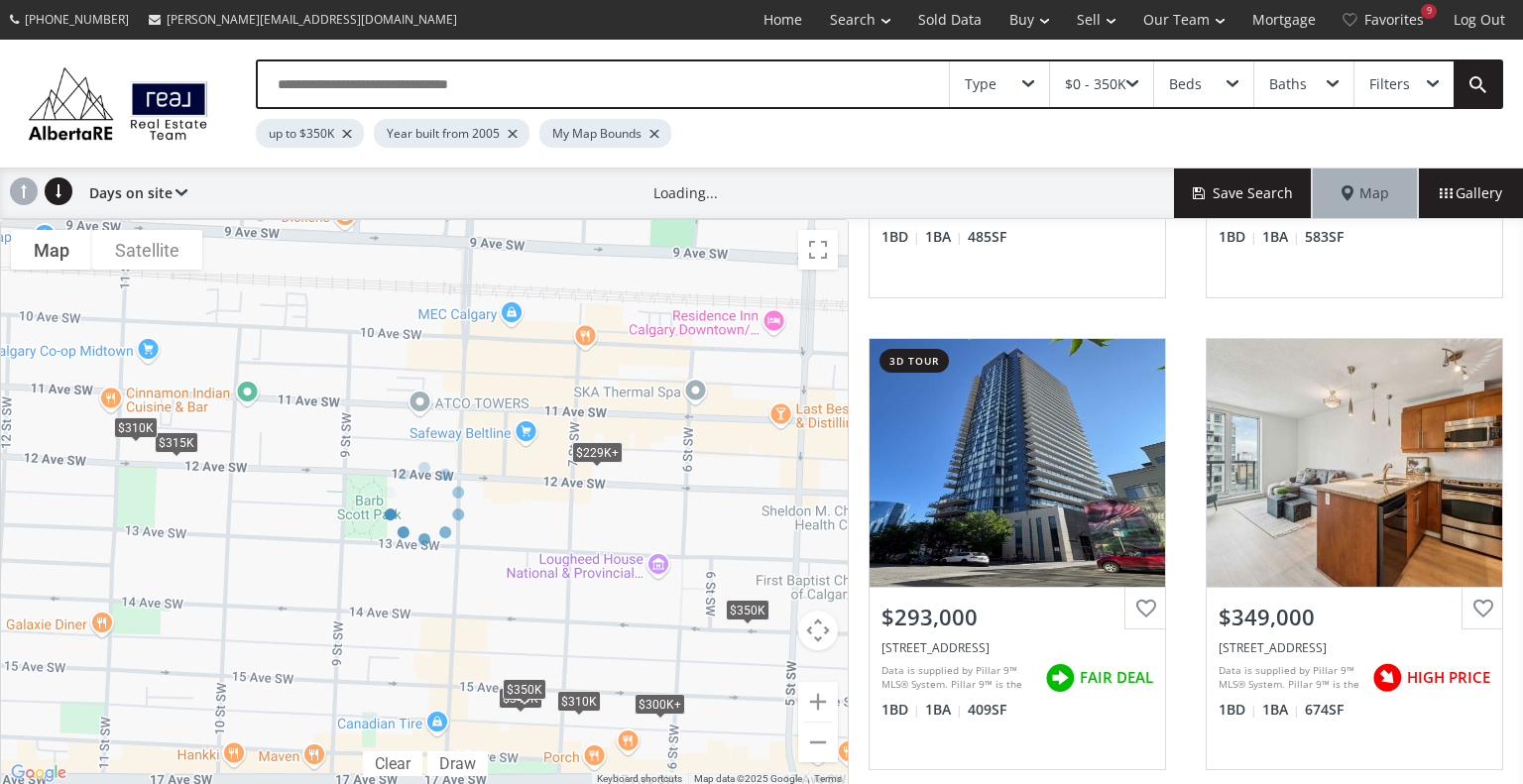 click at bounding box center (424, 503) 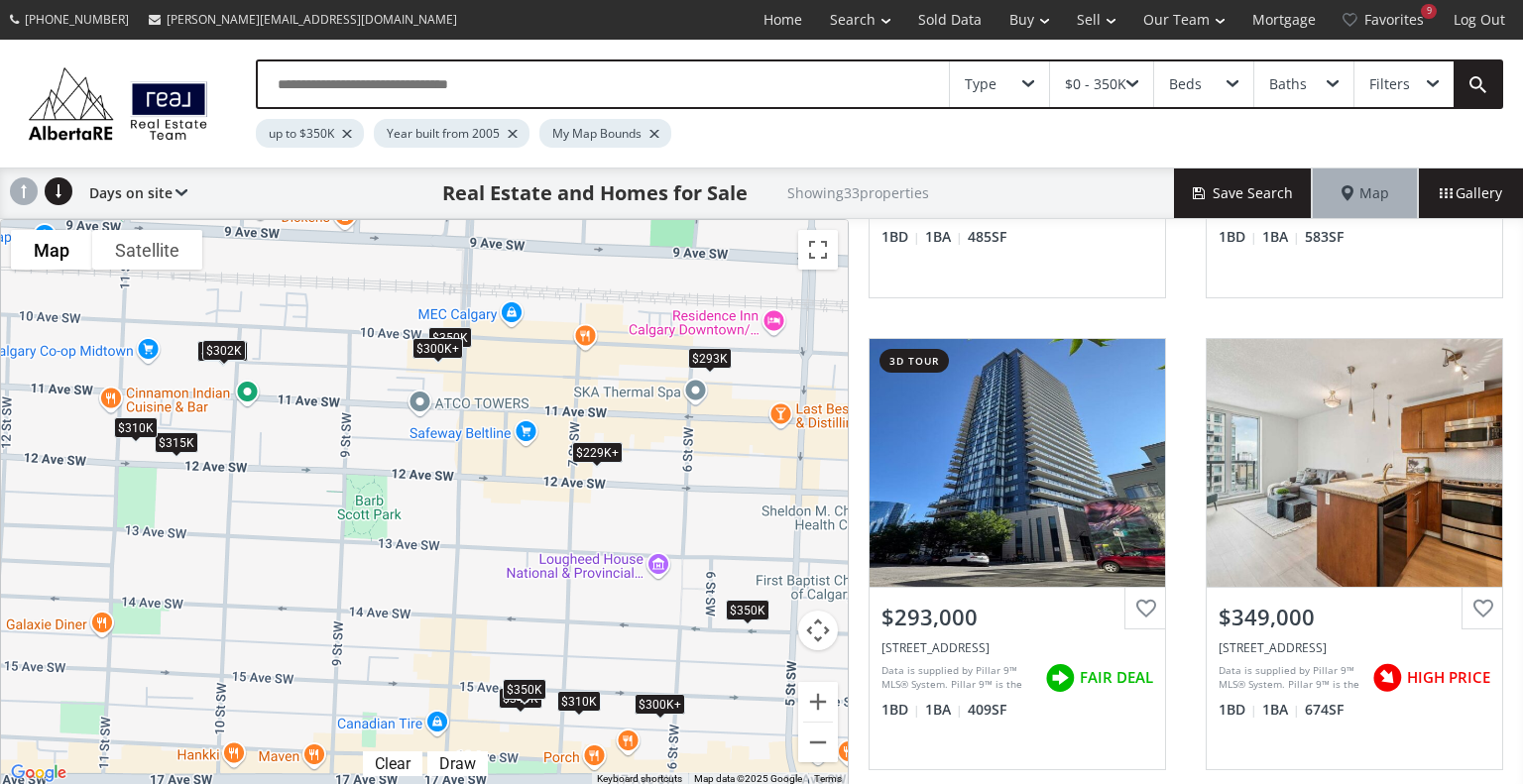 click on "$300K+" at bounding box center [437, 347] 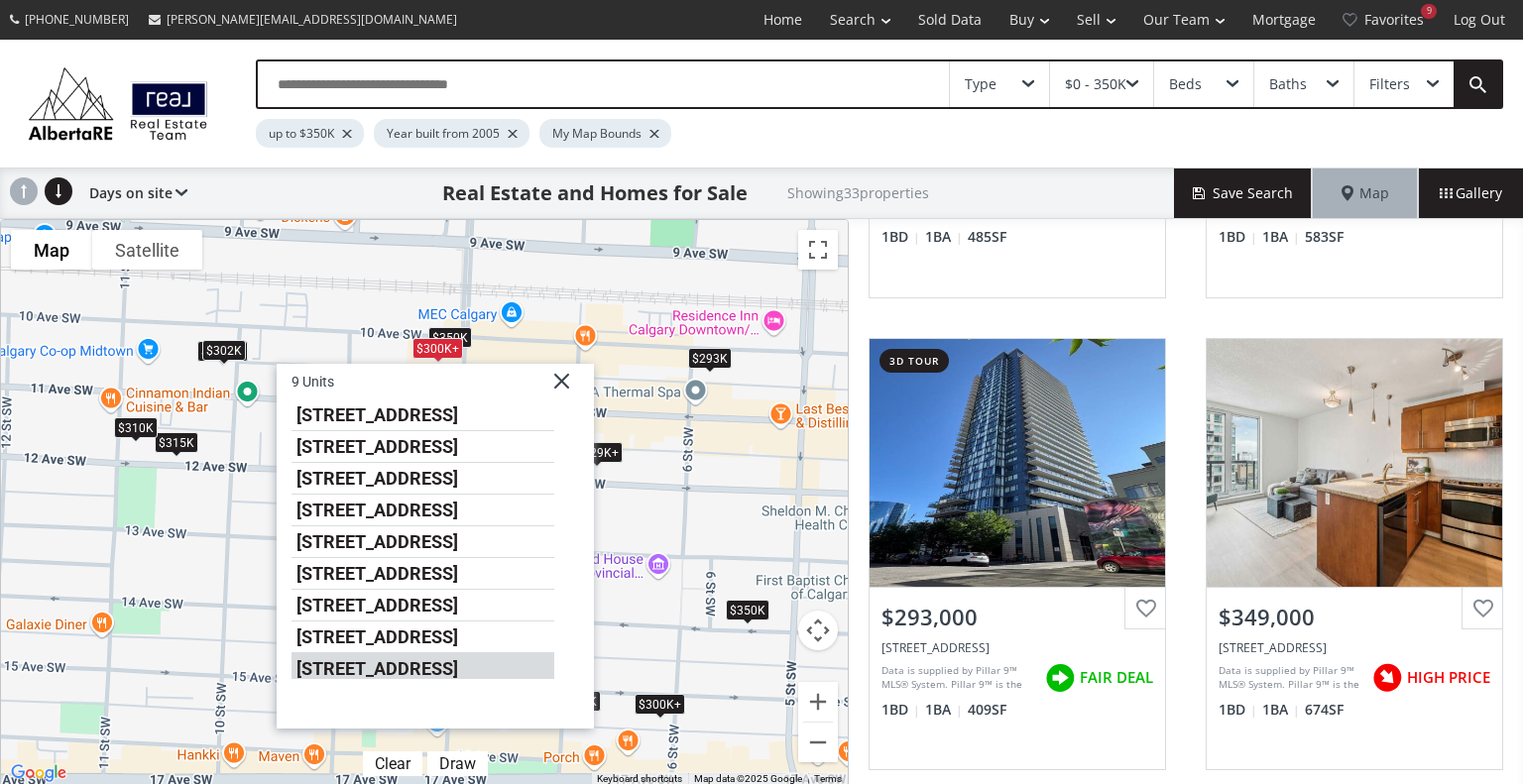 click on "[STREET_ADDRESS]" at bounding box center (422, 665) 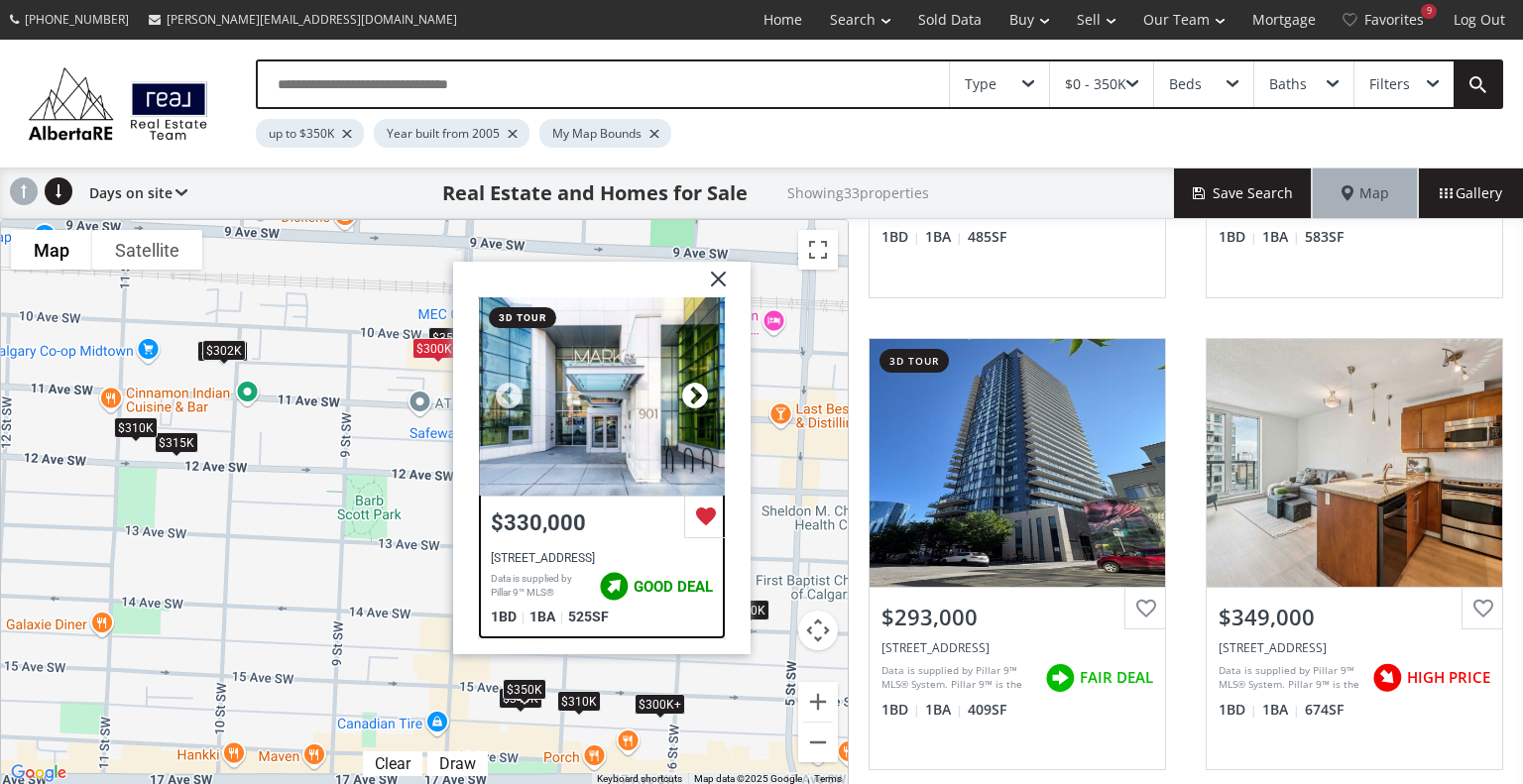 click at bounding box center (695, 395) 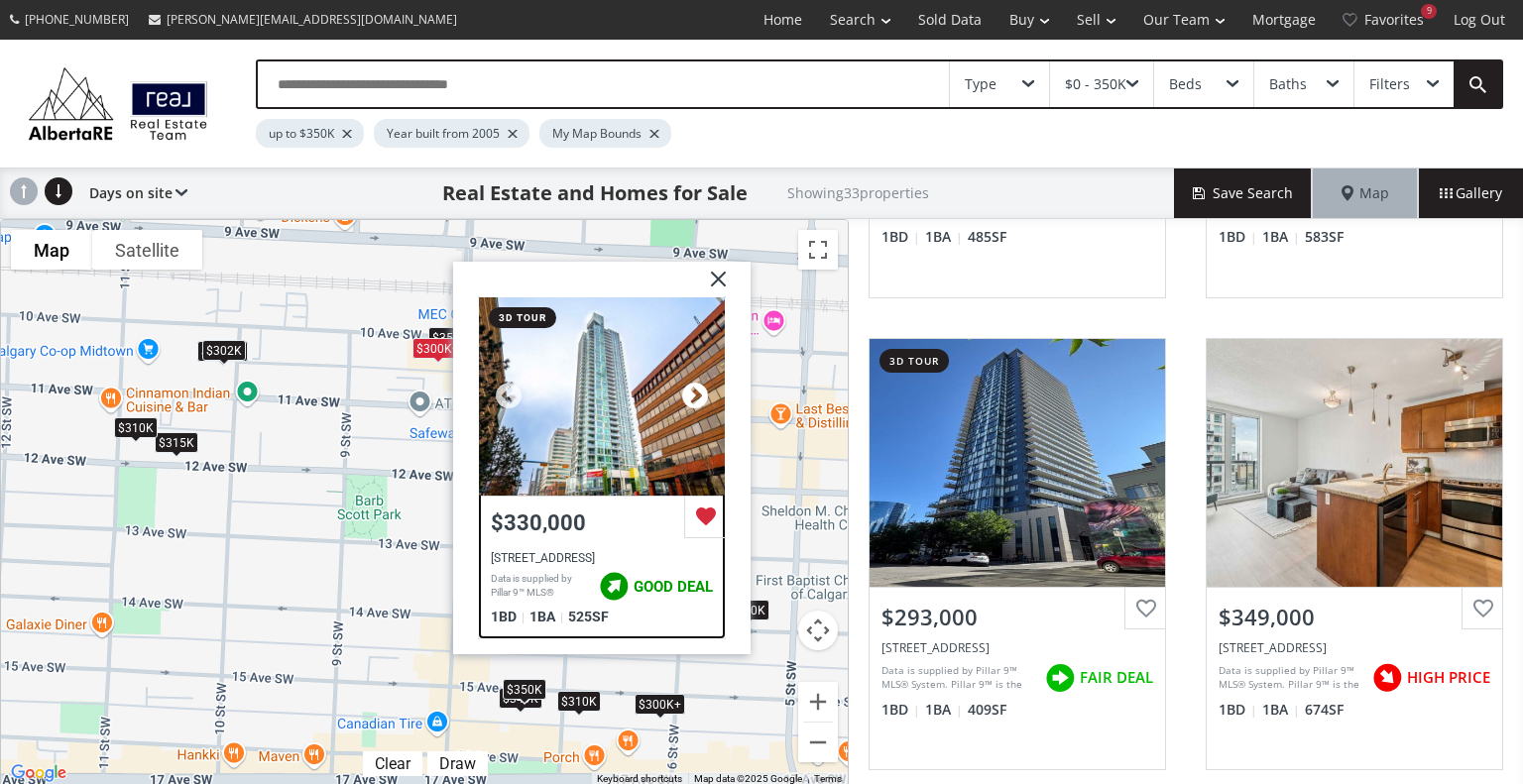 click at bounding box center [695, 395] 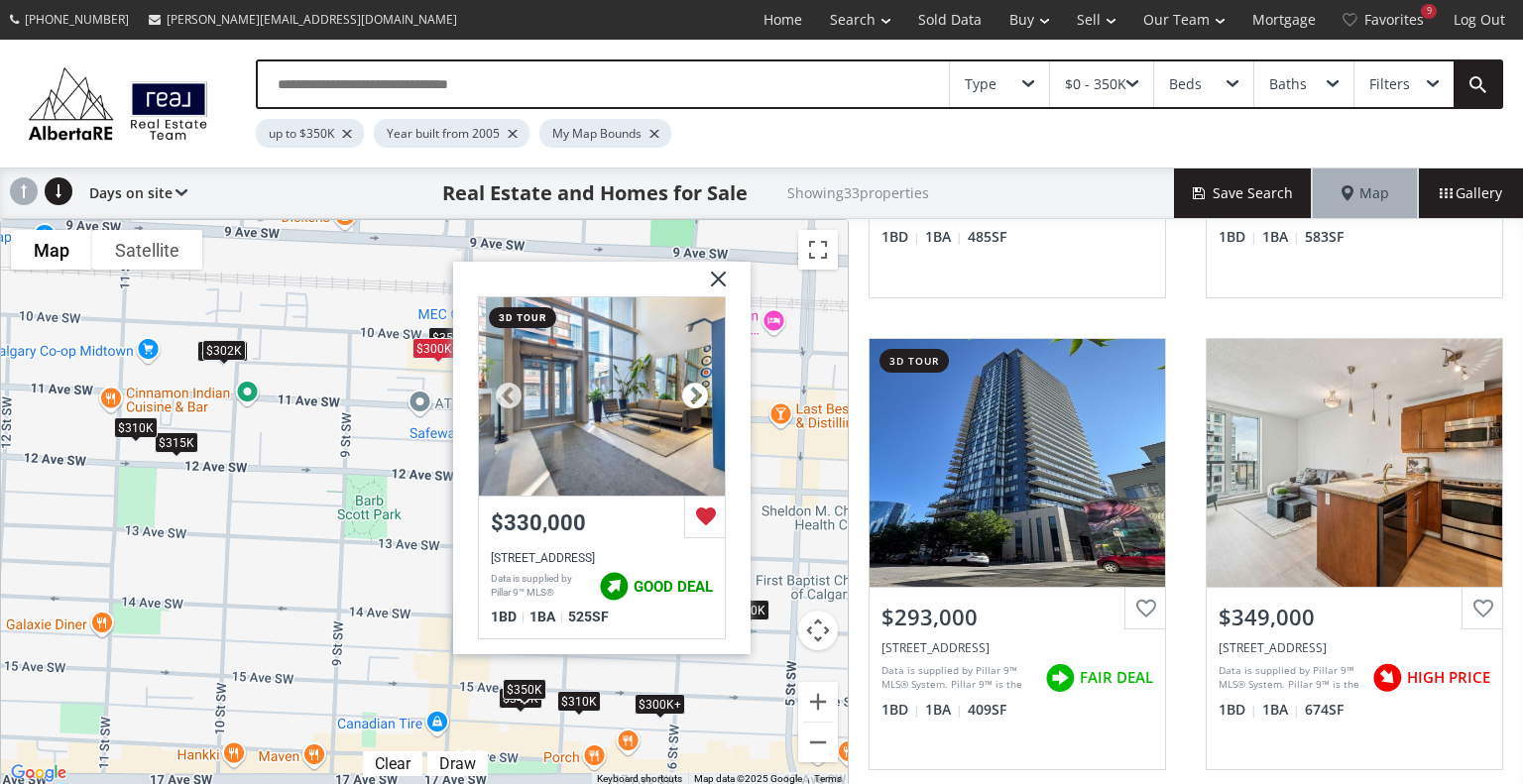 click at bounding box center (695, 395) 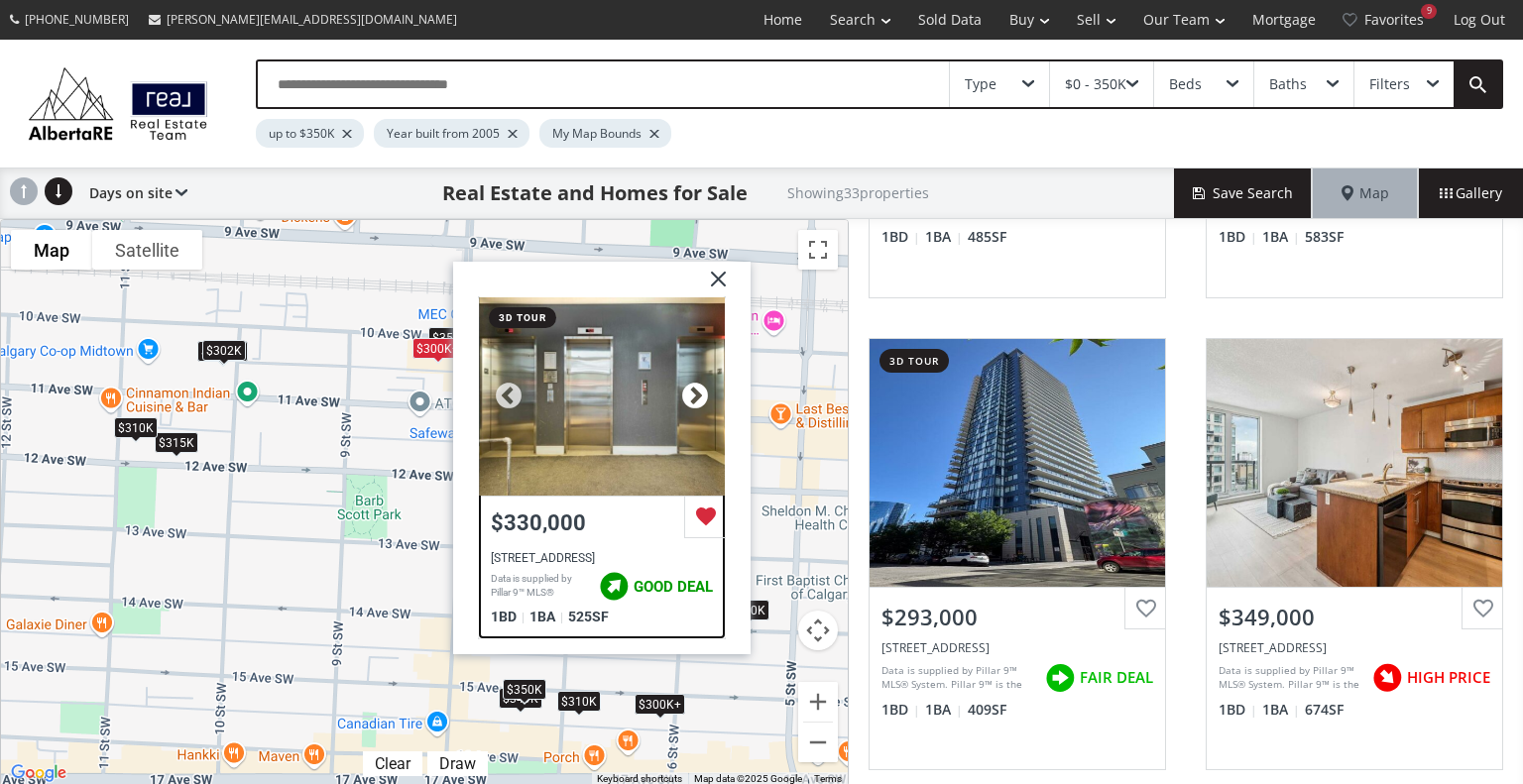click at bounding box center (695, 395) 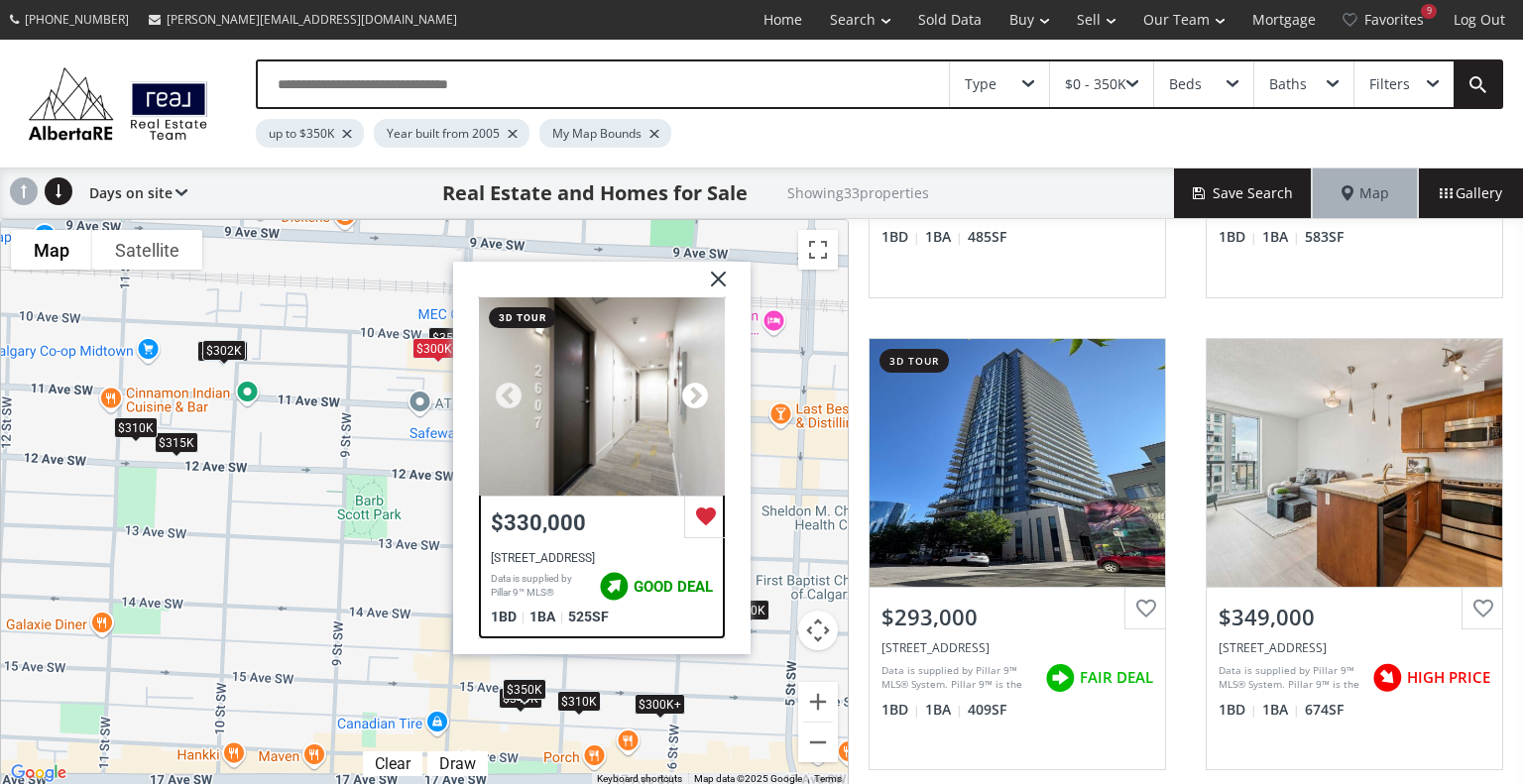click at bounding box center (695, 395) 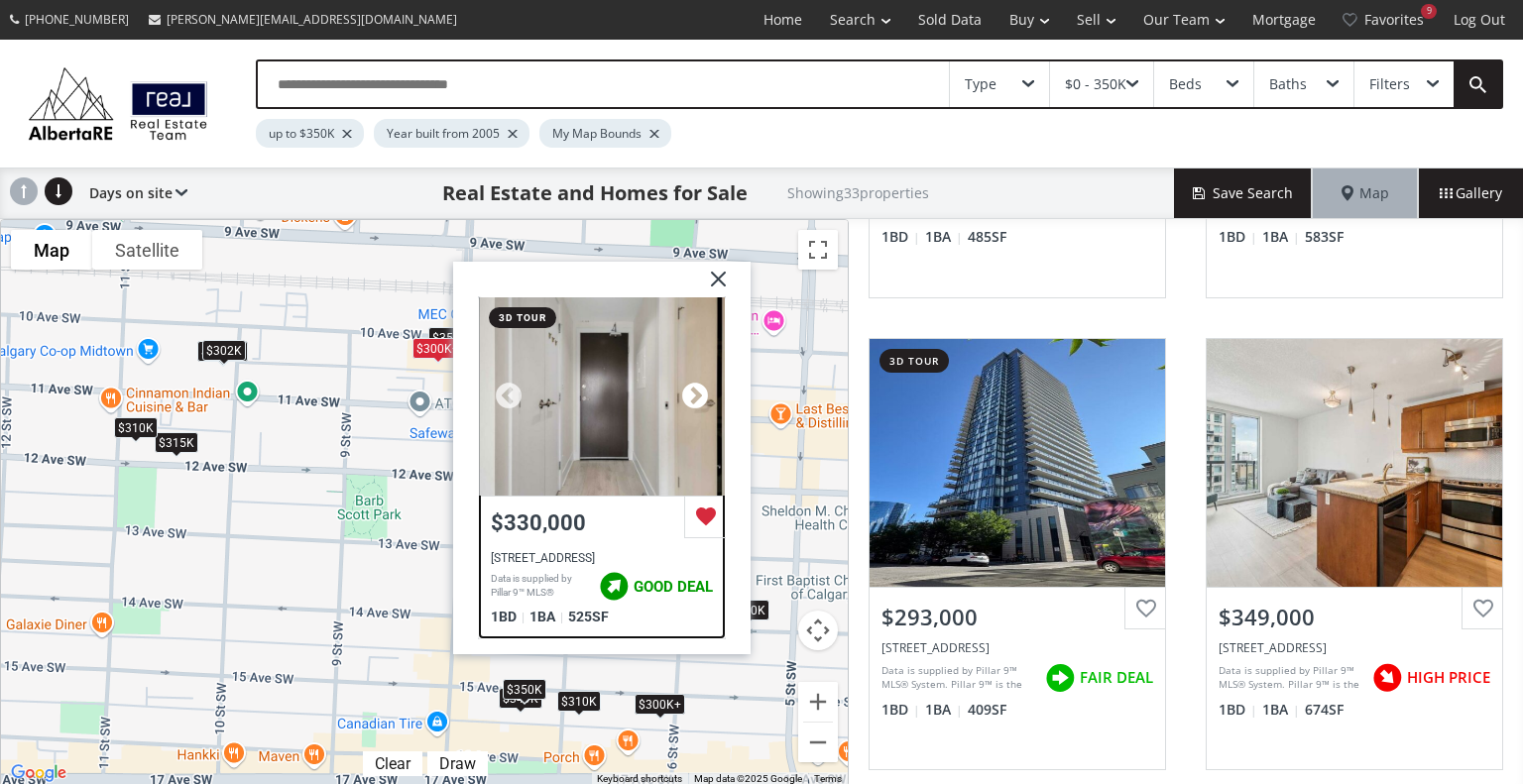 click at bounding box center [695, 395] 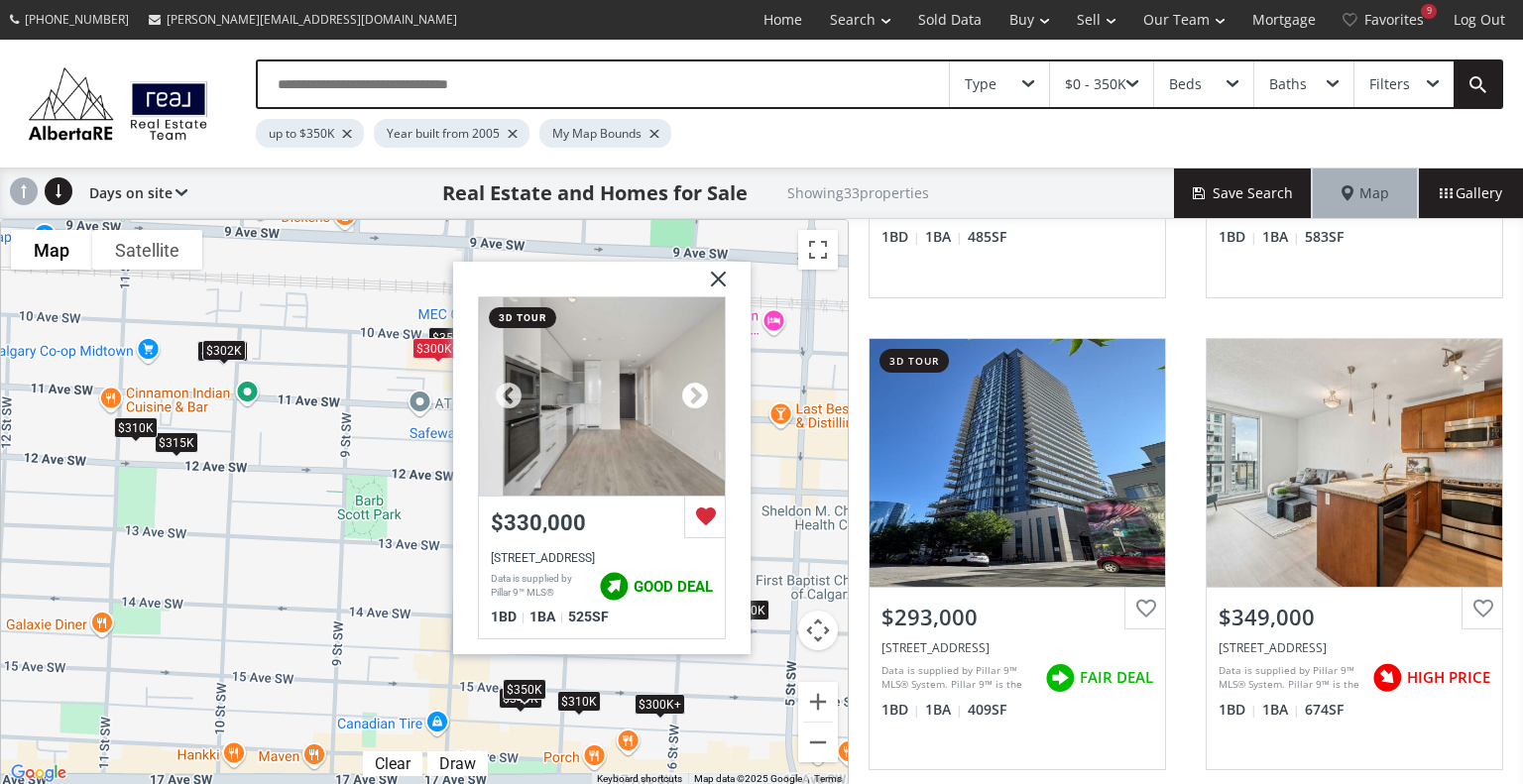 click at bounding box center (695, 395) 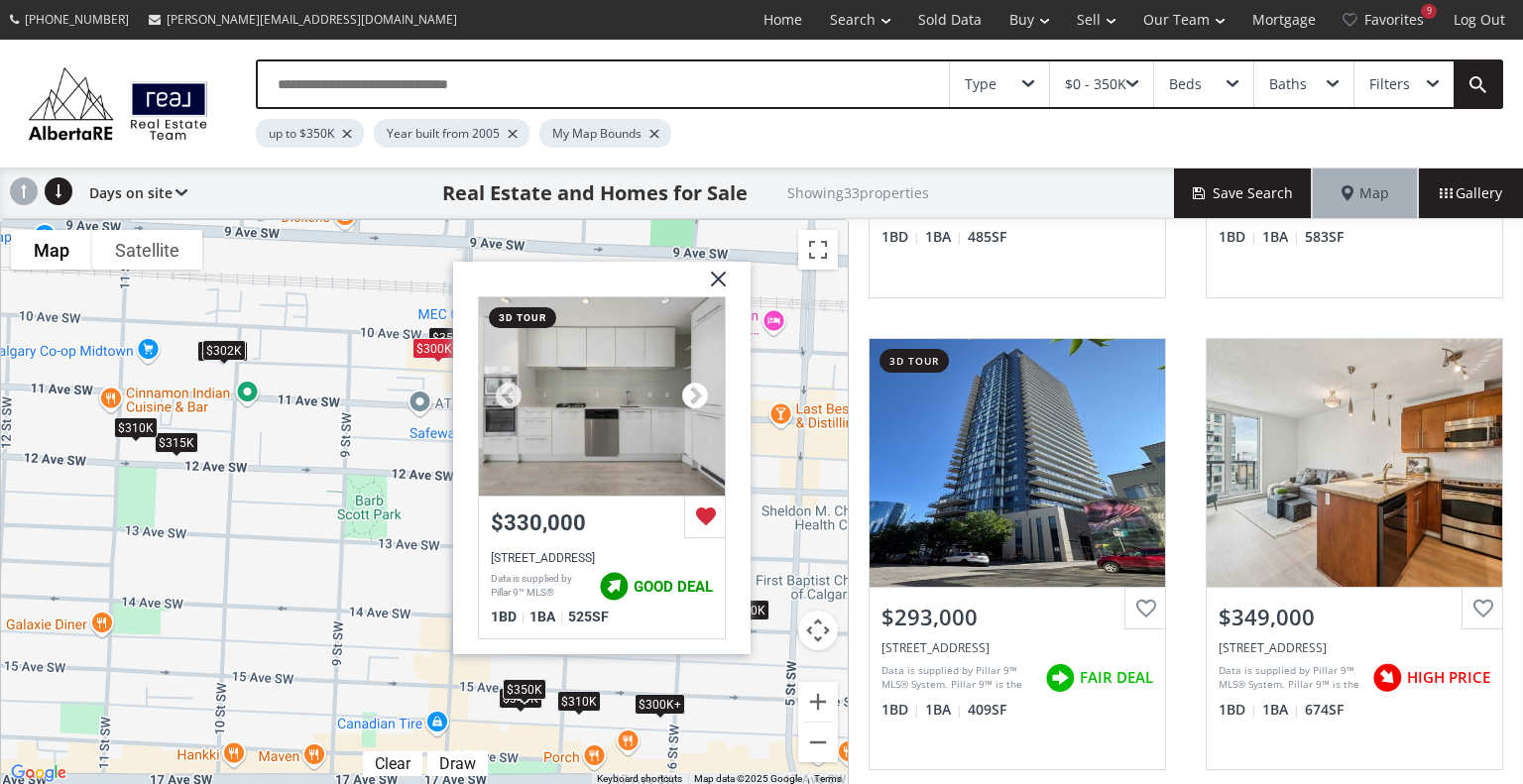 click at bounding box center (695, 395) 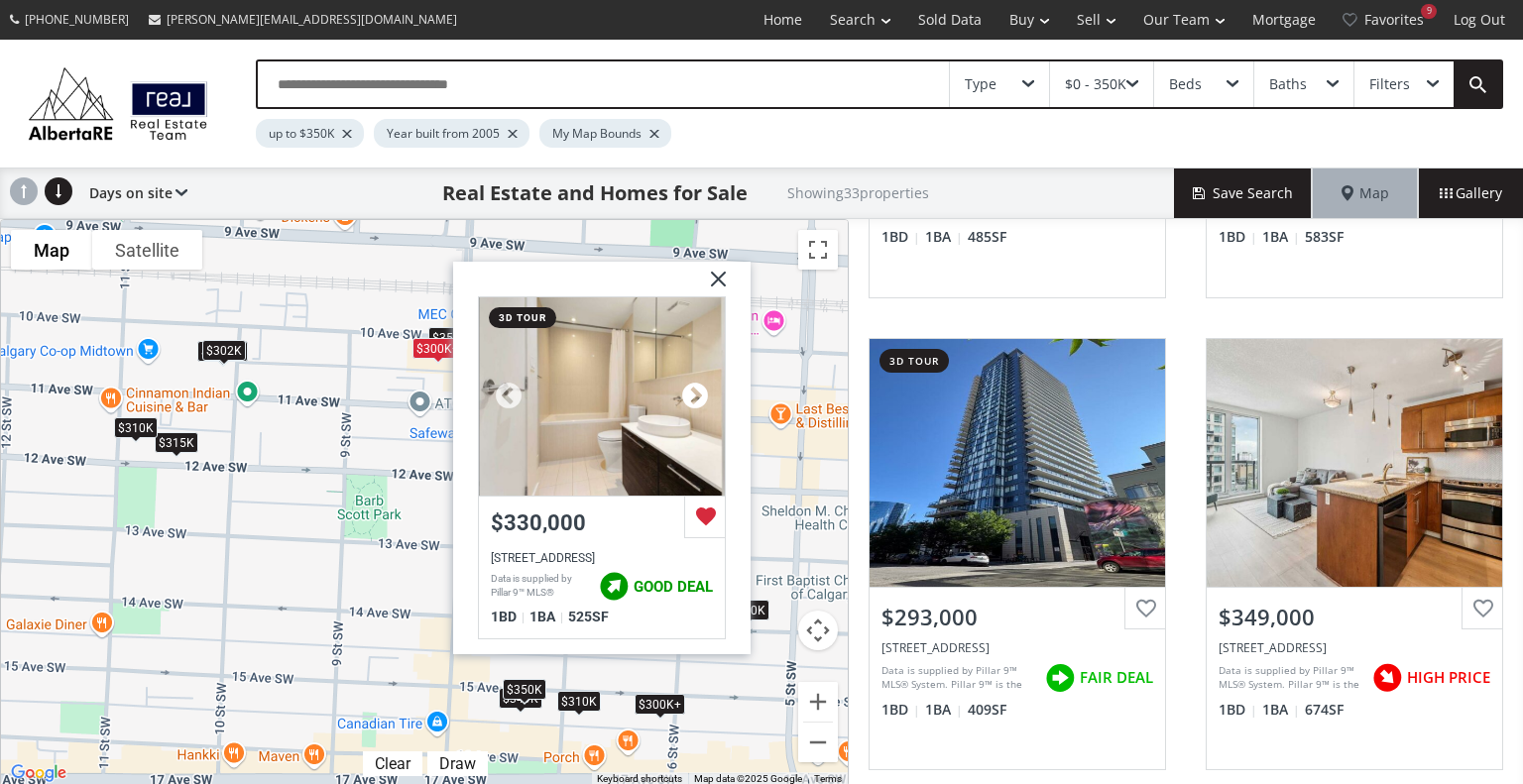 click at bounding box center [695, 395] 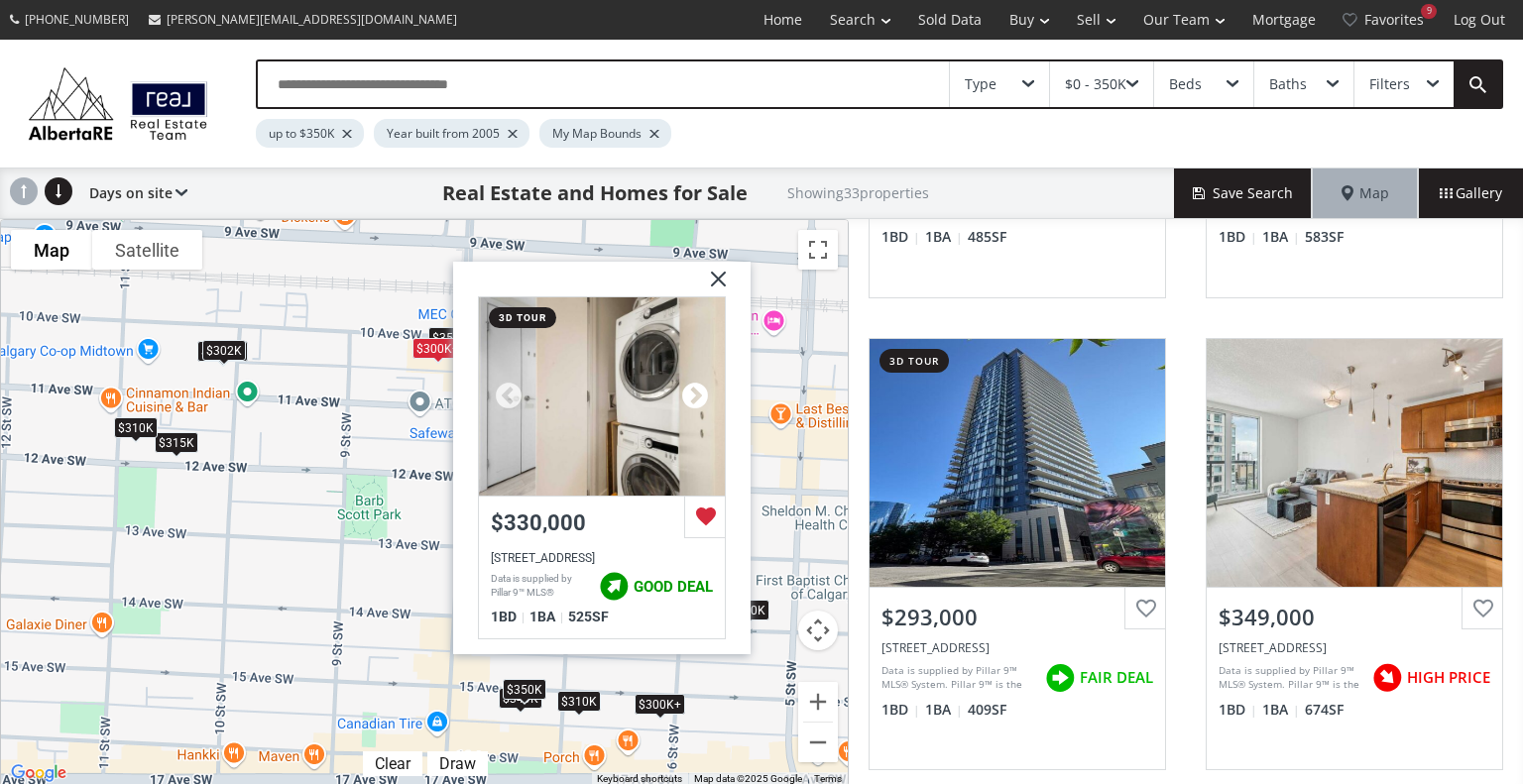 click at bounding box center [695, 395] 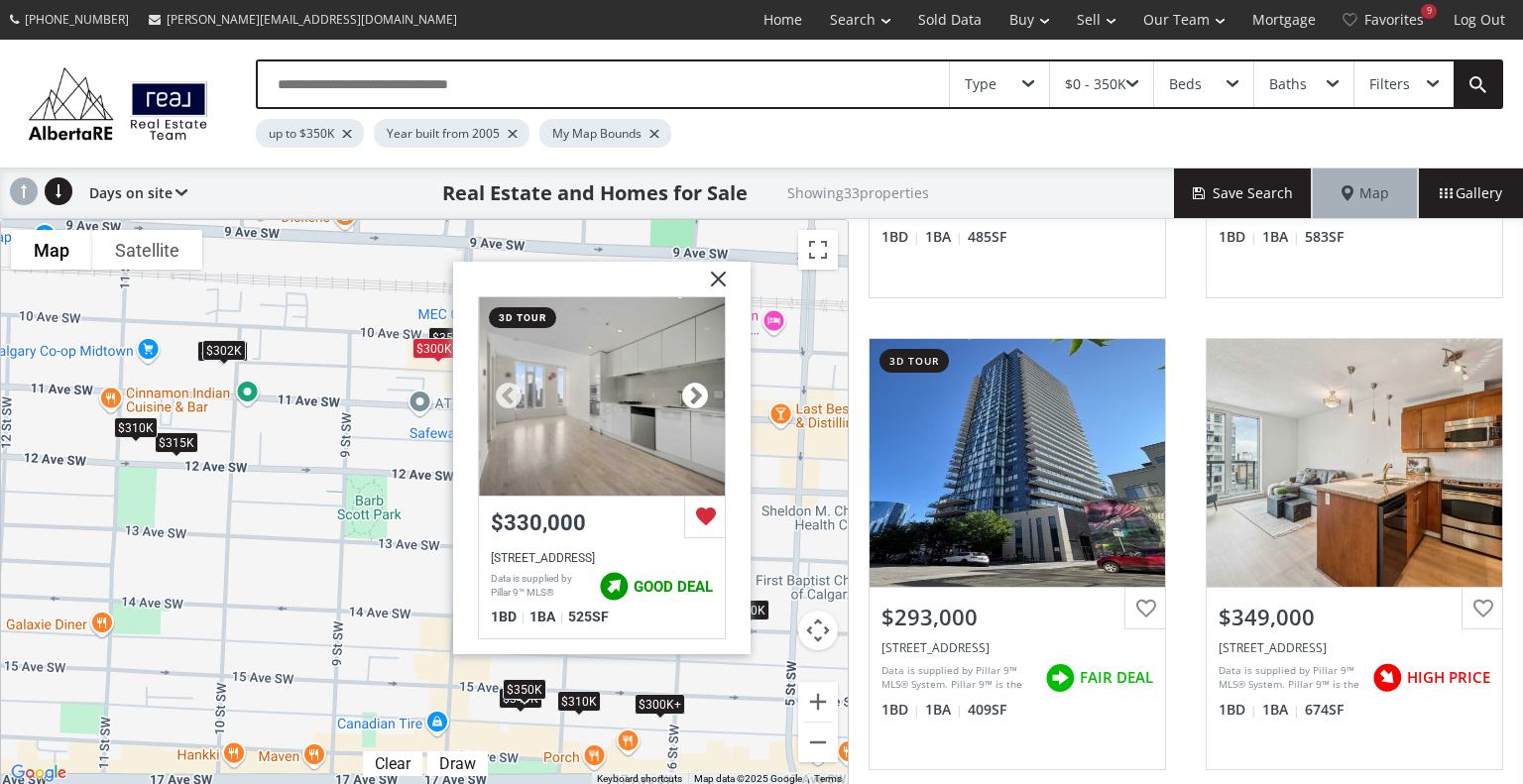click at bounding box center [695, 395] 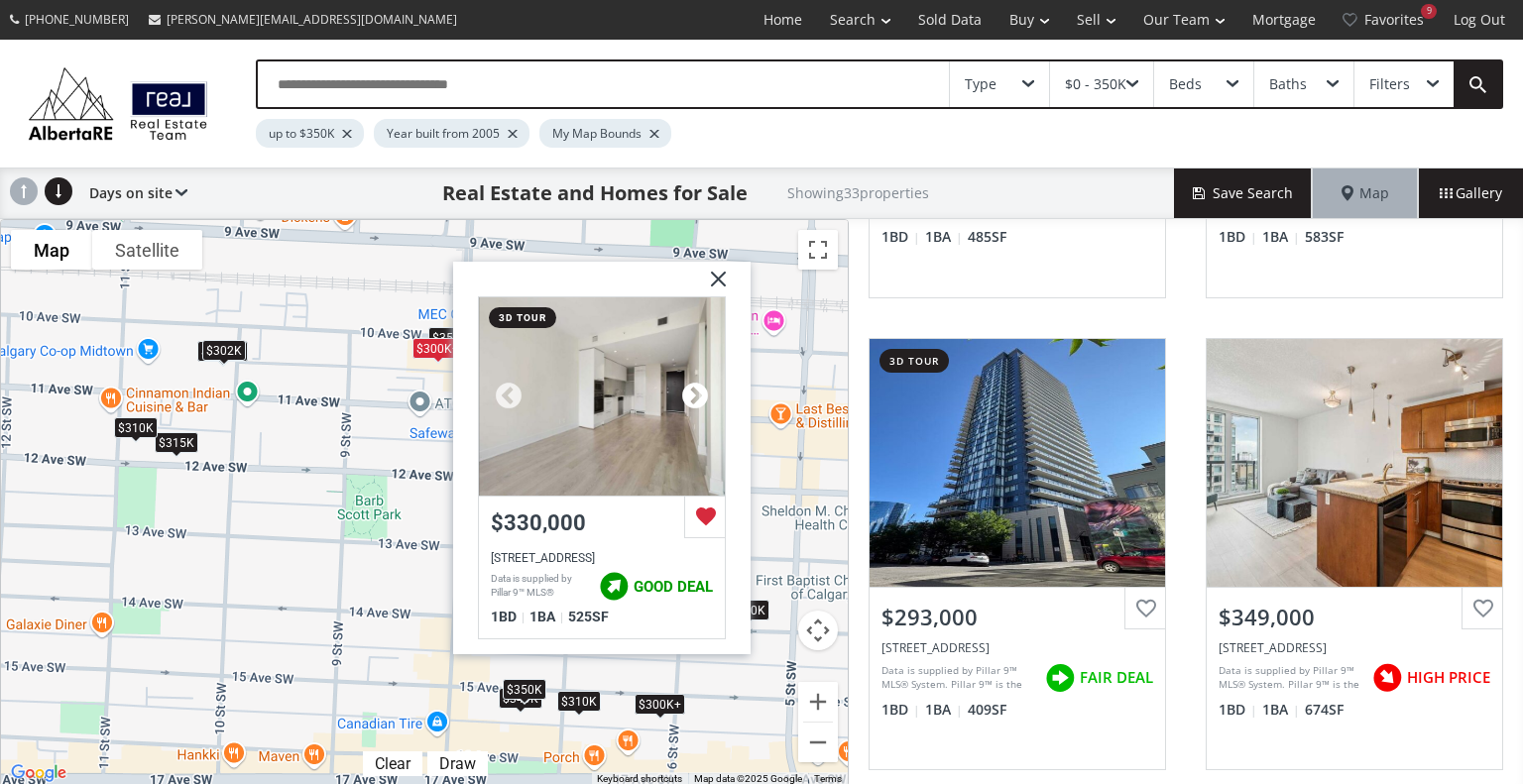 click at bounding box center [695, 395] 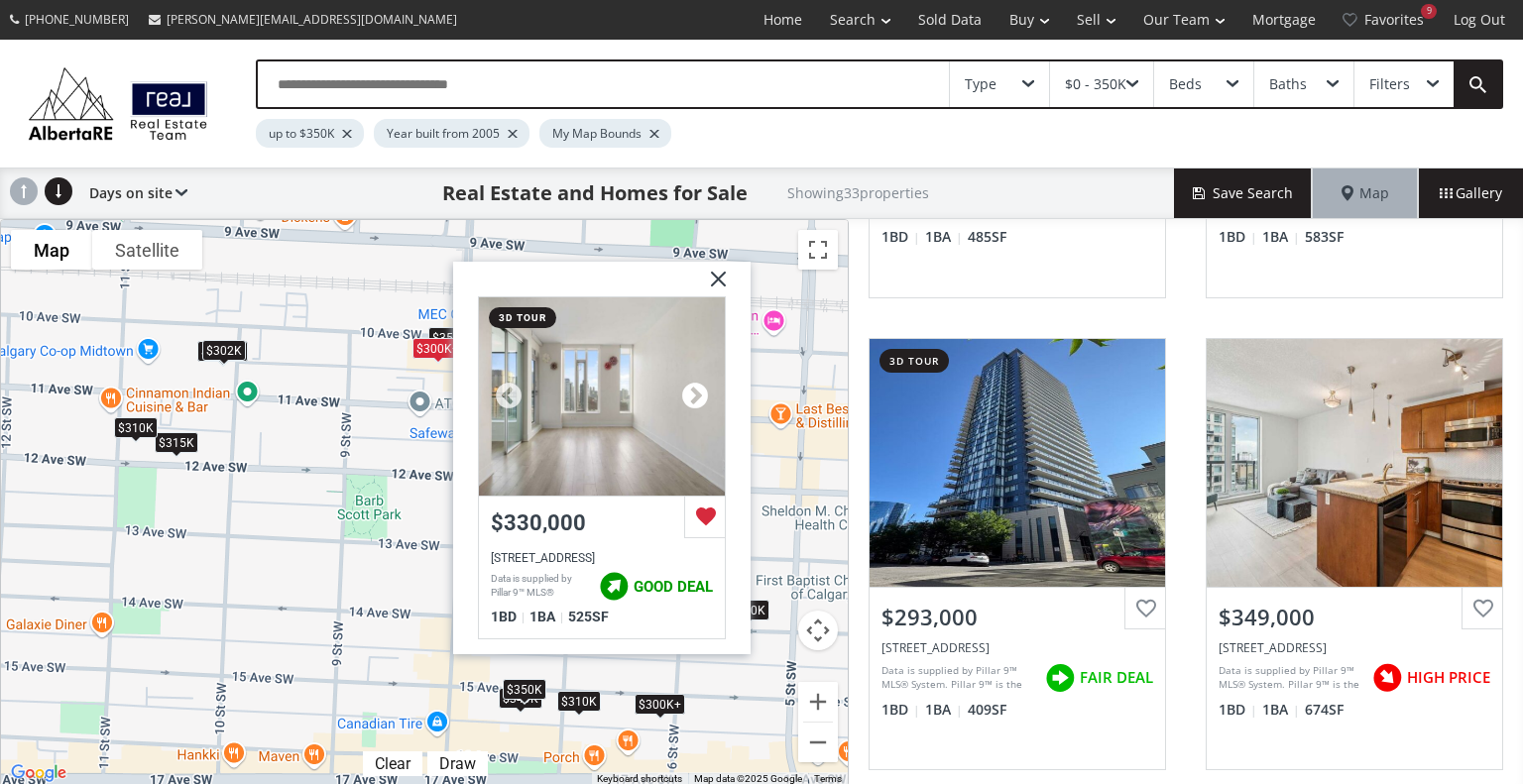 click at bounding box center (695, 395) 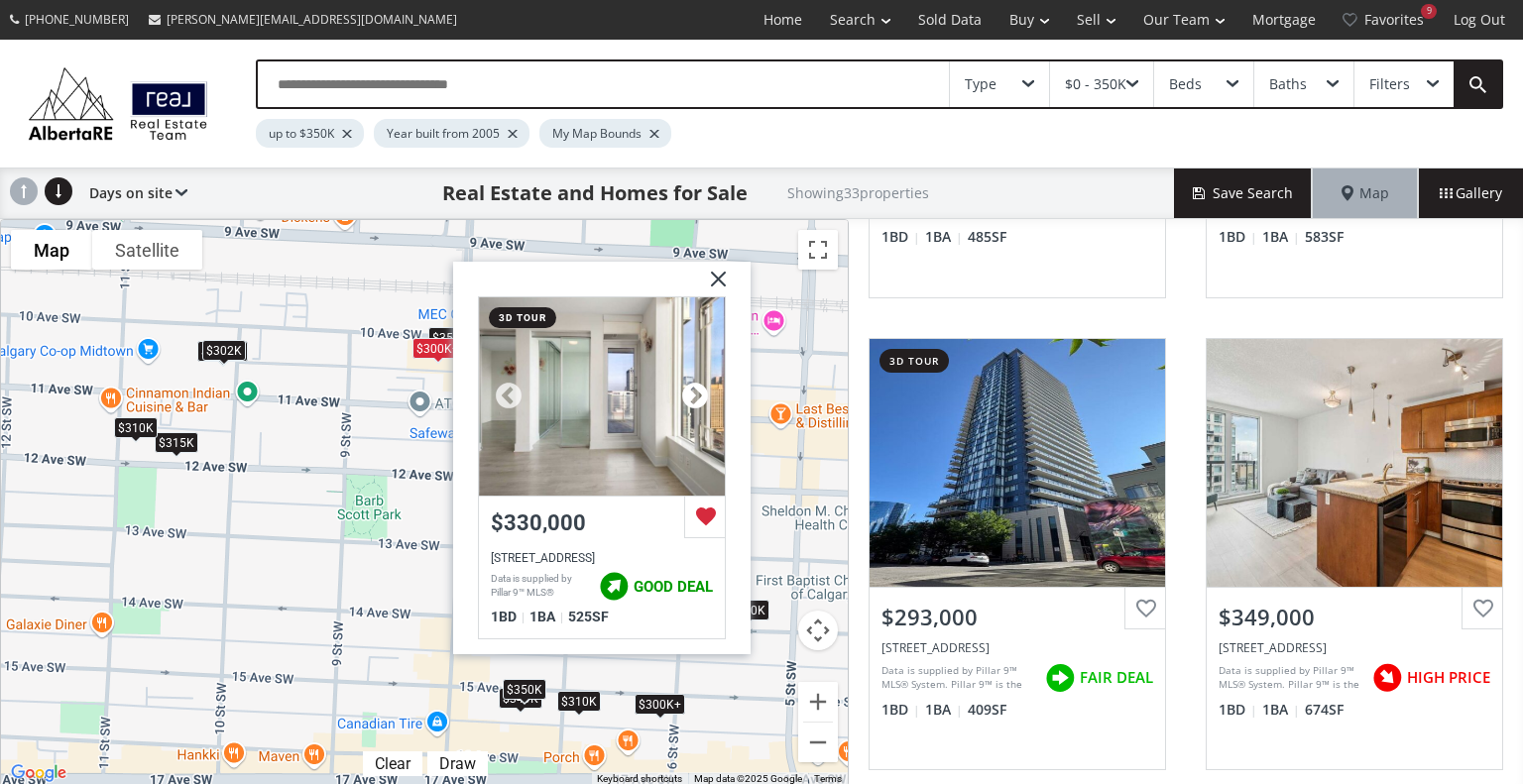 click at bounding box center [695, 395] 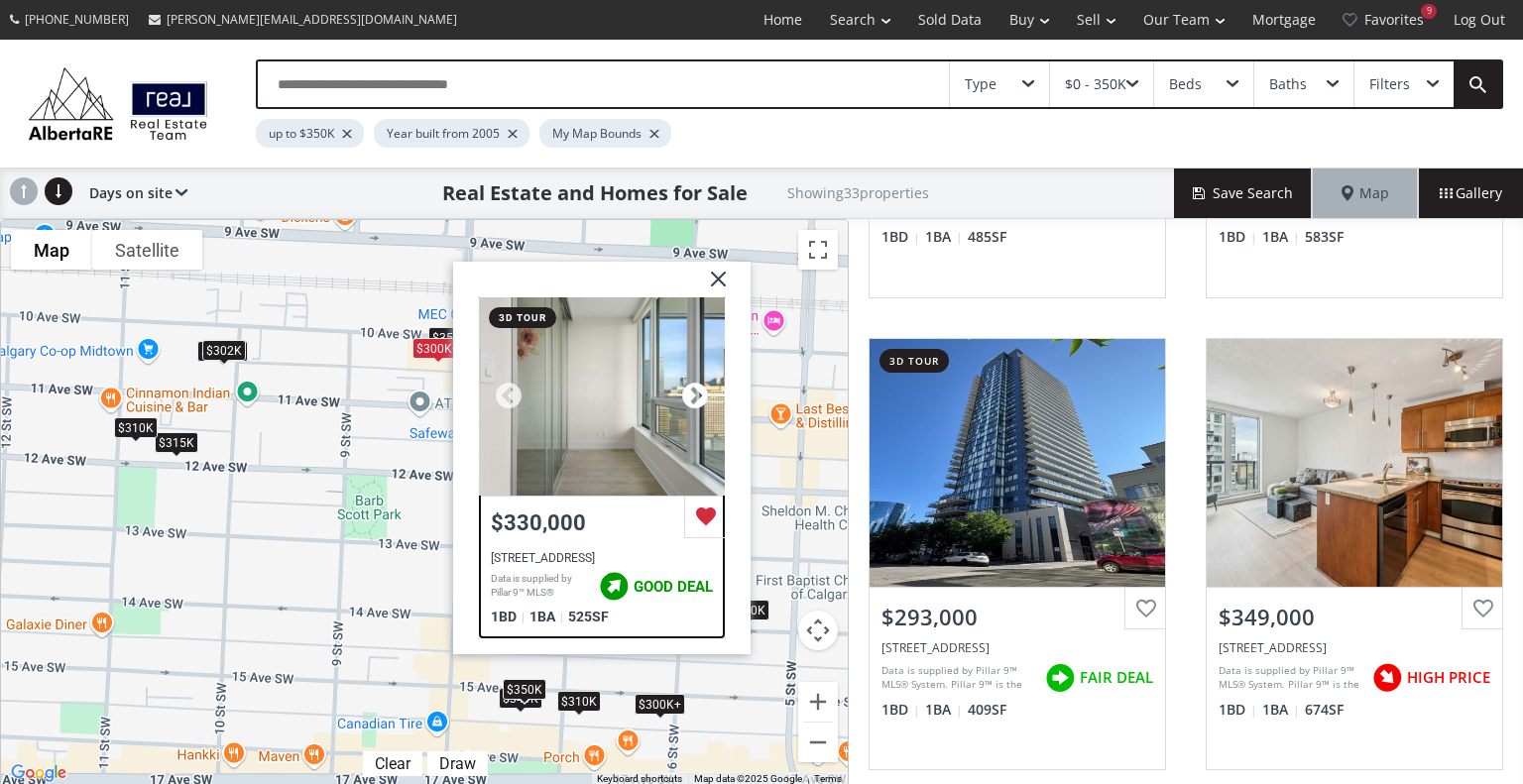 click at bounding box center (695, 395) 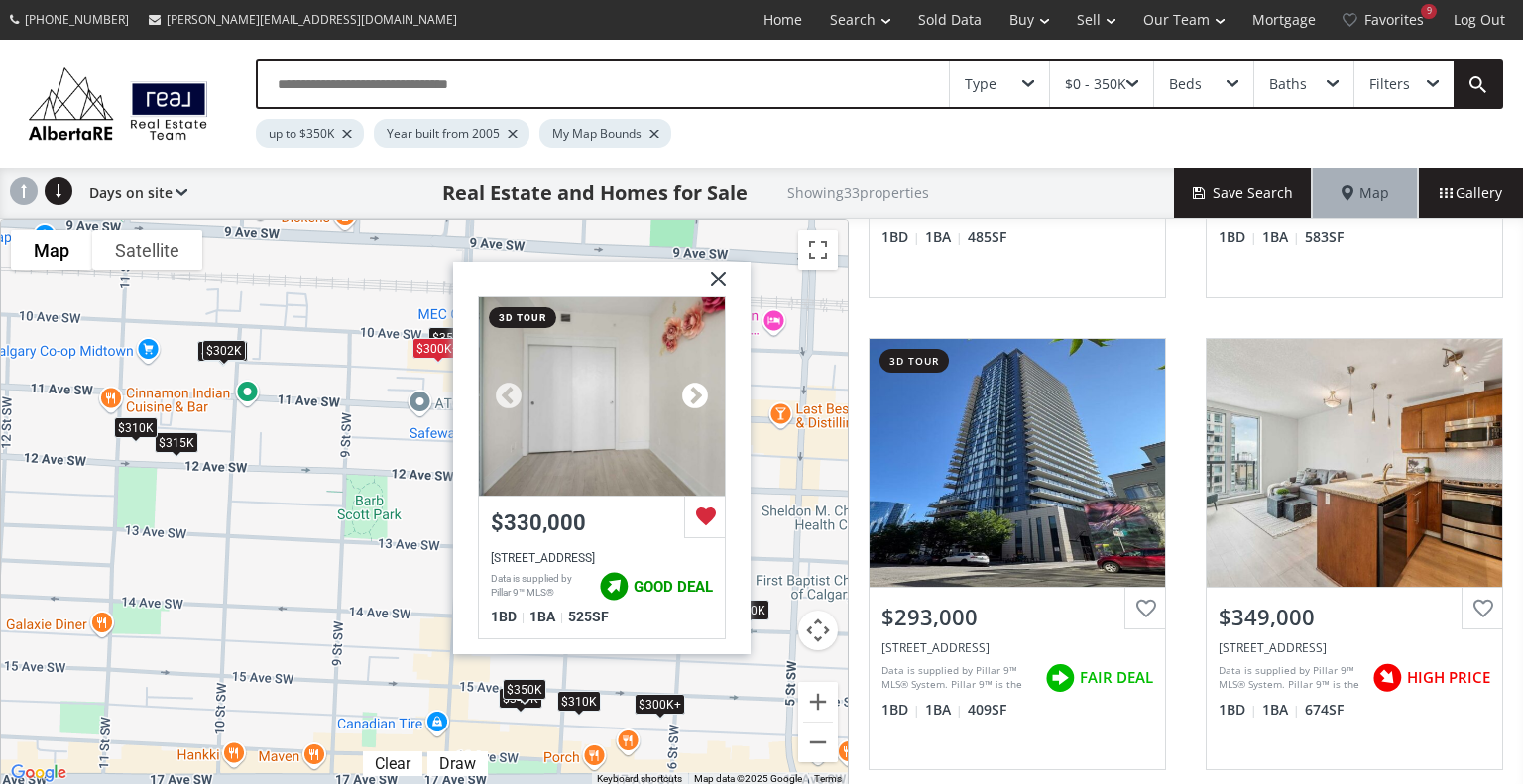 click at bounding box center (695, 395) 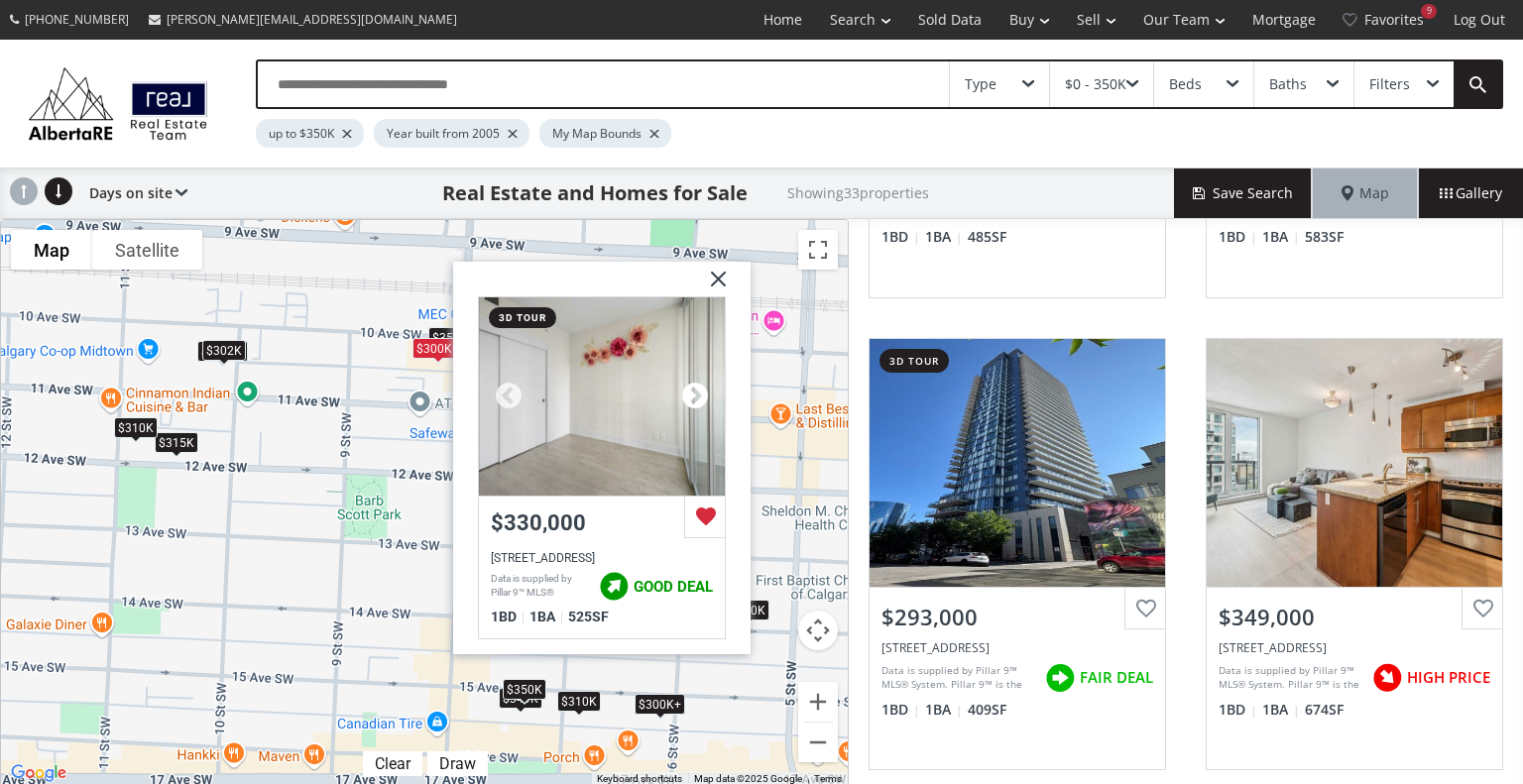click at bounding box center (695, 395) 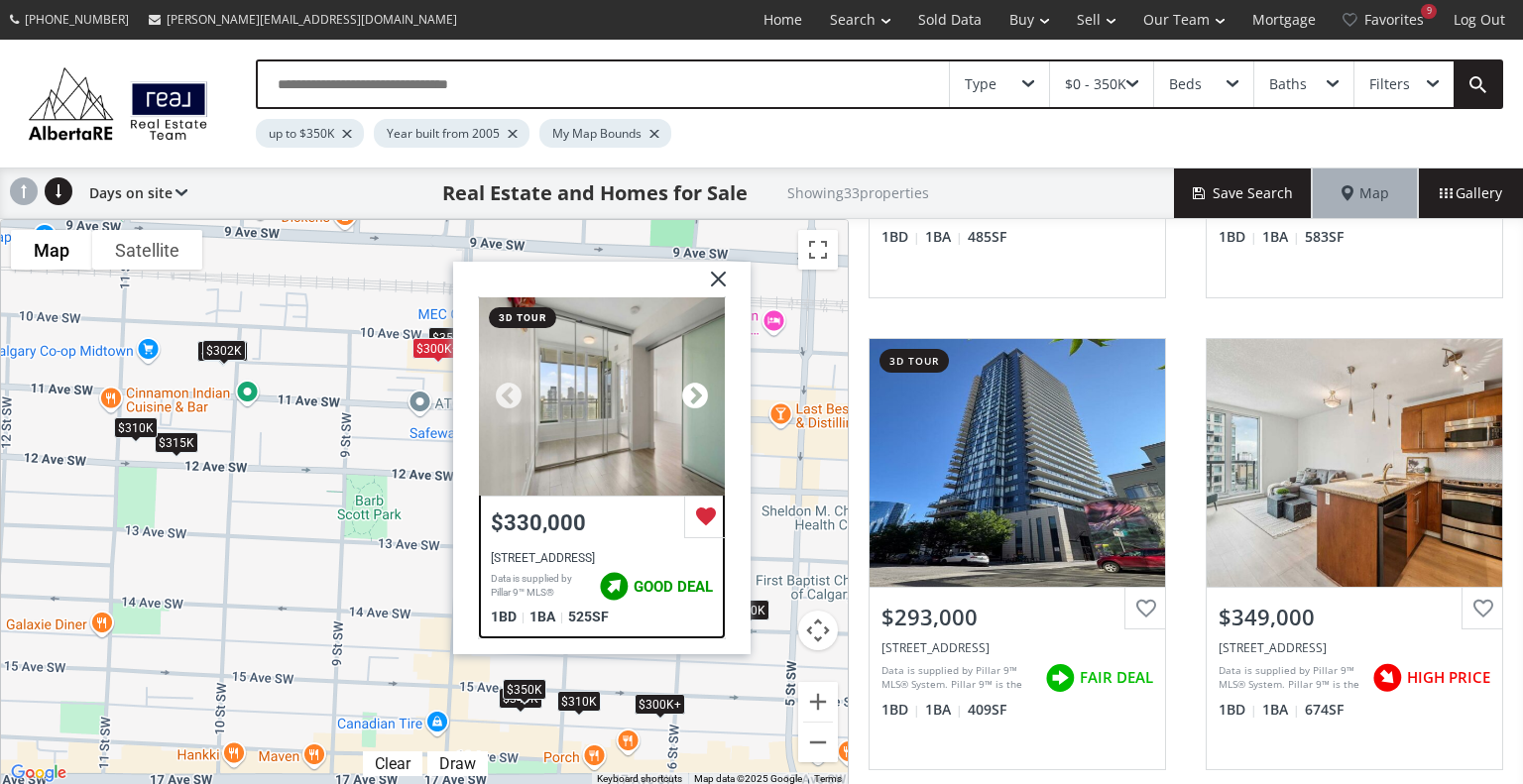 click at bounding box center [695, 395] 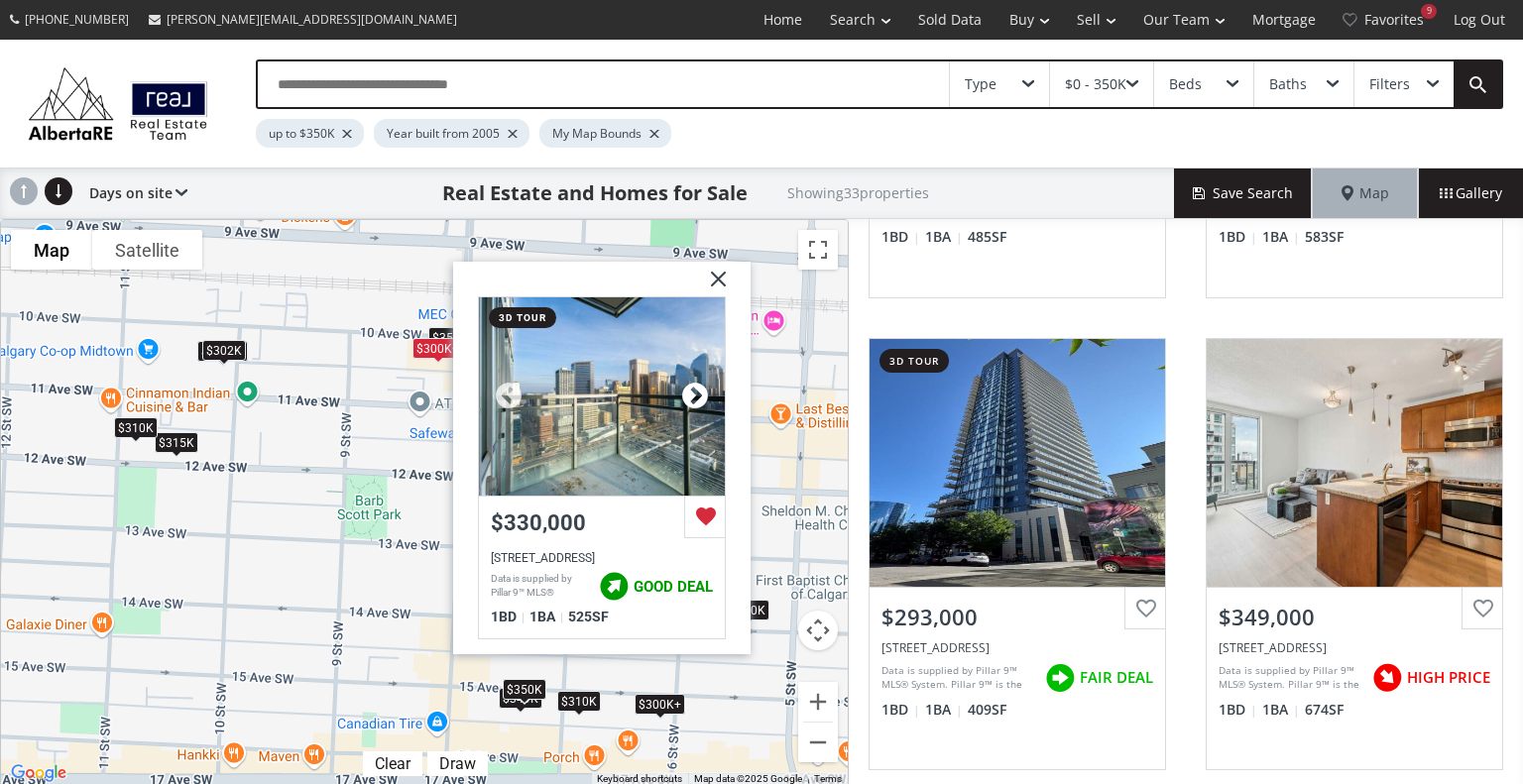 click at bounding box center (695, 395) 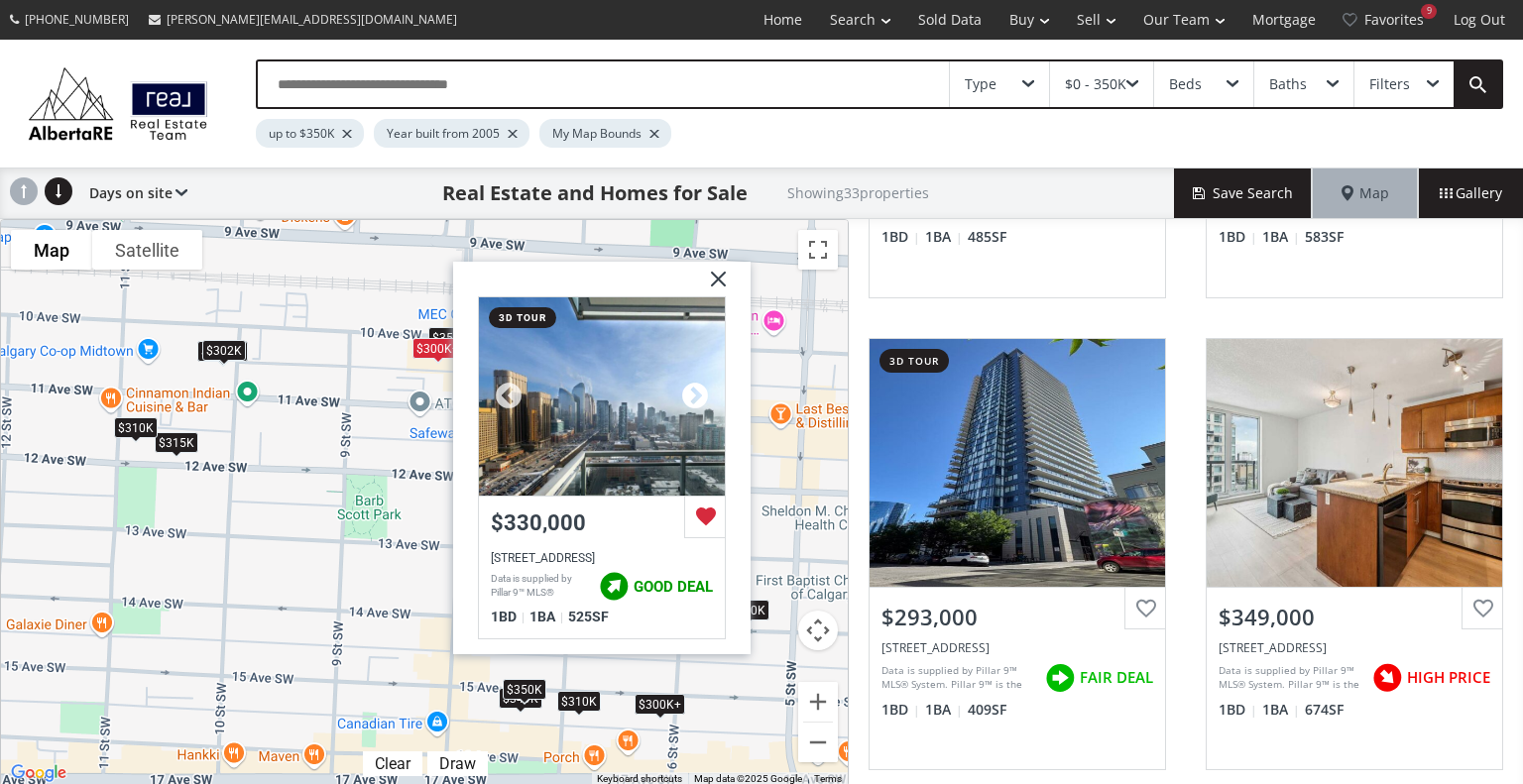 click at bounding box center [695, 395] 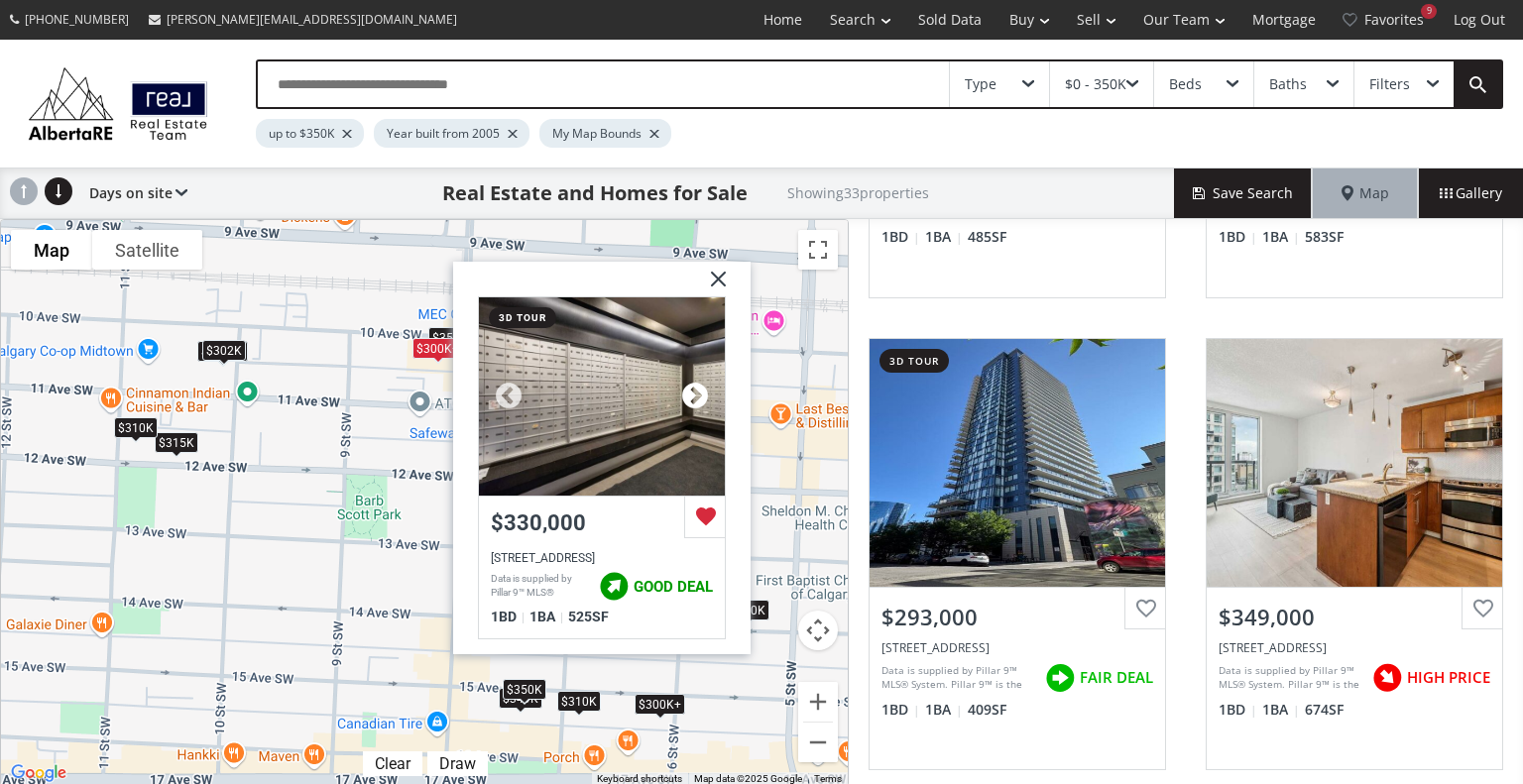 click at bounding box center [695, 395] 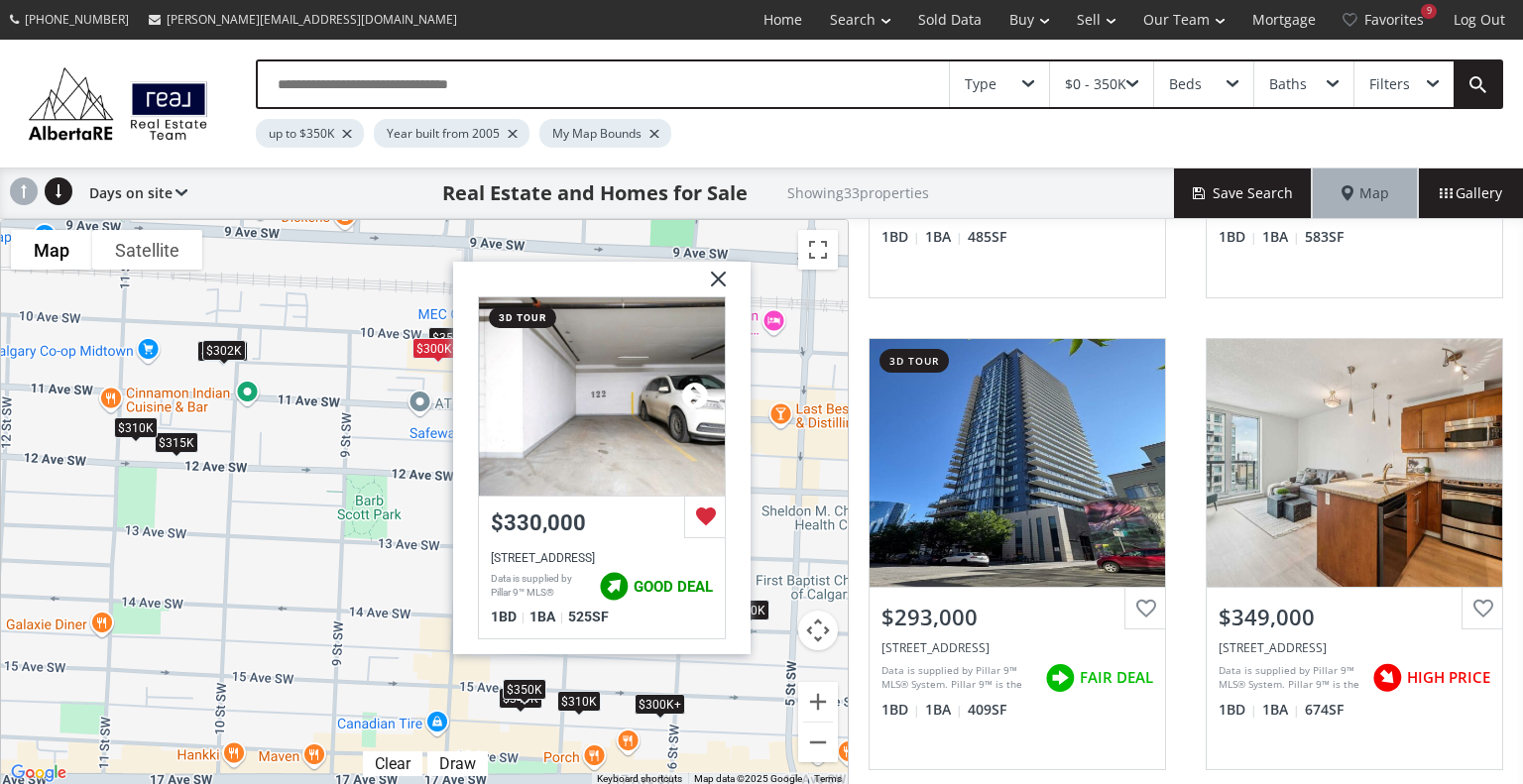 click at bounding box center (695, 395) 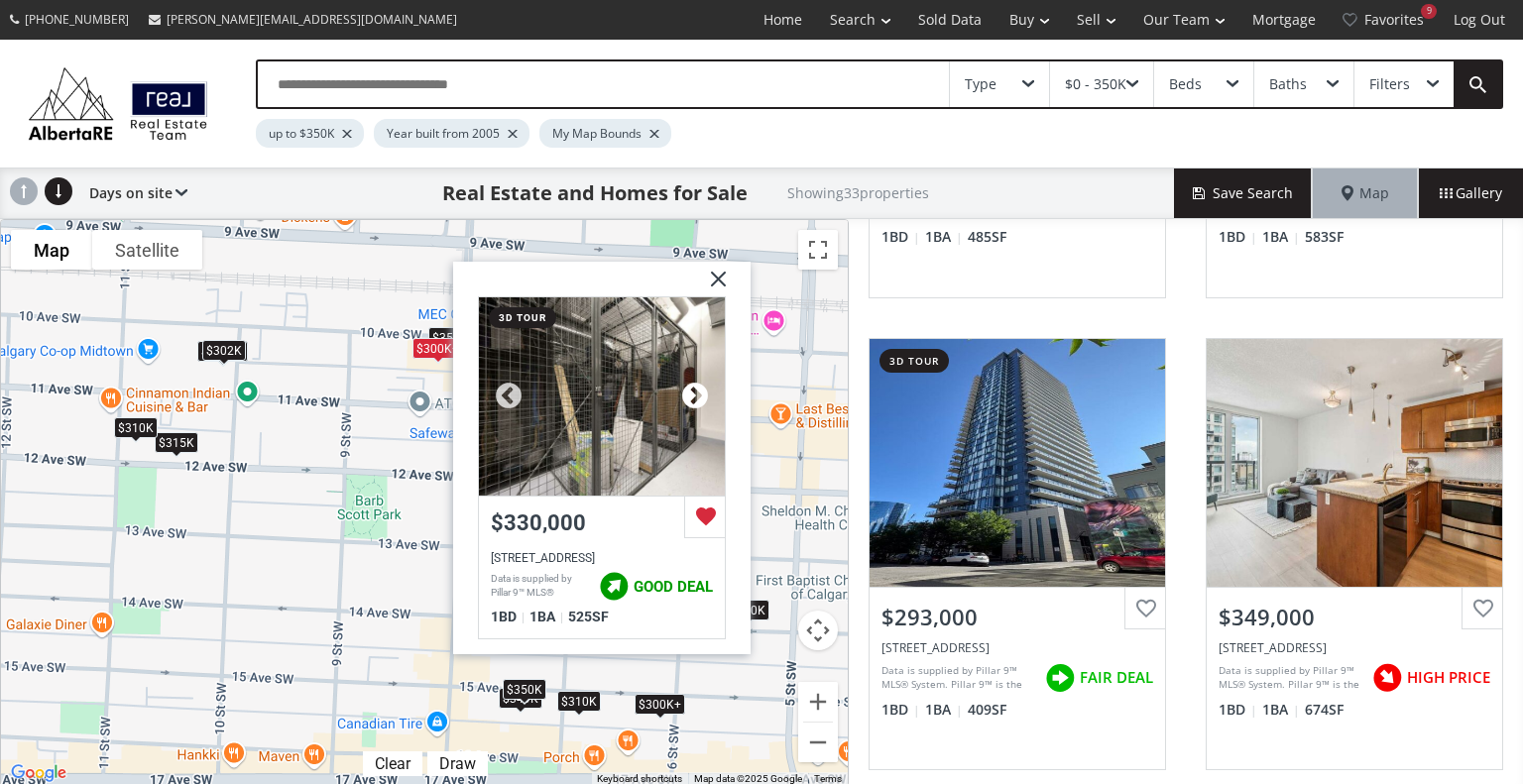 click at bounding box center (695, 395) 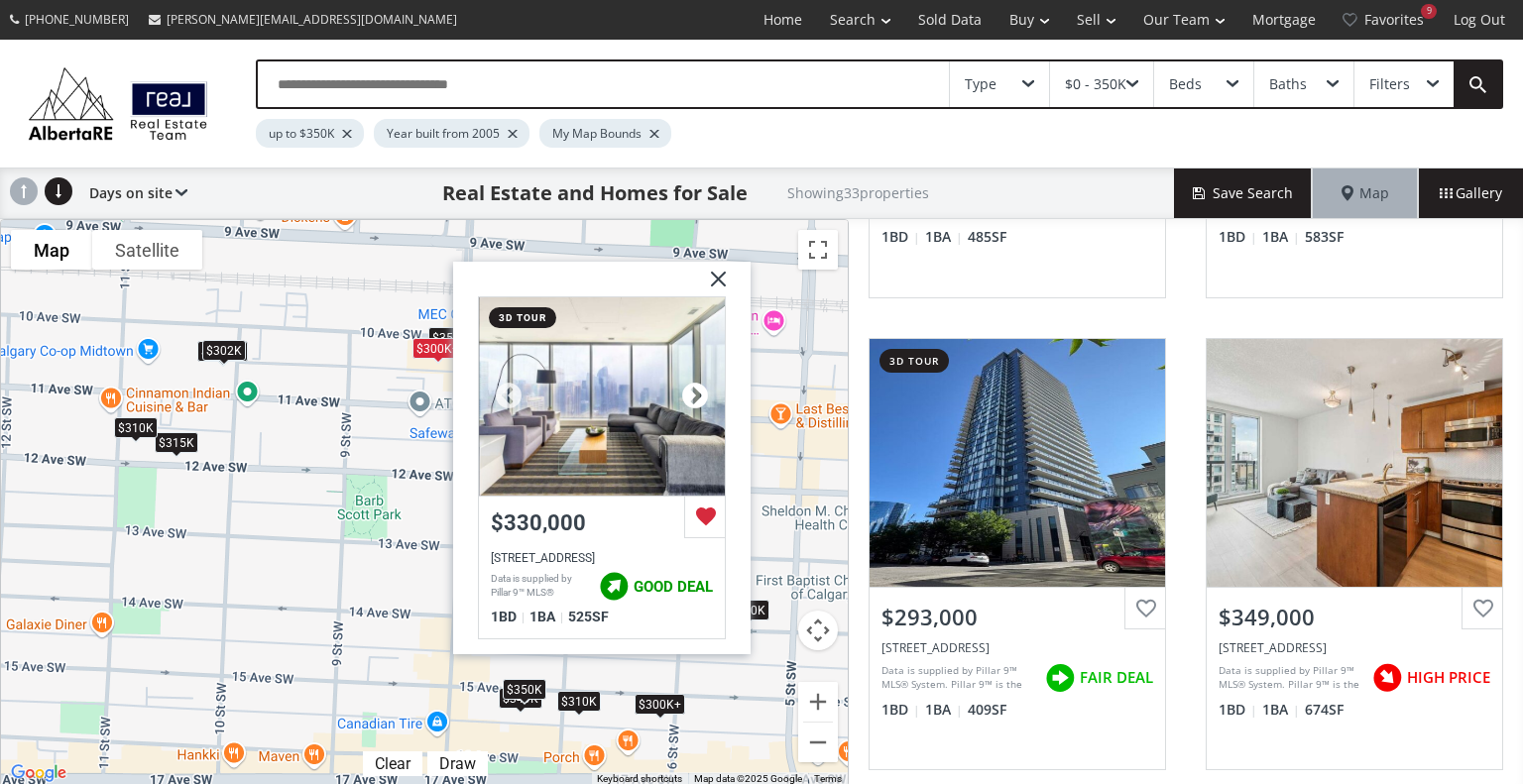click at bounding box center [695, 395] 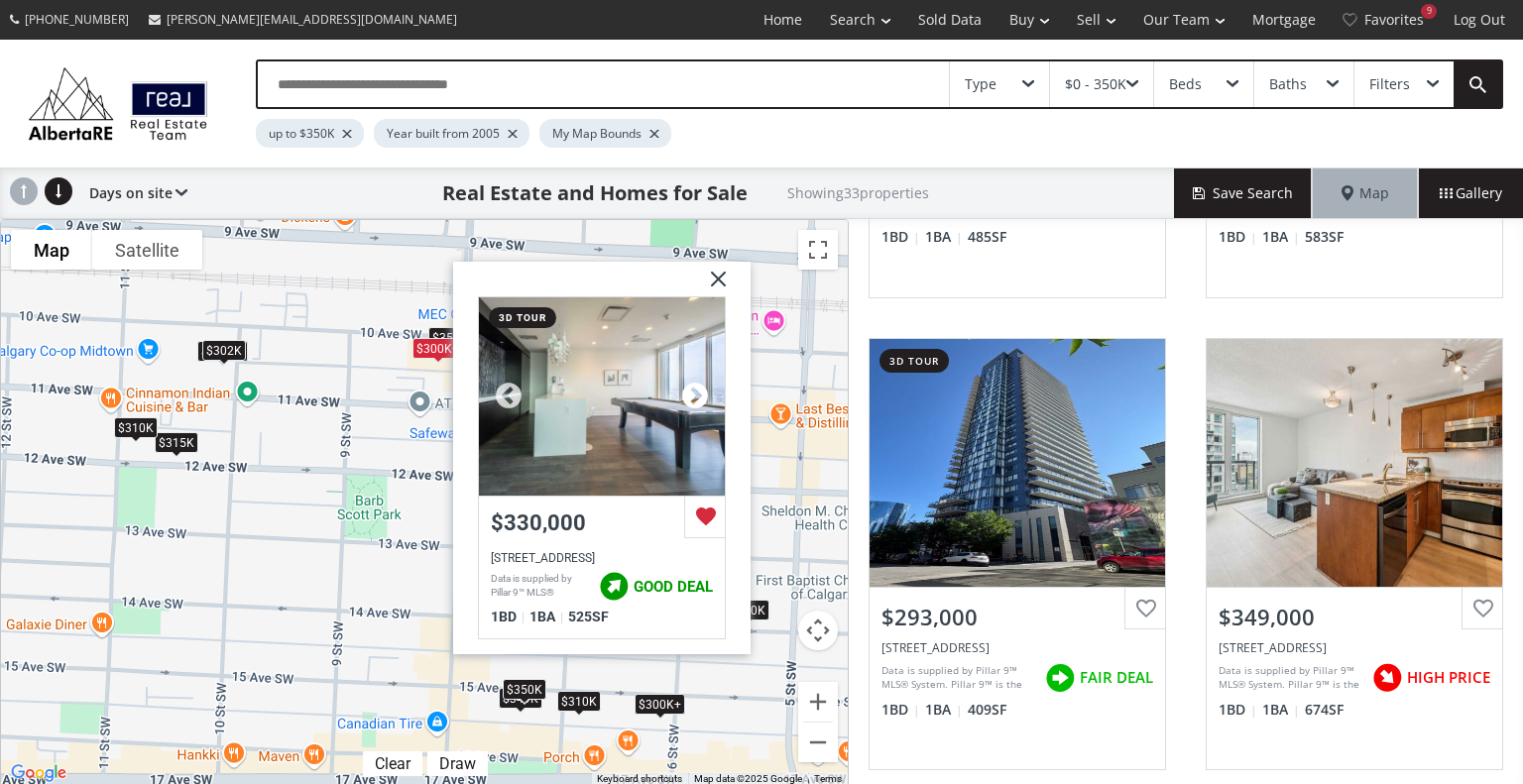 click at bounding box center [695, 395] 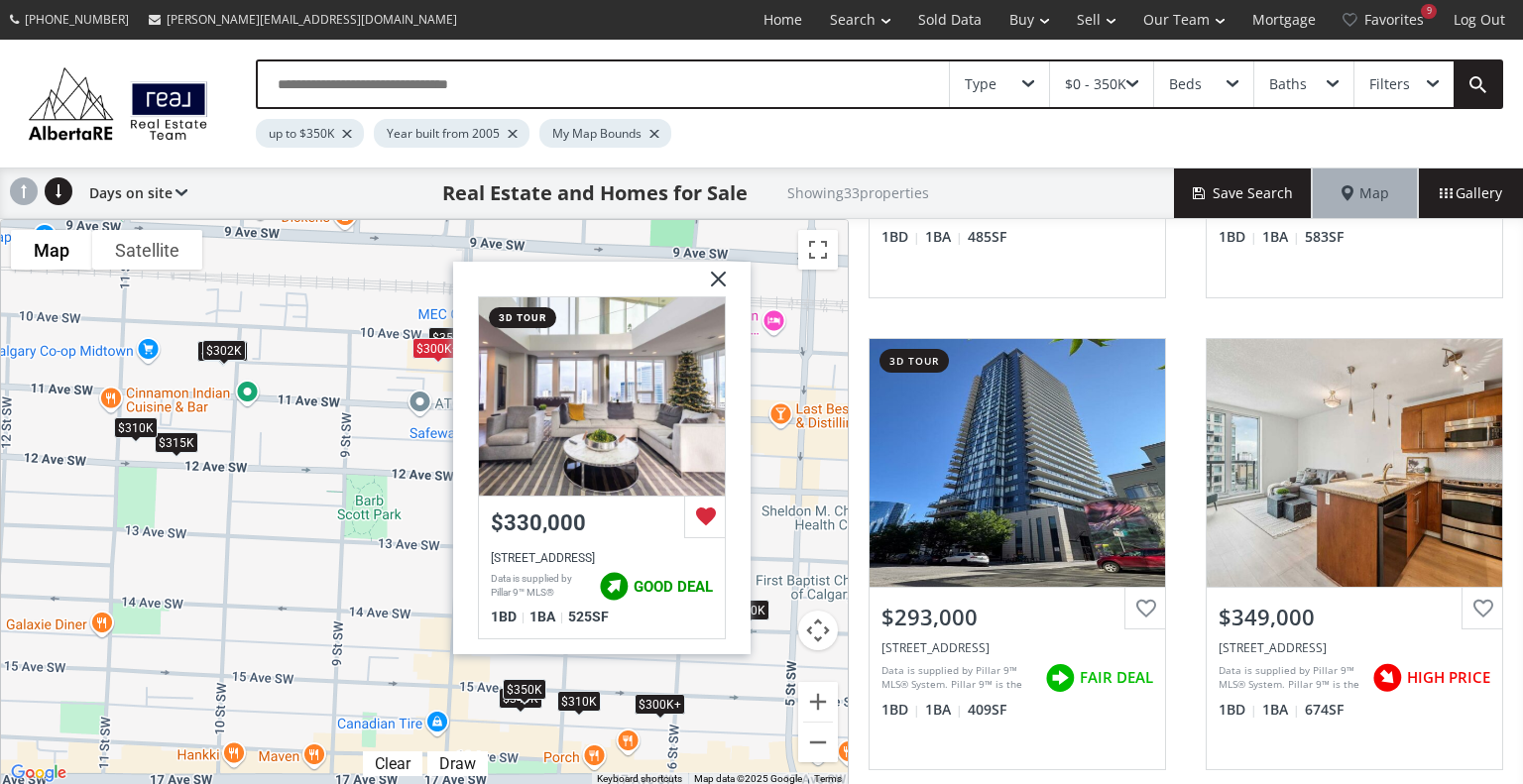 click at bounding box center [711, 285] 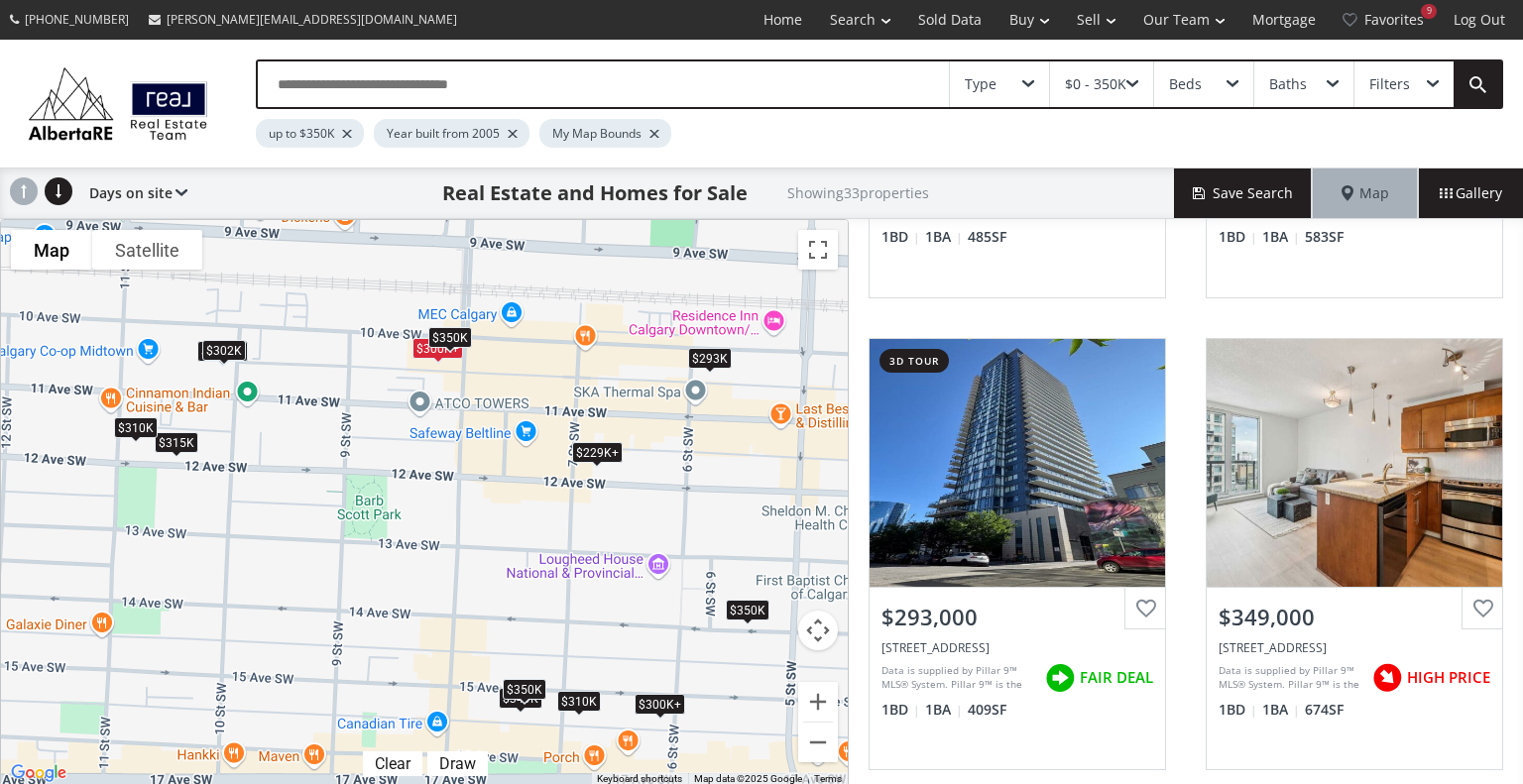 click on "$350K" at bounding box center (450, 336) 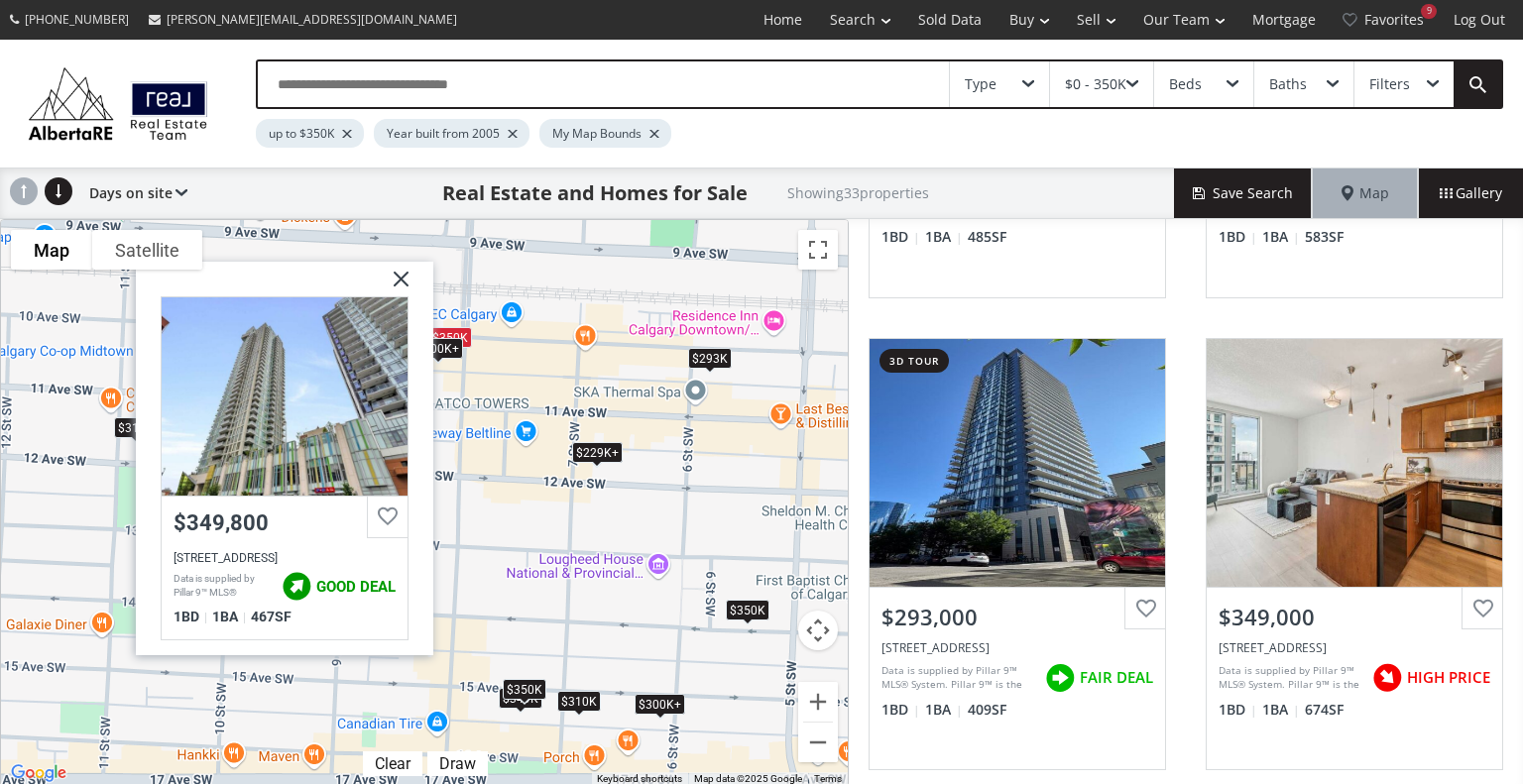 click at bounding box center (394, 285) 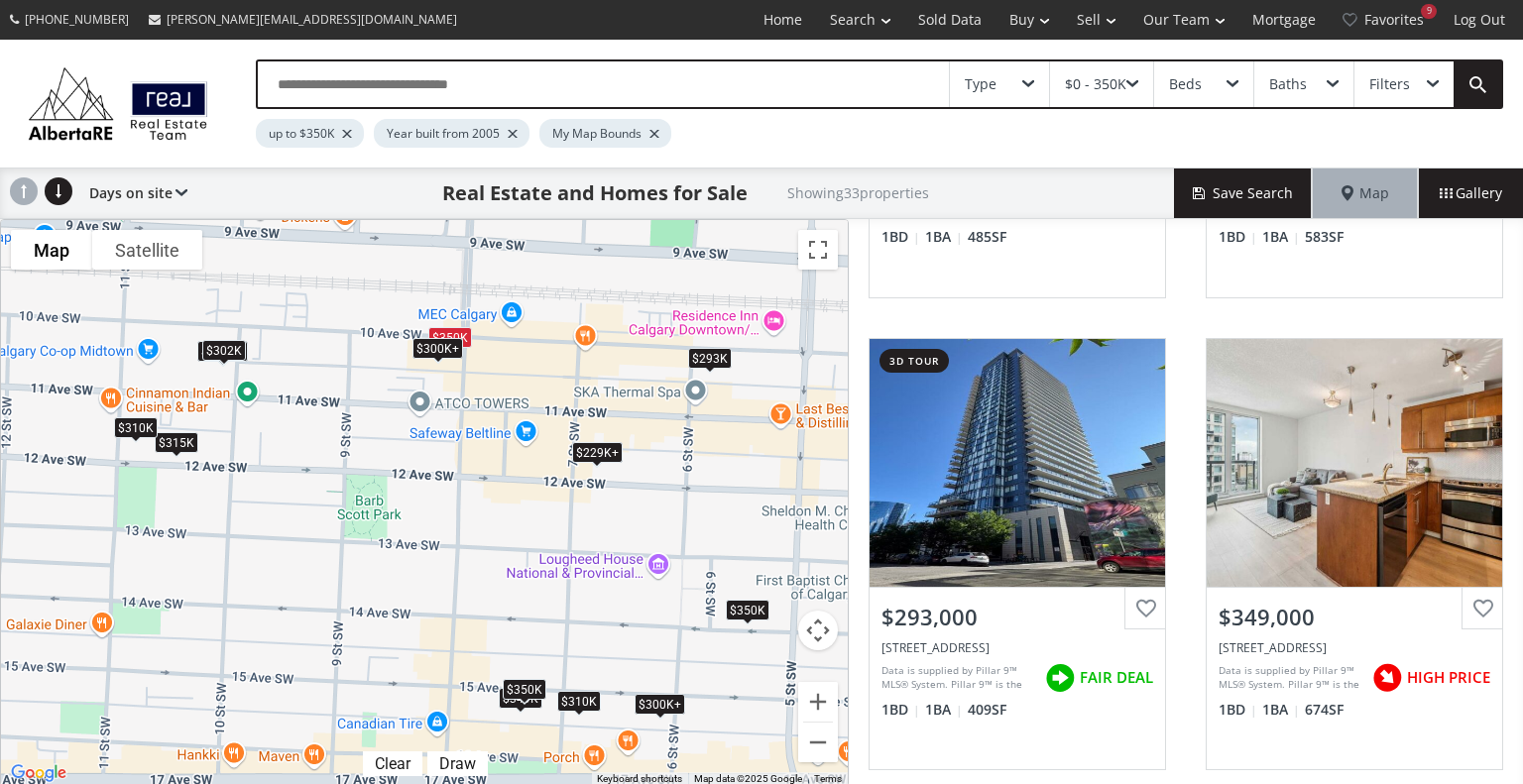 click on "$300K+" at bounding box center [437, 347] 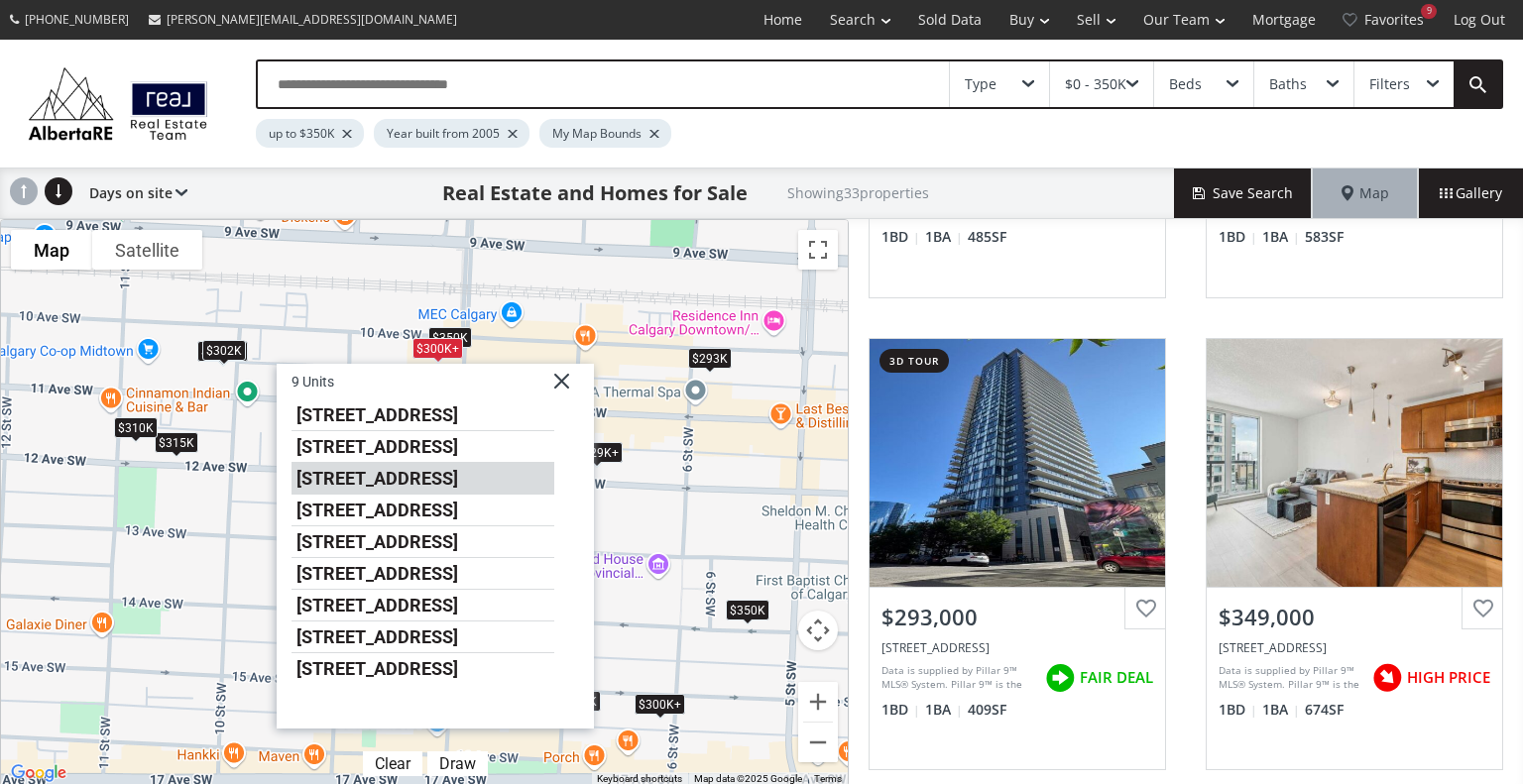 click on "901 10 Avenue SW #1603" at bounding box center (422, 478) 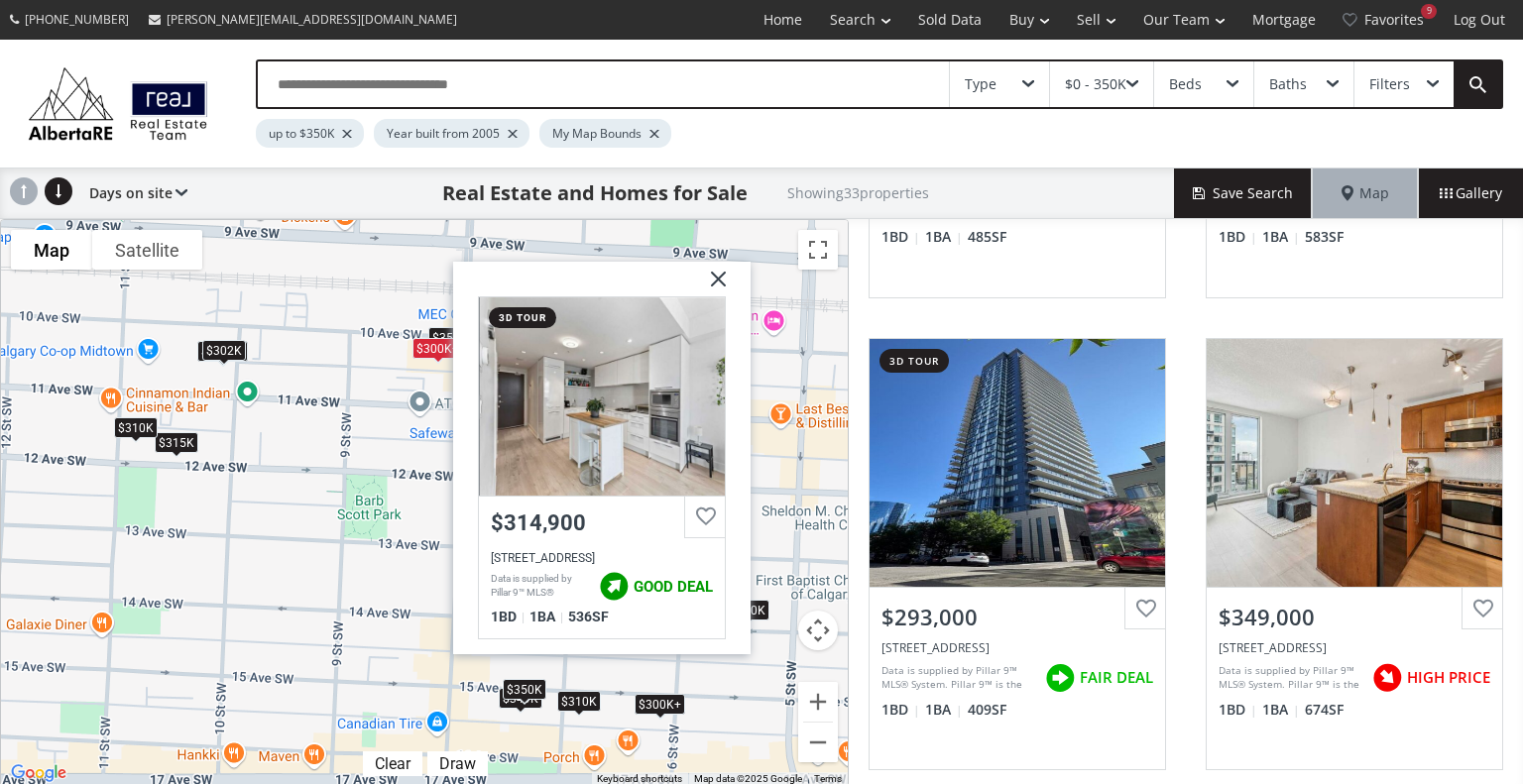 click on "10 Avenue SW Calgary AB T2R 0B5 3d tour $314,900 901 10 Avenue SW #1603, Calgary, AB T2R 0B5 Data is supplied by Pillar 9™ MLS® System. Pillar 9™ is the owner of the copyright in its MLS® System. Data is deemed reliable but is not guaranteed accurate by Pillar 9™. The trademarks MLS®, Multiple Listing Service® and the associated logos are owned by The Canadian Real Estate Association (CREA) and identify the quality of services provided by real estate professionals who are members of CREA. Used under license.
Last updated: 2025-07-03 18:01:14  GOOD DEAL 1  BD 1  BA 536  SF" at bounding box center [602, 457] 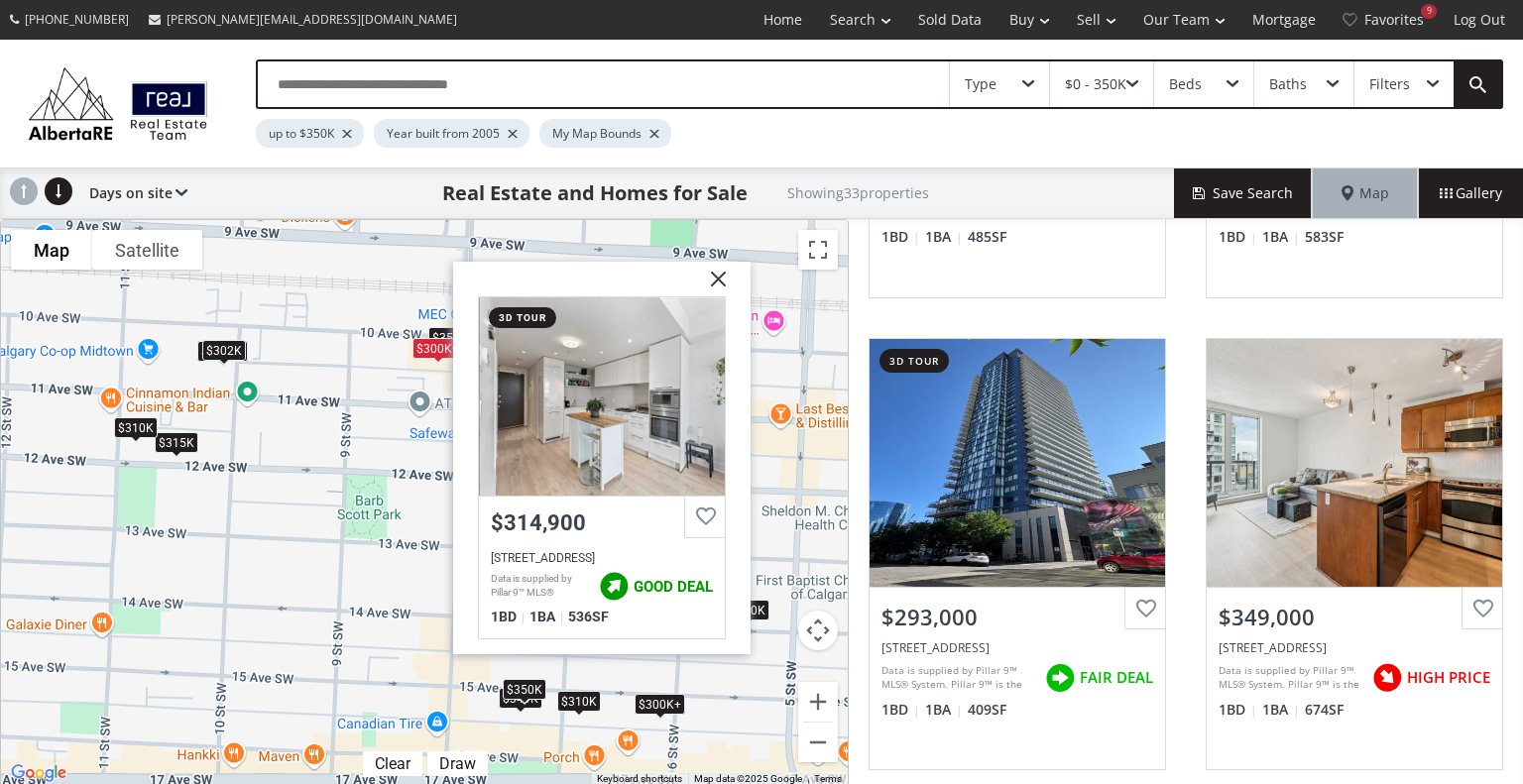 drag, startPoint x: 456, startPoint y: 470, endPoint x: 476, endPoint y: 466, distance: 20.396078 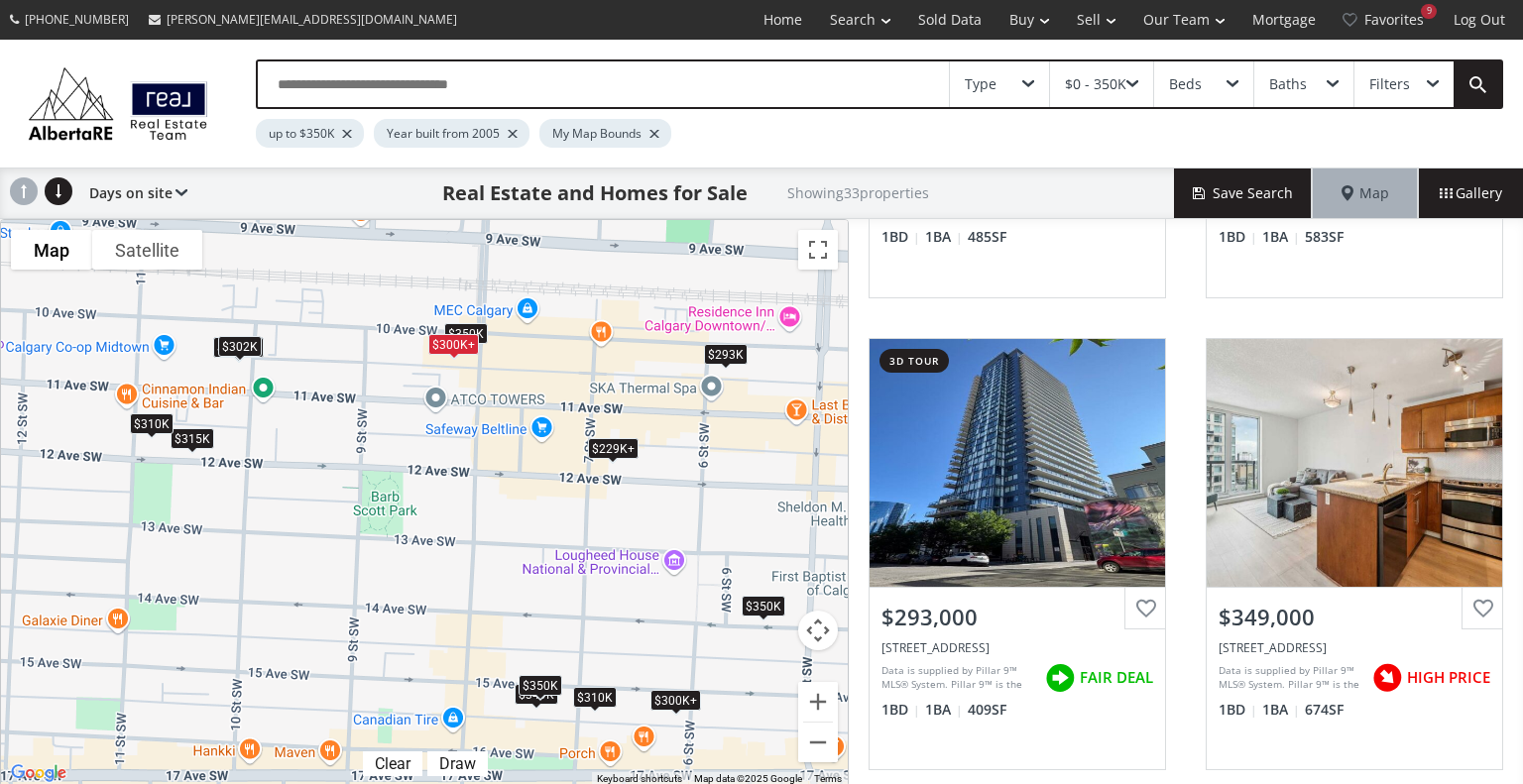 click on "$300K+" at bounding box center (453, 343) 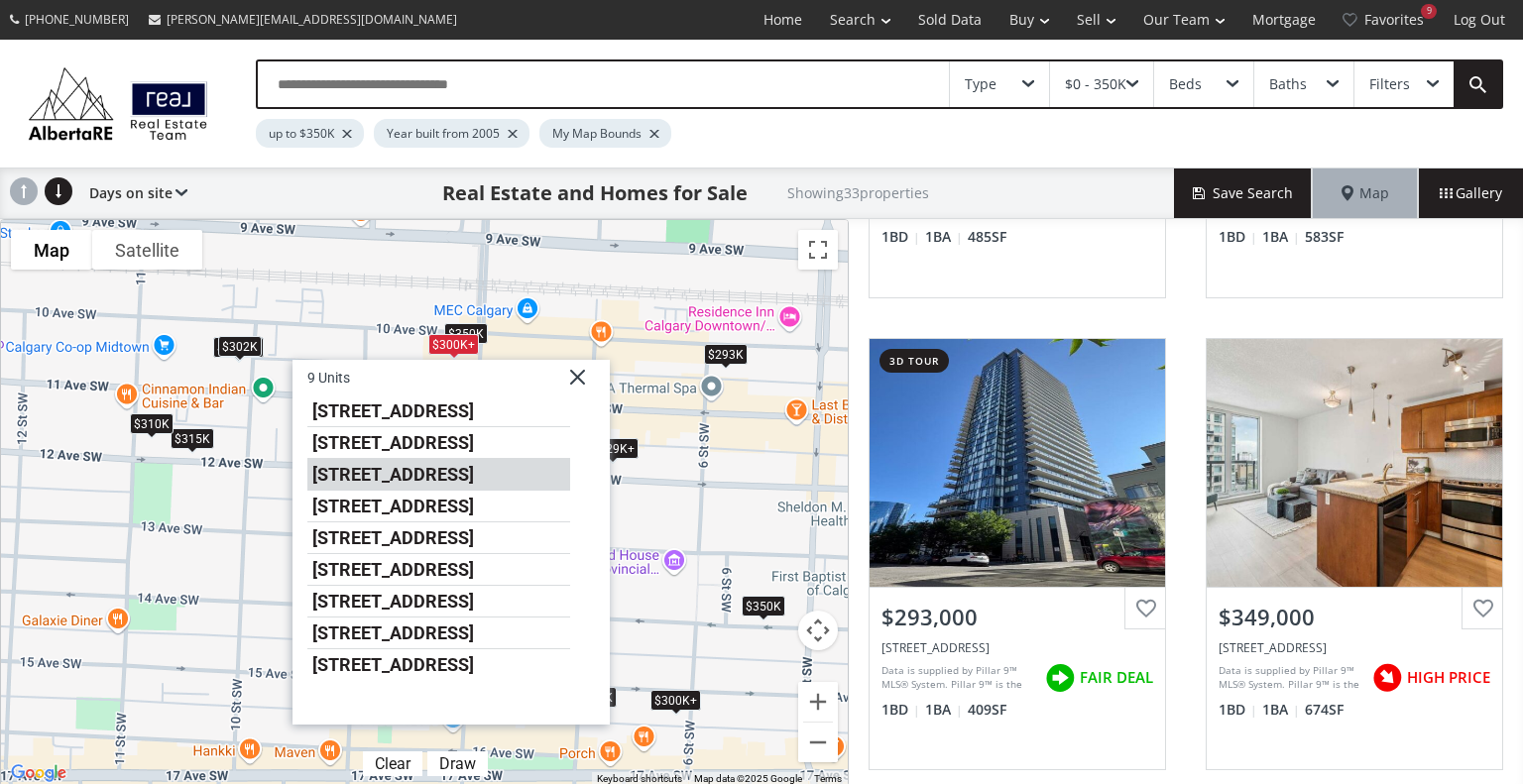 click on "901 10 Avenue SW #1603" at bounding box center (438, 474) 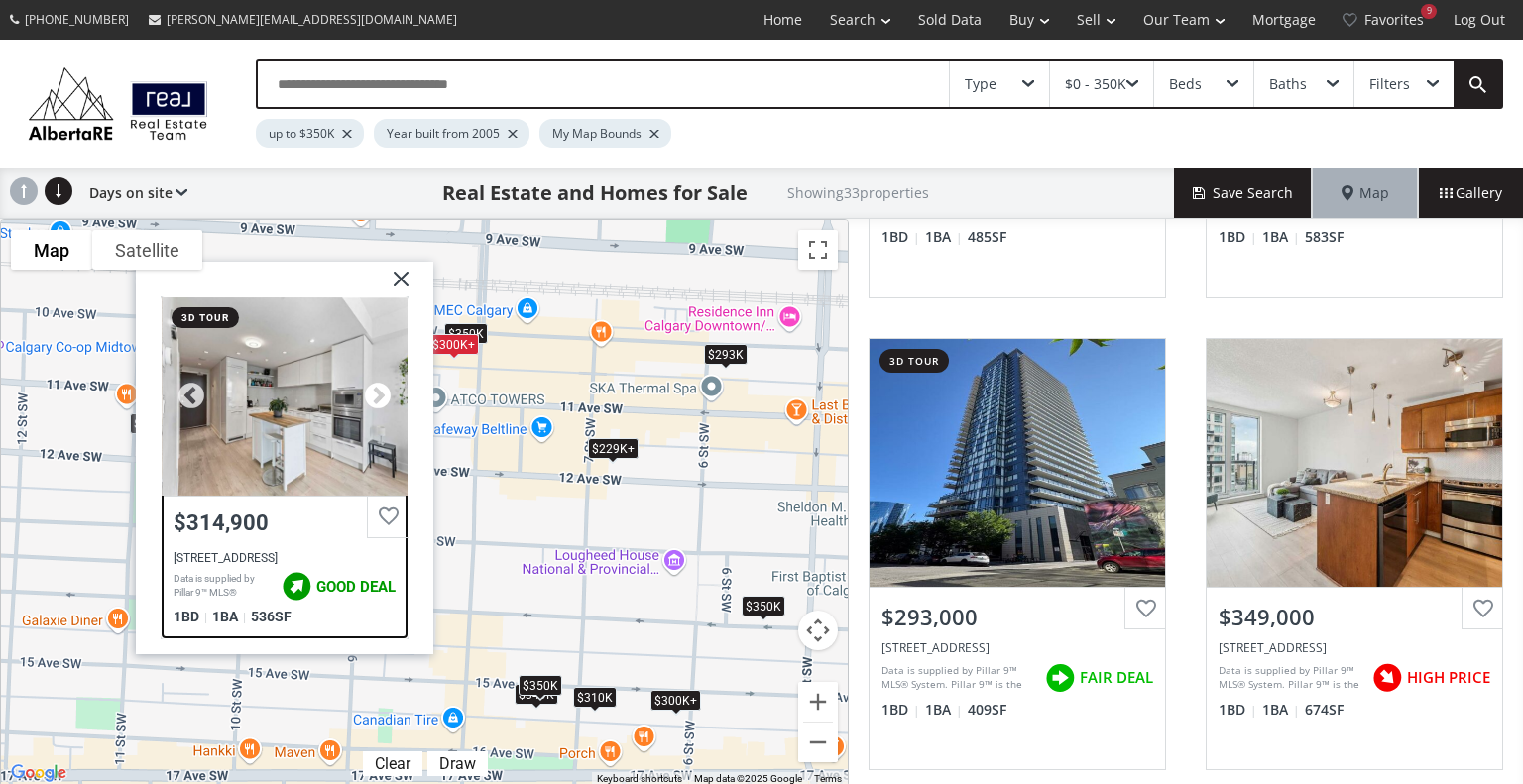 click at bounding box center [378, 395] 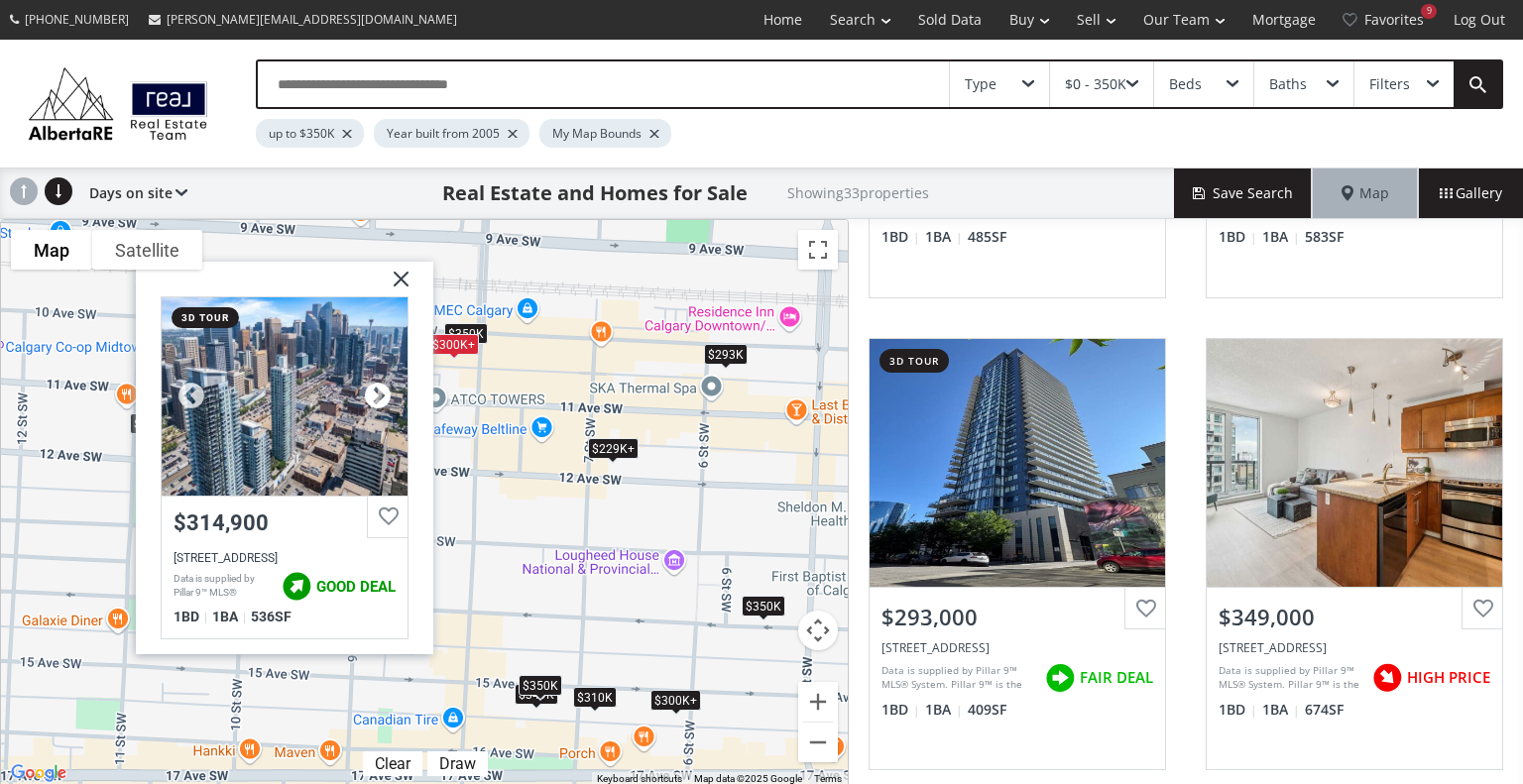 click at bounding box center (378, 395) 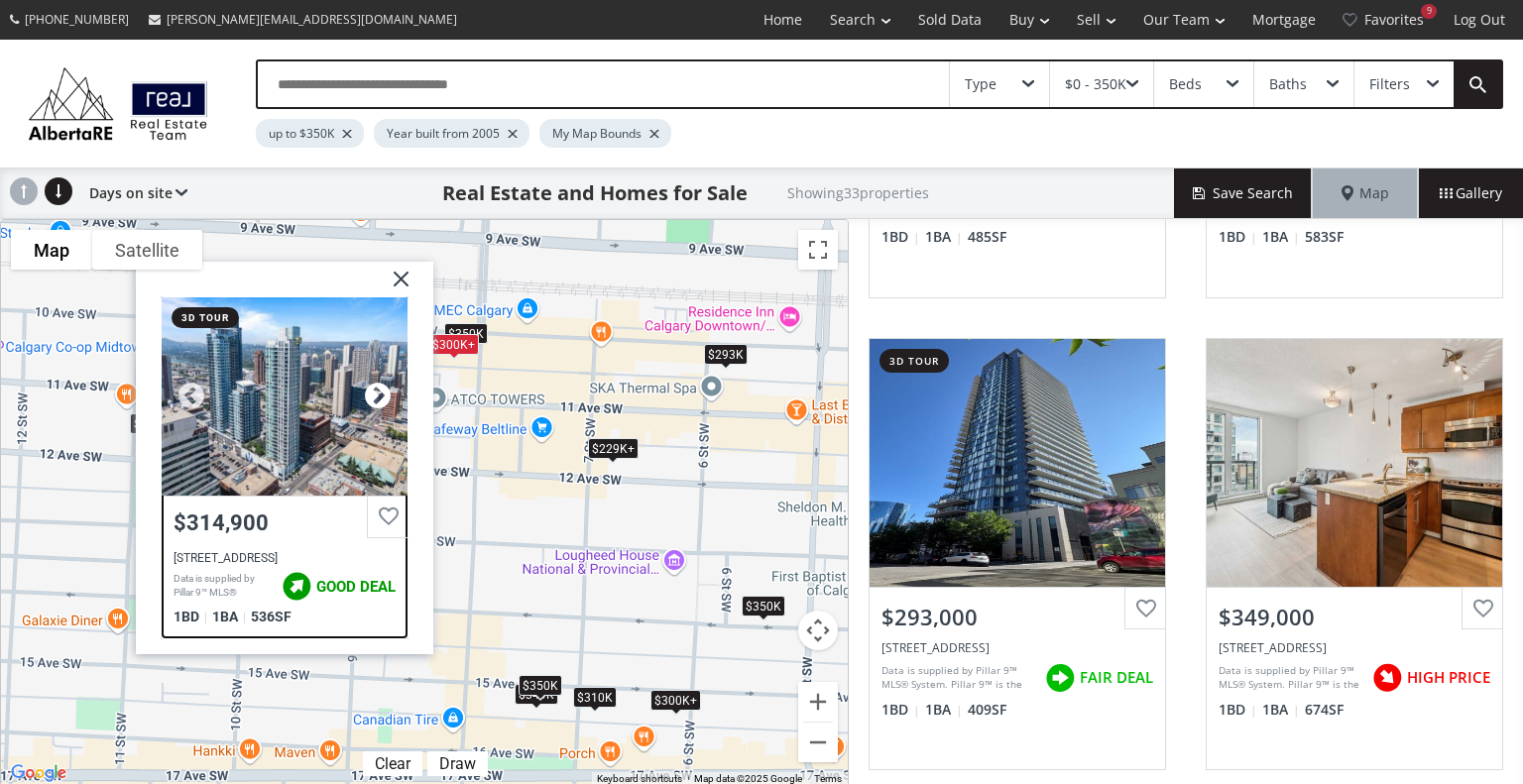 click at bounding box center [378, 395] 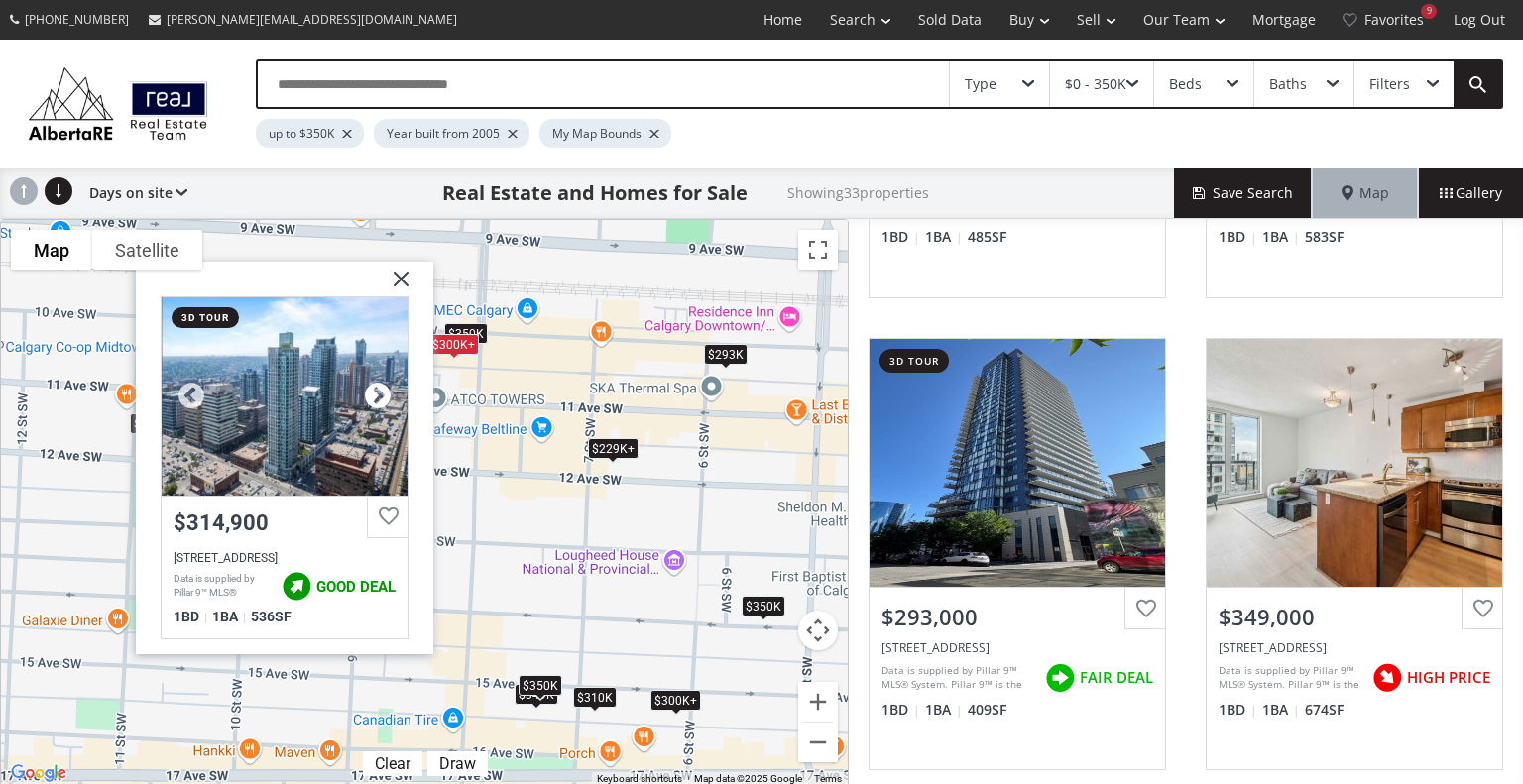 click at bounding box center (378, 395) 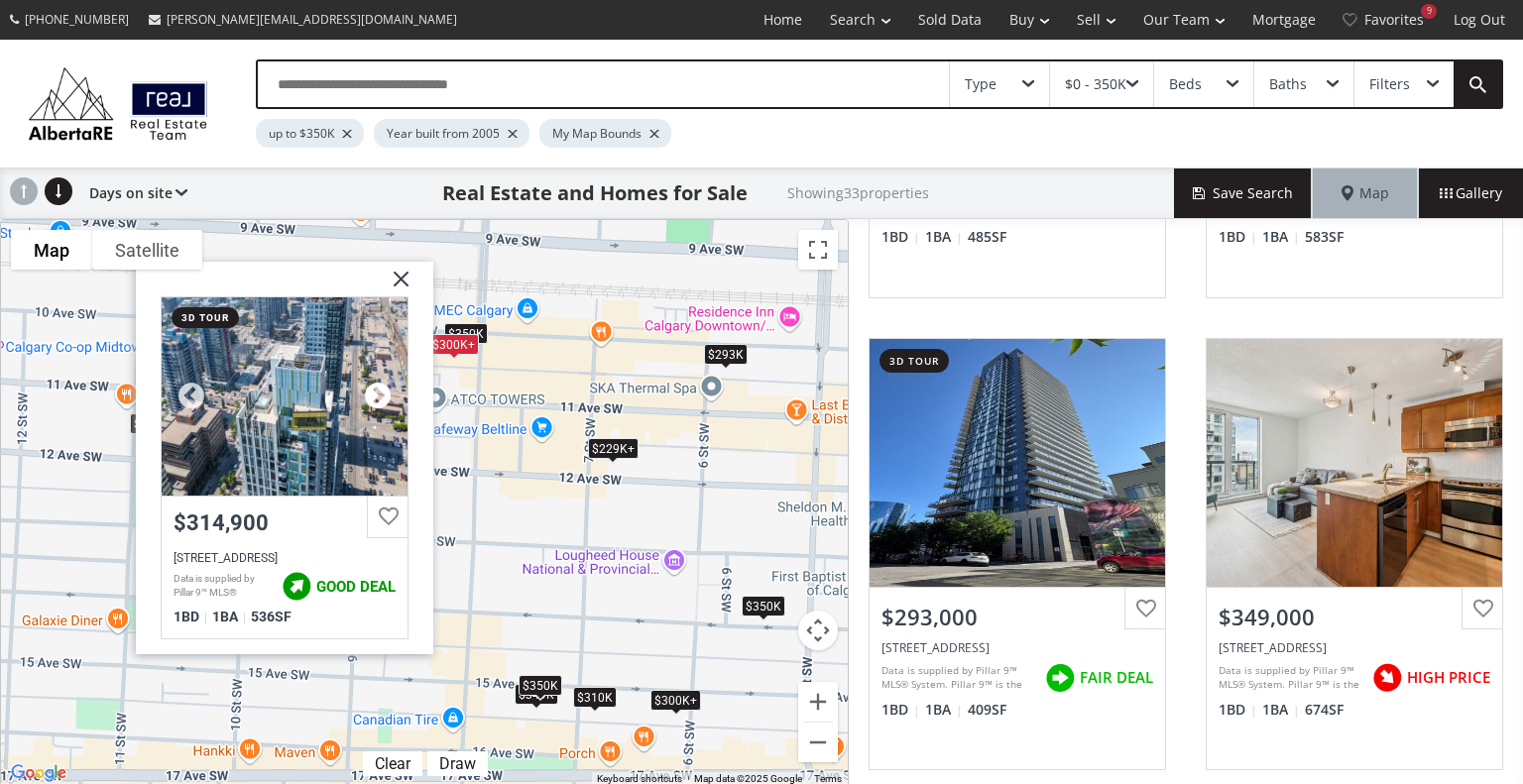 click at bounding box center (378, 395) 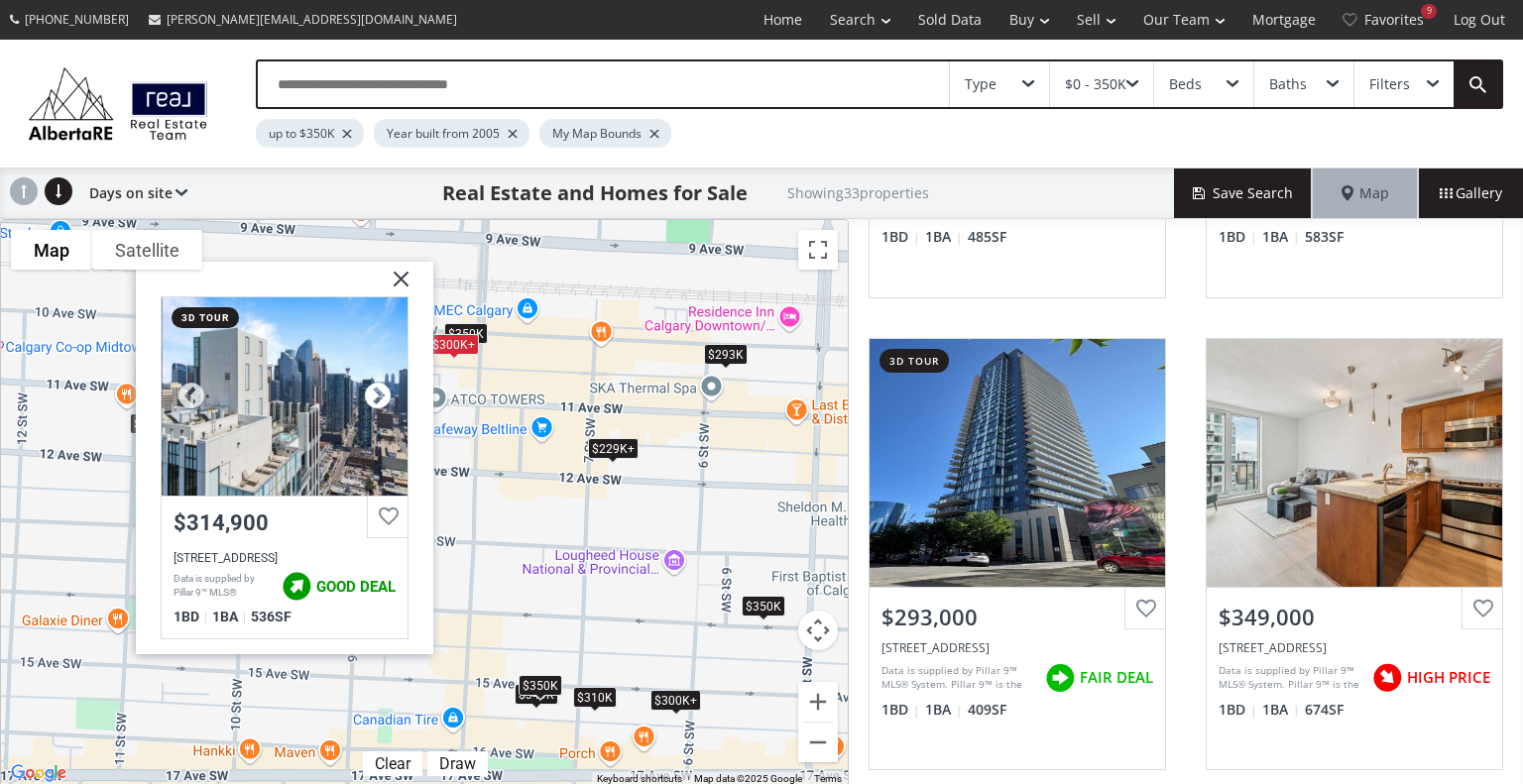 click at bounding box center (378, 395) 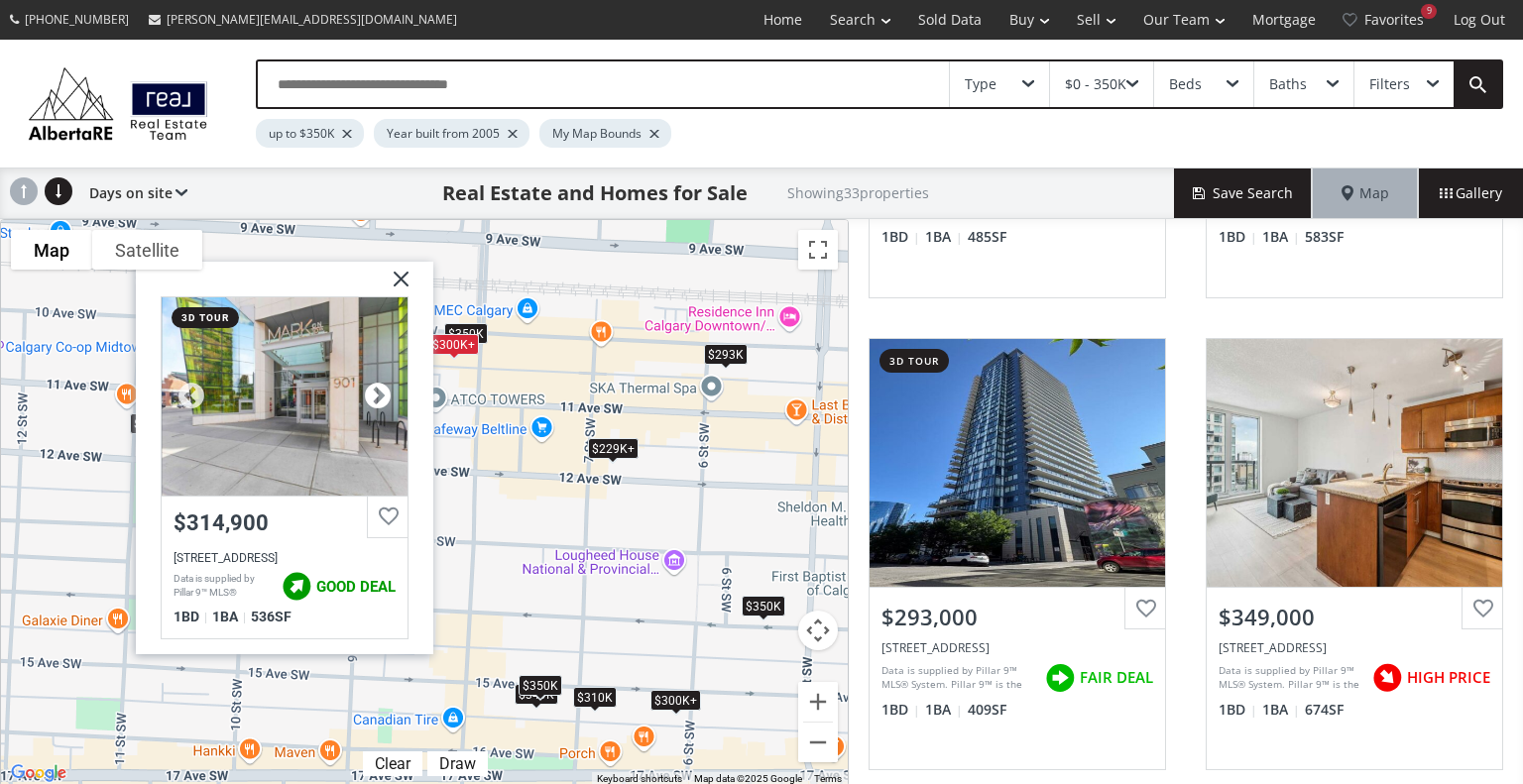 click at bounding box center (378, 395) 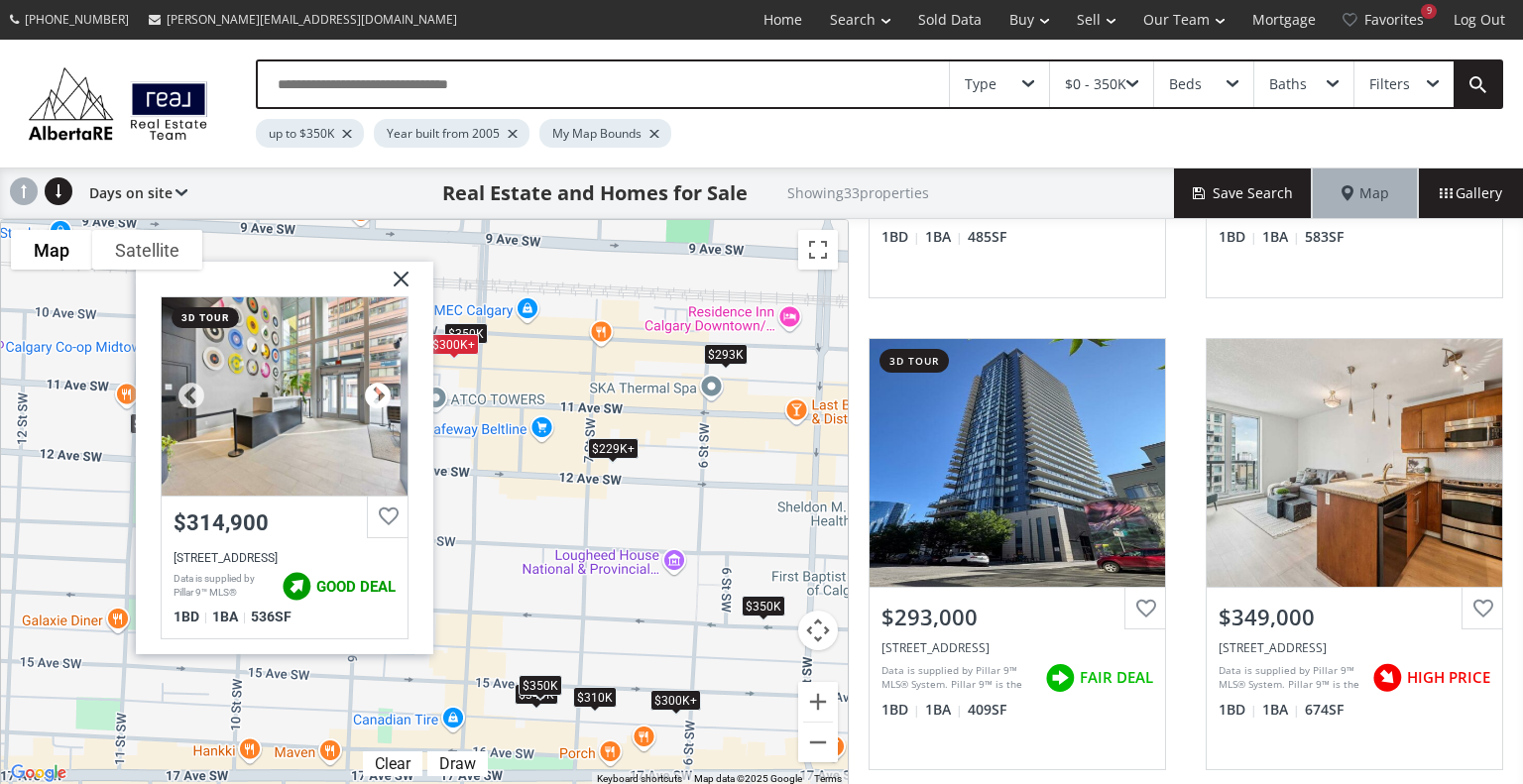 click at bounding box center (378, 395) 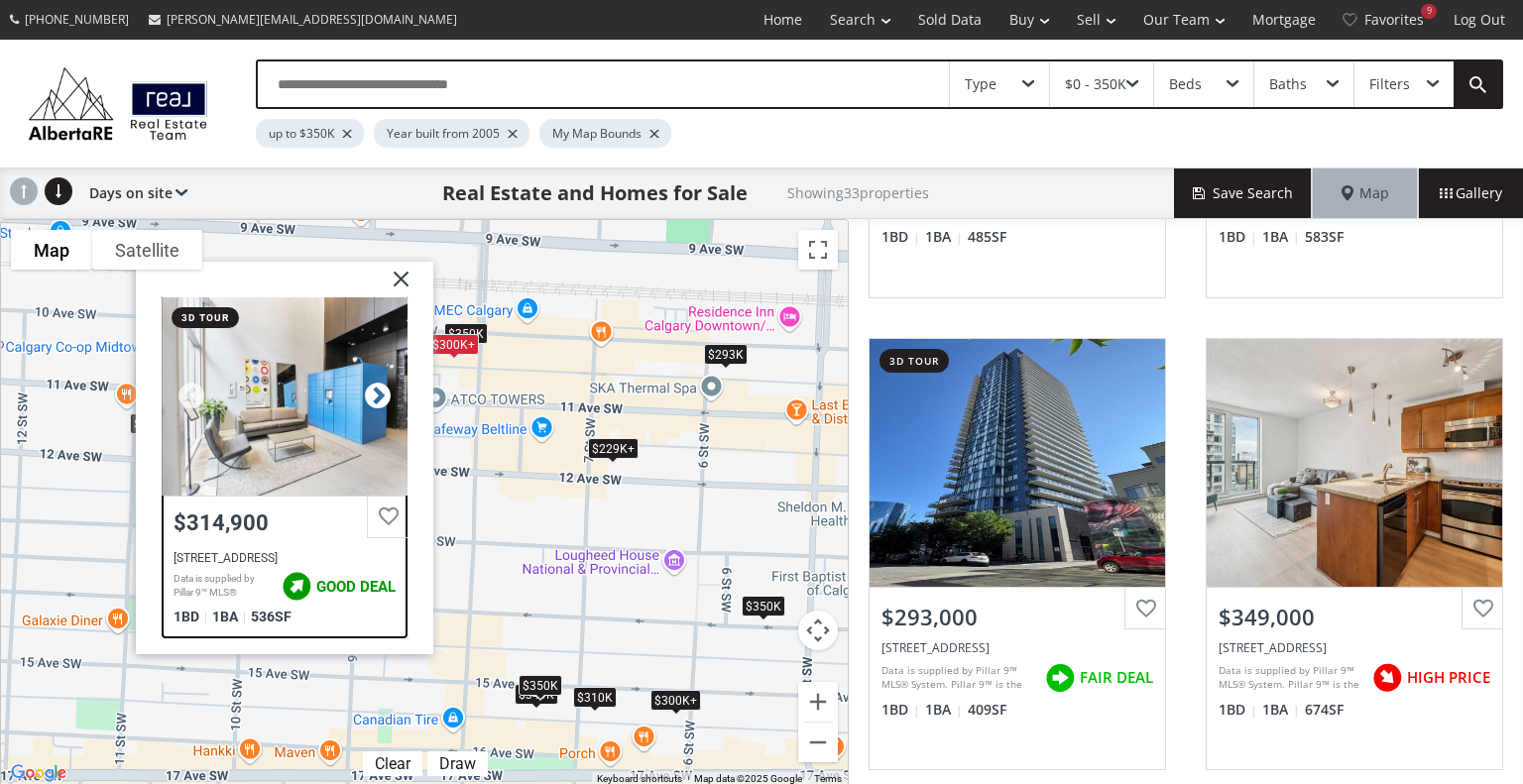 click at bounding box center (378, 395) 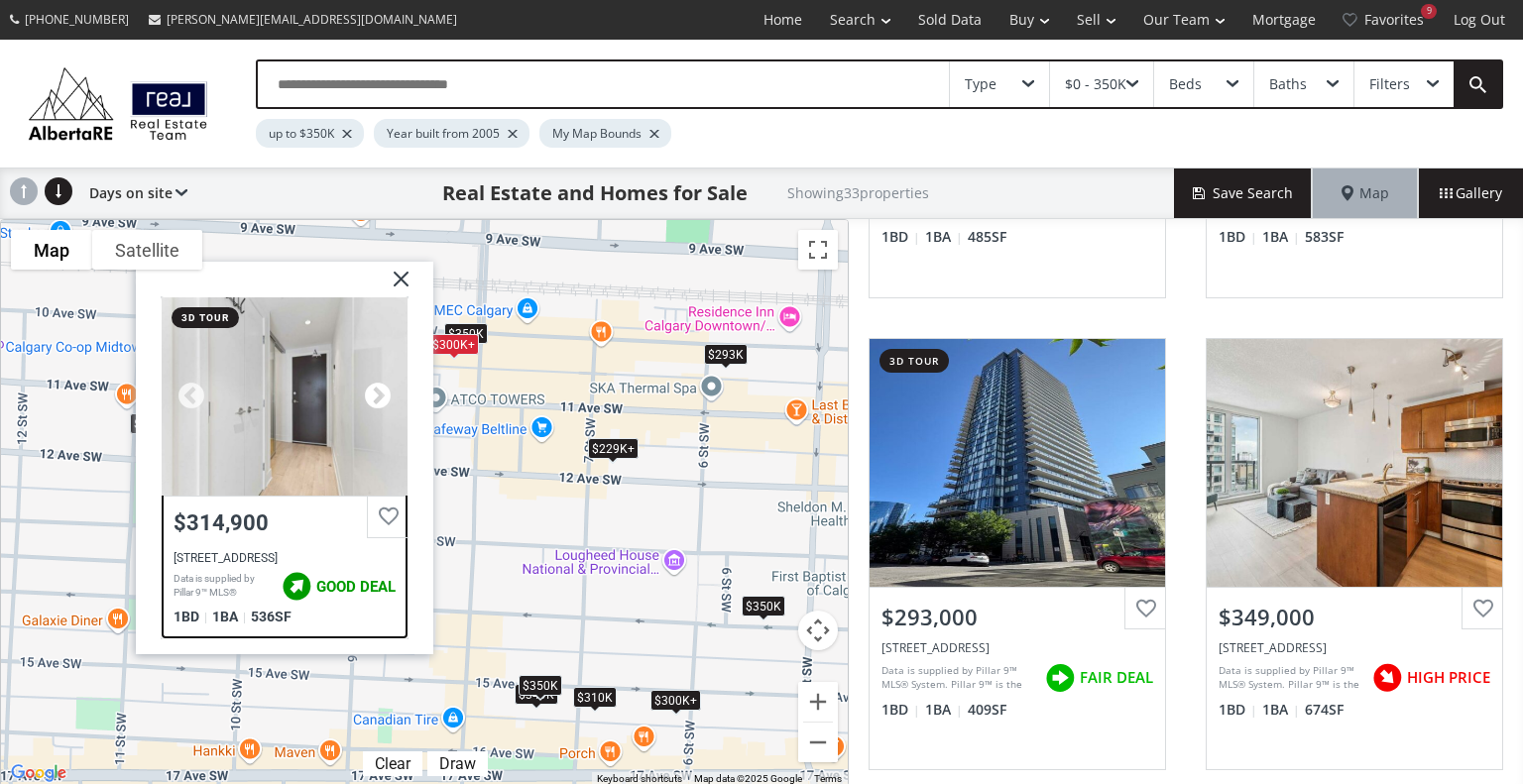 click at bounding box center (378, 395) 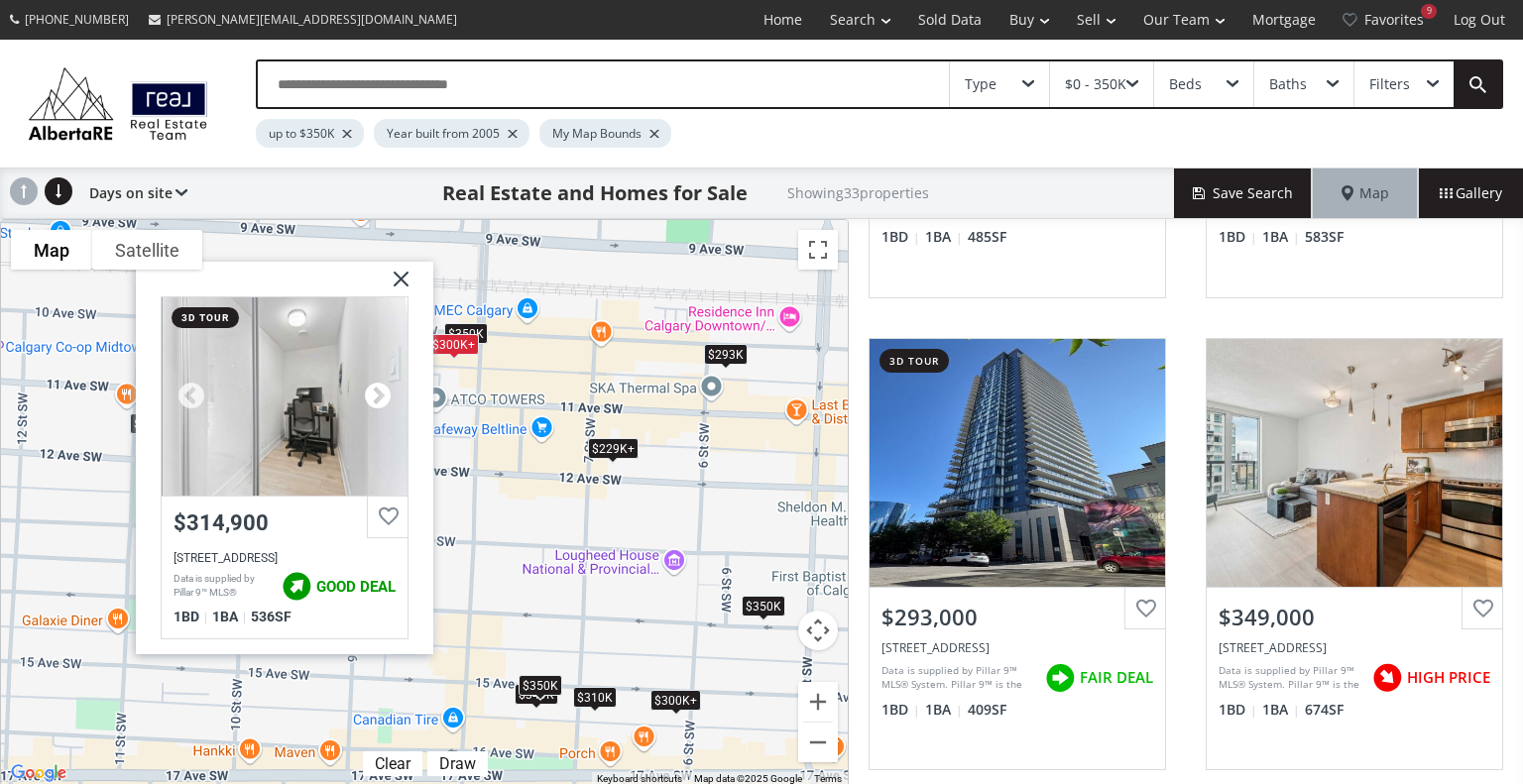 click at bounding box center [378, 395] 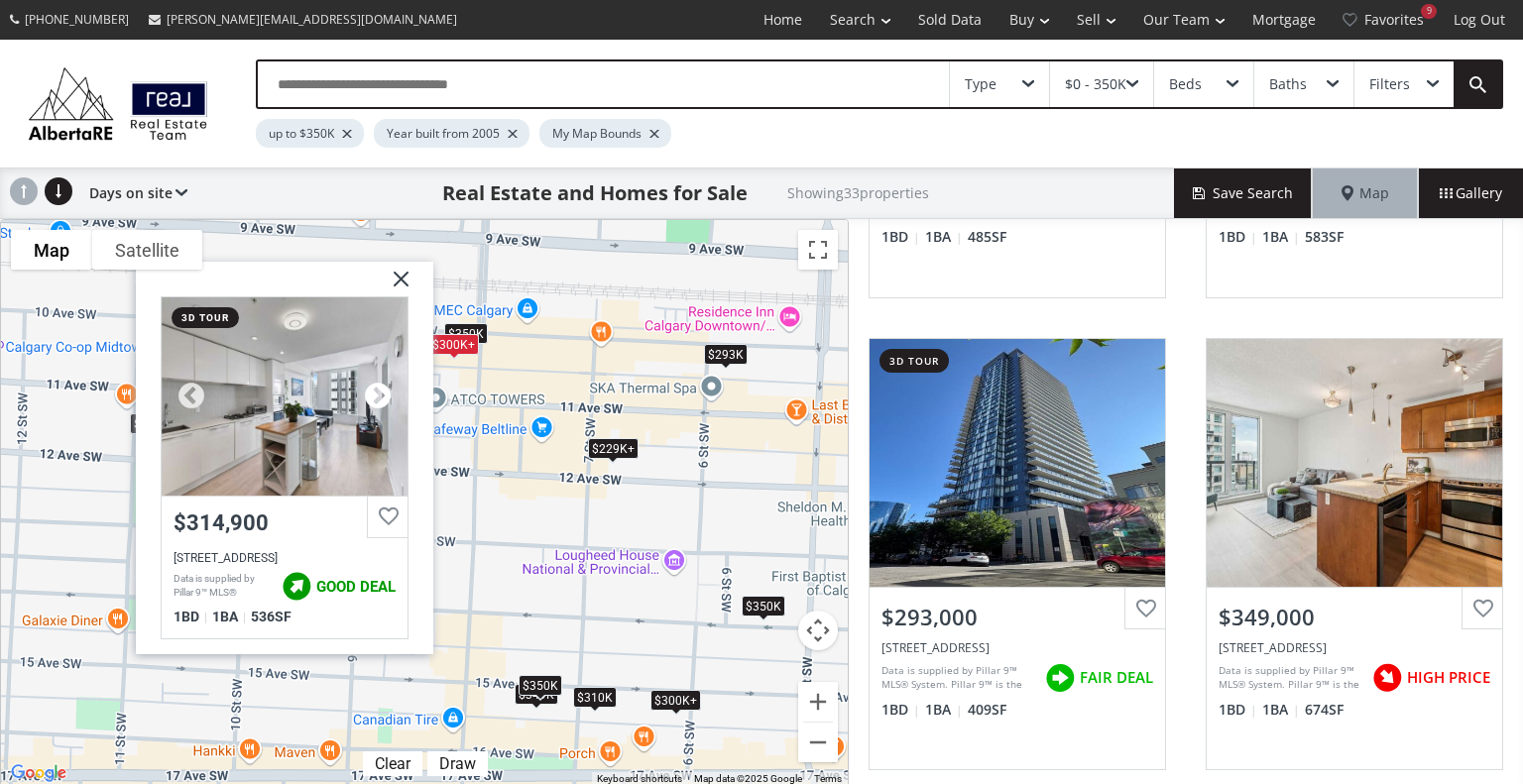 click at bounding box center (378, 395) 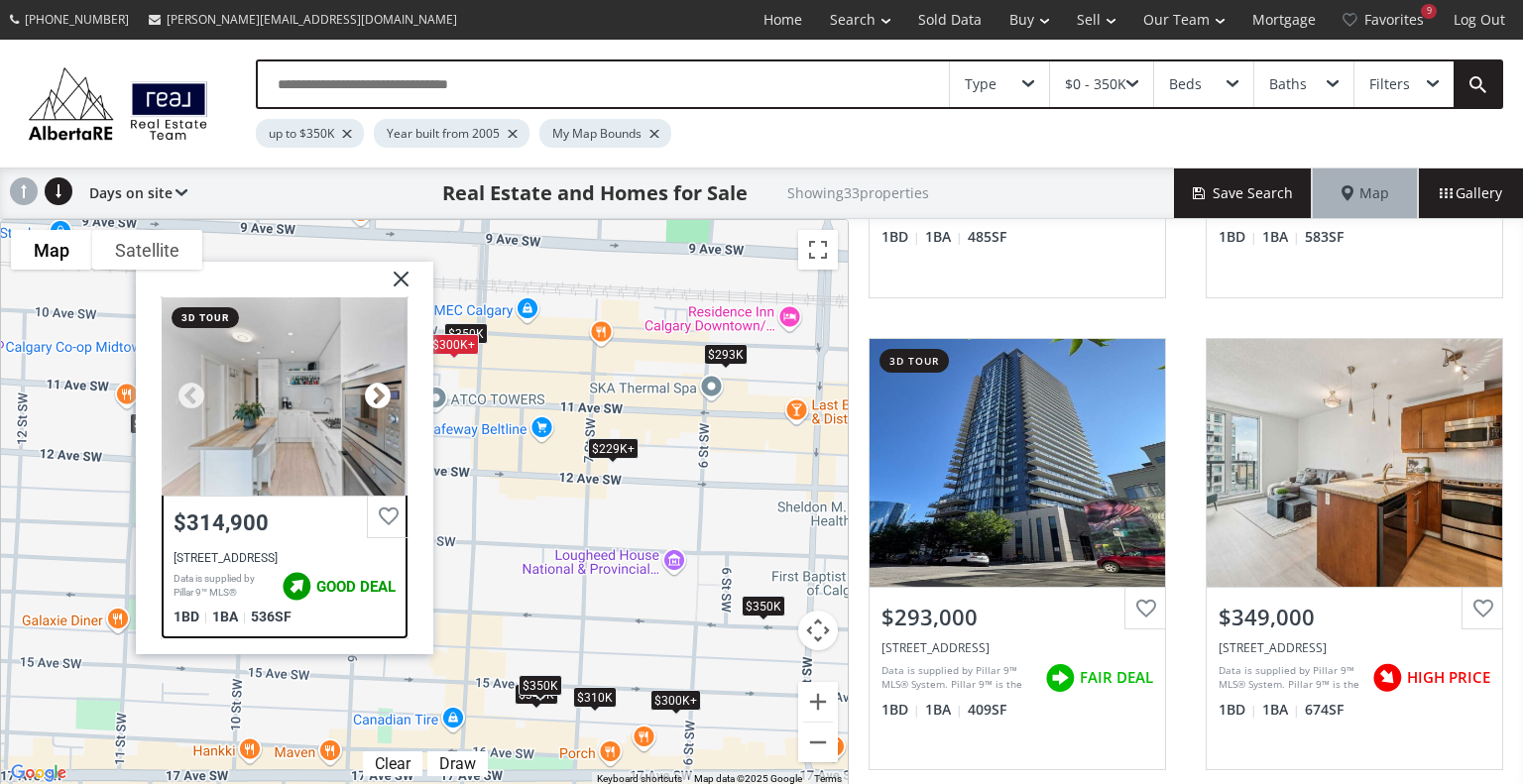 click at bounding box center (378, 395) 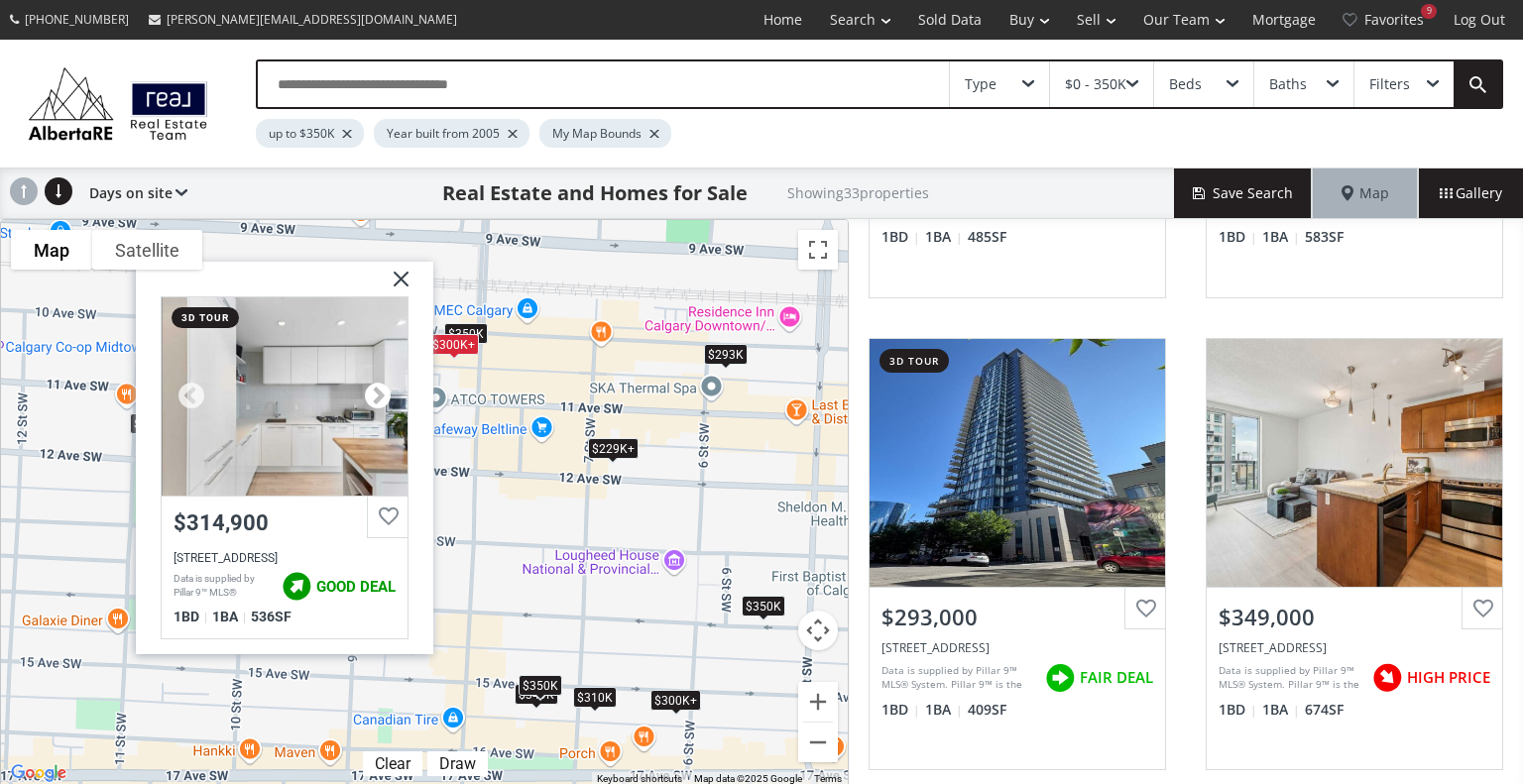click at bounding box center (378, 395) 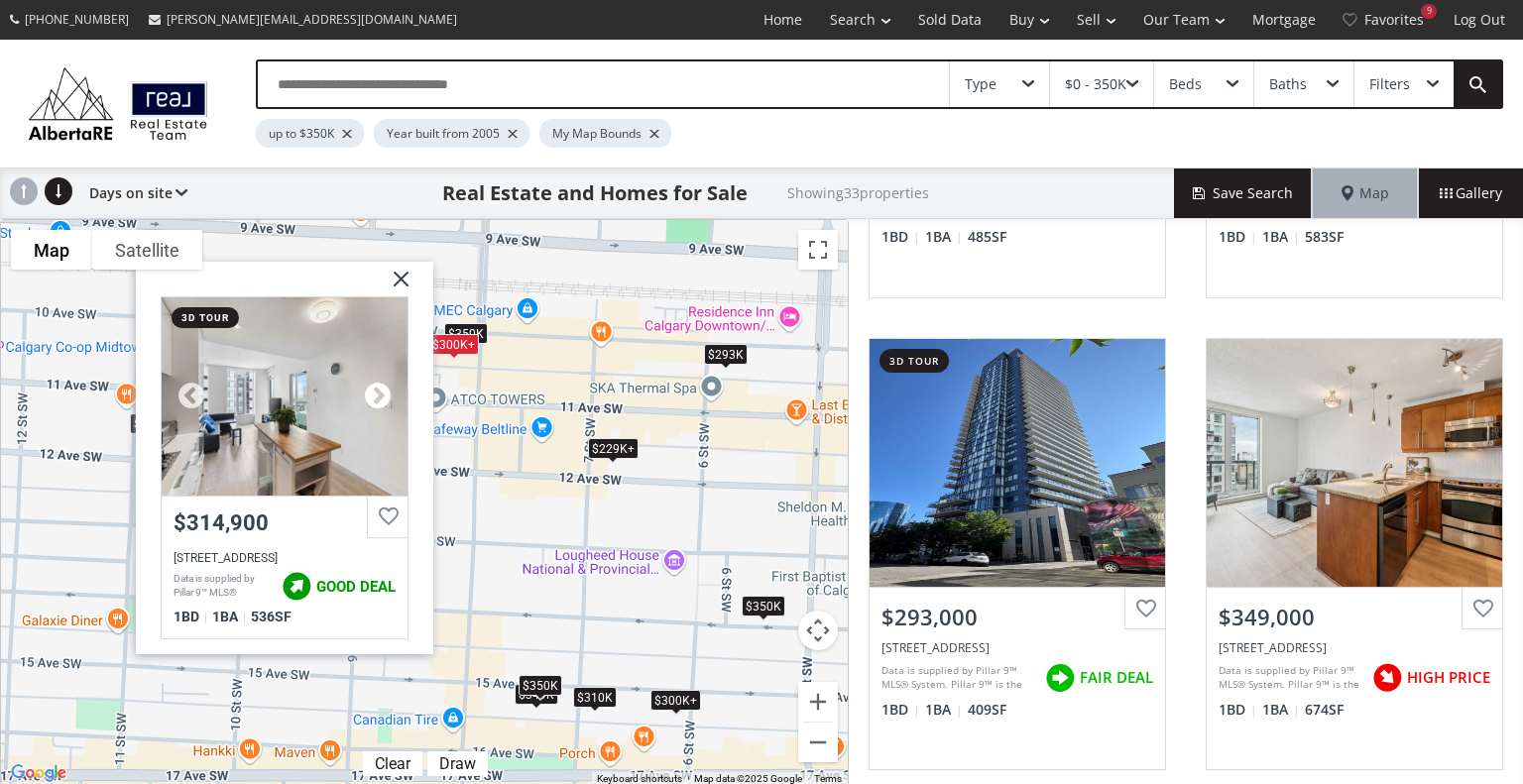 click at bounding box center (378, 395) 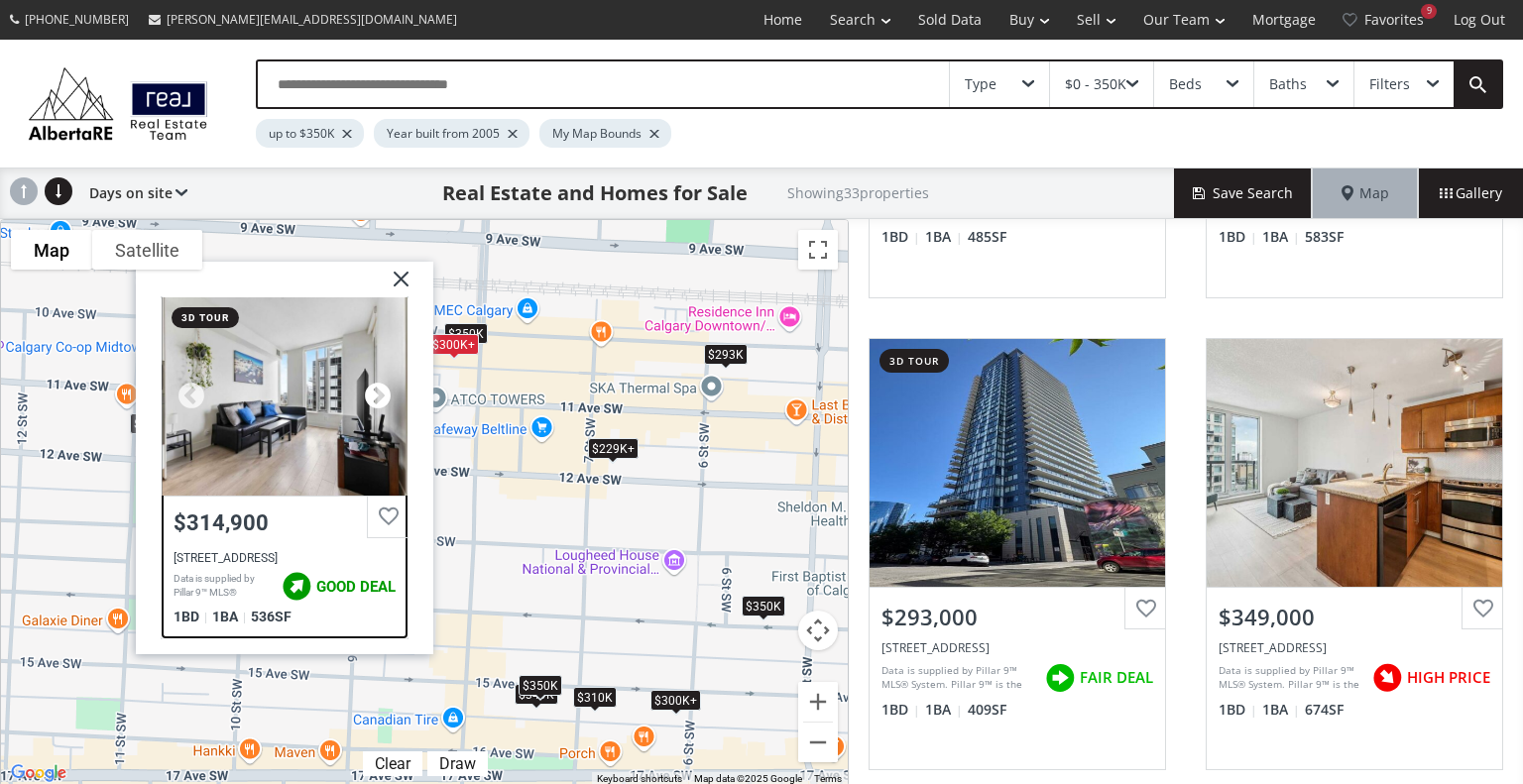 click at bounding box center [378, 395] 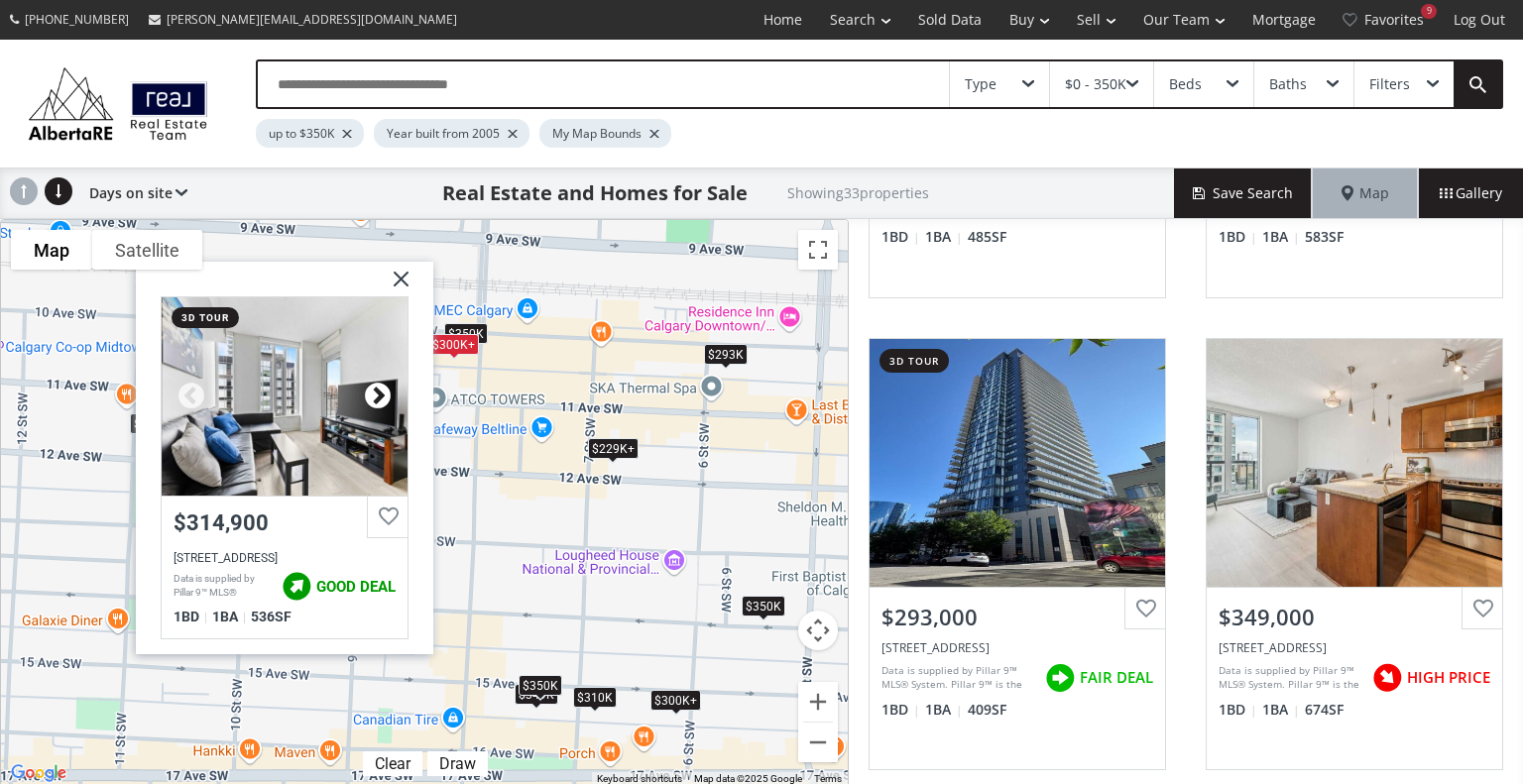 click at bounding box center [378, 395] 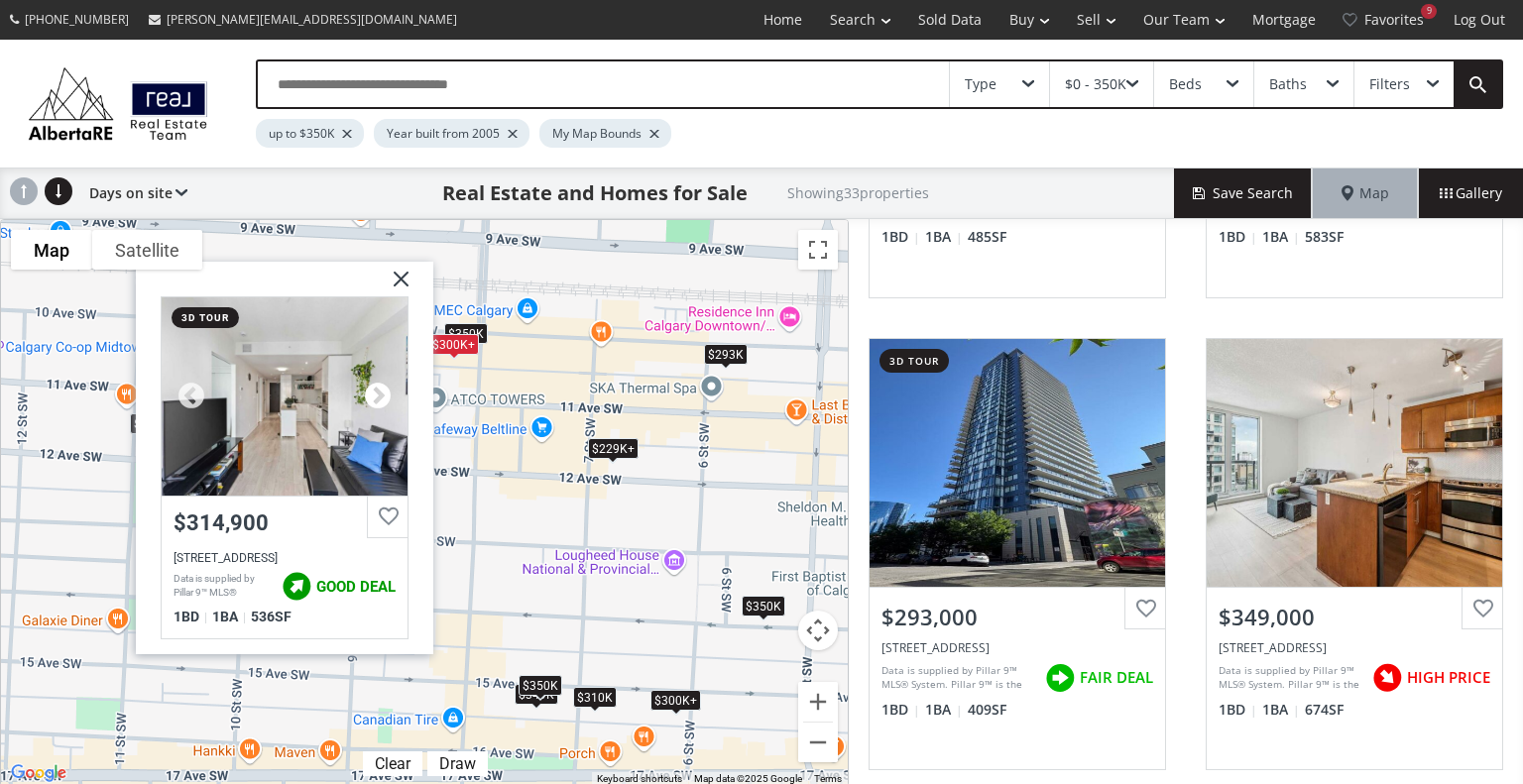 click at bounding box center [378, 395] 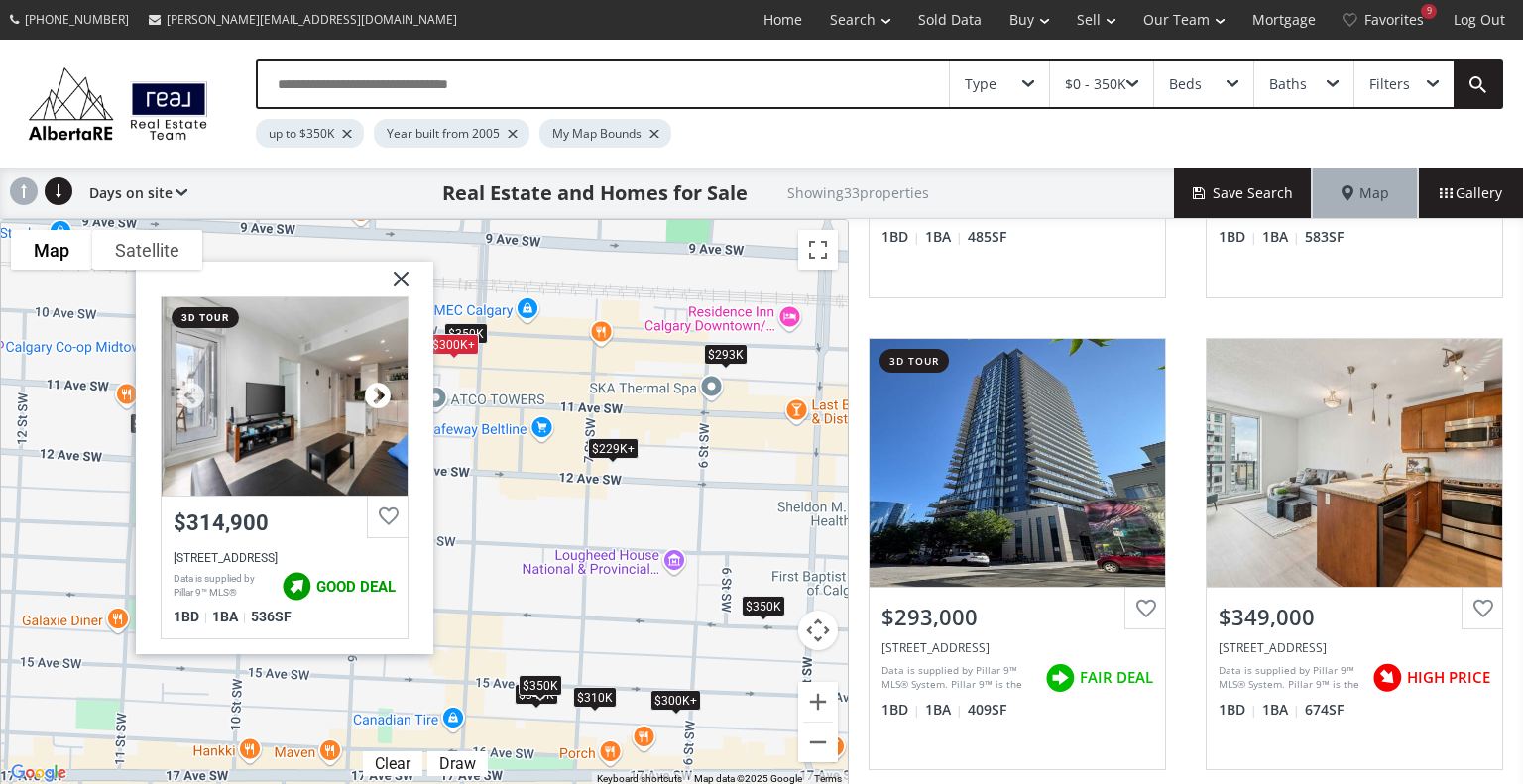 click at bounding box center (378, 395) 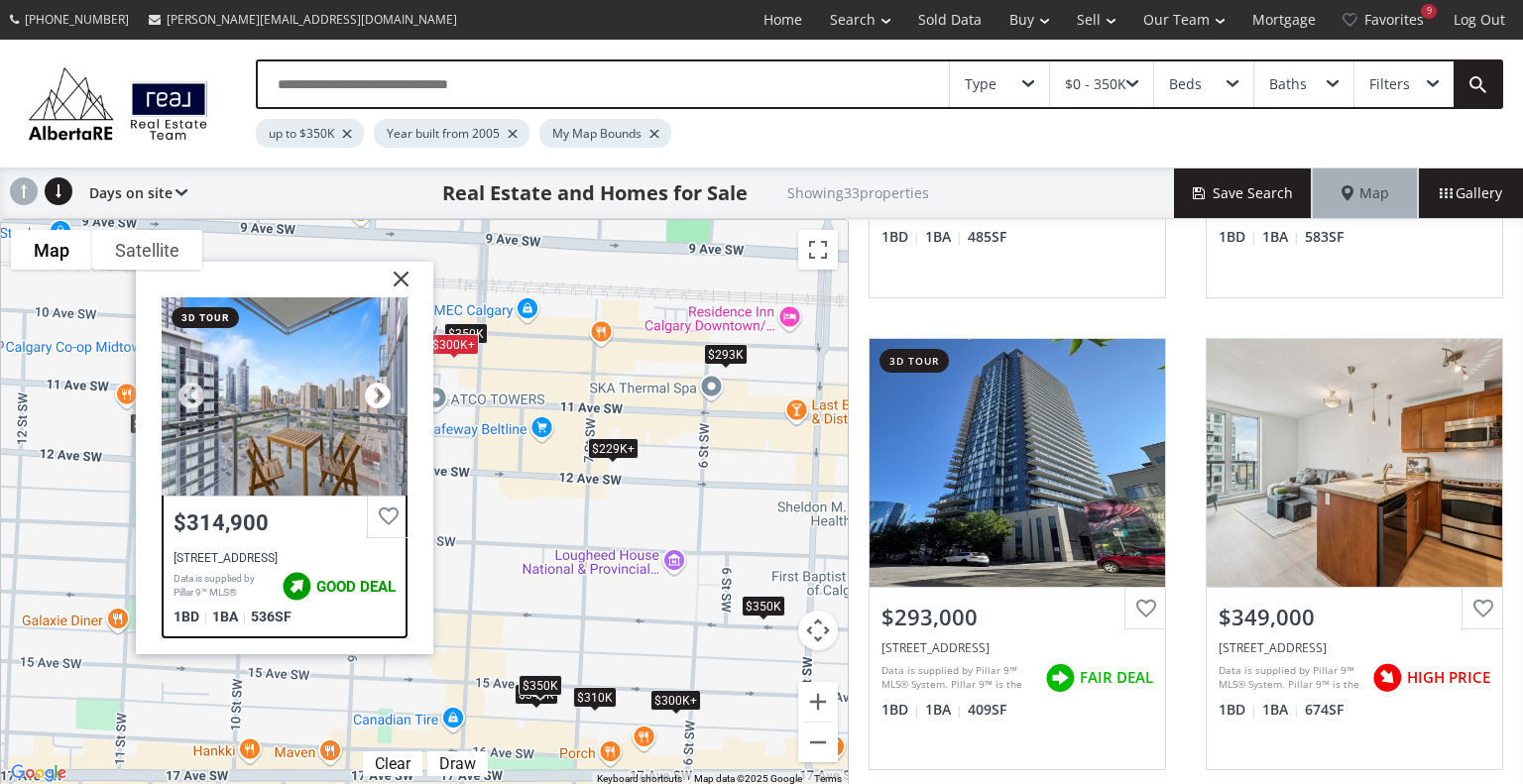 click at bounding box center (378, 395) 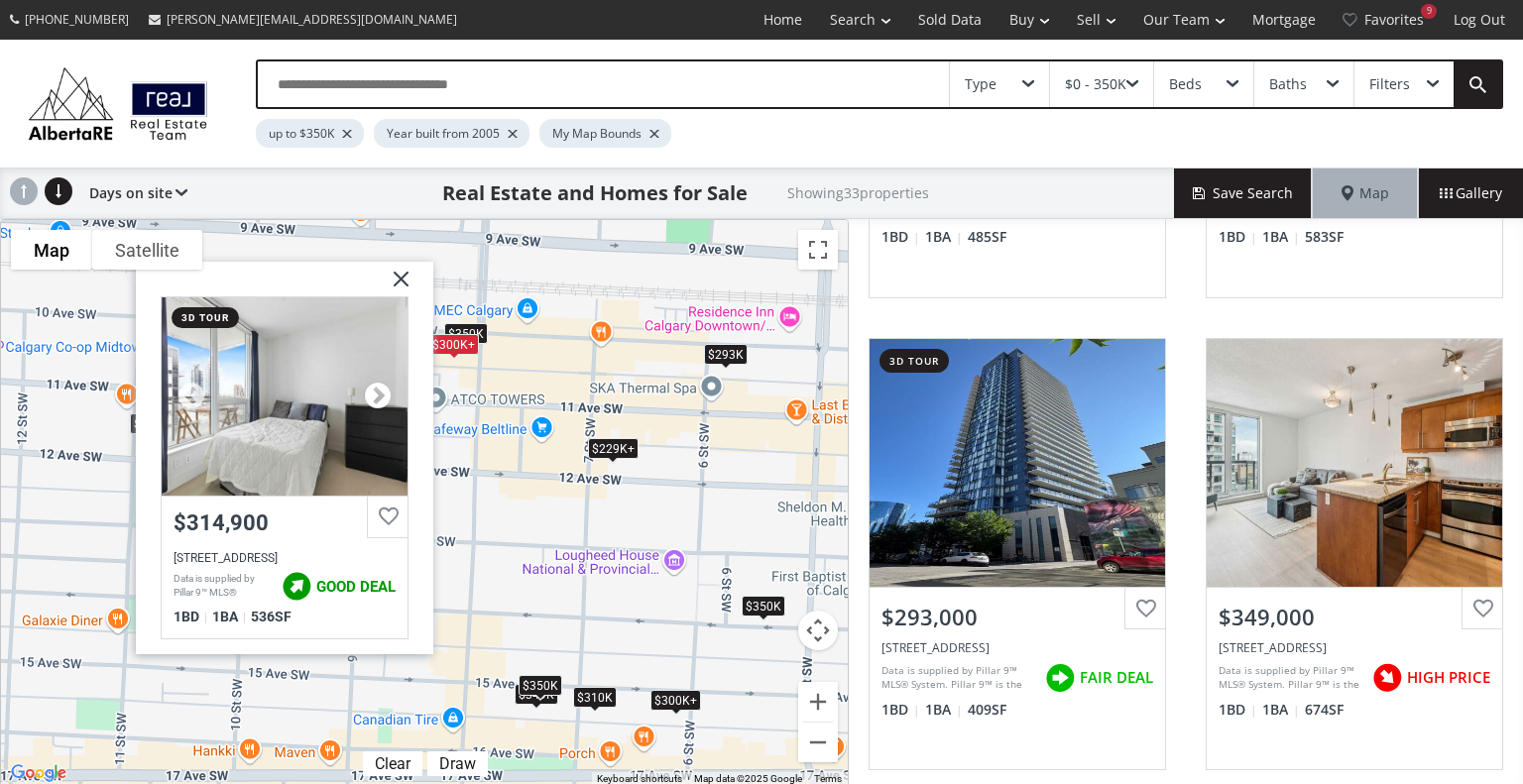 click at bounding box center (378, 395) 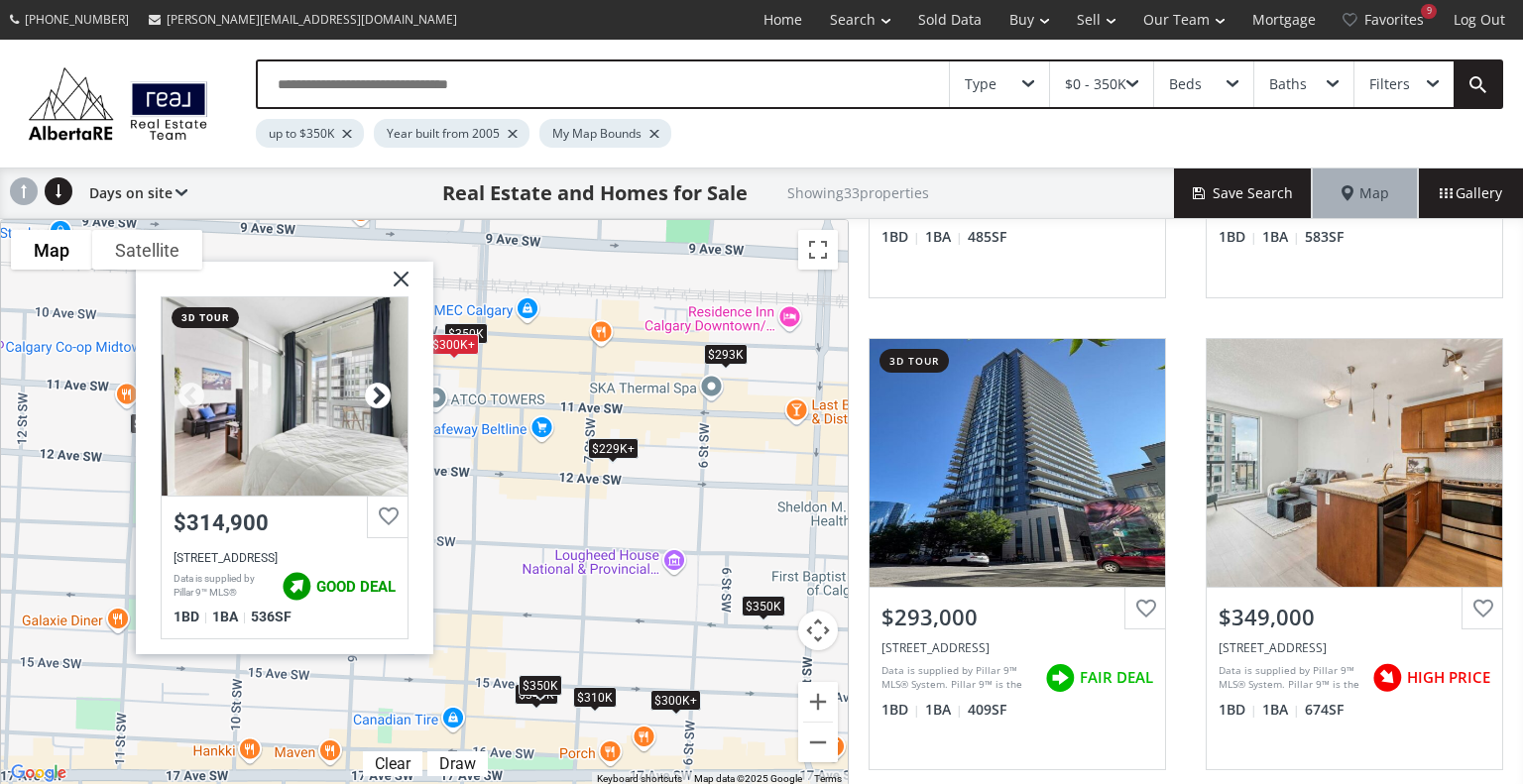 click at bounding box center [378, 395] 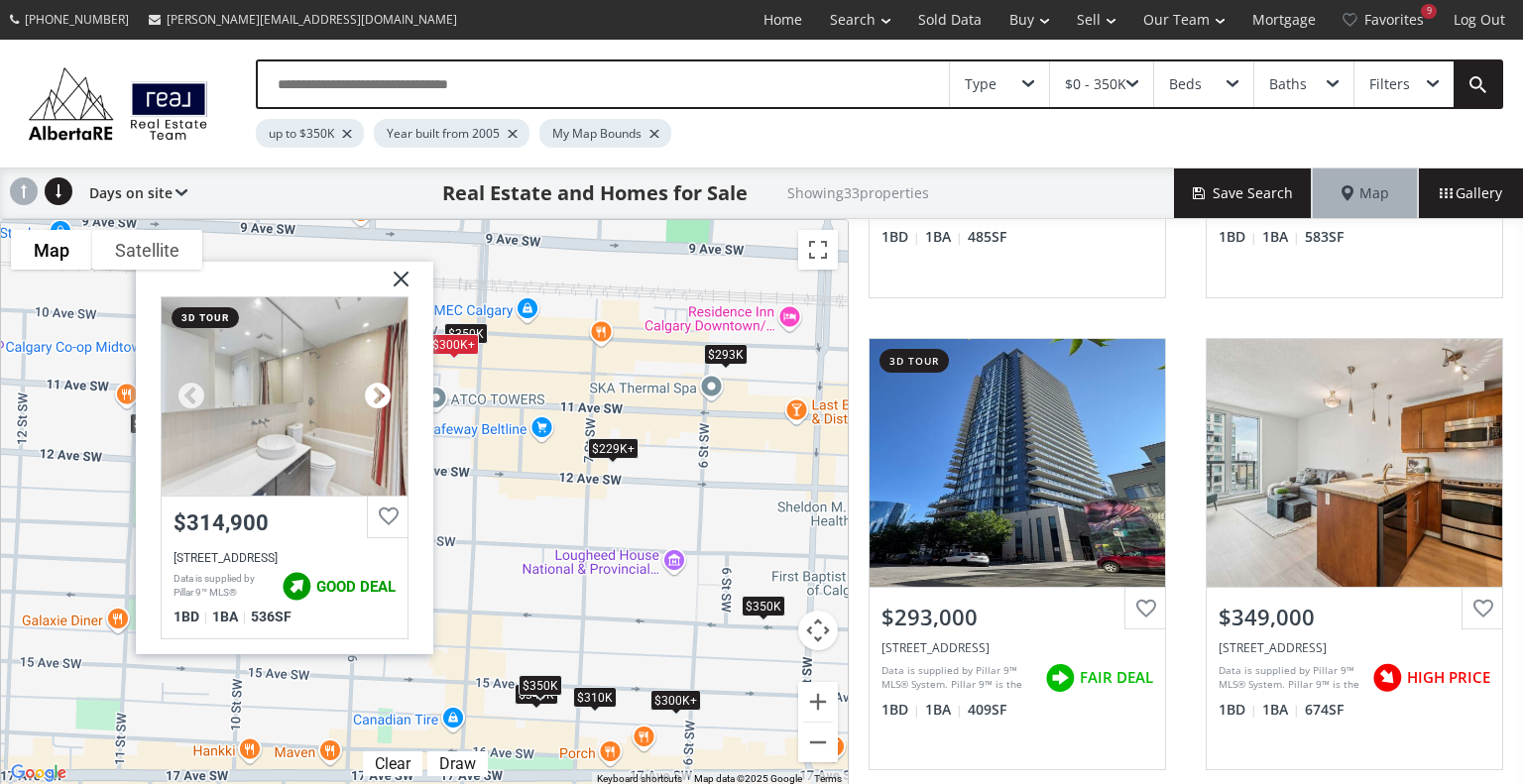 click at bounding box center (378, 395) 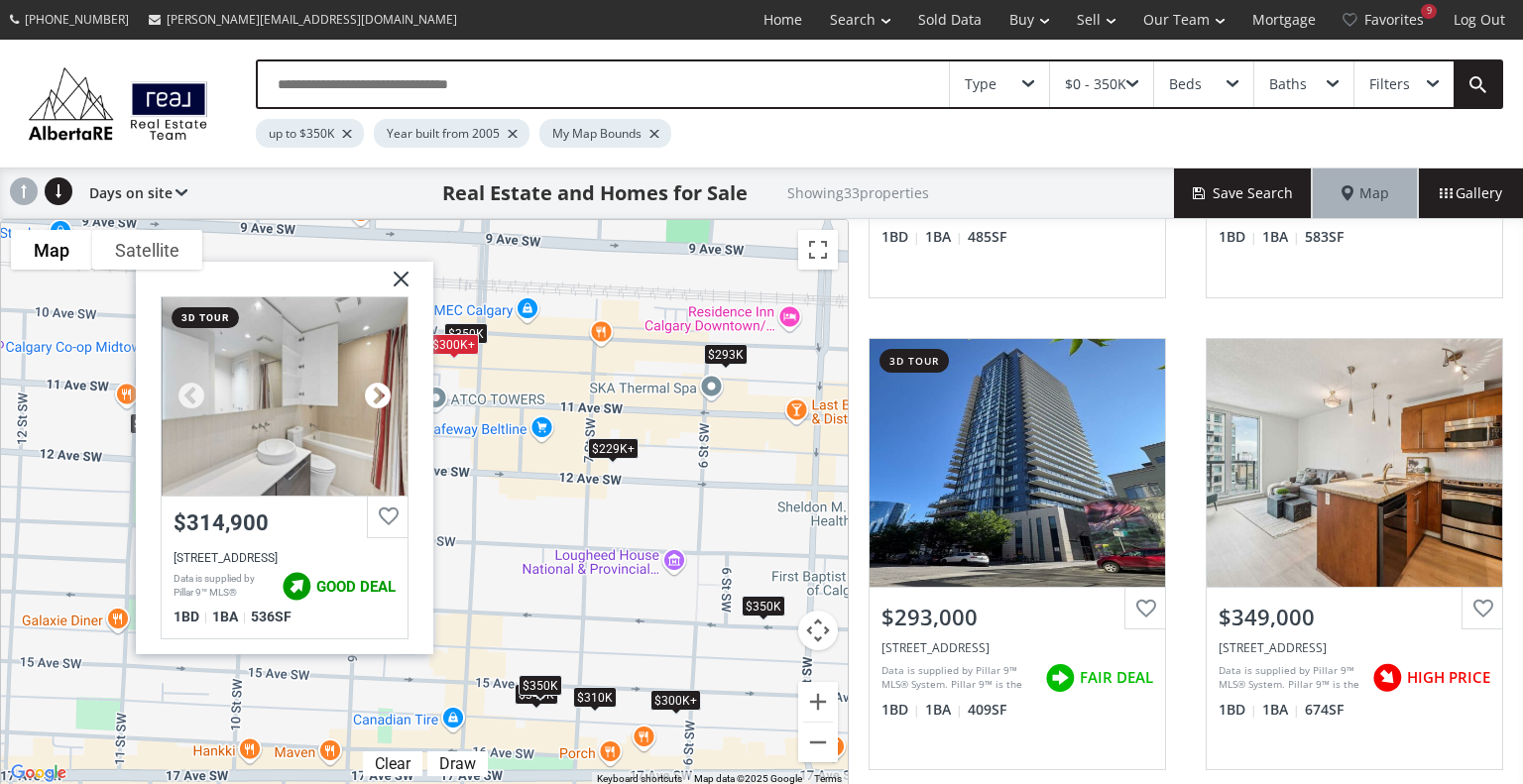 click at bounding box center (378, 395) 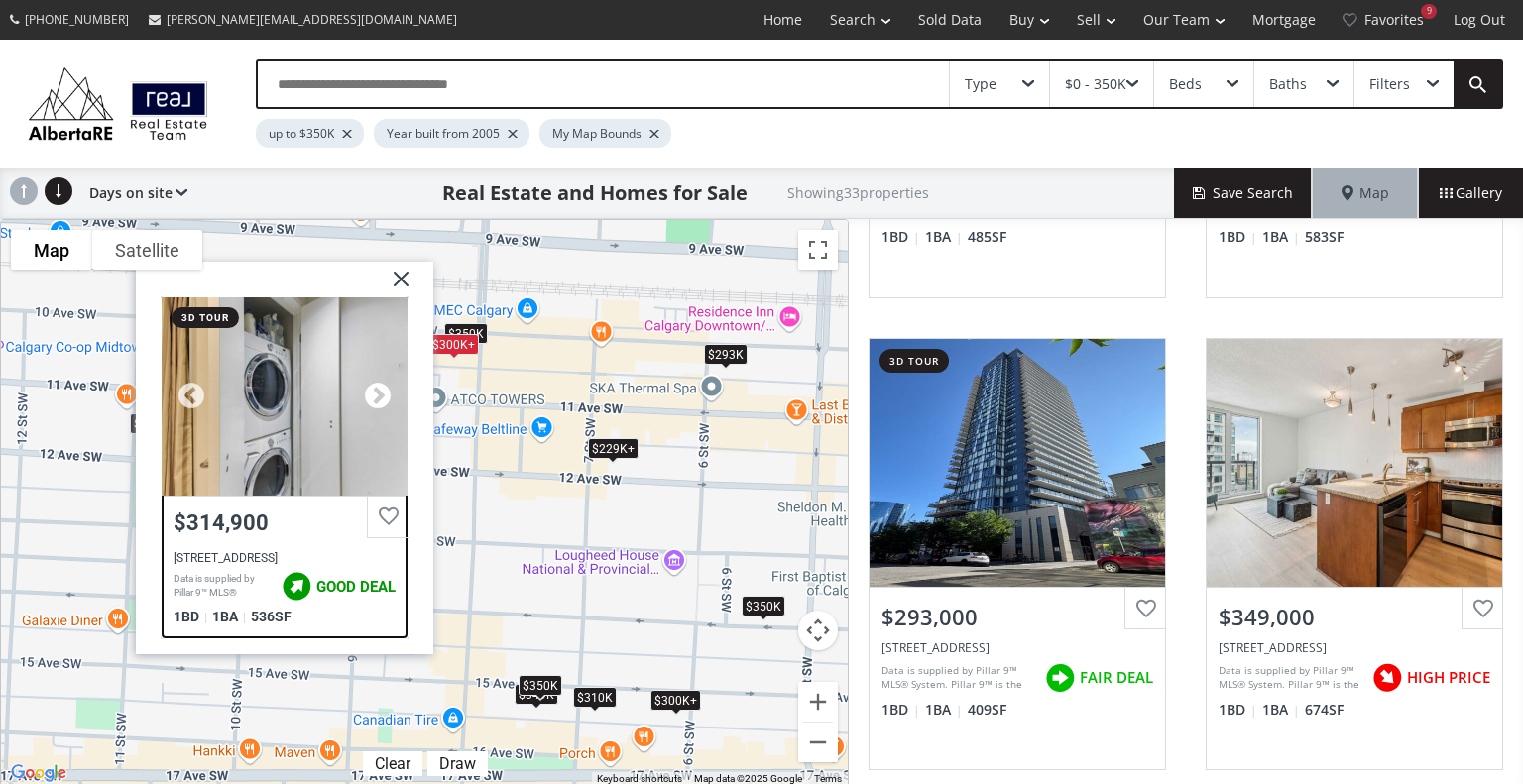 click at bounding box center [378, 395] 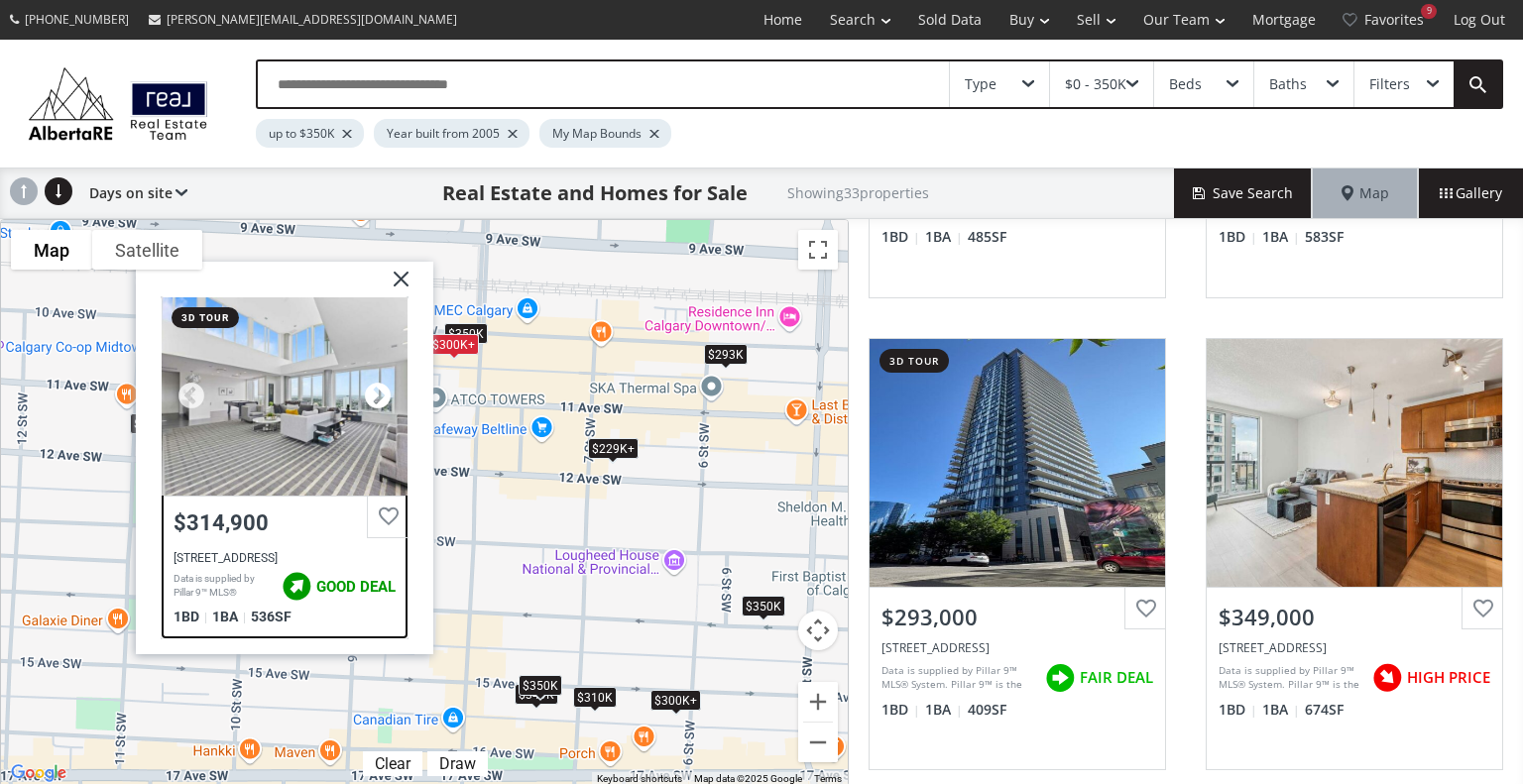 click at bounding box center [378, 395] 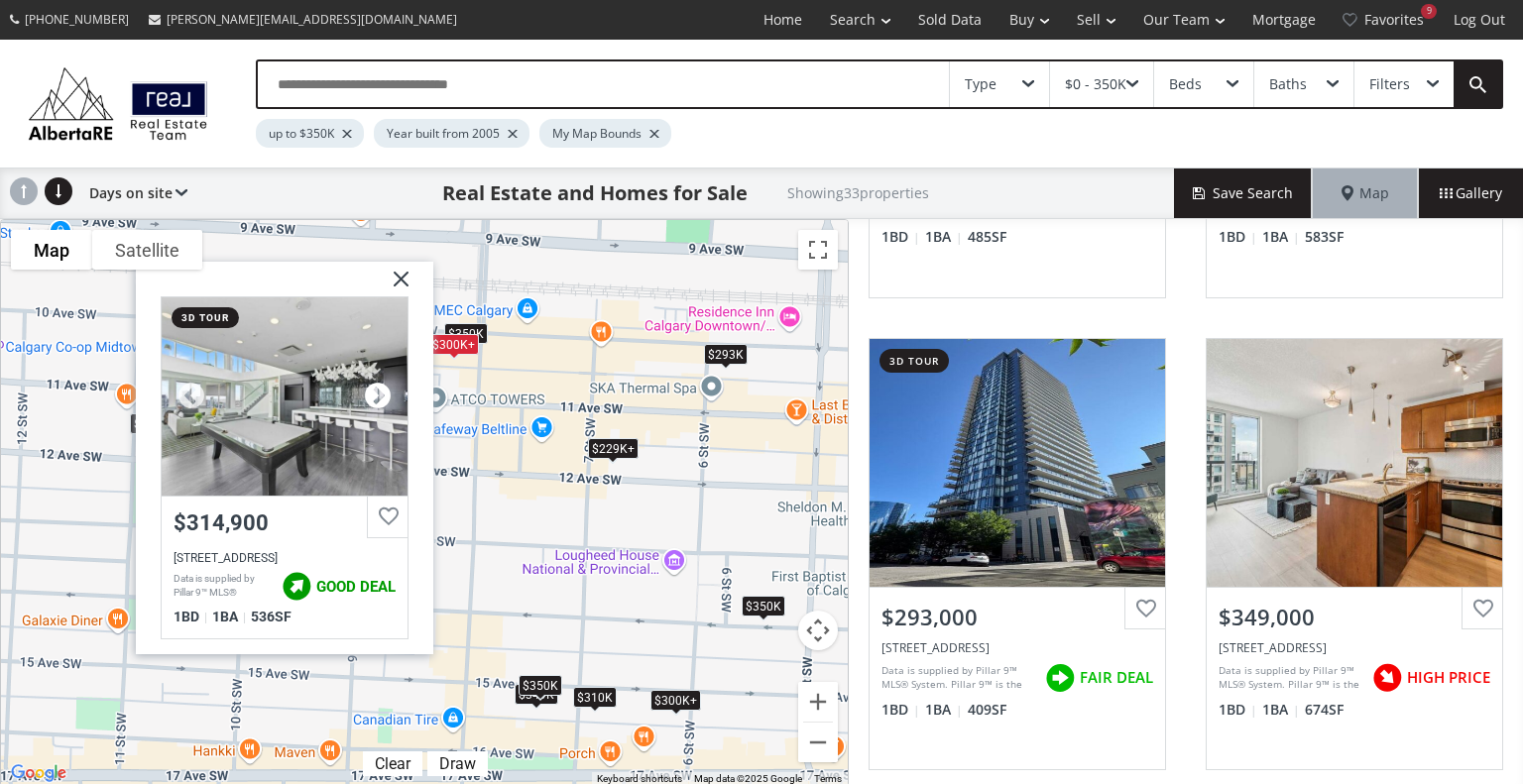 click at bounding box center (378, 395) 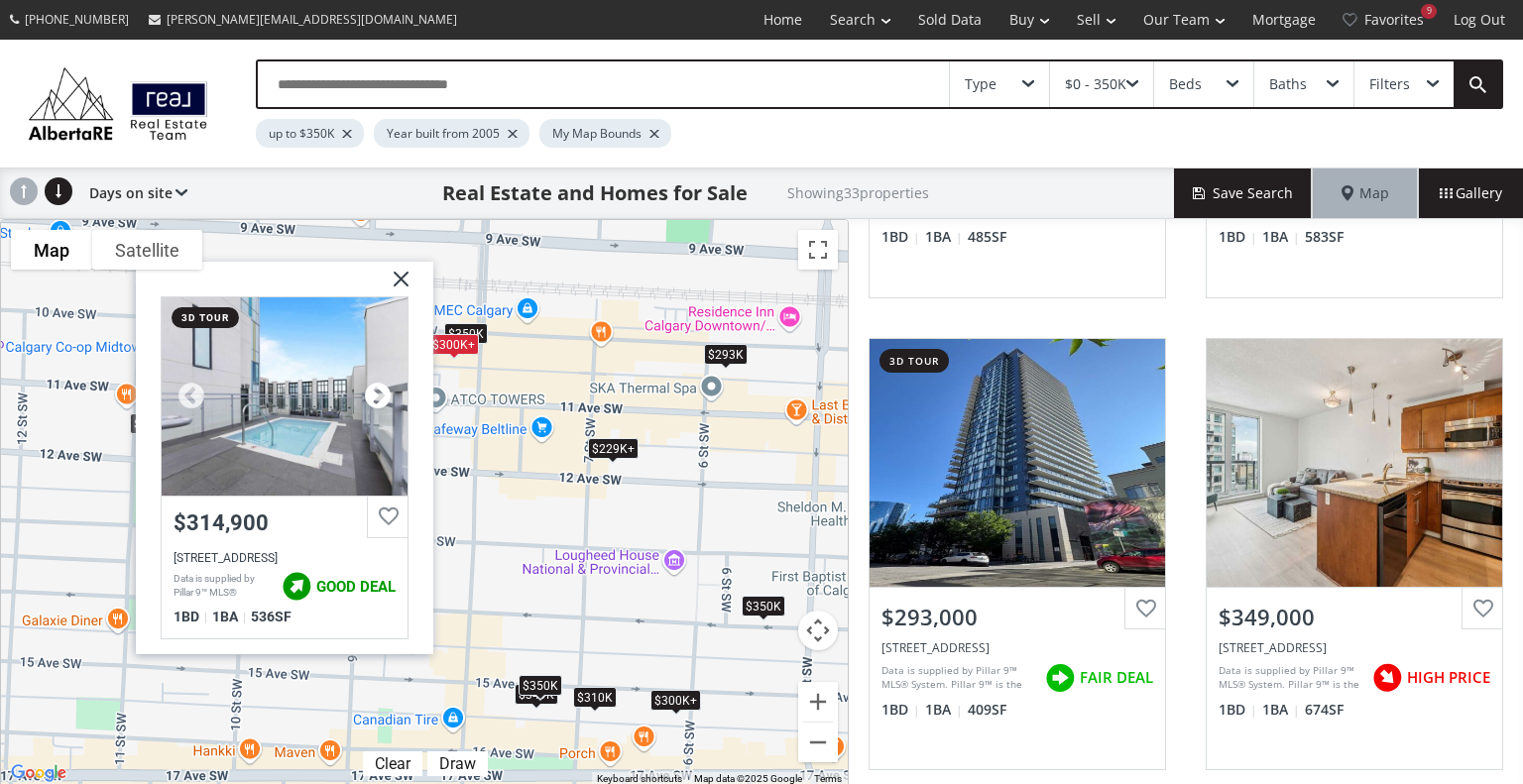 click at bounding box center [378, 395] 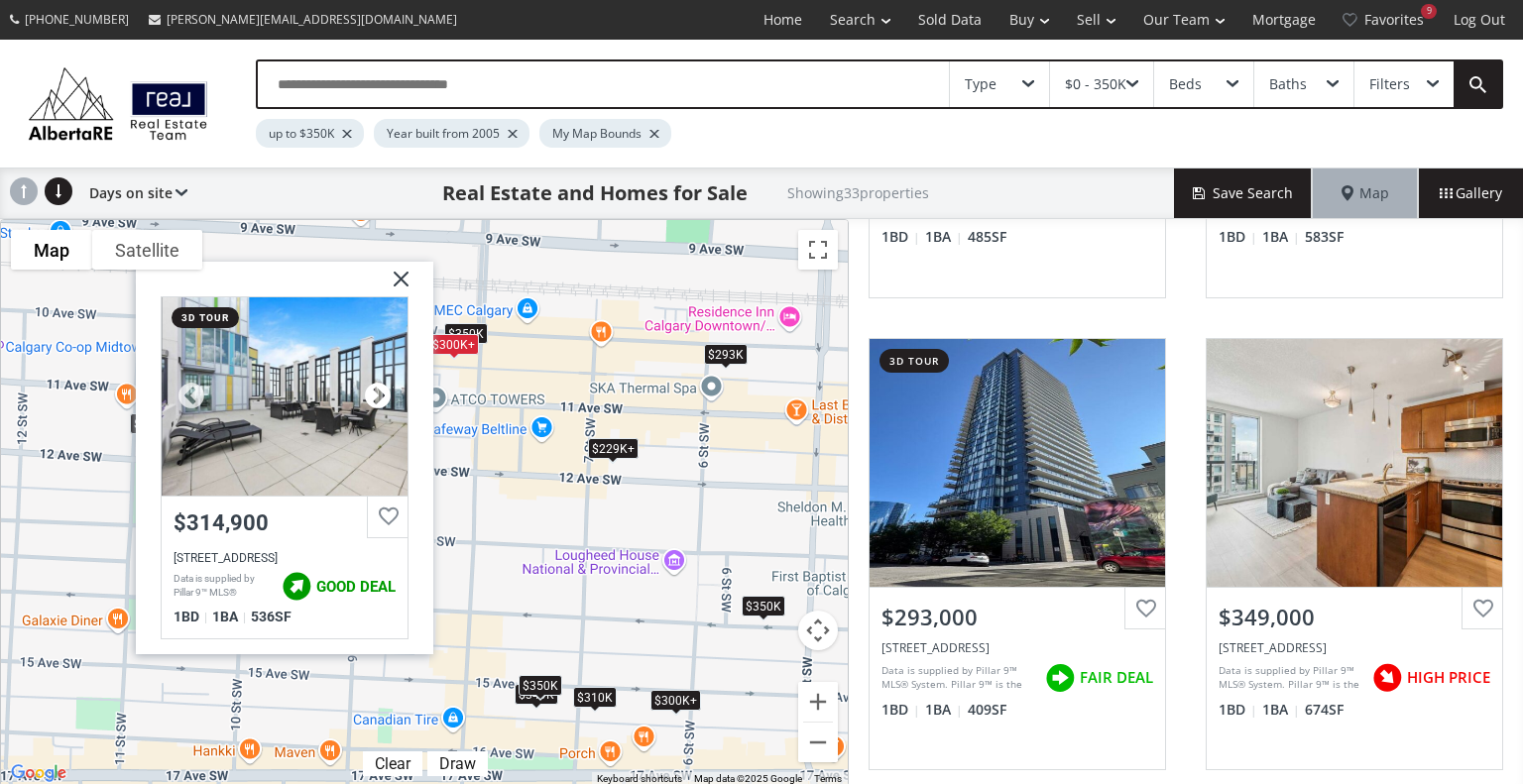 click at bounding box center (378, 395) 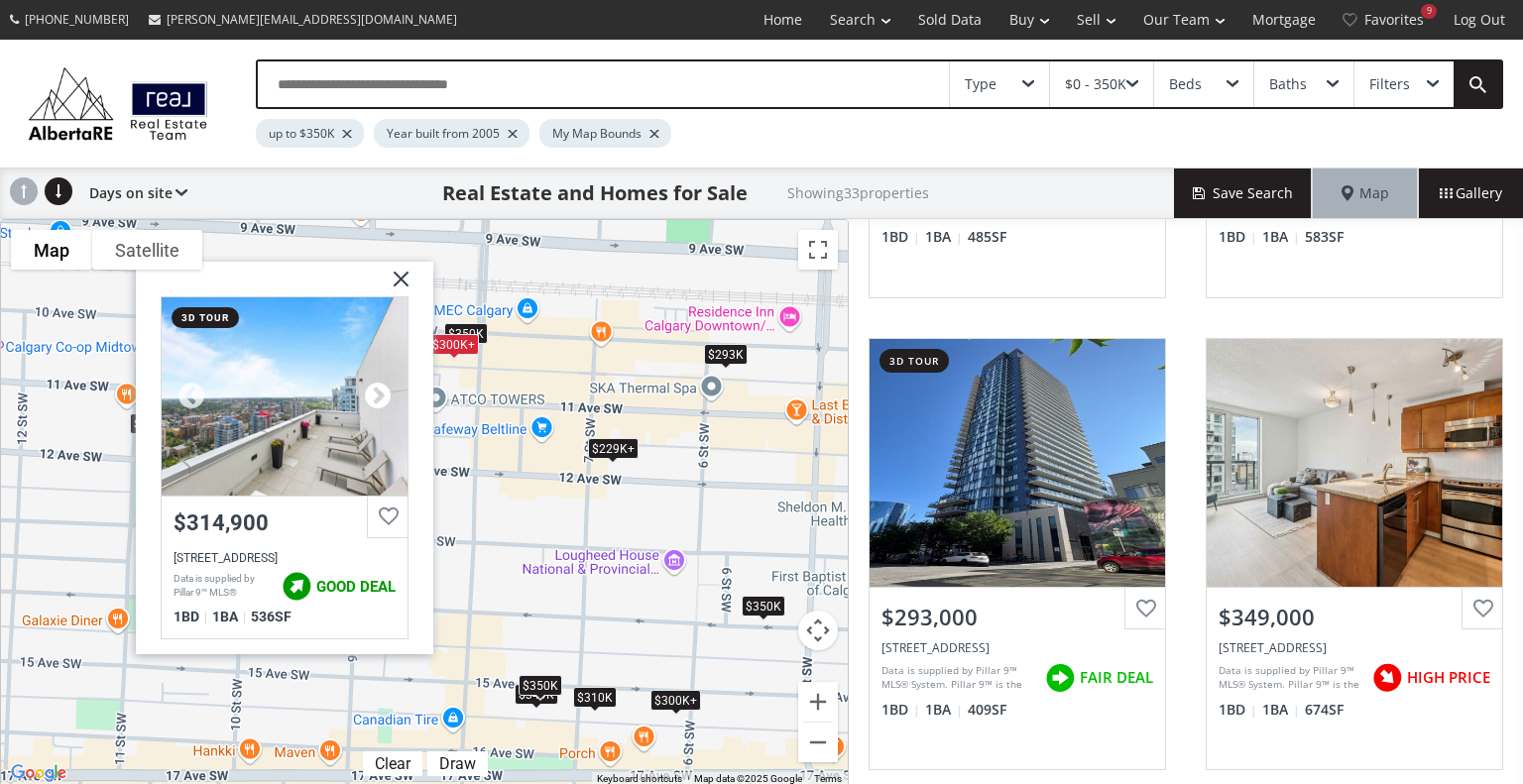 click at bounding box center (378, 395) 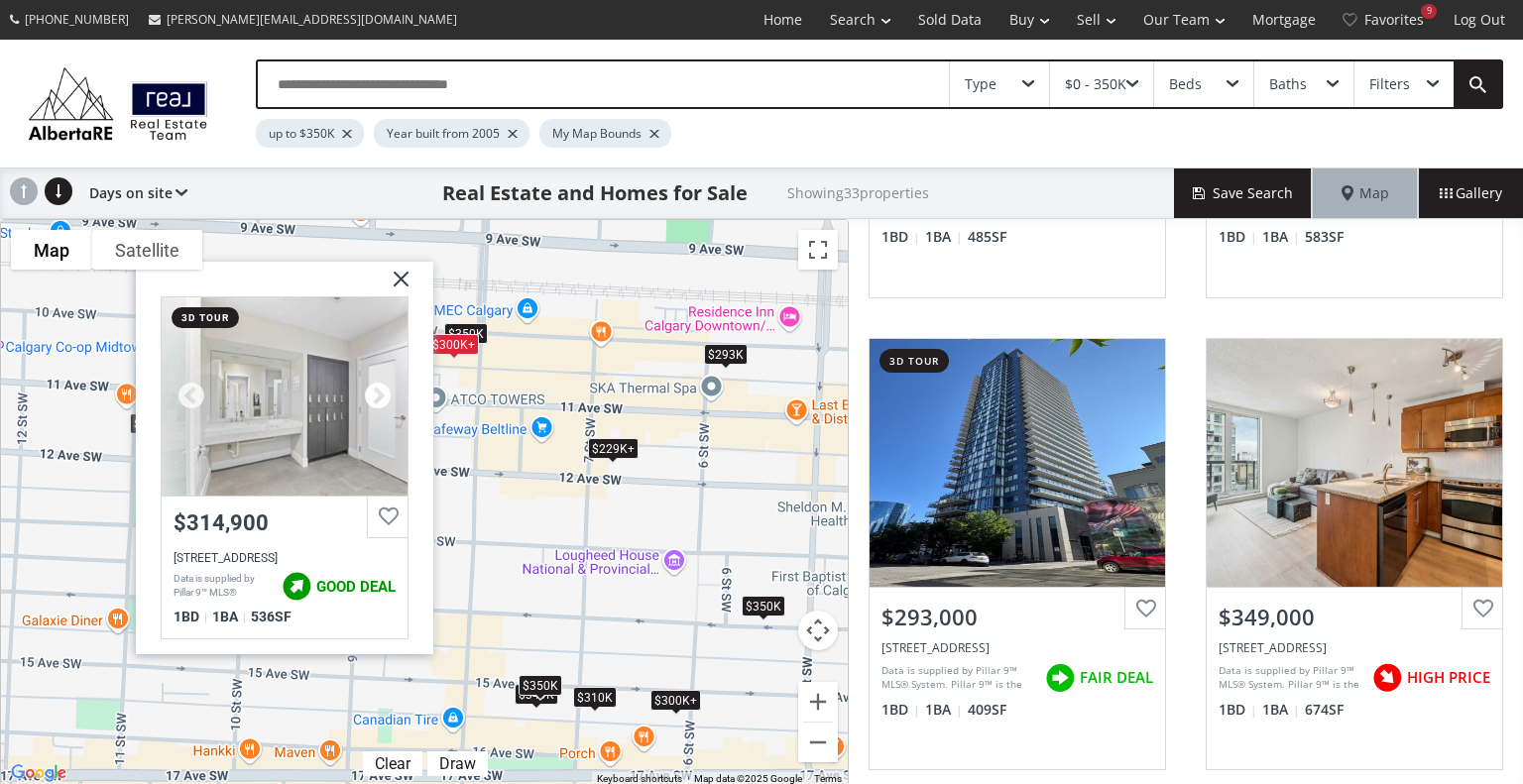 click at bounding box center (378, 395) 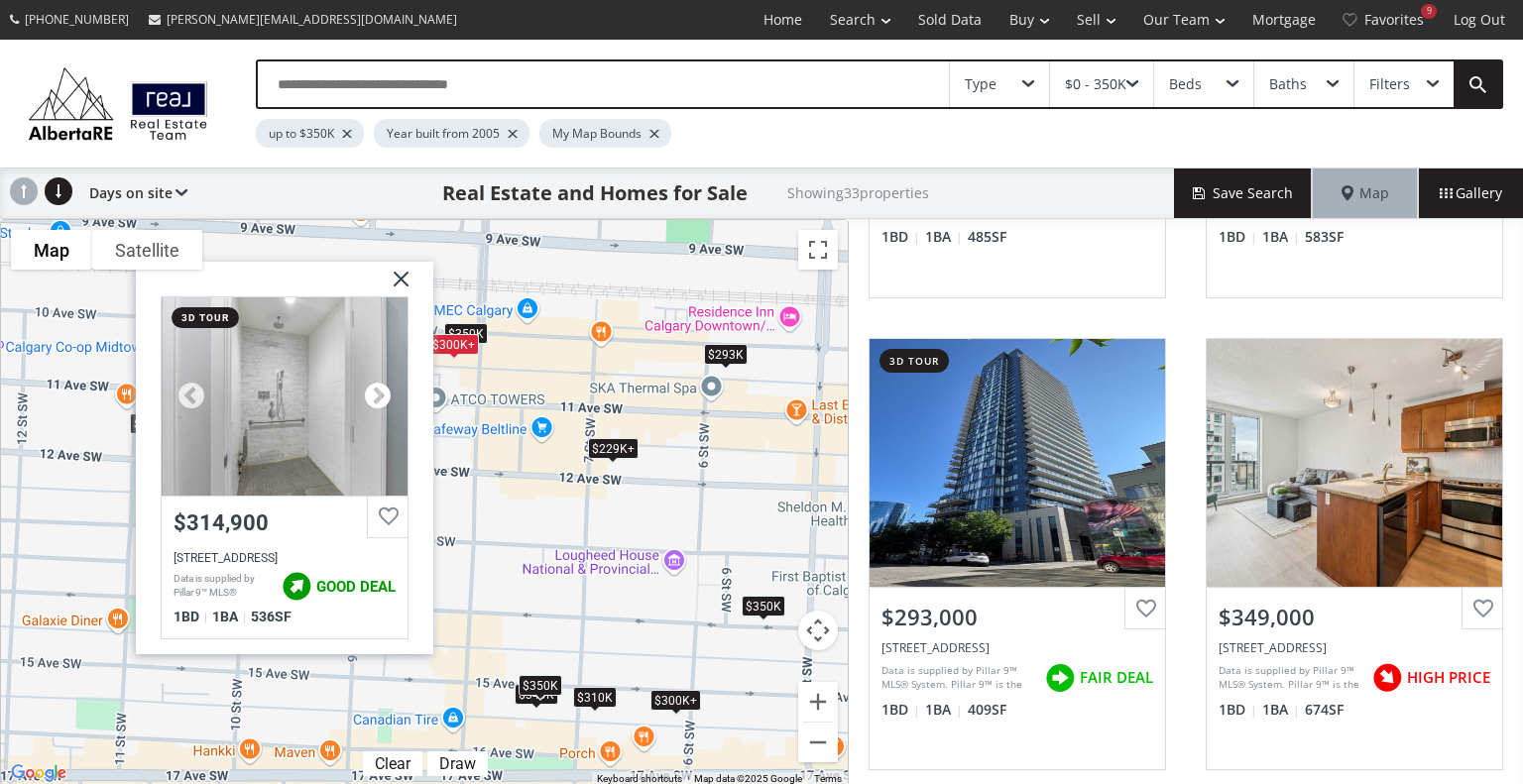 click at bounding box center (378, 395) 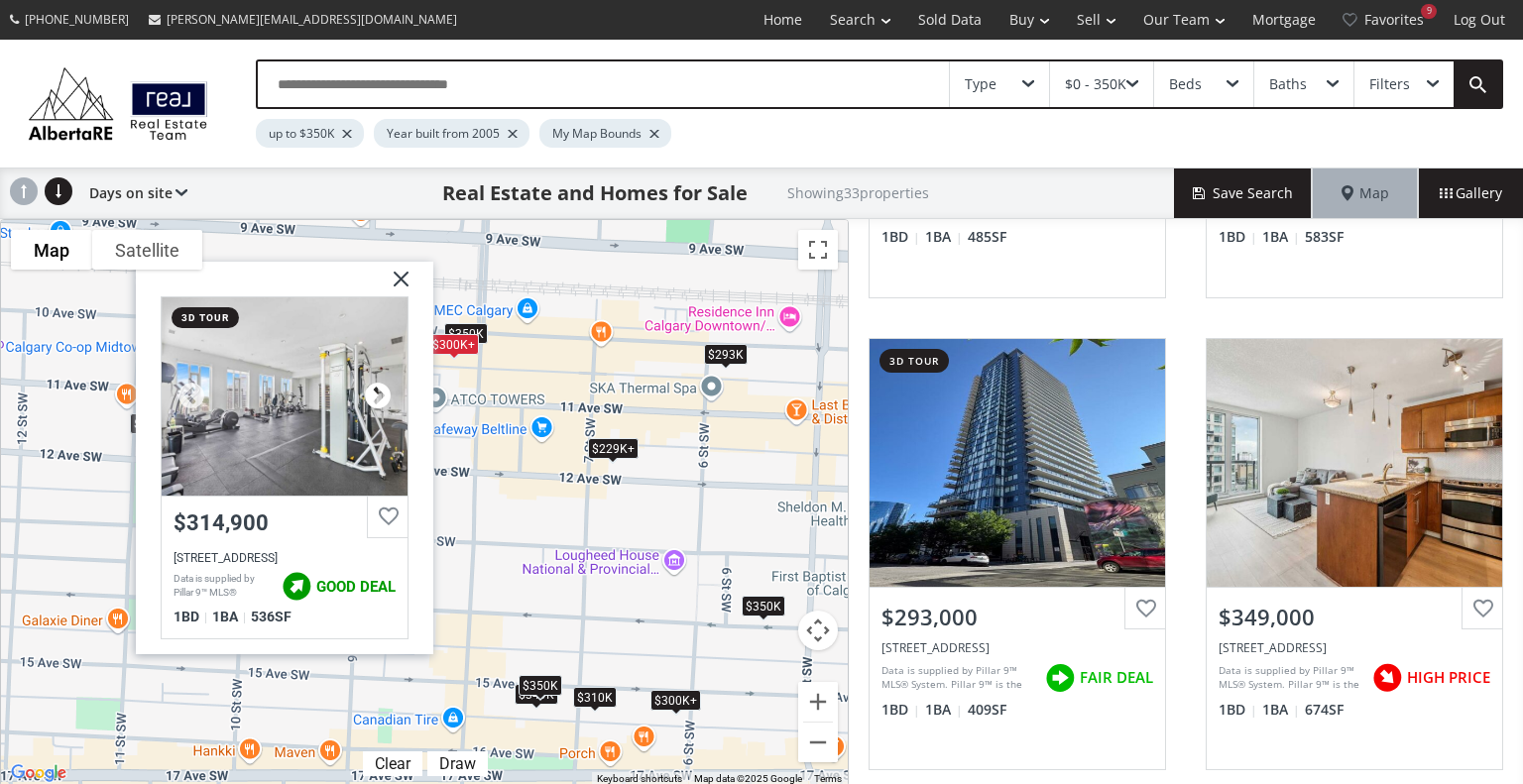 click at bounding box center (378, 395) 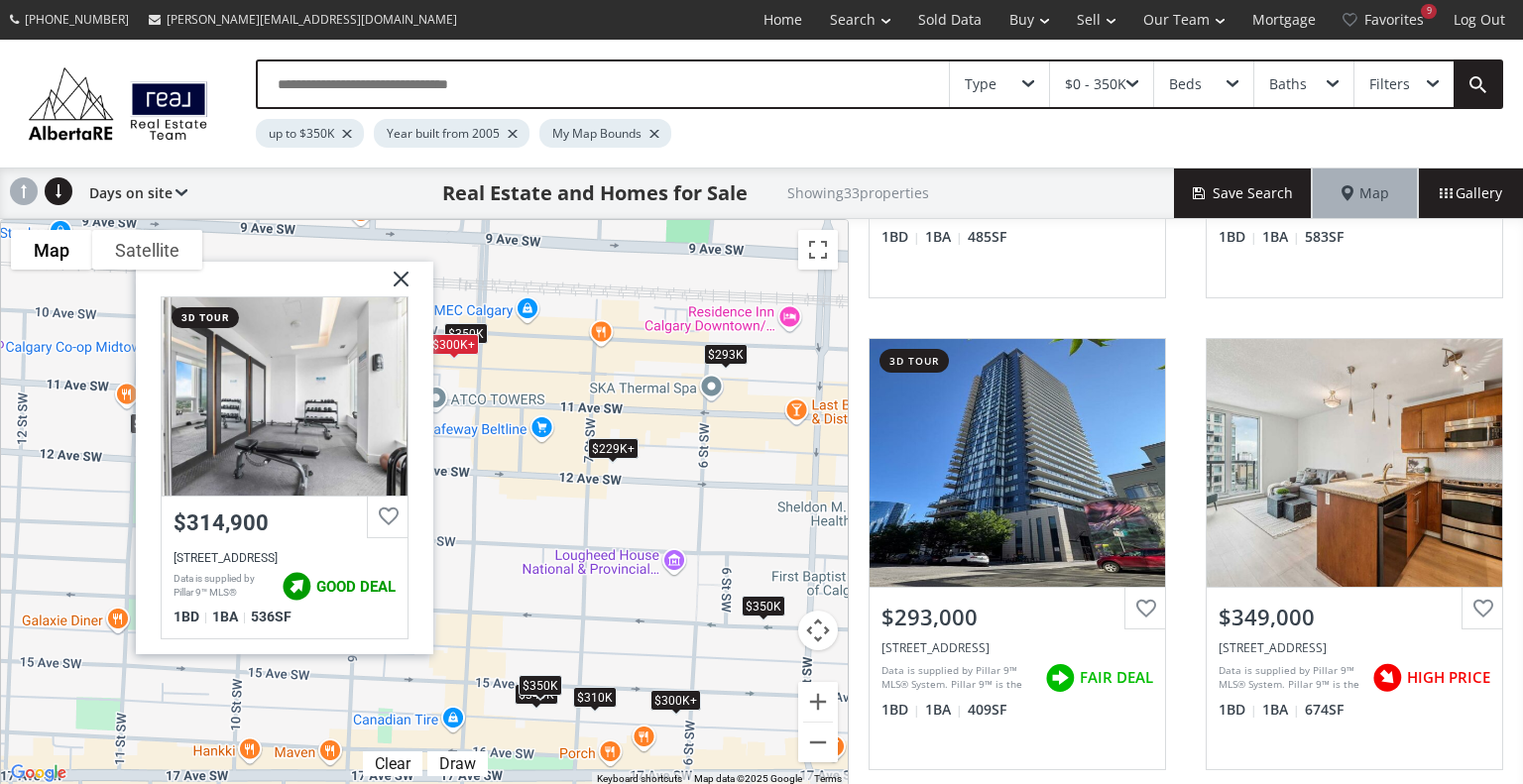 click at bounding box center (394, 285) 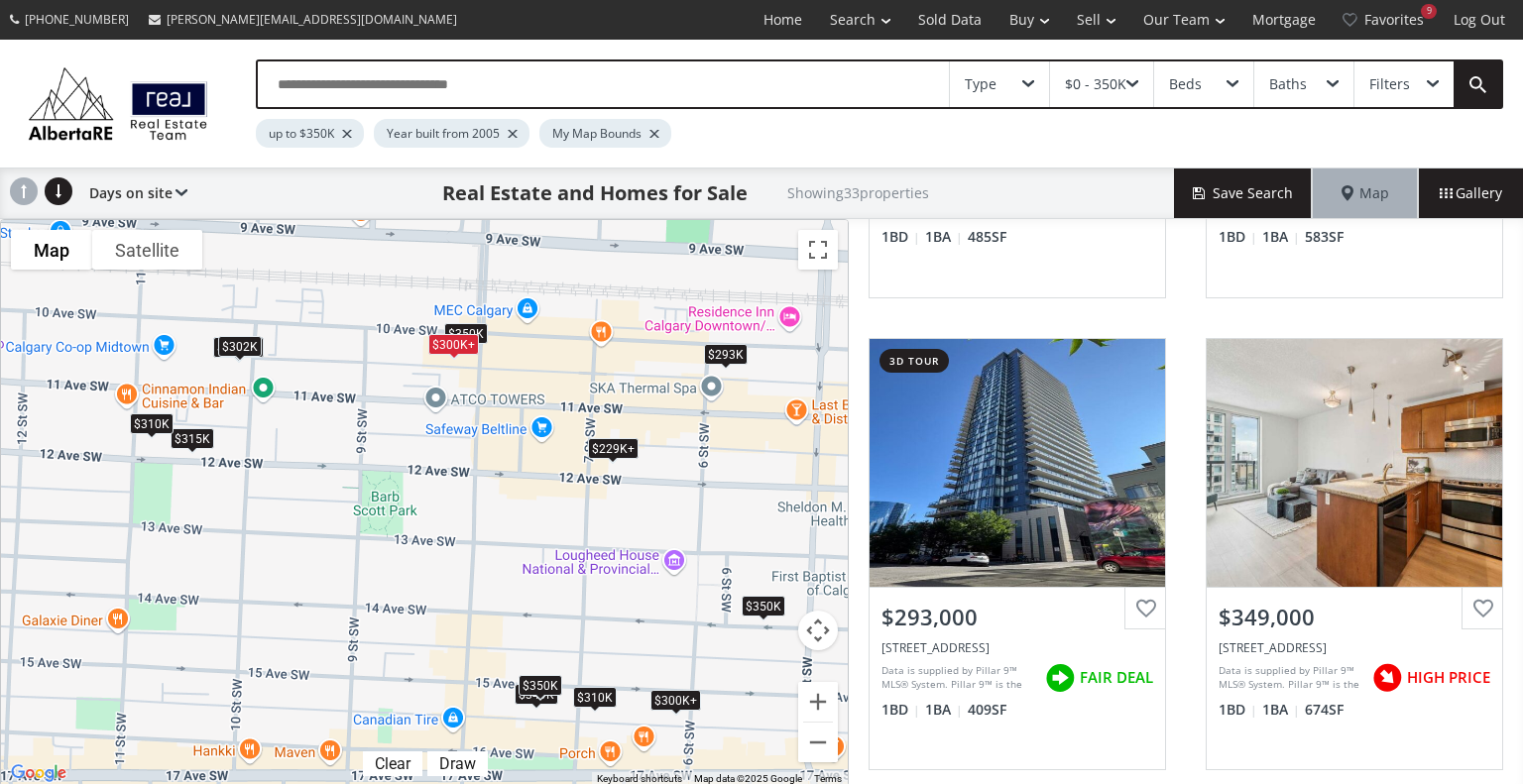 click on "$229K+" at bounding box center (613, 447) 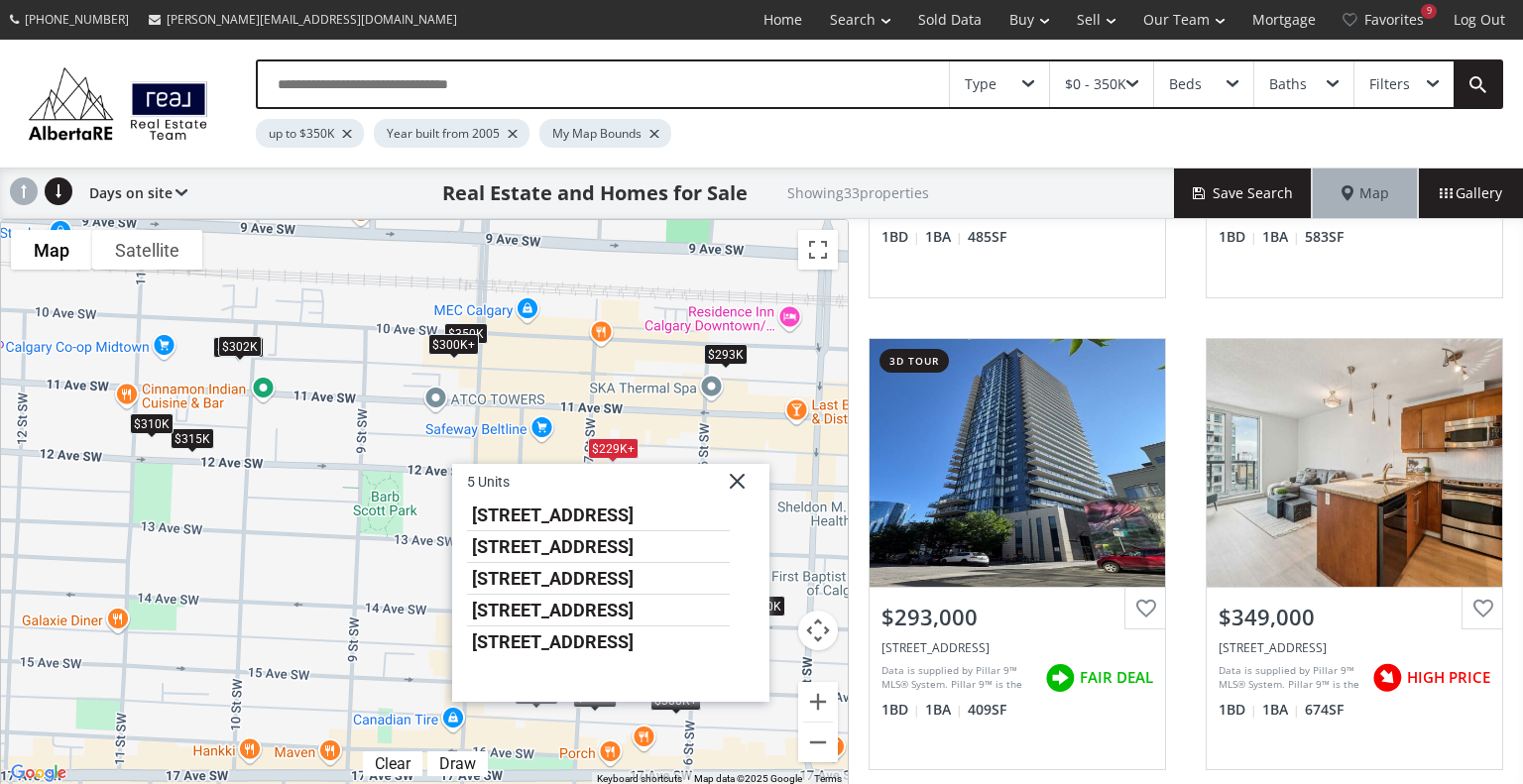 click on "To navigate, press the arrow keys. $229K+ $260K+ $300K+ $350K $300K+ $300K+ $293K $349K $300K+ $310K $229K+ $260K+ $300K+ $300K+ $260K+ $300K+ $315K $300K+ $260K+ $229K+ $350K $260K+ $229K+ $350K $260K+ $302K $300K+ $229K+ $300K+ $310K $300K+ $300K+ $300K+
5 Units
788 12 Avenue SW #609
788 12 Avenue SW #1405
788 12 Avenue SW #701
788 12 Avenue SW #1204
788 12 Avenue SW #102" at bounding box center [424, 503] 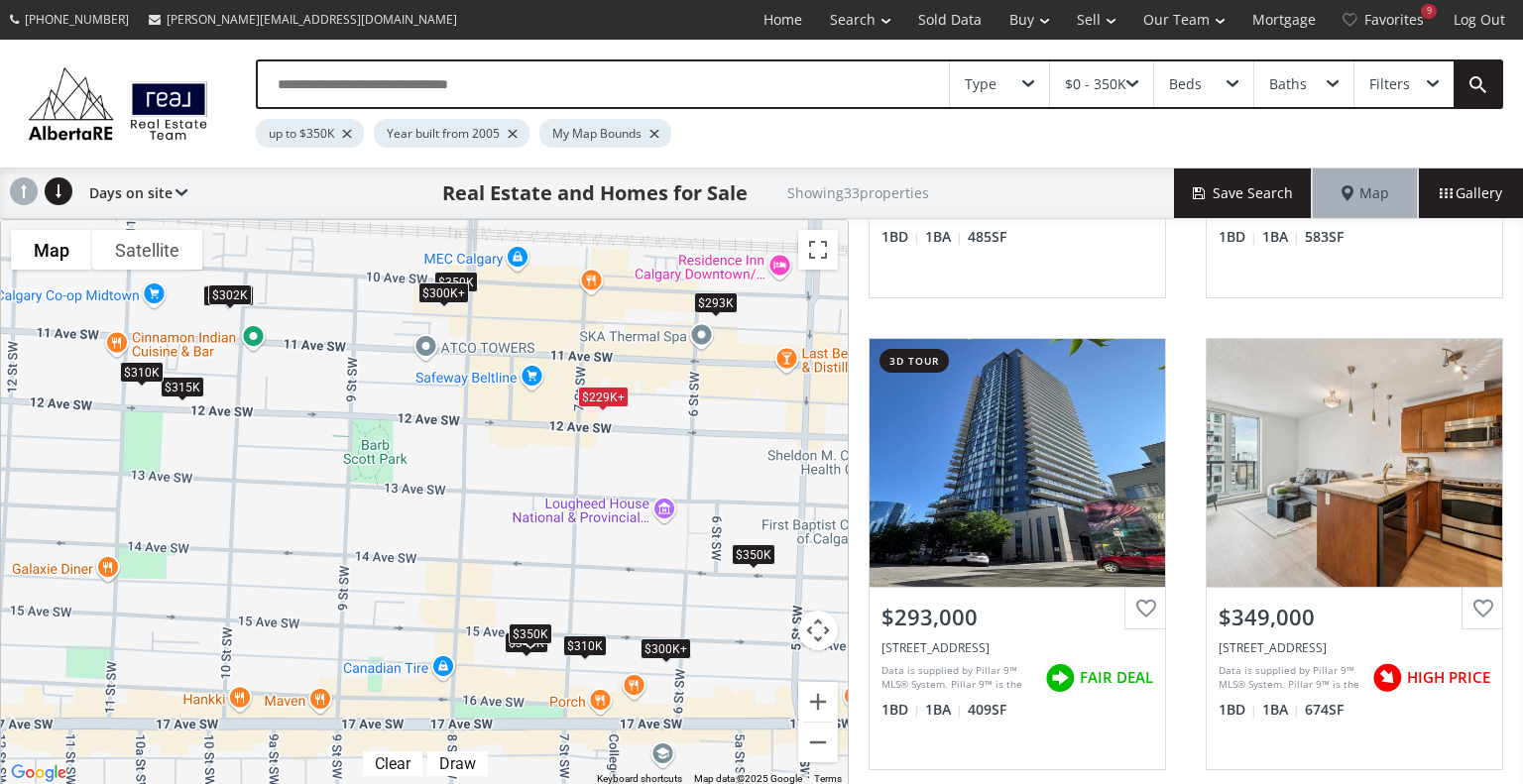 drag, startPoint x: 684, startPoint y: 626, endPoint x: 672, endPoint y: 574, distance: 53.36666 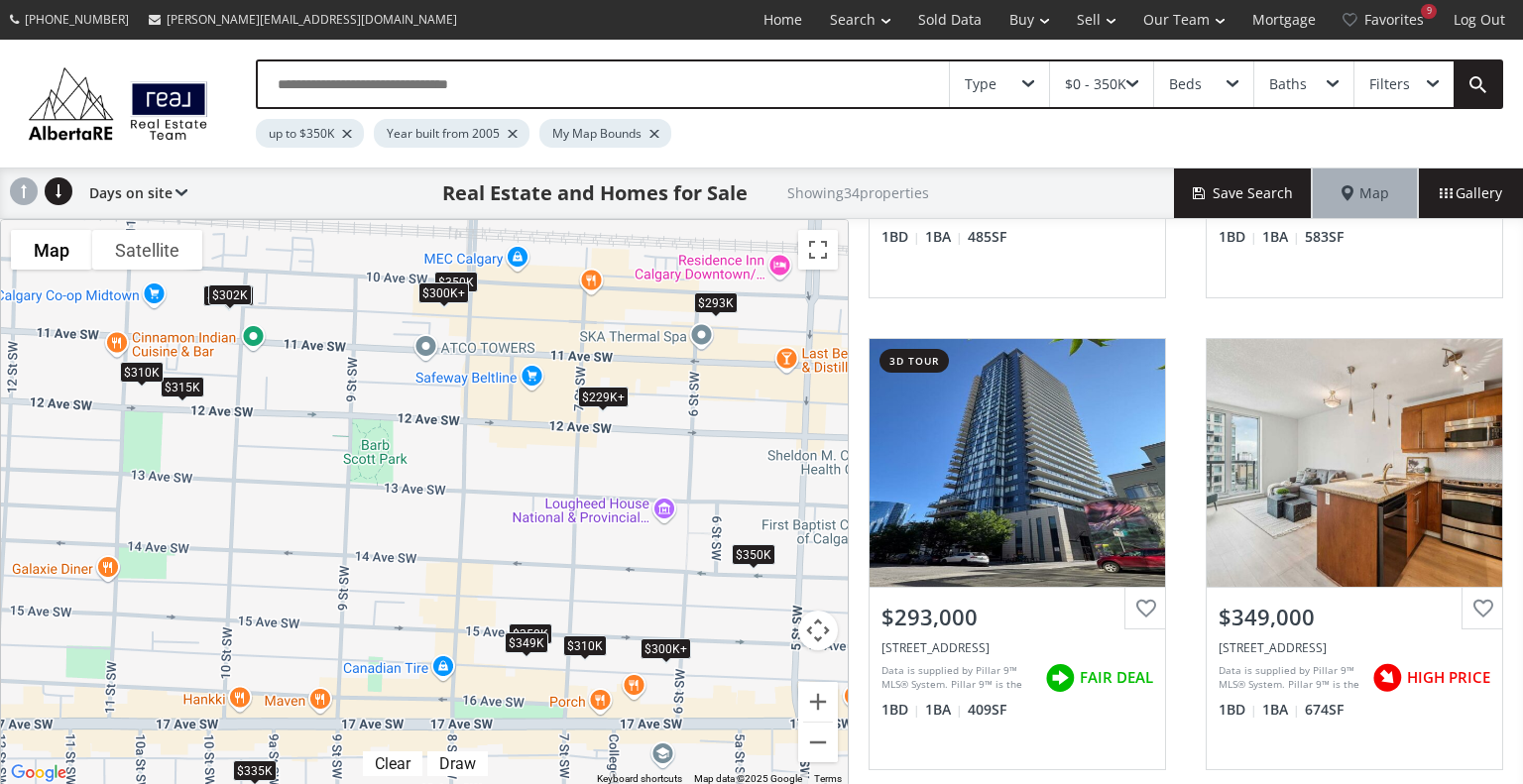 click on "$349K" at bounding box center (527, 642) 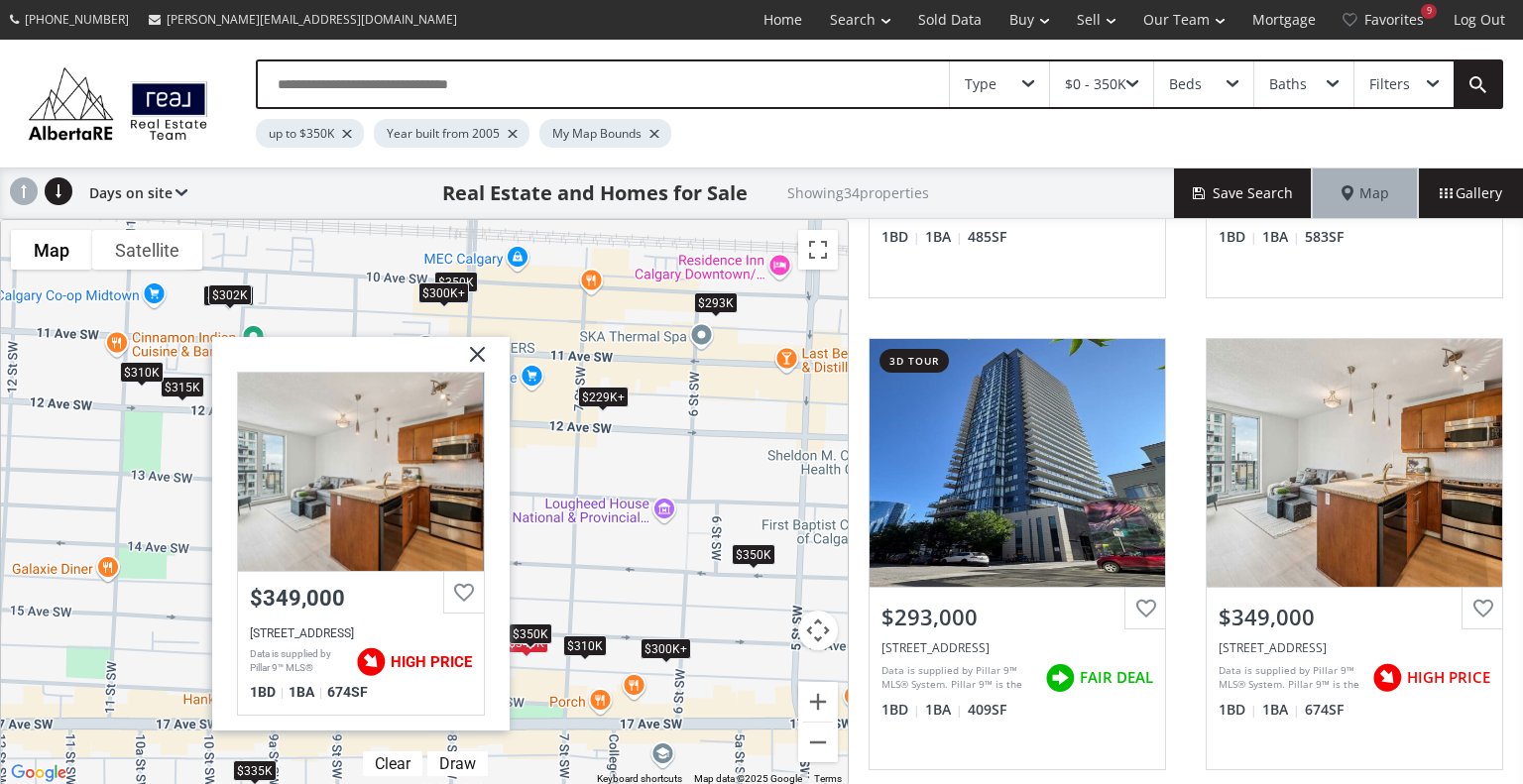 click on "$350K" at bounding box center [530, 632] 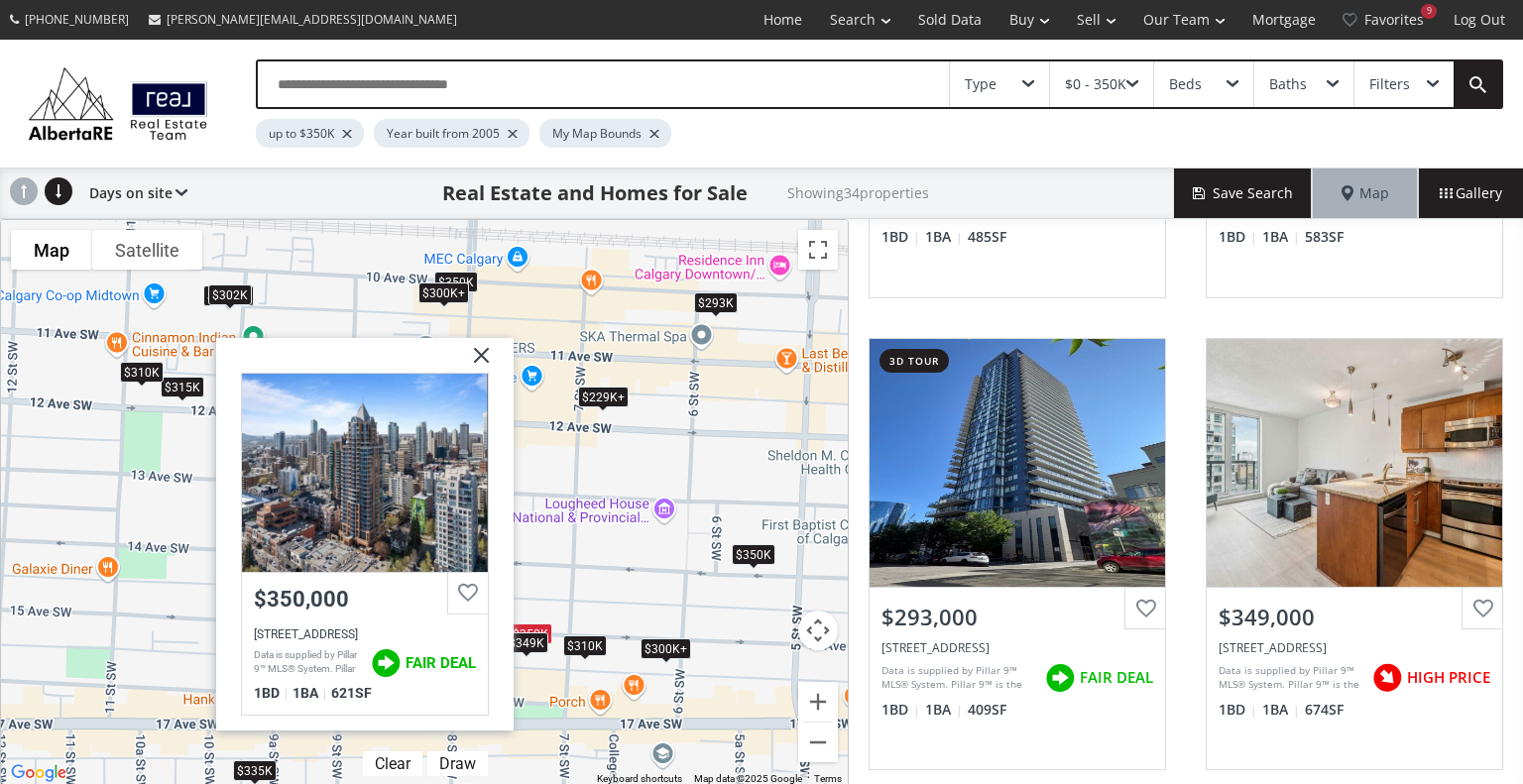 click on "$349K" at bounding box center [527, 642] 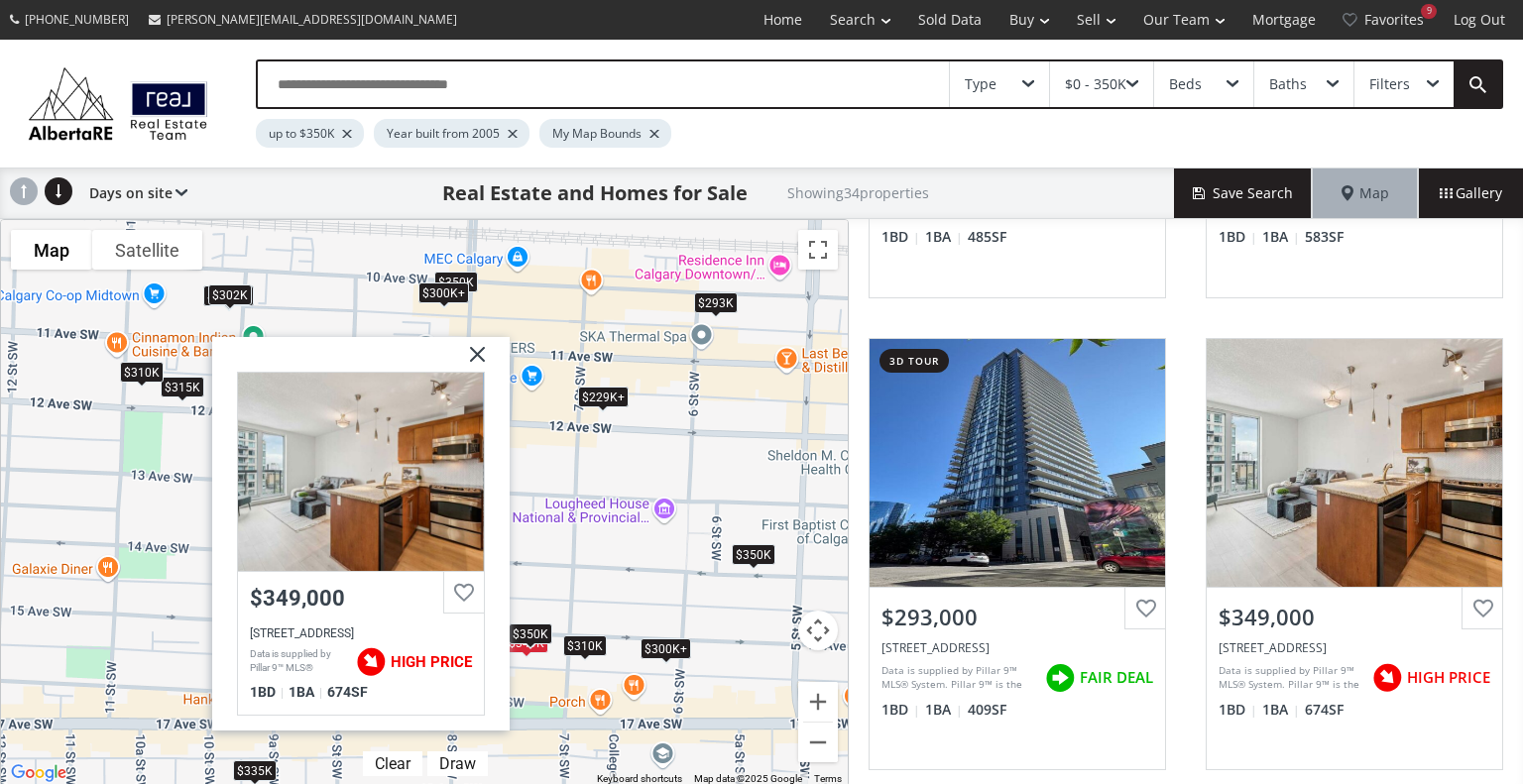 click on "$350K" at bounding box center (530, 632) 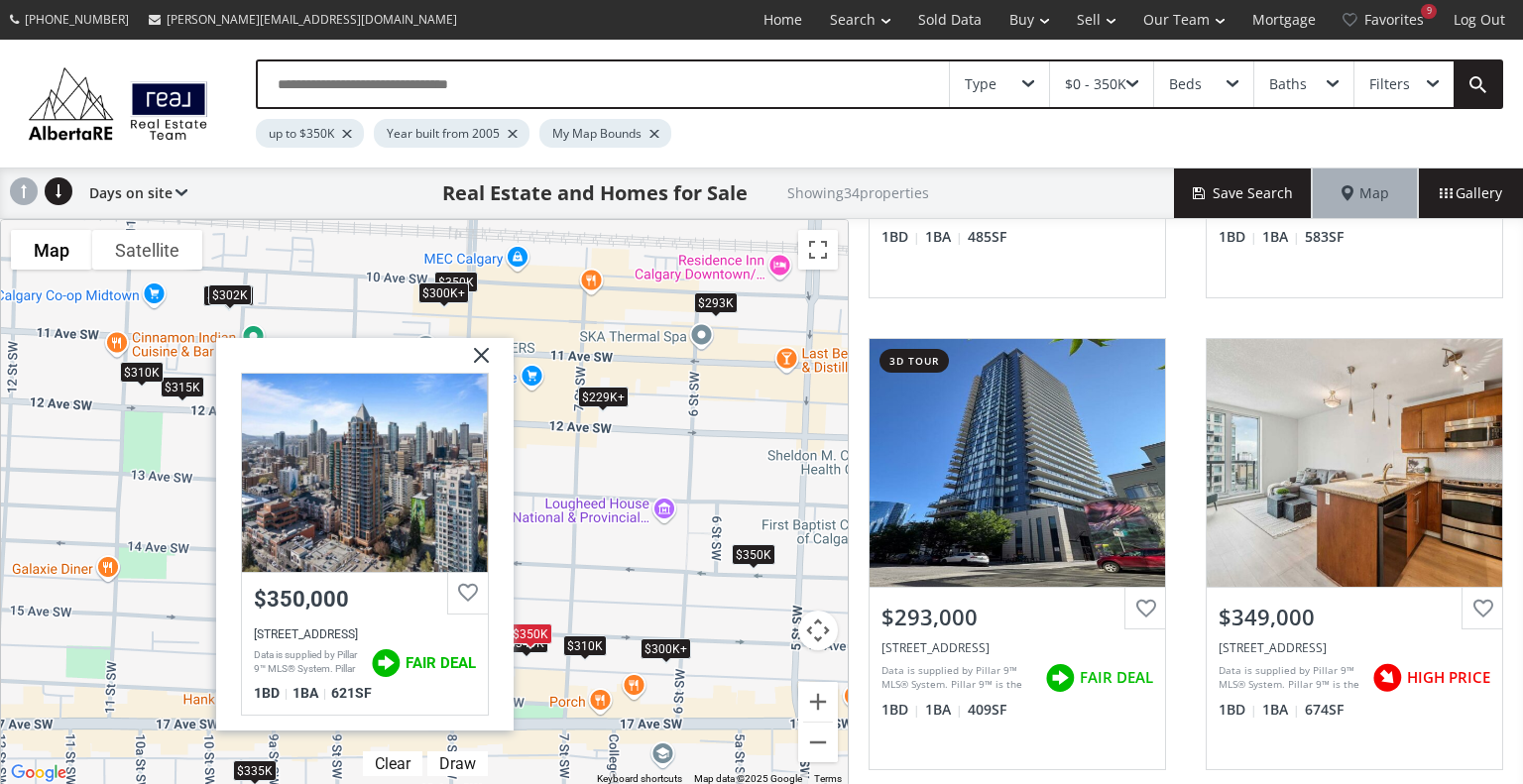 click at bounding box center [530, 646] 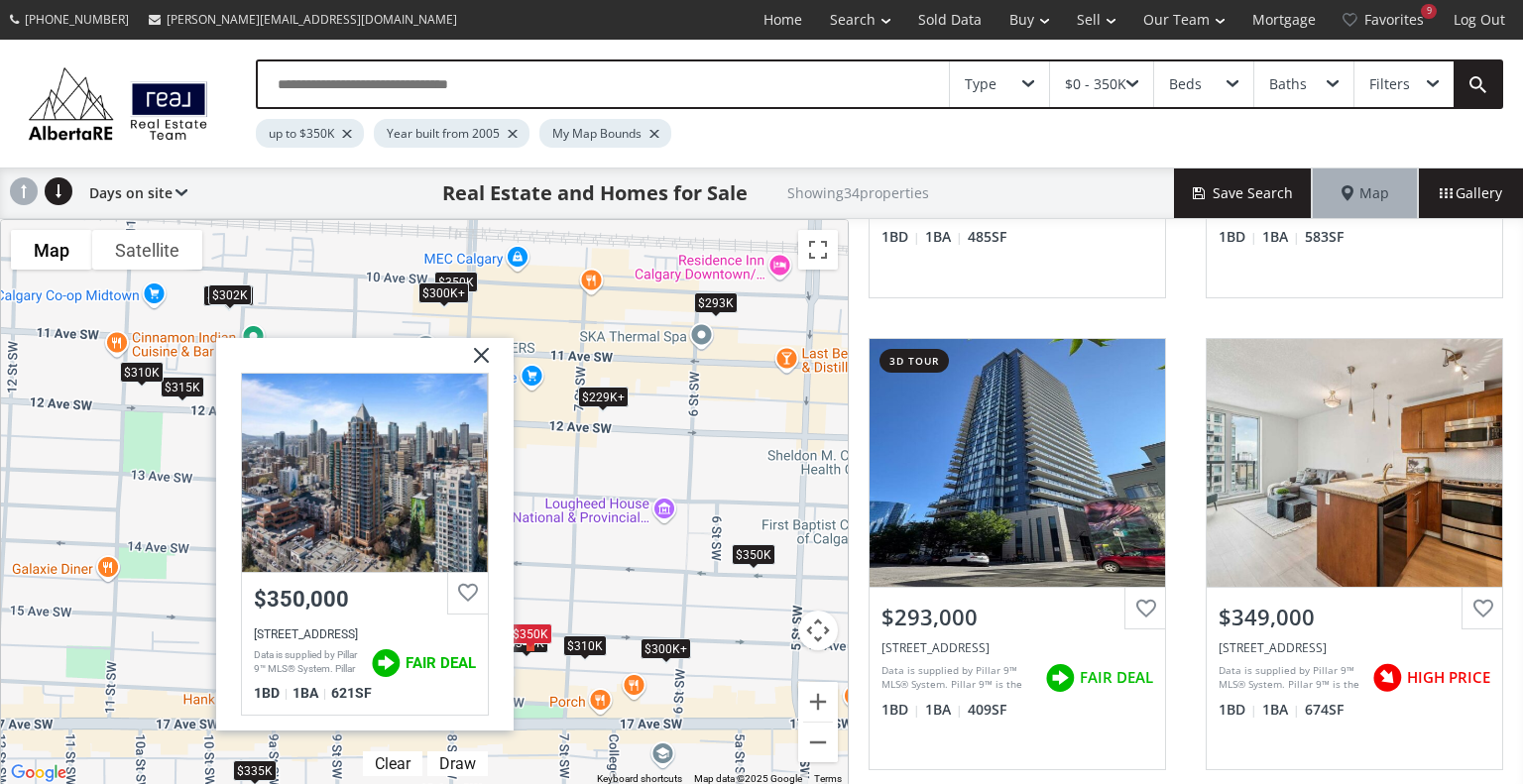 click at bounding box center [474, 362] 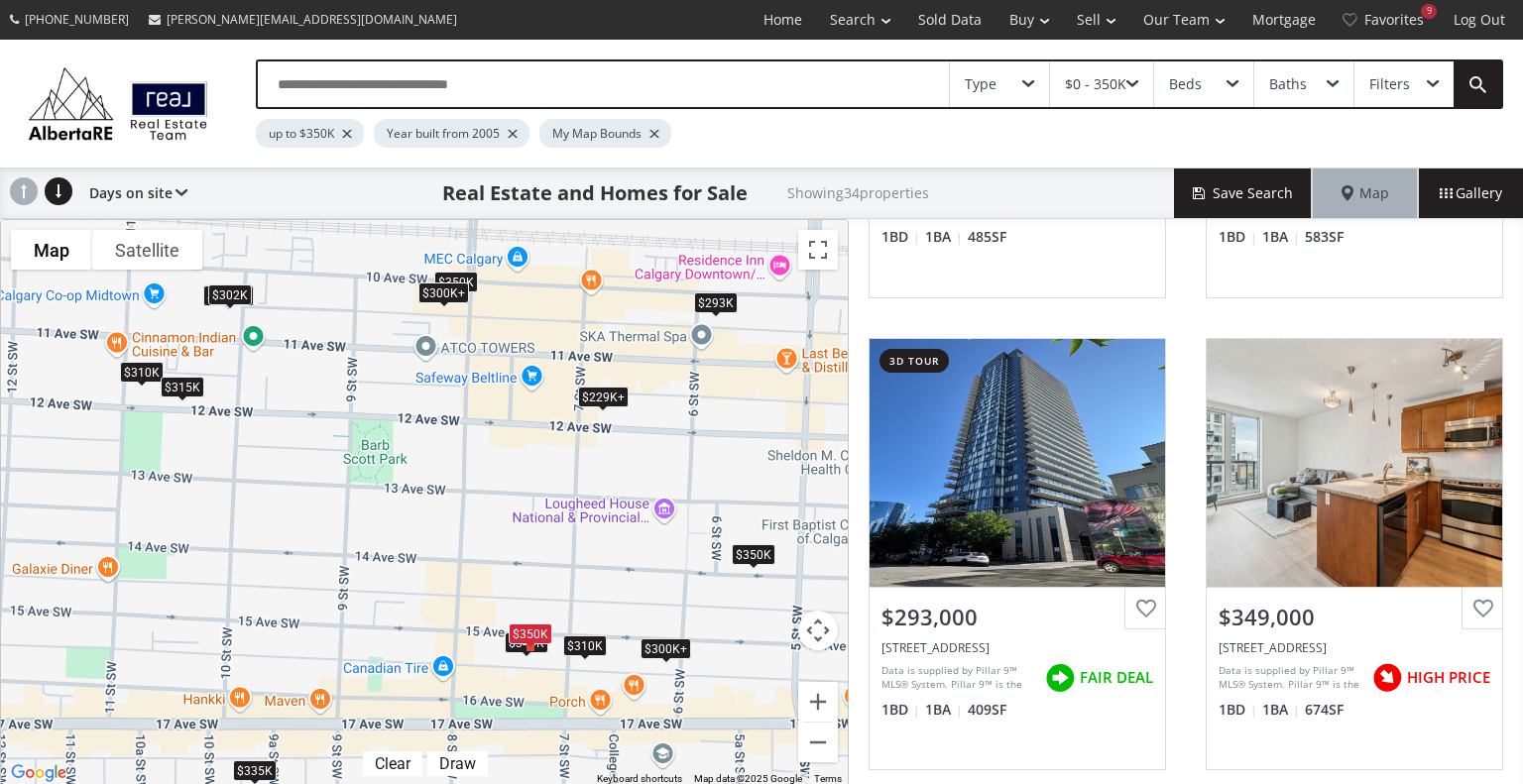 click on "$315K" at bounding box center (182, 386) 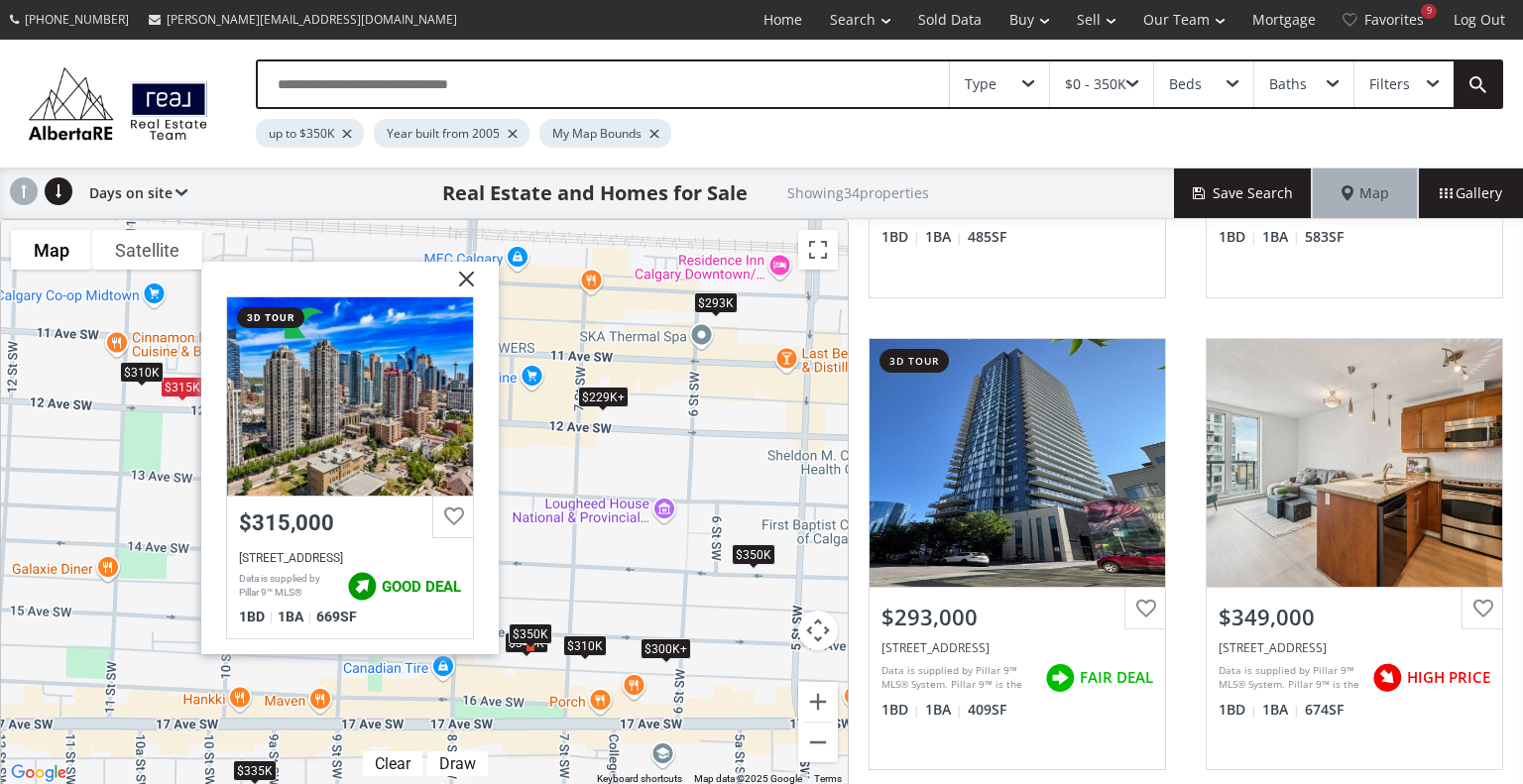 click on "To navigate, press the arrow keys. $229K+ $260K+ $300K+ $350K $300K+ $300K+ $293K $349K $300K+ $310K $229K+ $260K+ $300K+ $300K+ $260K+ $300K+ $315K $300K+ $260K+ $229K+ $350K $260K+ $229K+ $350K $260K+ $302K $300K+ $229K+ $335K $300K+ $310K $300K+ $300K+ $300K+ 12 Avenue SW Calgary AB T2R 0P4 3d tour $315,000 1118 12 Avenue SW #1005, Calgary, AB T2R 0P4 Data is supplied by Pillar 9™ MLS® System. Pillar 9™ is the owner of the copyright in its MLS® System. Data is deemed reliable but is not guaranteed accurate by Pillar 9™. The trademarks MLS®, Multiple Listing Service® and the associated logos are owned by The Canadian Real Estate Association (CREA) and identify the quality of services provided by real estate professionals who are members of CREA. Used under license.
Last updated: 2025-07-01 07:19:20  GOOD DEAL 1  BD 1  BA 669  SF" at bounding box center [424, 503] 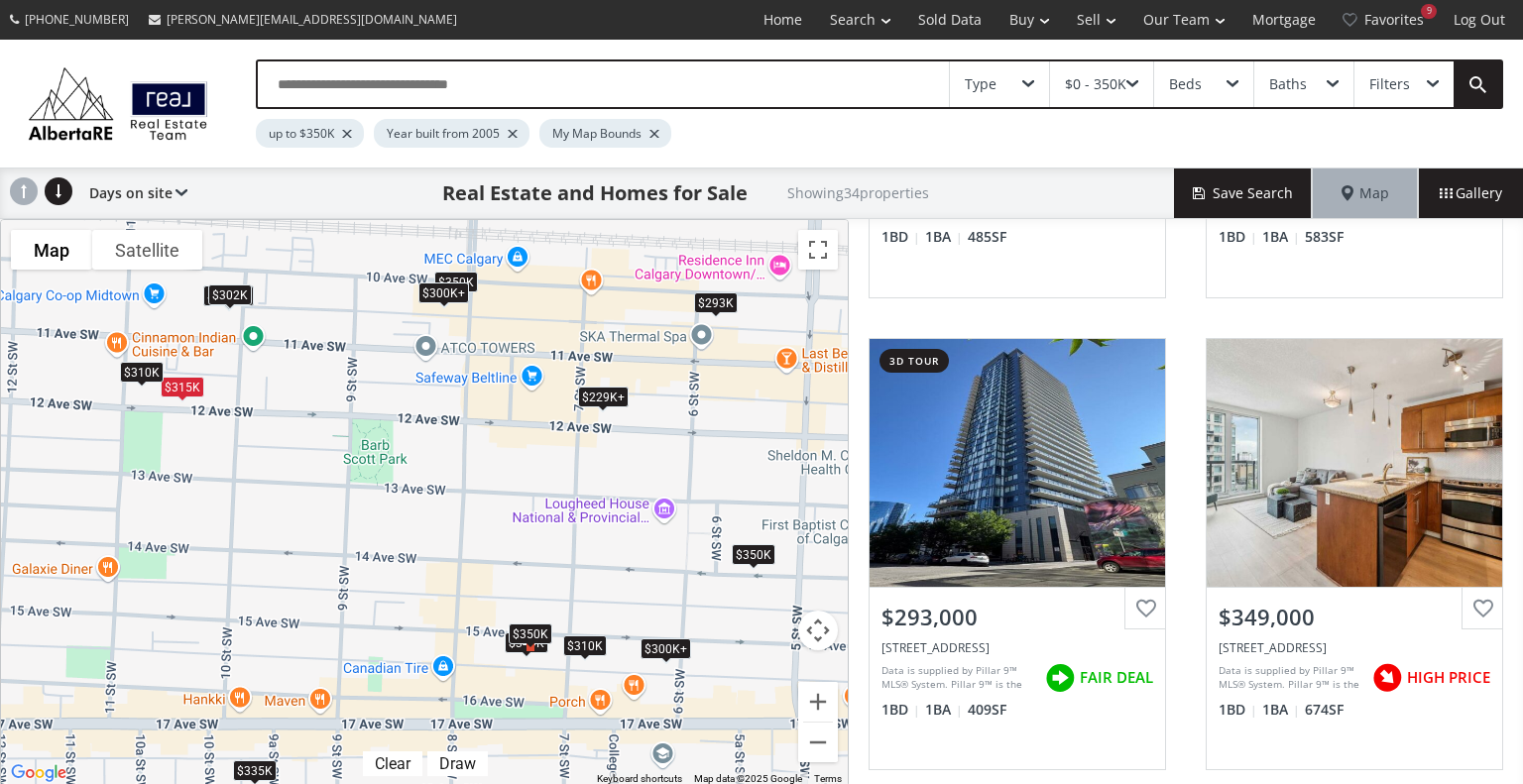 click on "To navigate, press the arrow keys. $229K+ $260K+ $300K+ $350K $300K+ $300K+ $293K $349K $300K+ $310K $229K+ $260K+ $300K+ $300K+ $260K+ $300K+ $315K $300K+ $260K+ $229K+ $350K $260K+ $229K+ $350K $260K+ $302K $300K+ $229K+ $335K $300K+ $310K $300K+ $300K+ $300K+" at bounding box center [424, 503] 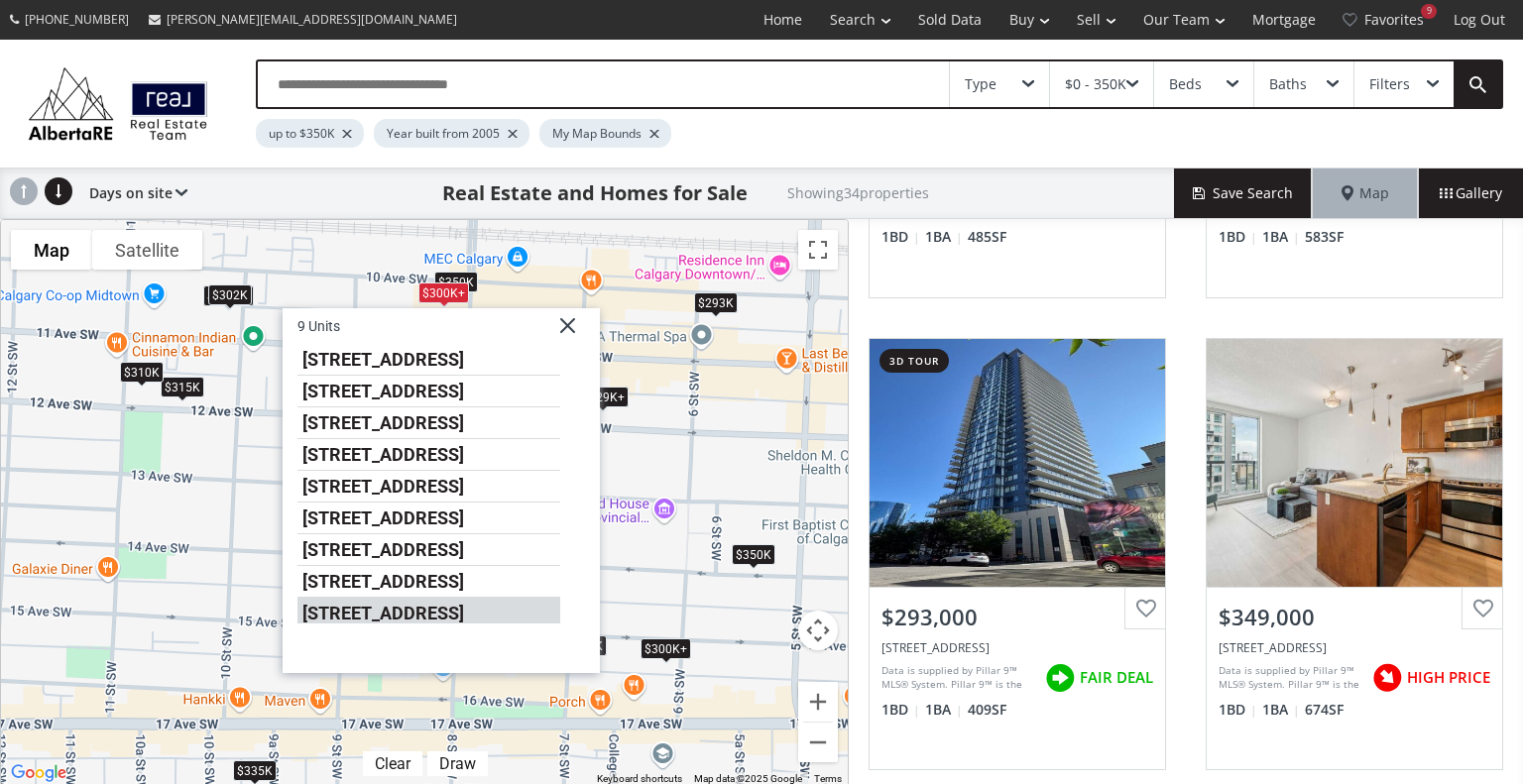 click on "[STREET_ADDRESS]" at bounding box center [428, 610] 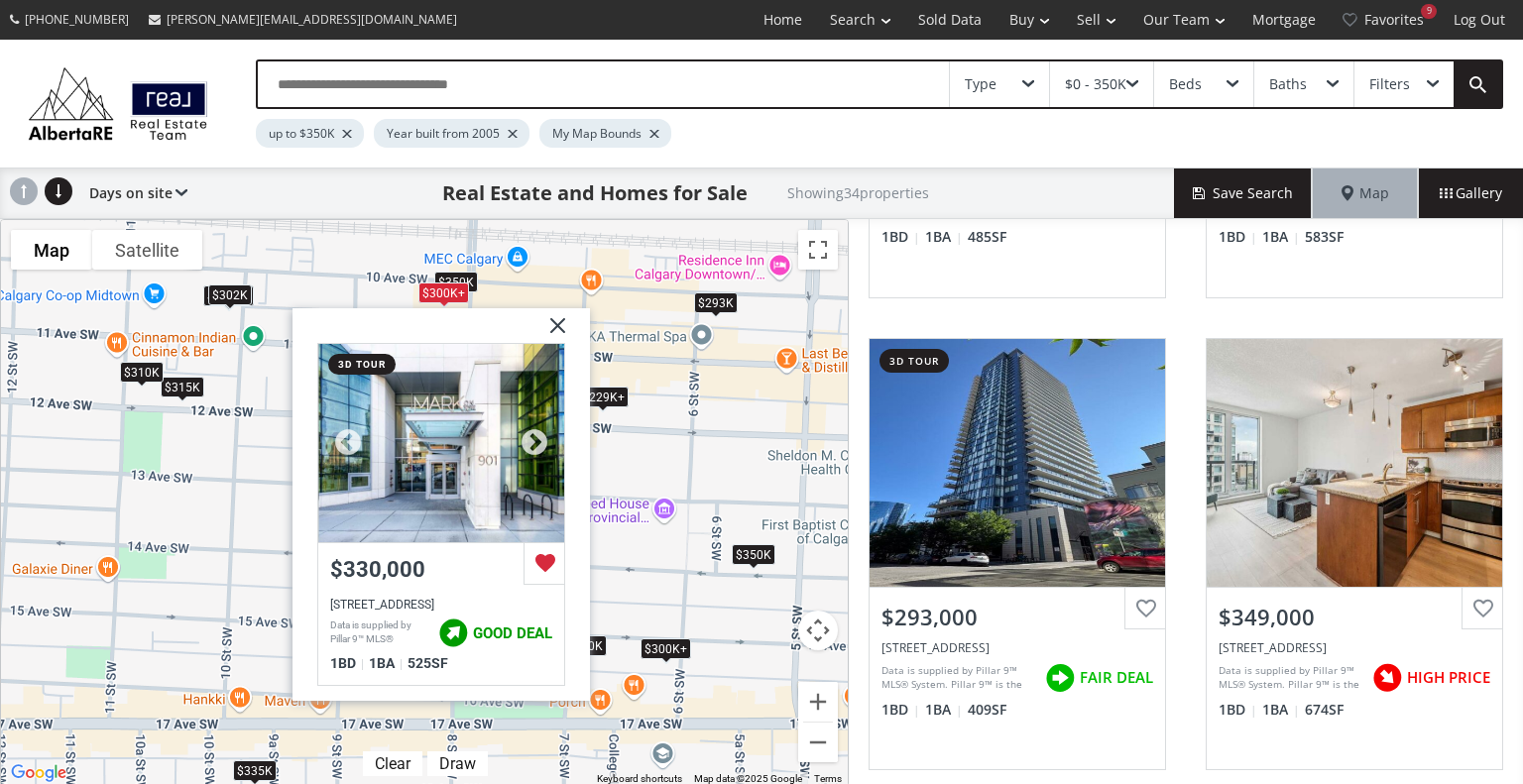 click at bounding box center [441, 442] 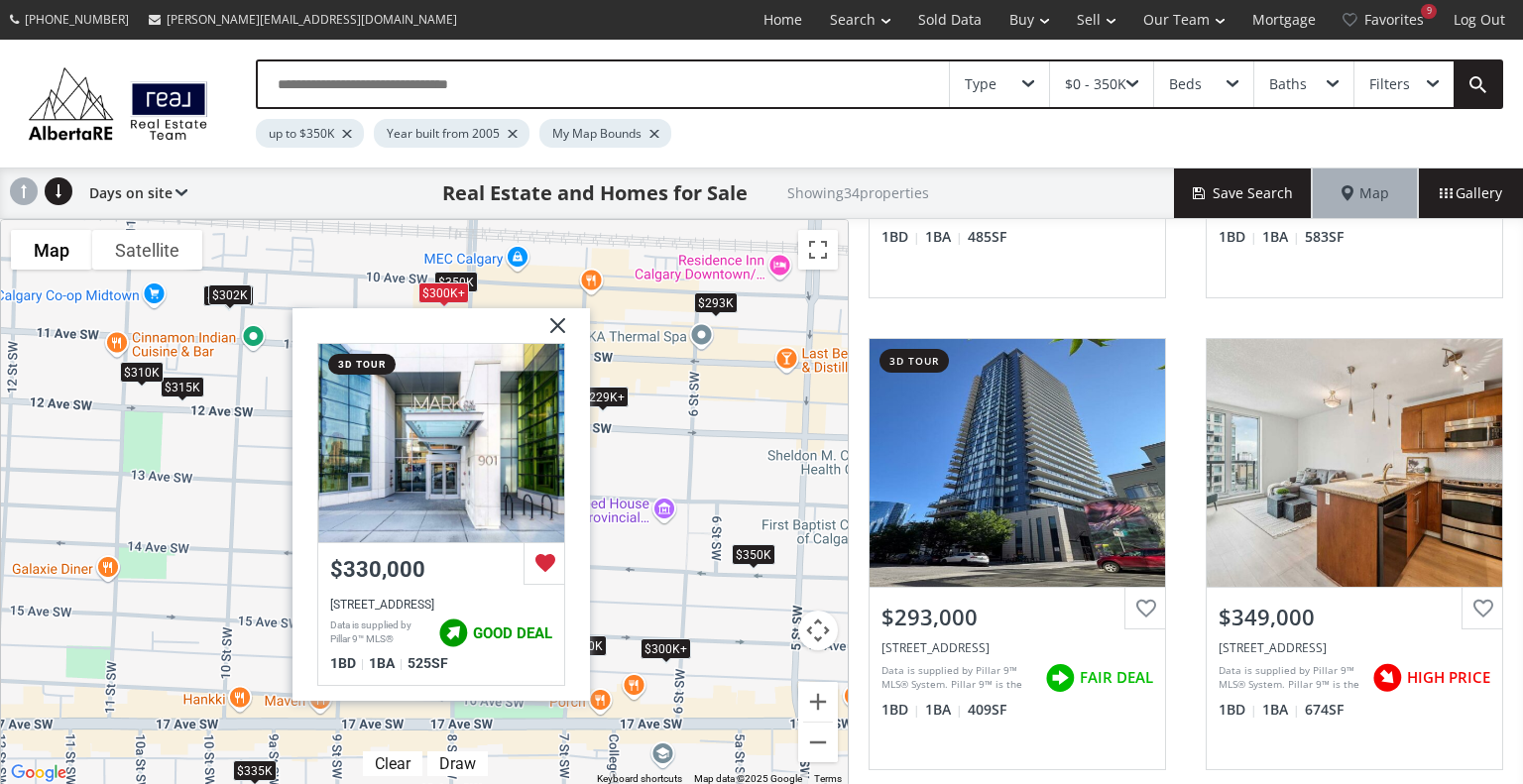click at bounding box center (550, 332) 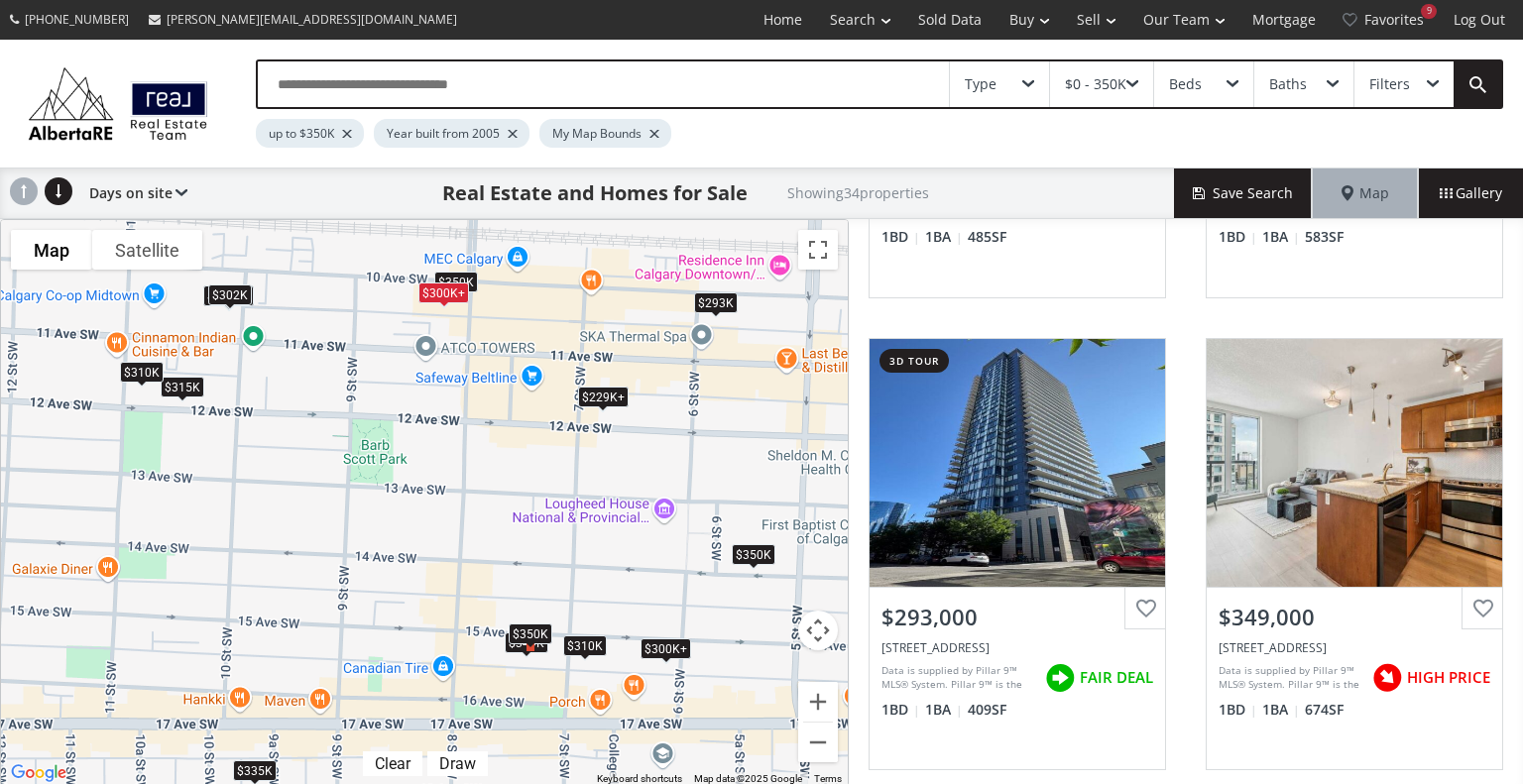 click on "$302K" at bounding box center [230, 294] 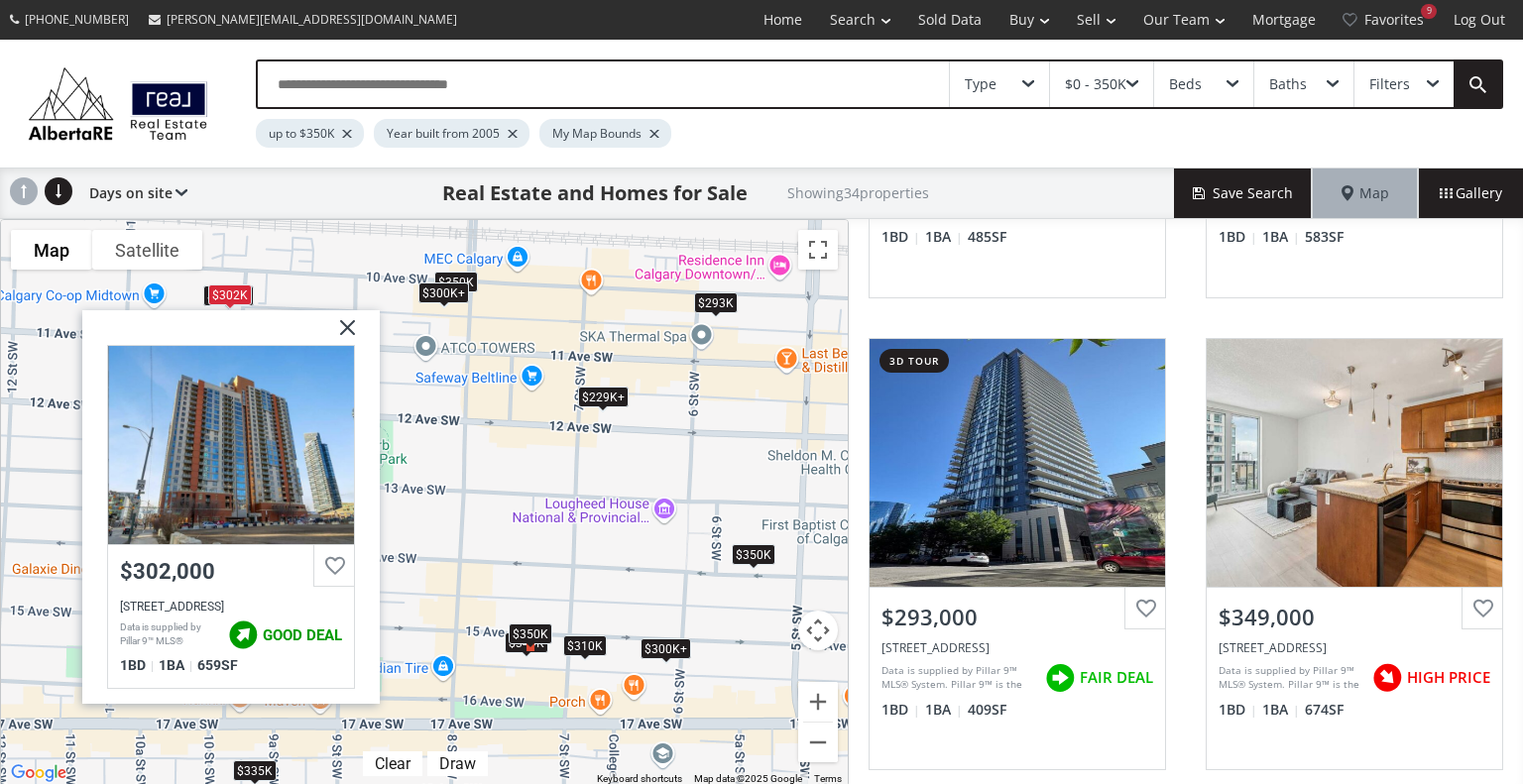 click at bounding box center [340, 335] 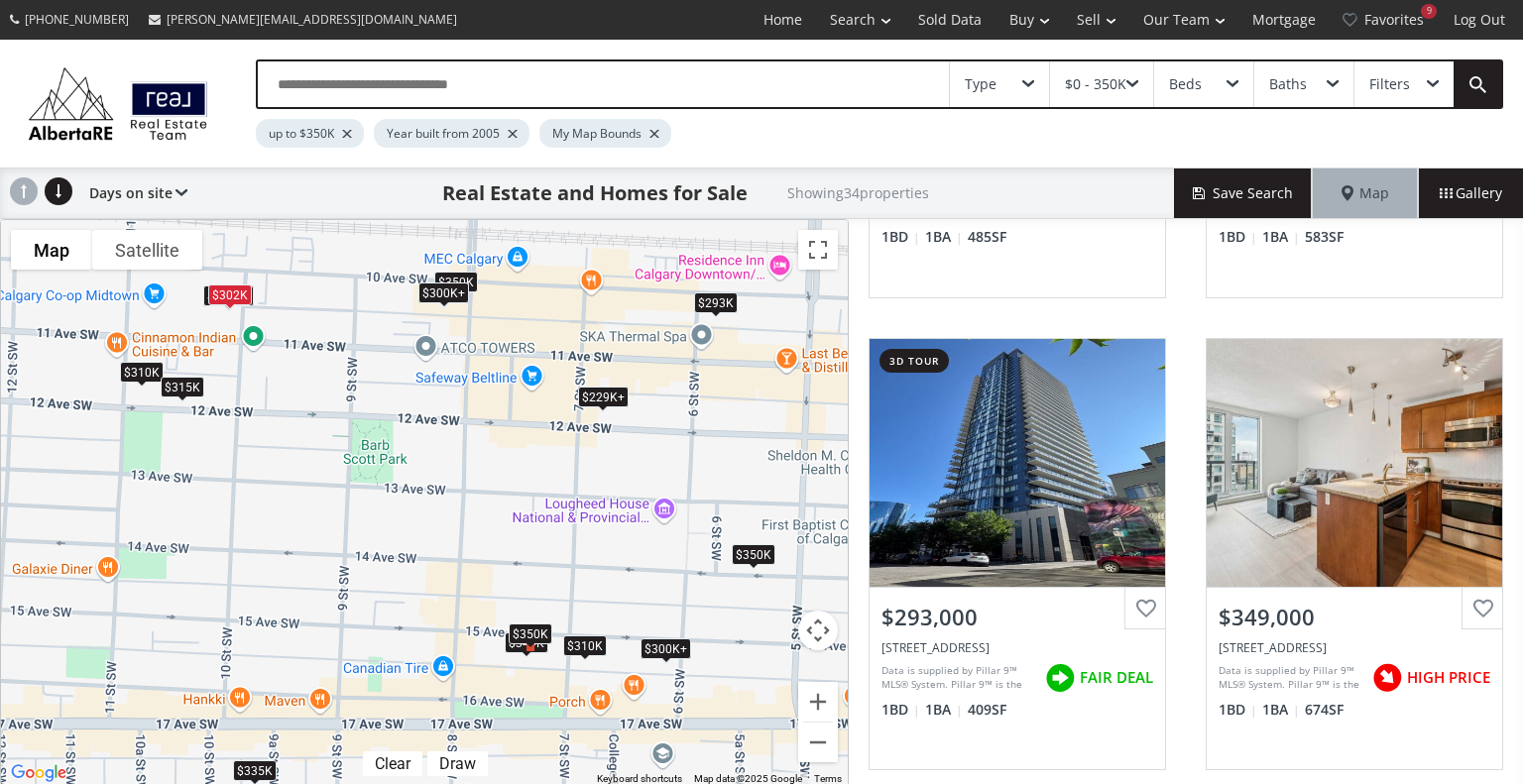 click on "$315K" at bounding box center (182, 386) 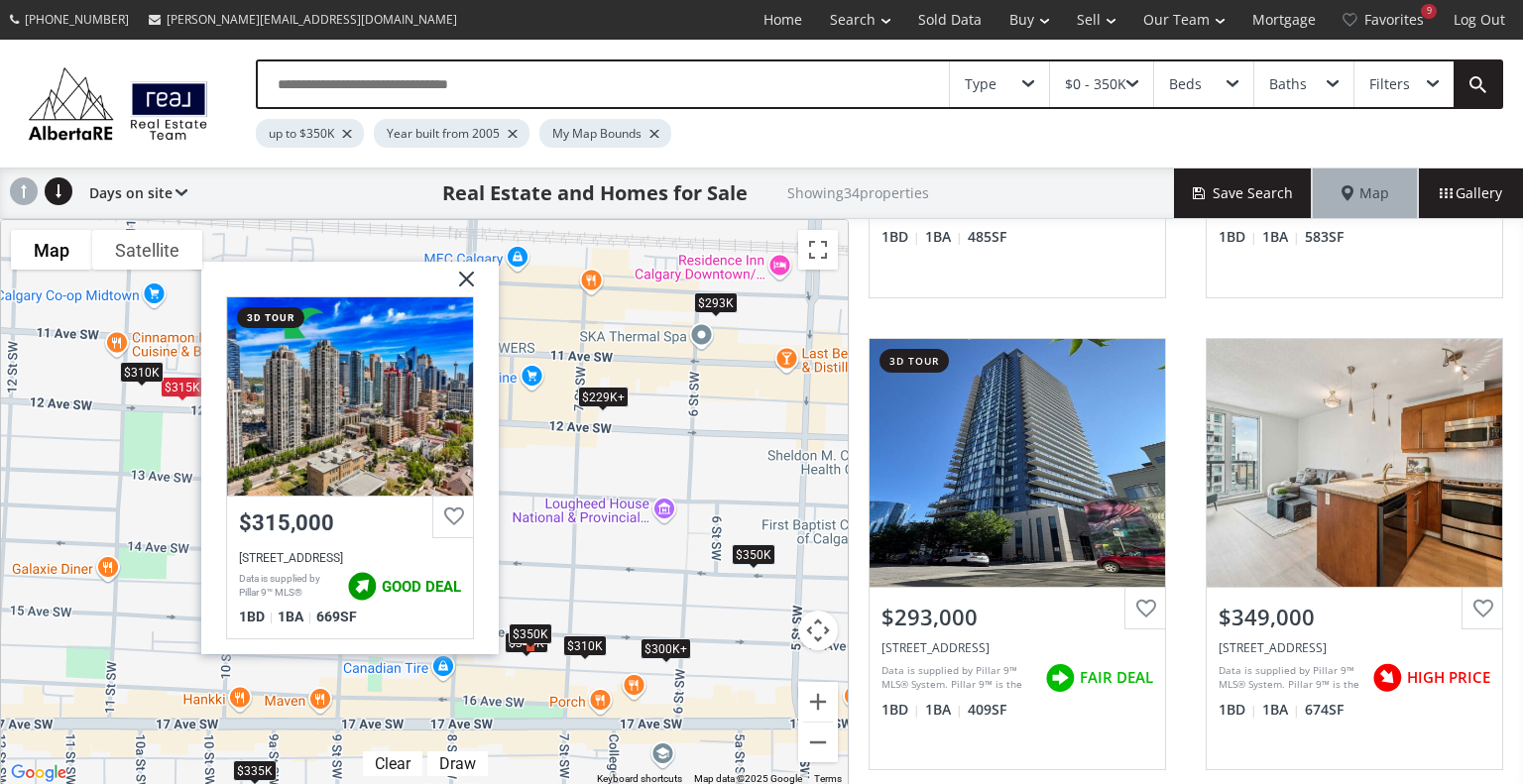 click on "$310K" at bounding box center (142, 371) 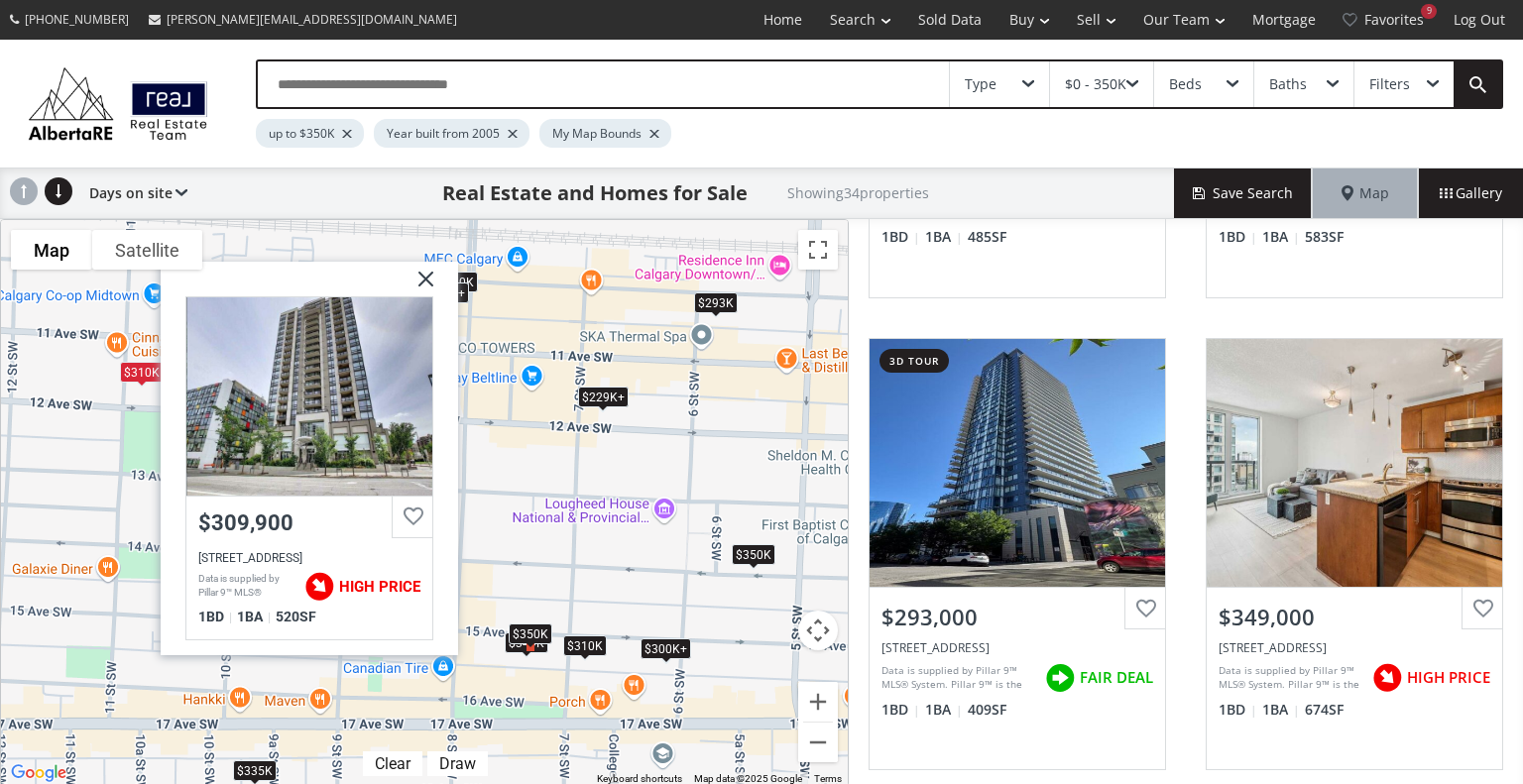 click at bounding box center [418, 285] 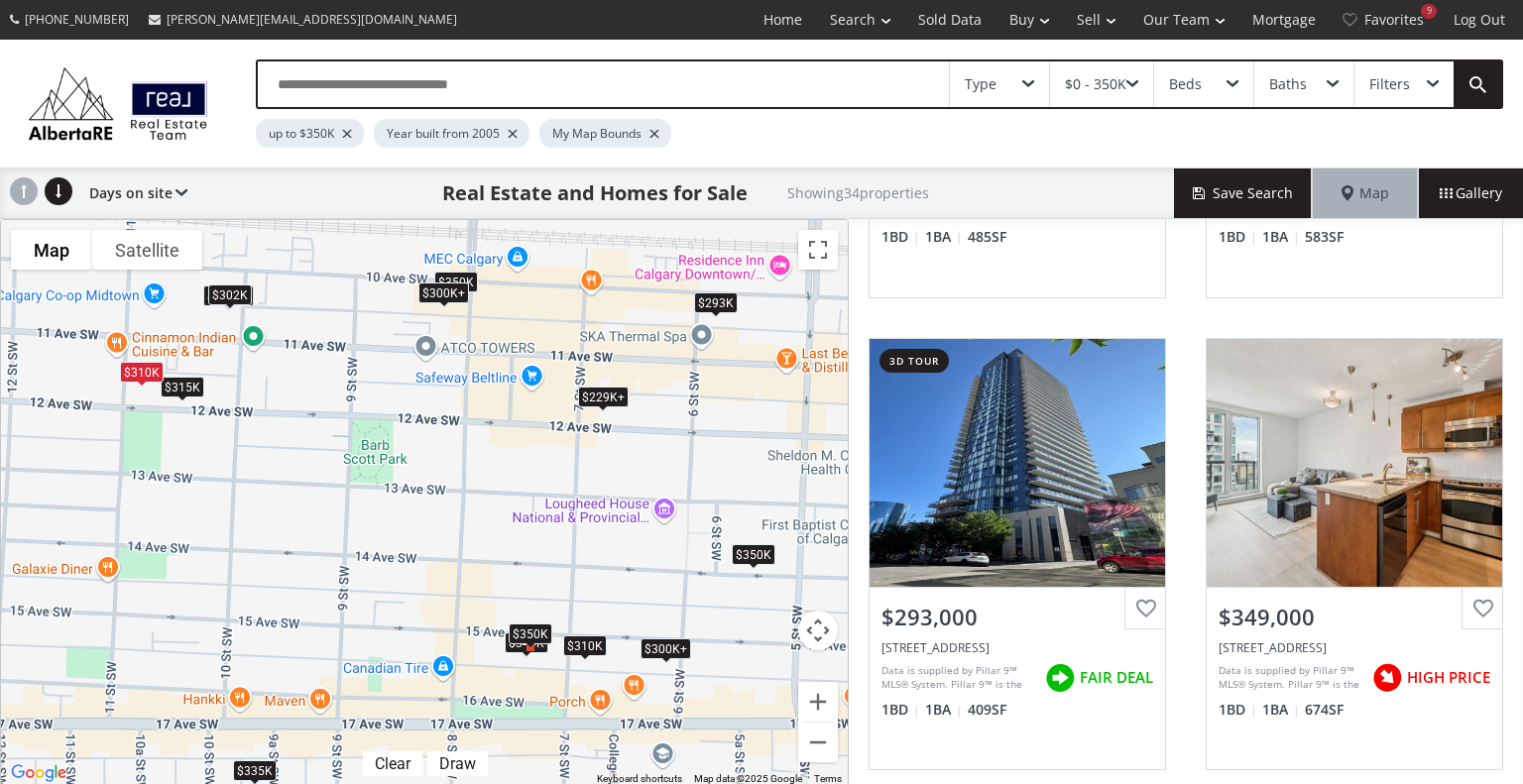 click on "$335K" at bounding box center [255, 770] 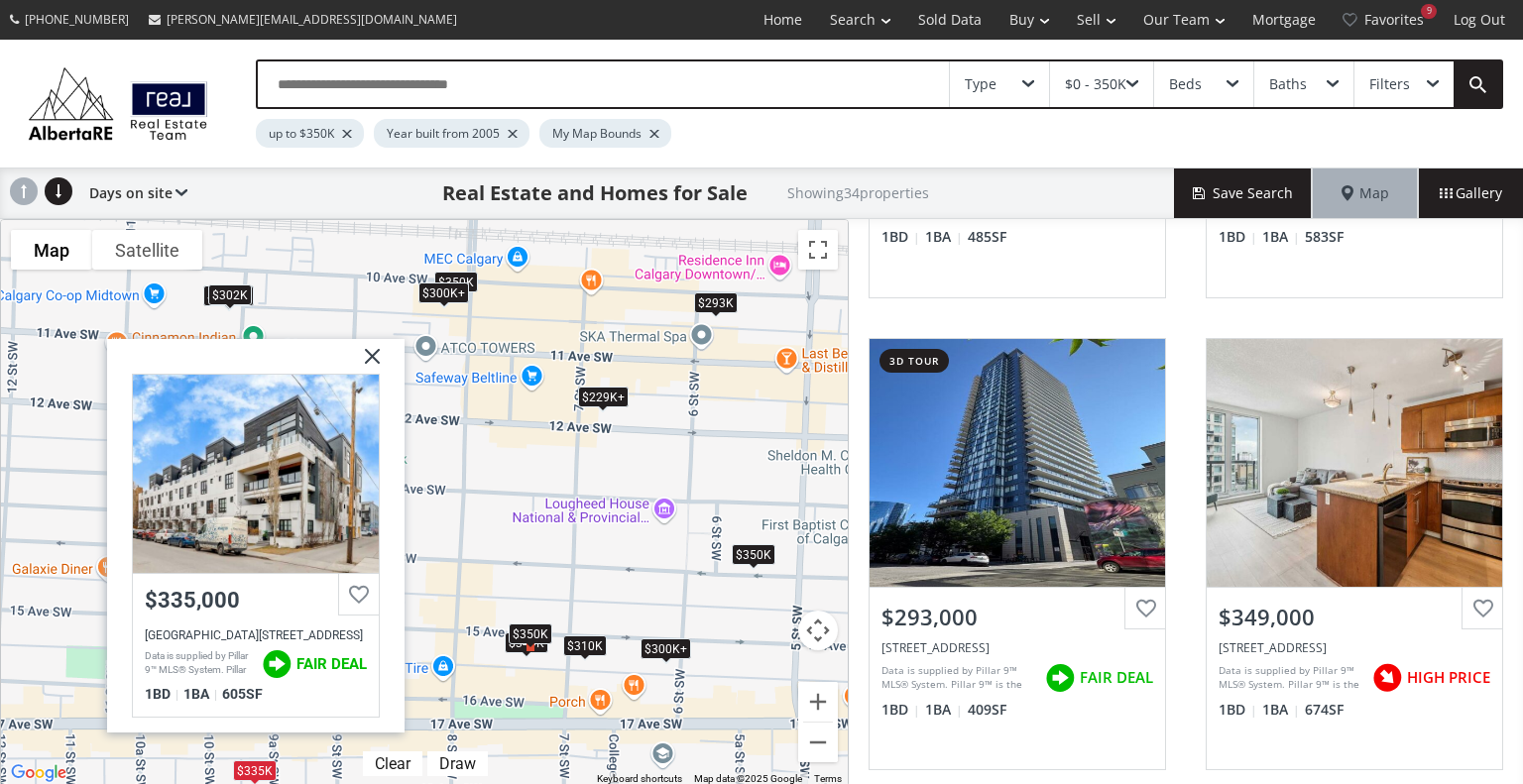 click at bounding box center [365, 364] 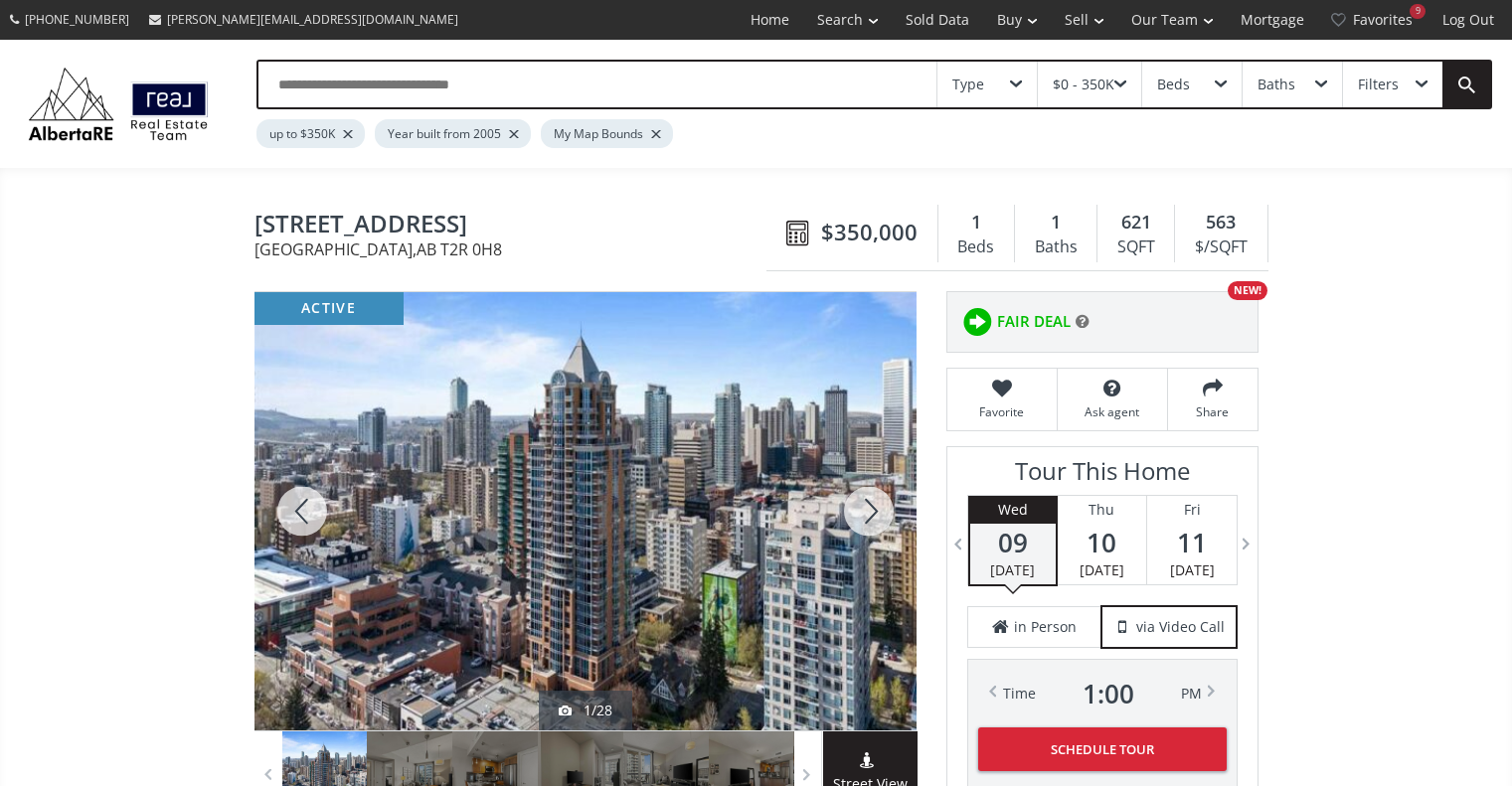 scroll, scrollTop: 0, scrollLeft: 0, axis: both 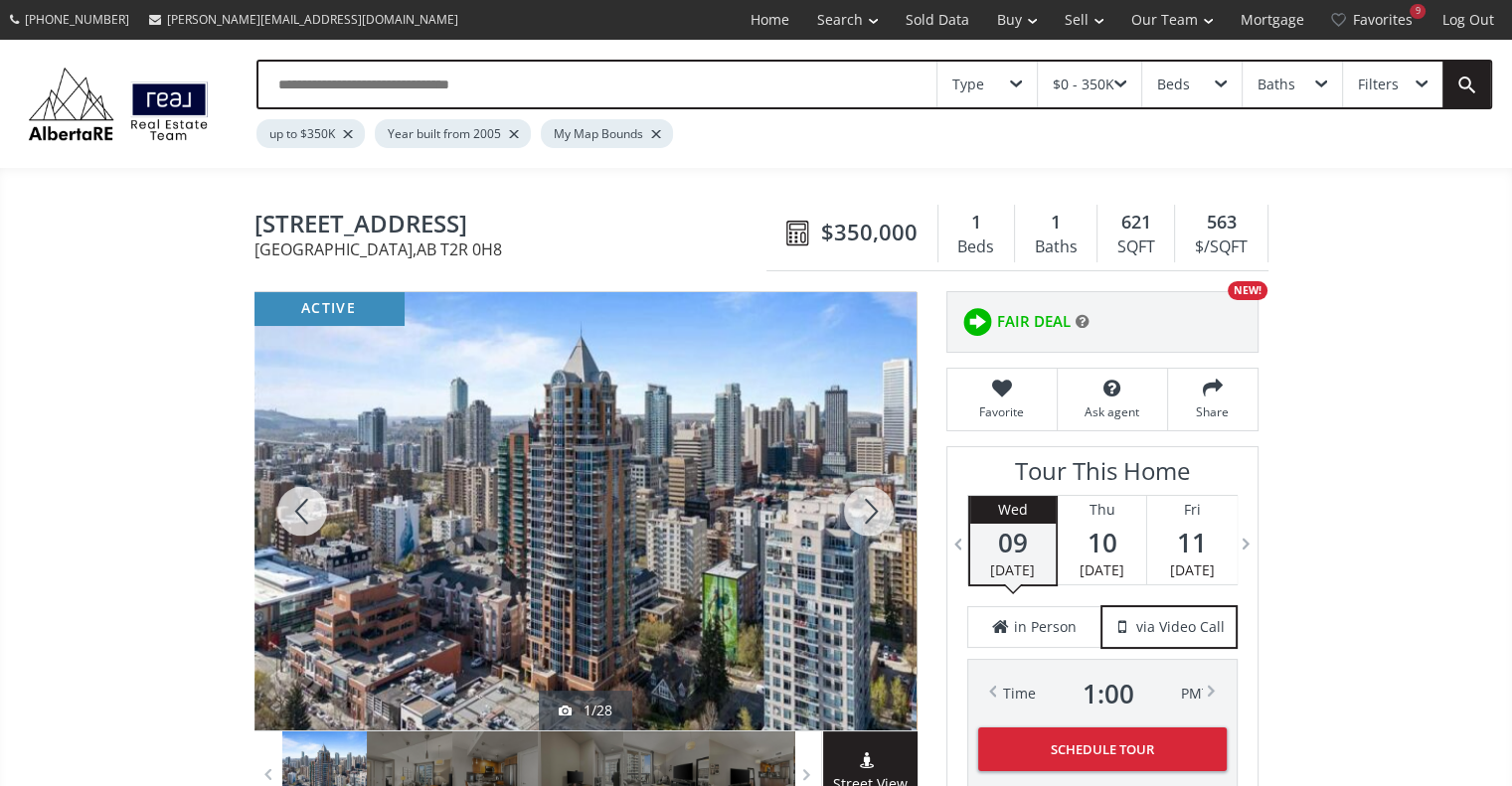 click at bounding box center (869, 511) 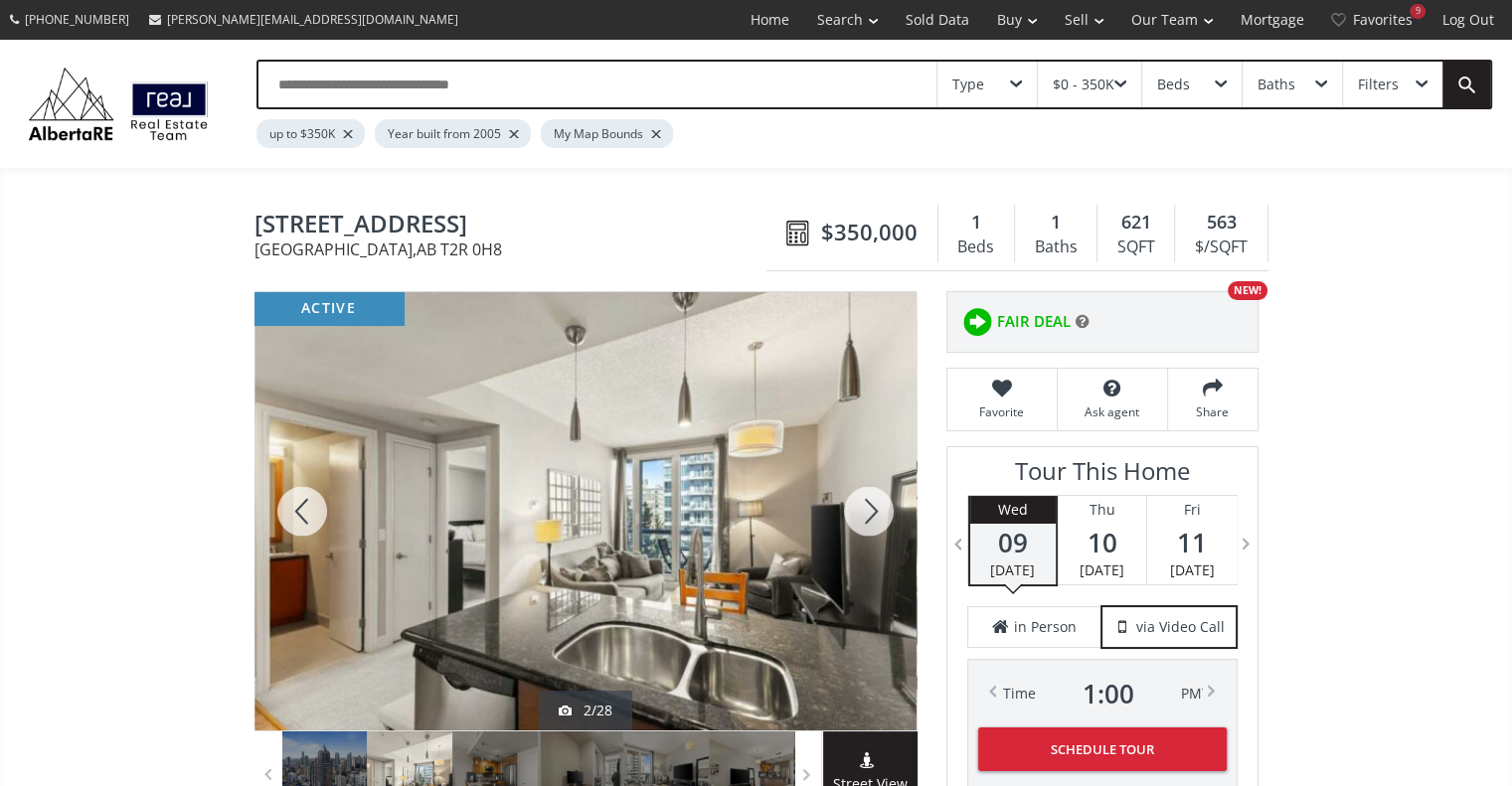 click at bounding box center [869, 511] 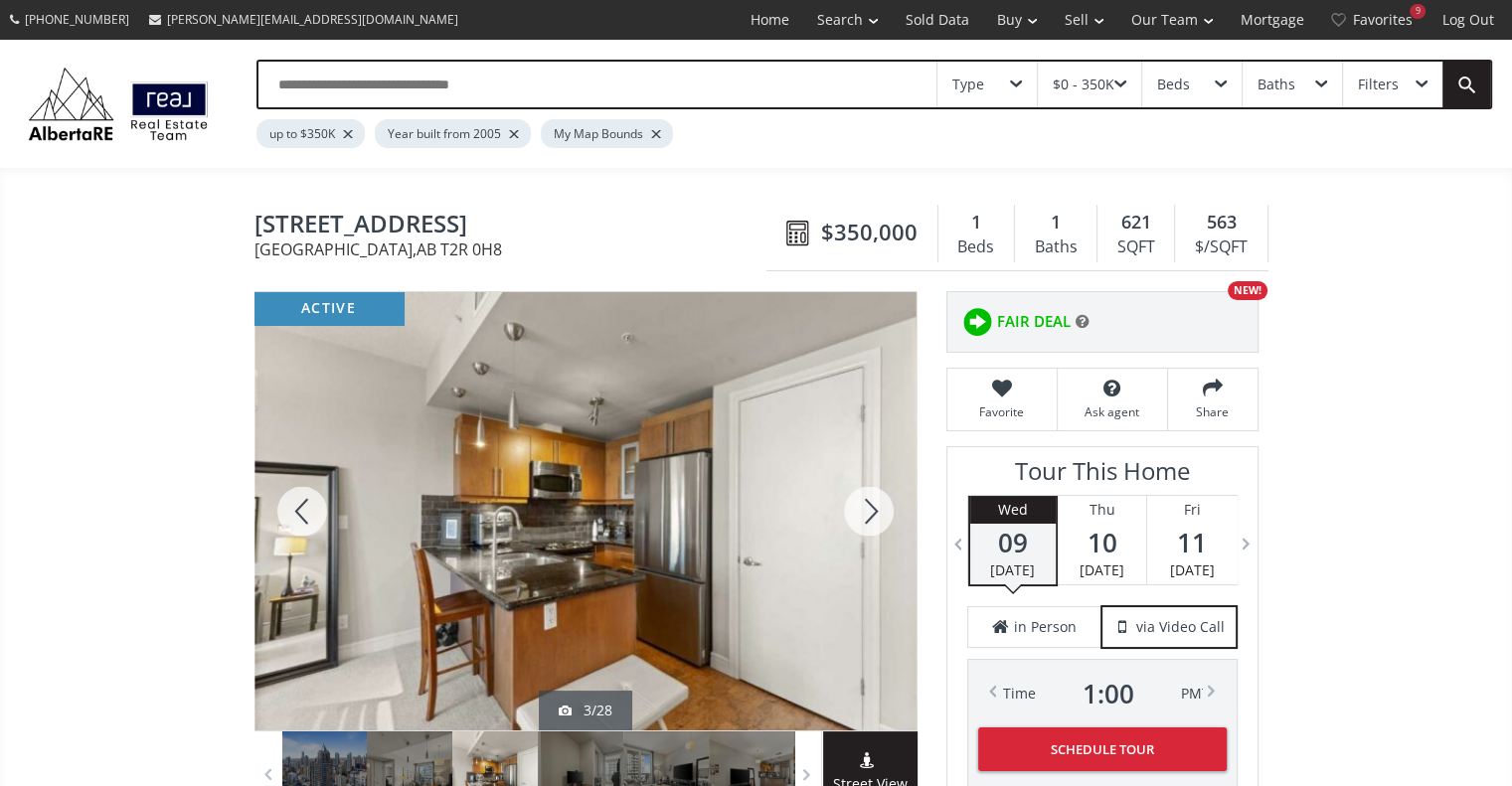 click at bounding box center [869, 511] 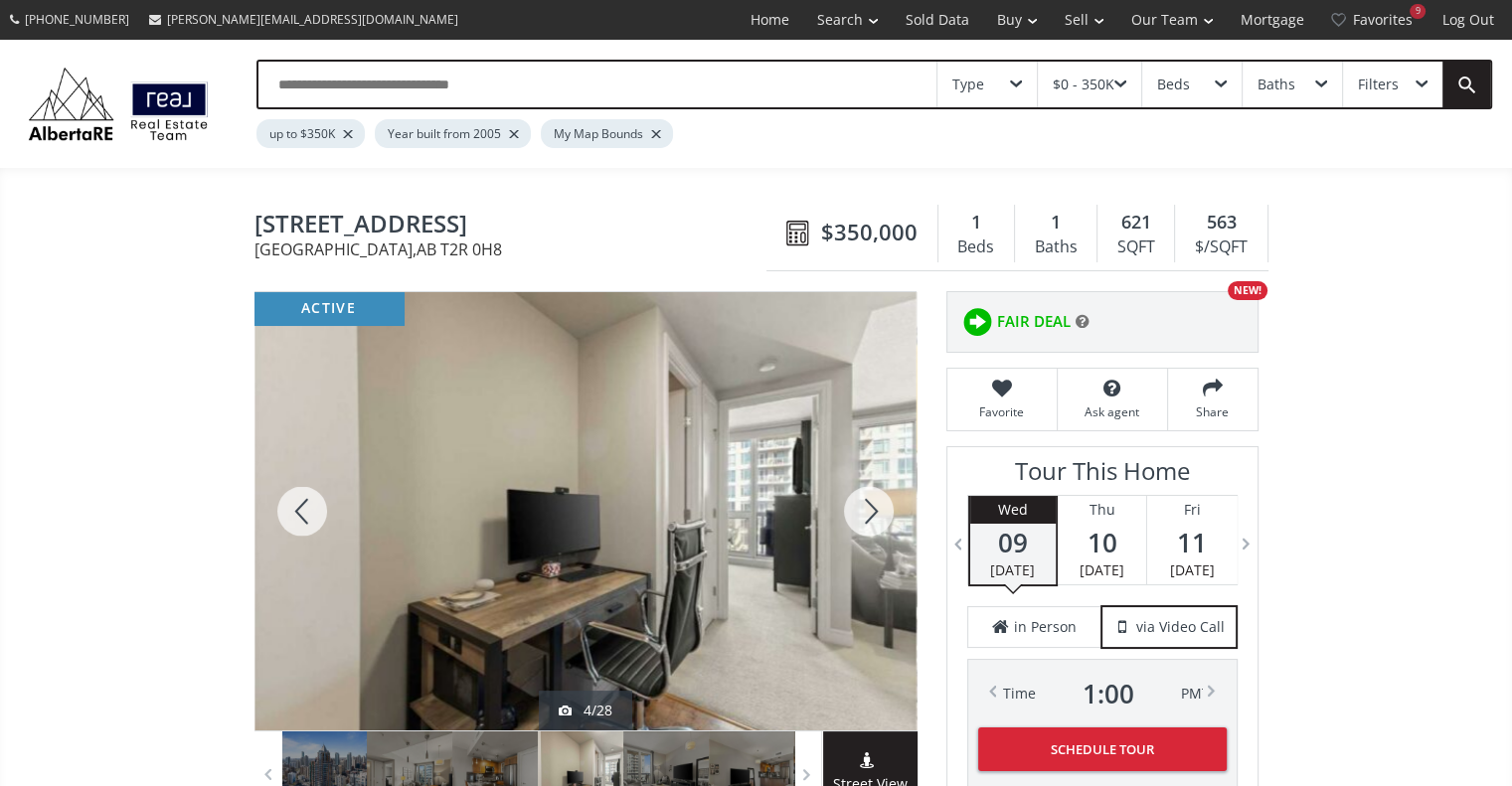 click at bounding box center (869, 511) 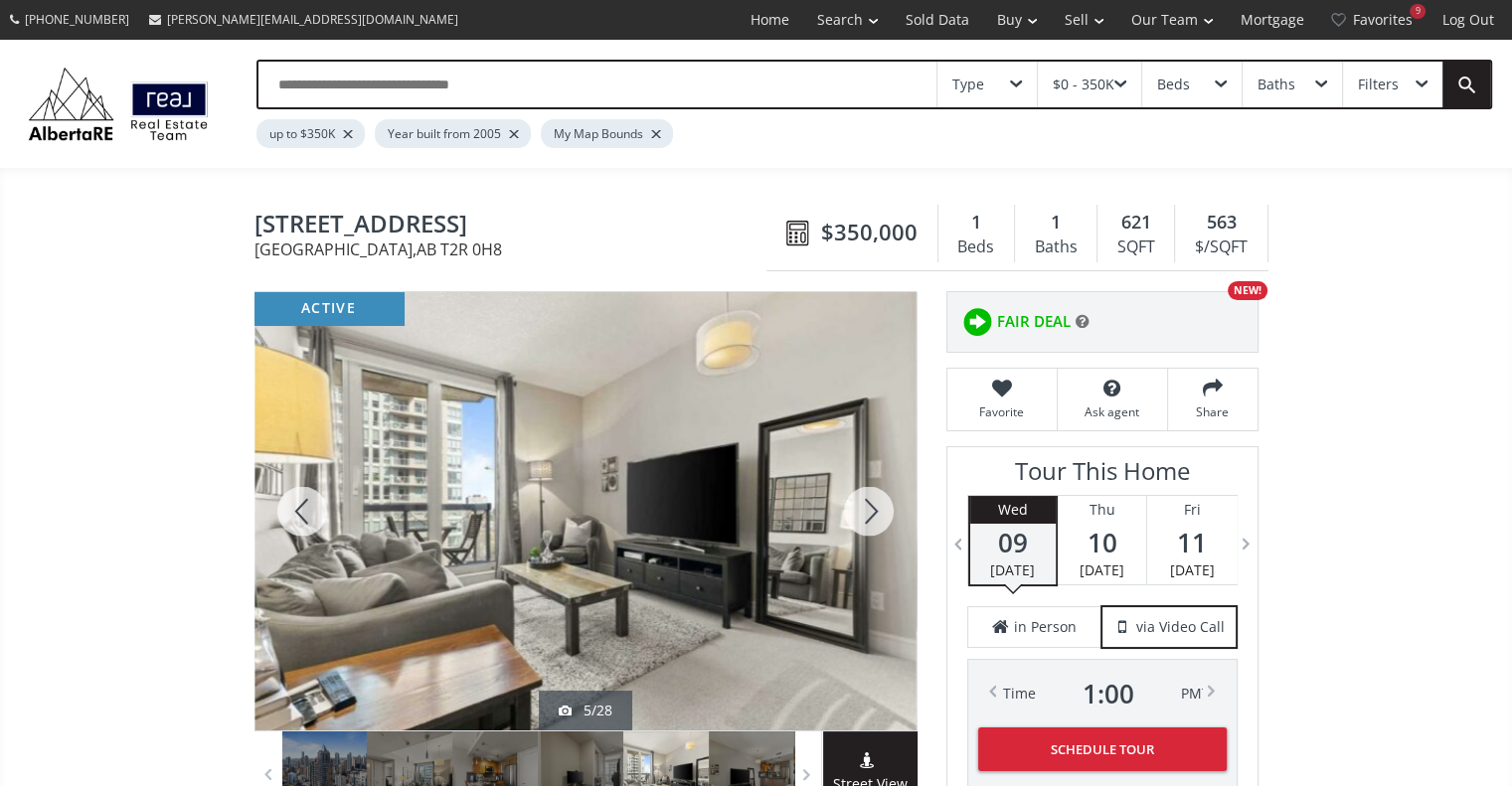 click at bounding box center (869, 511) 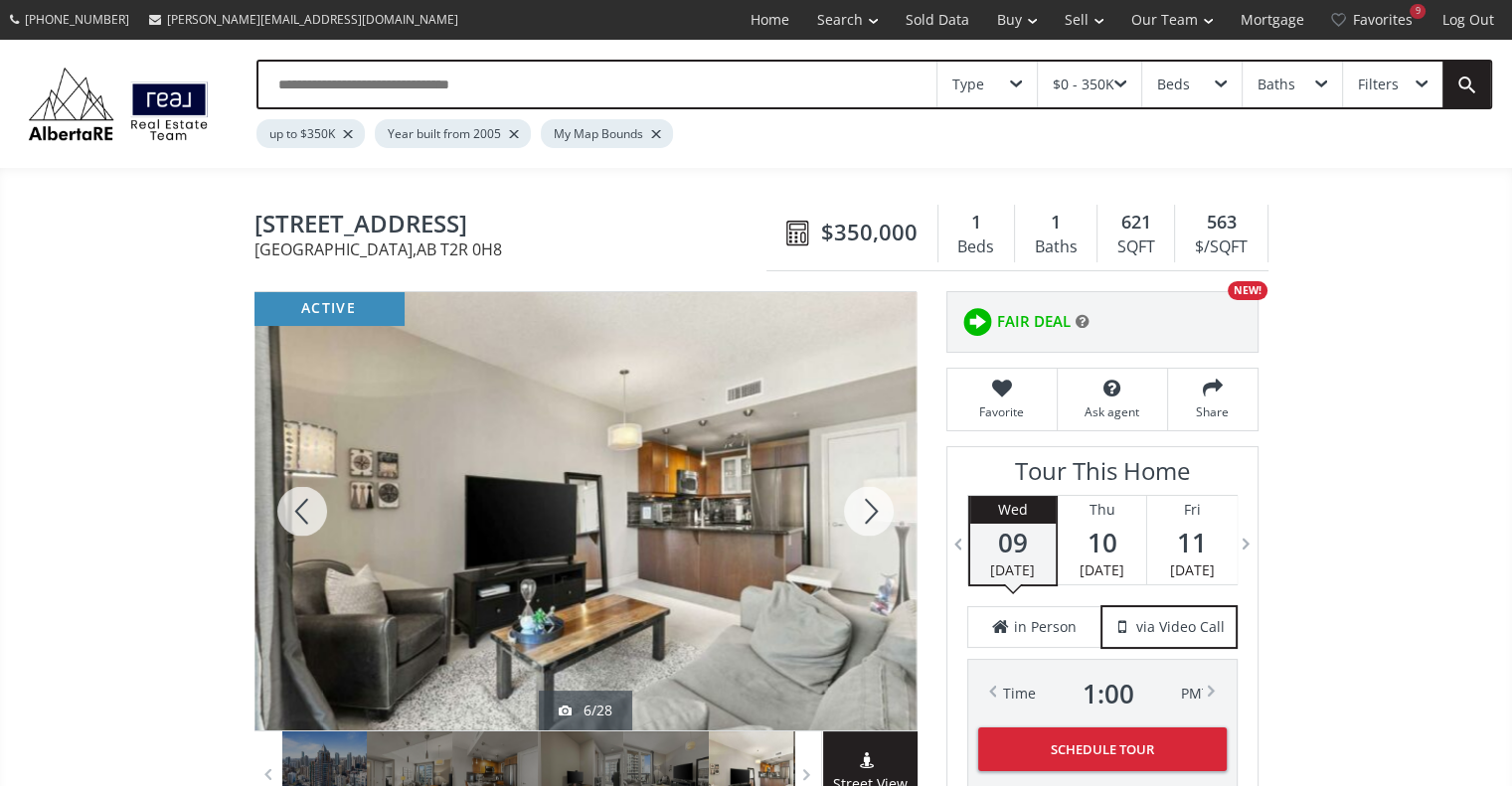 click at bounding box center [869, 511] 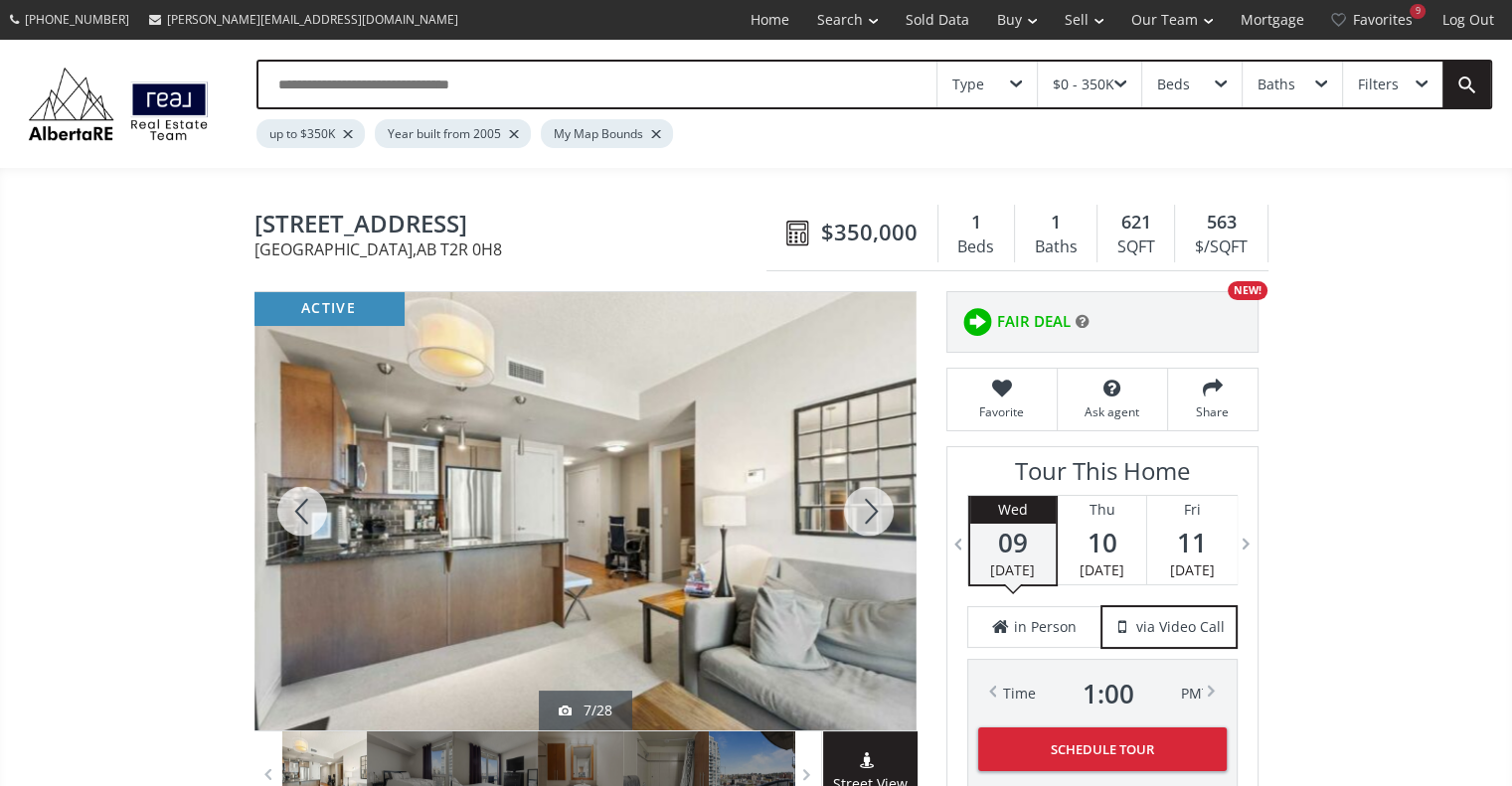 click at bounding box center [869, 511] 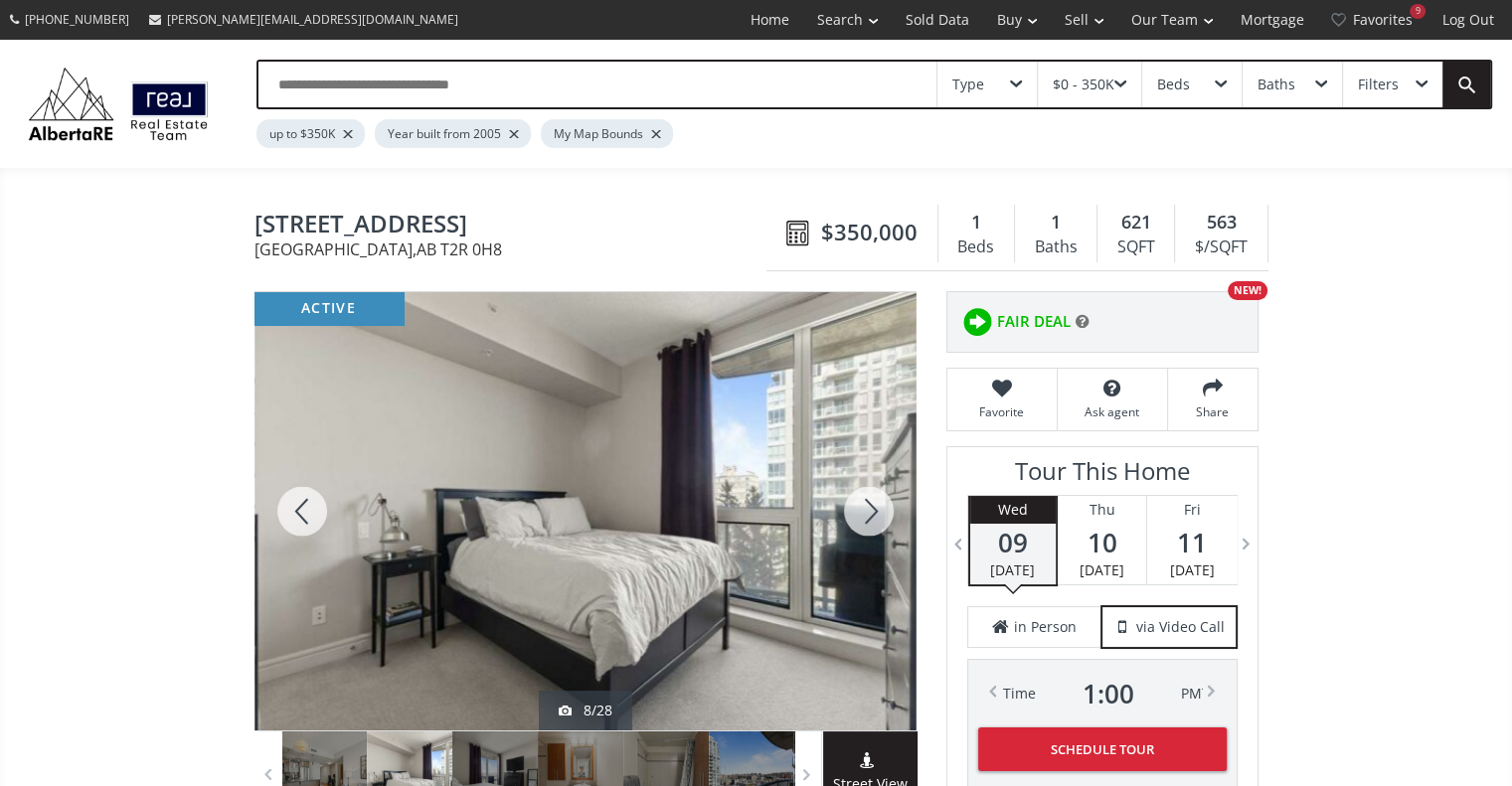 click at bounding box center (869, 511) 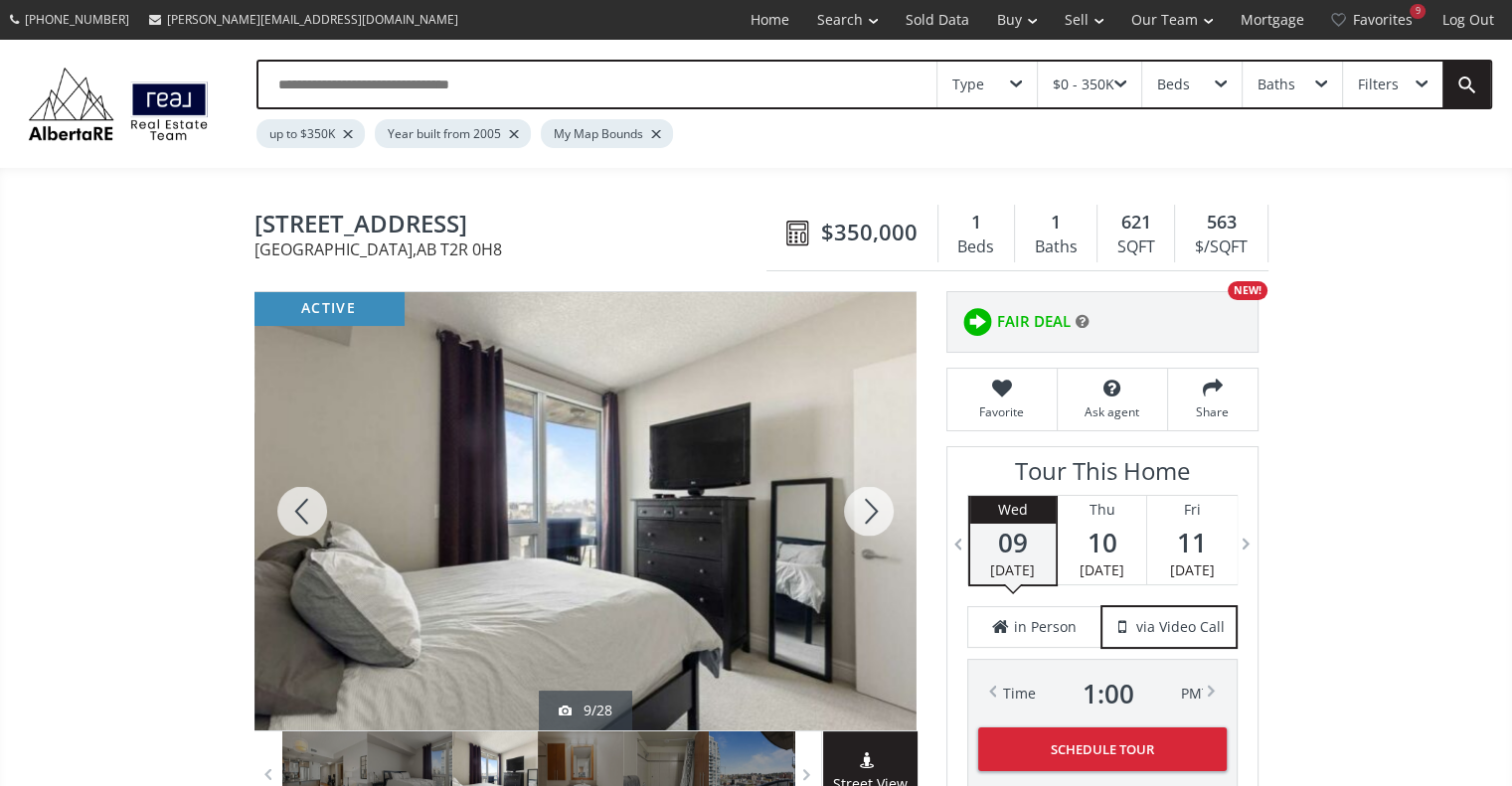 click at bounding box center (869, 511) 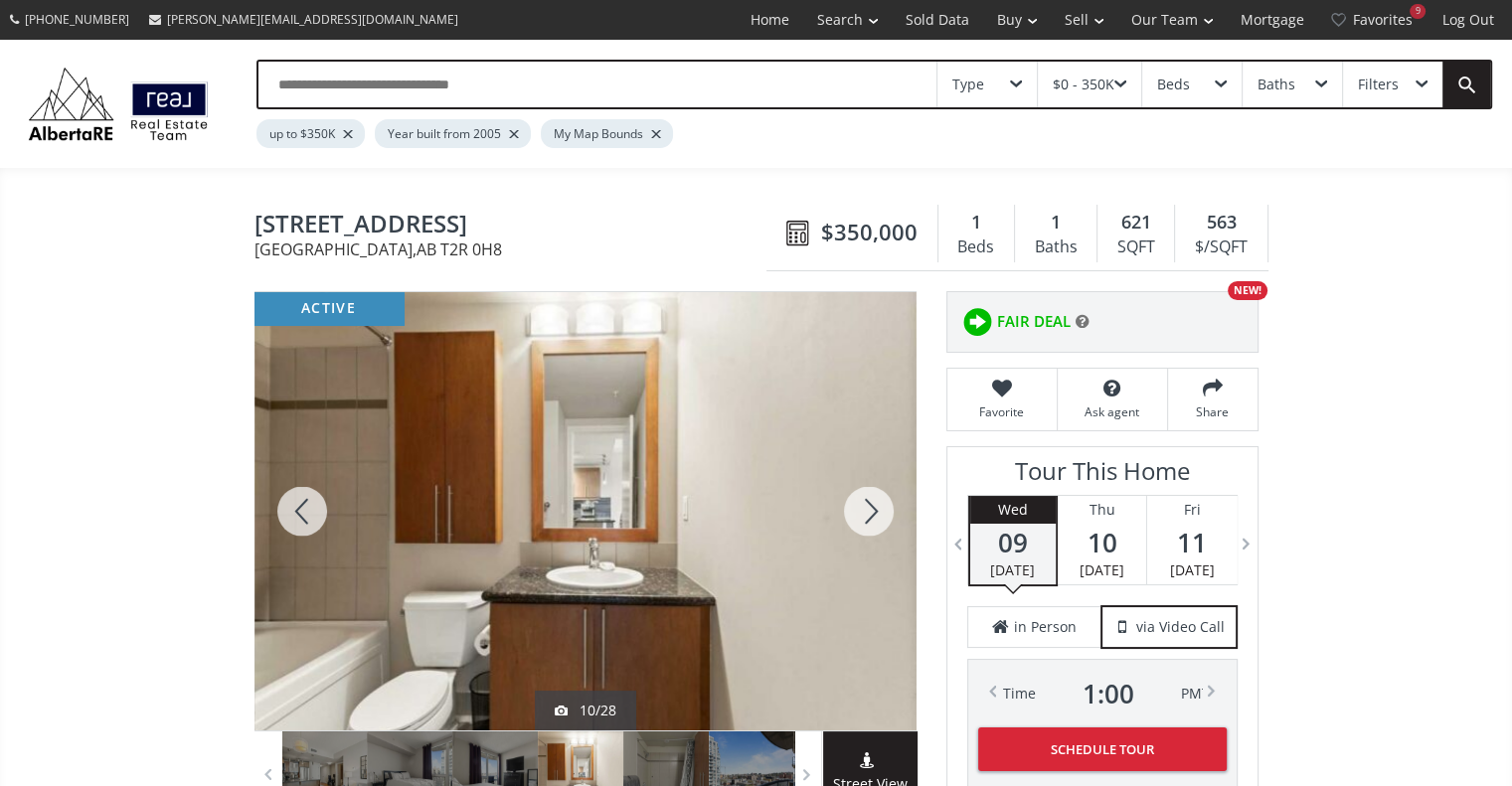 click at bounding box center [869, 511] 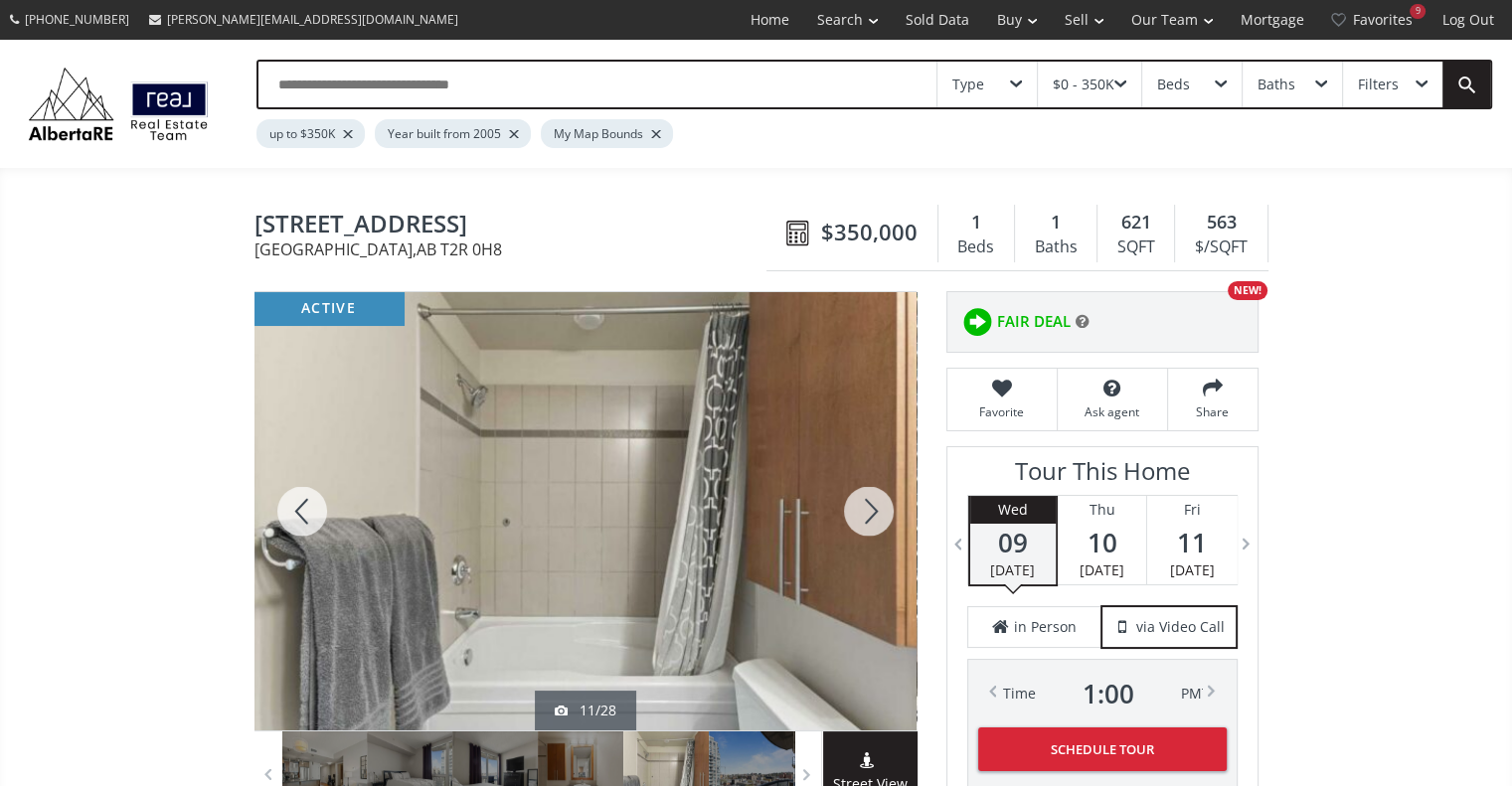 click at bounding box center [869, 511] 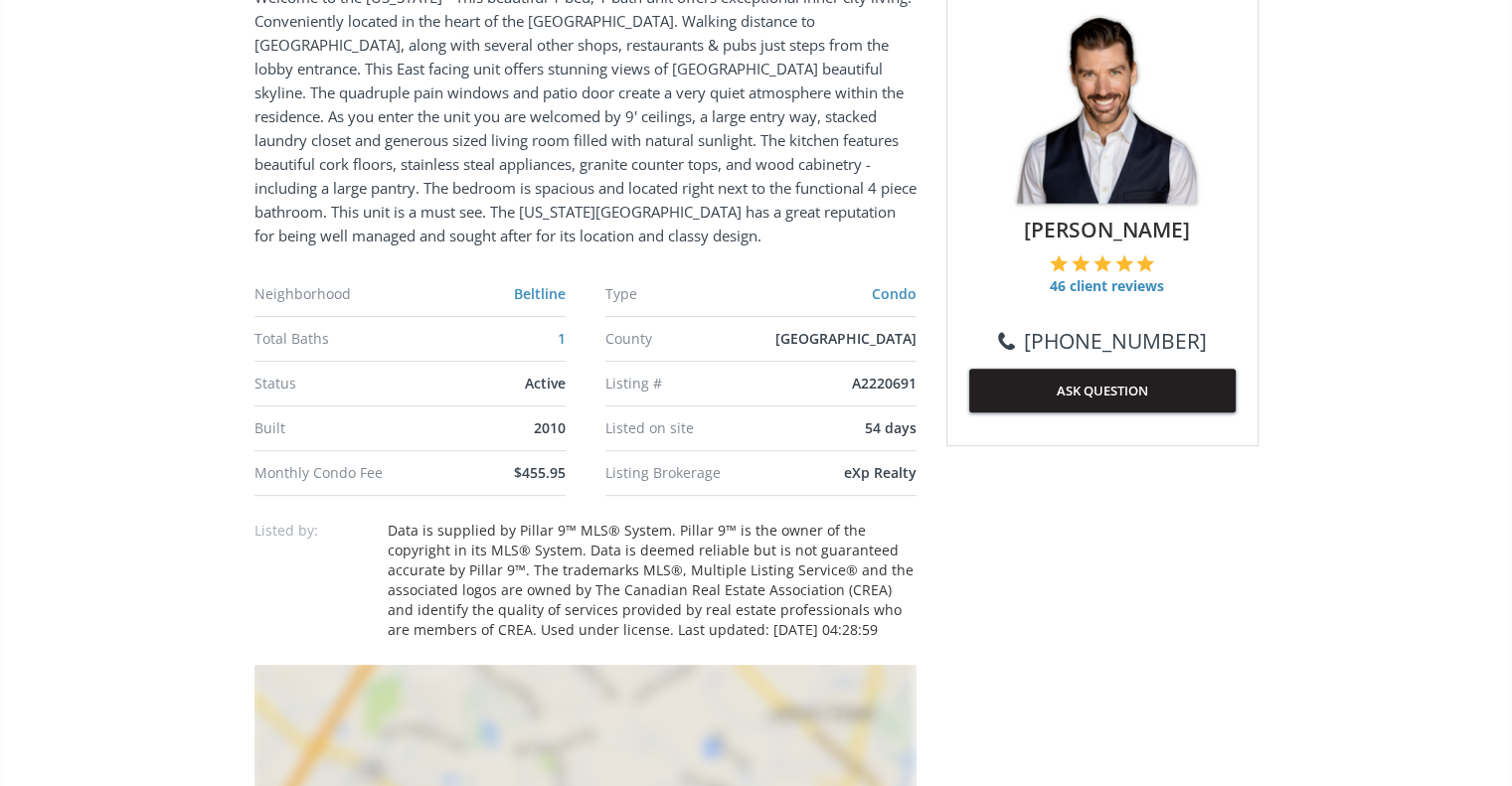 scroll, scrollTop: 0, scrollLeft: 0, axis: both 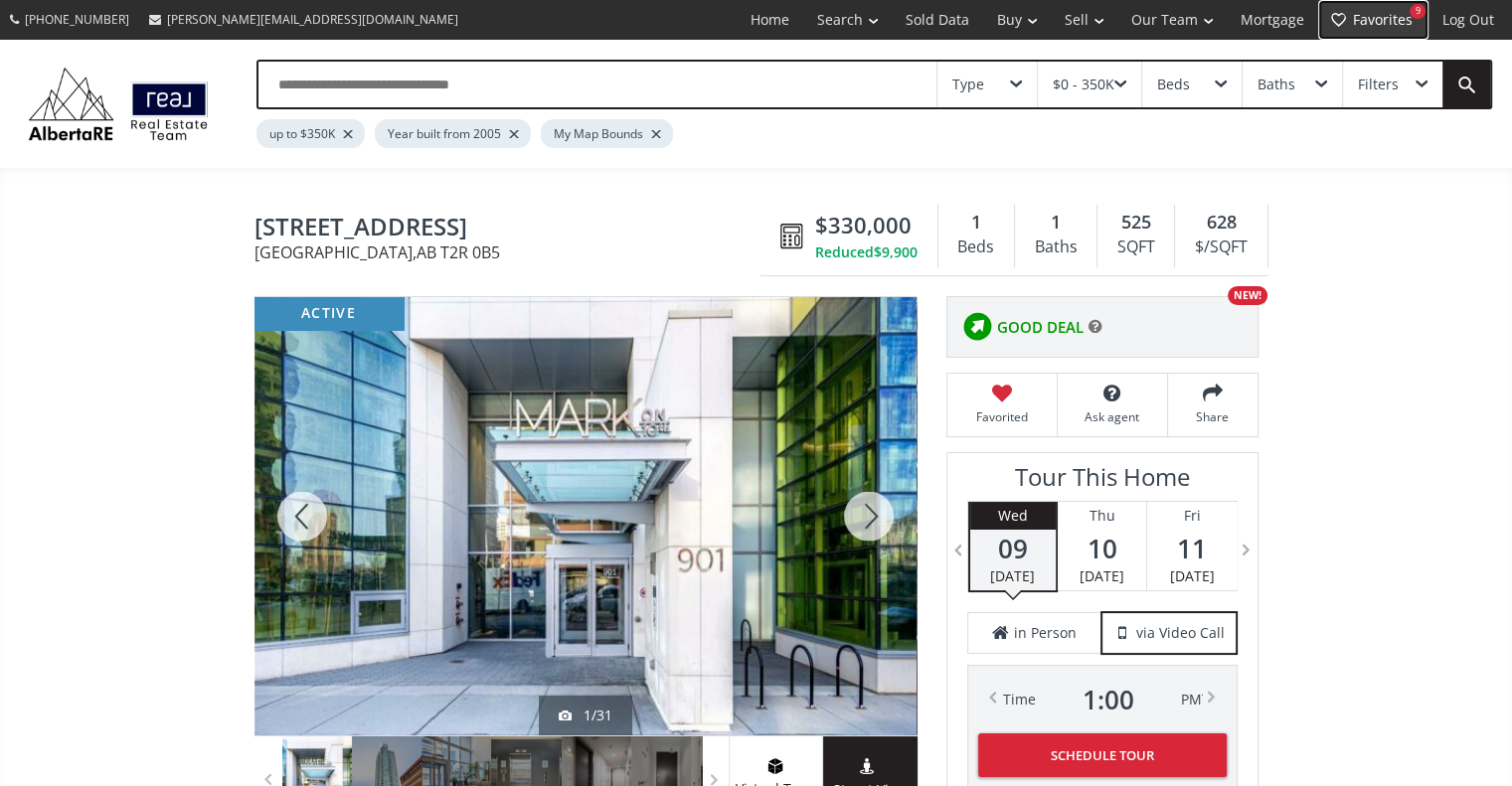 click on "Favorites 9" at bounding box center [1373, 20] 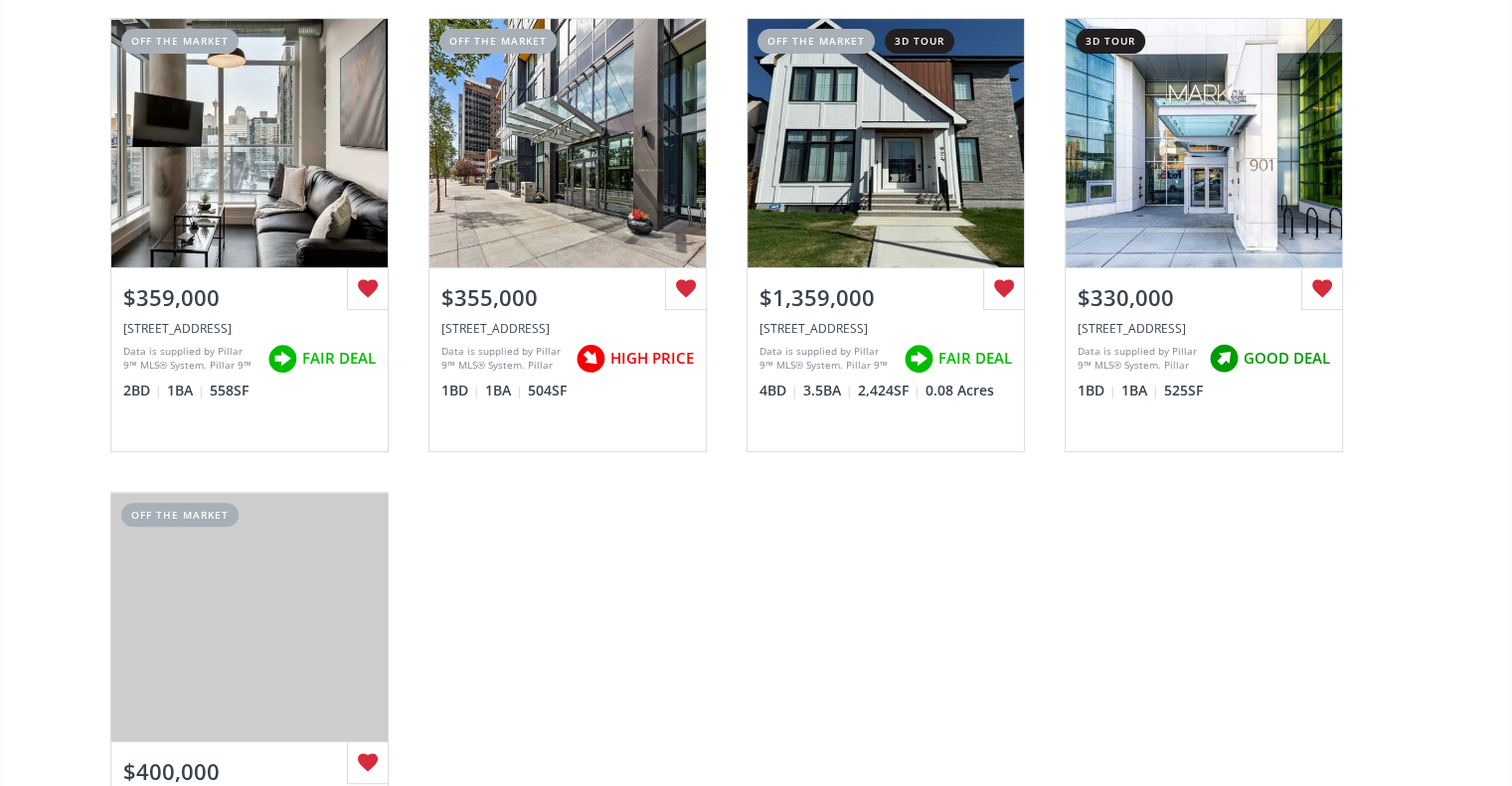 scroll, scrollTop: 651, scrollLeft: 0, axis: vertical 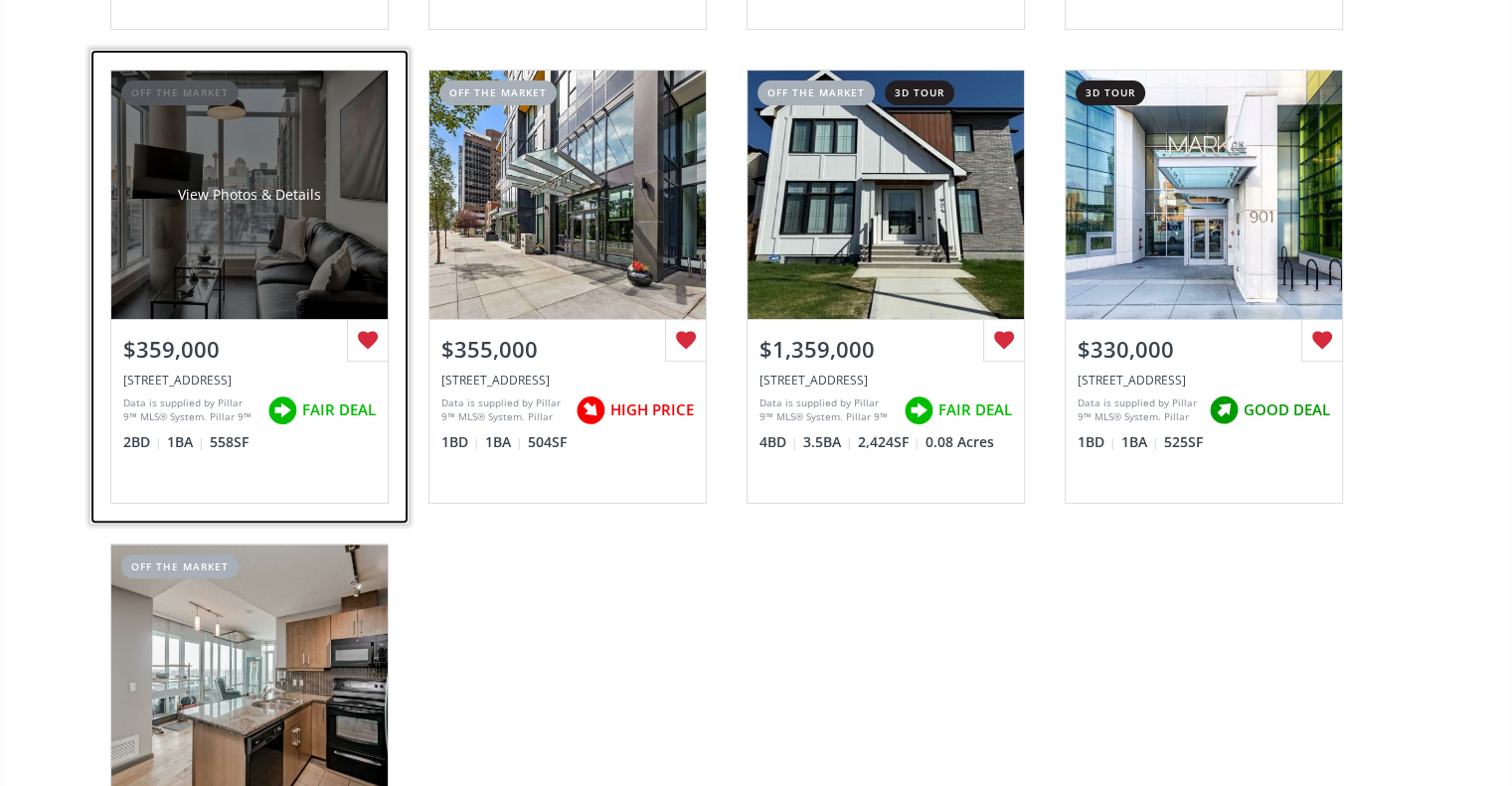 click on "View Photos & Details" at bounding box center (250, 195) 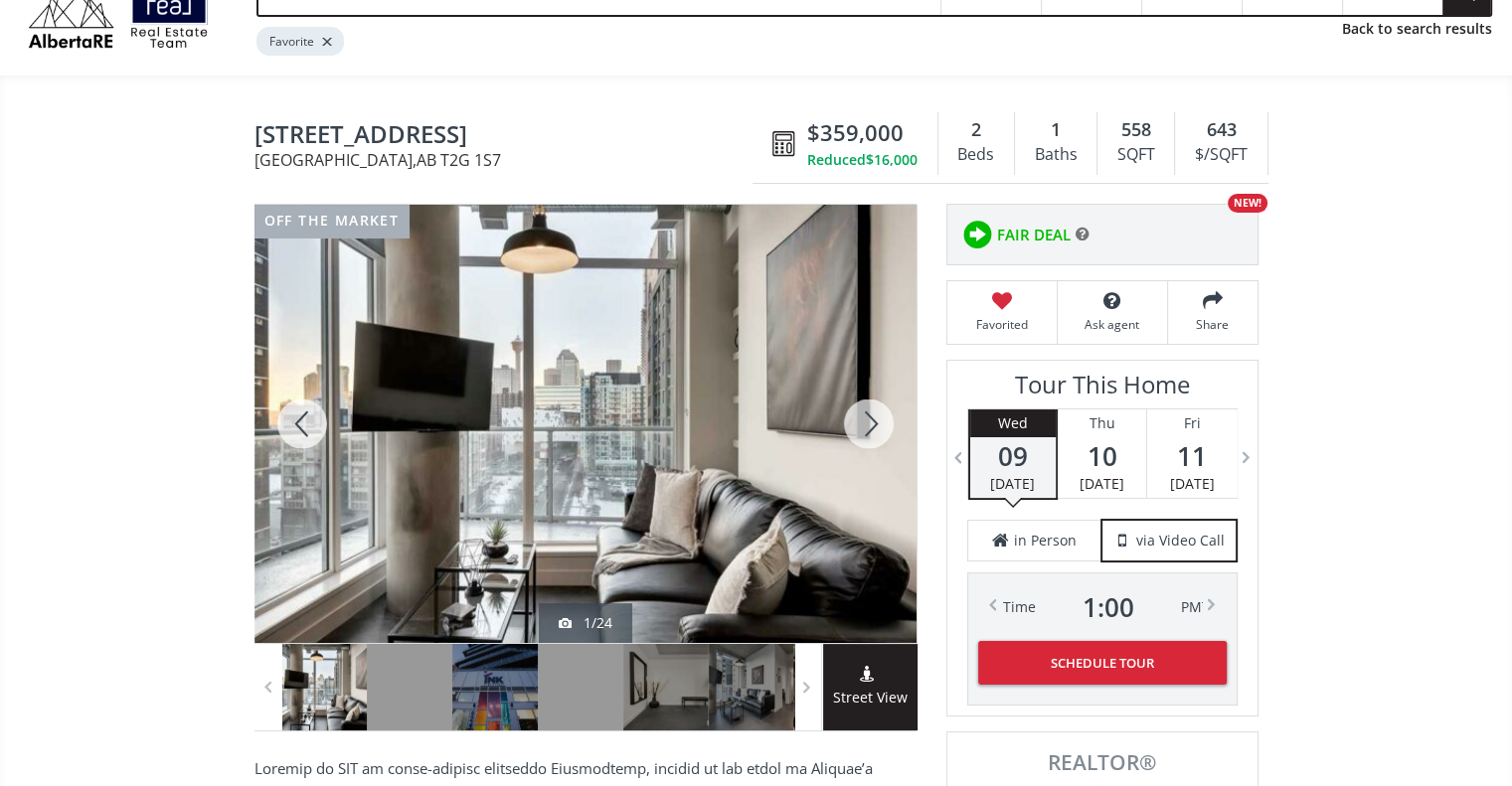 scroll, scrollTop: 105, scrollLeft: 0, axis: vertical 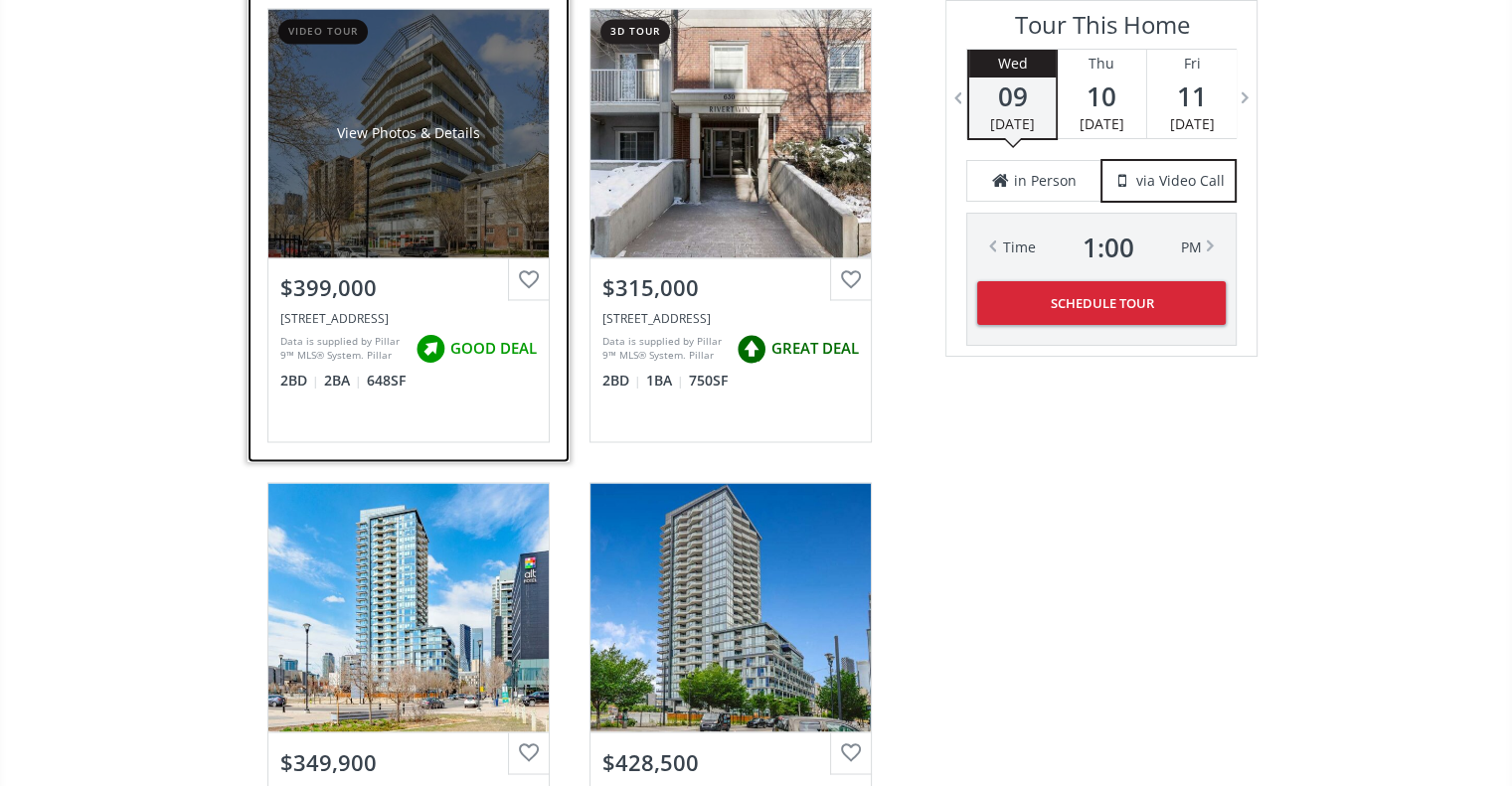 click on "View Photos & Details" at bounding box center [409, 133] 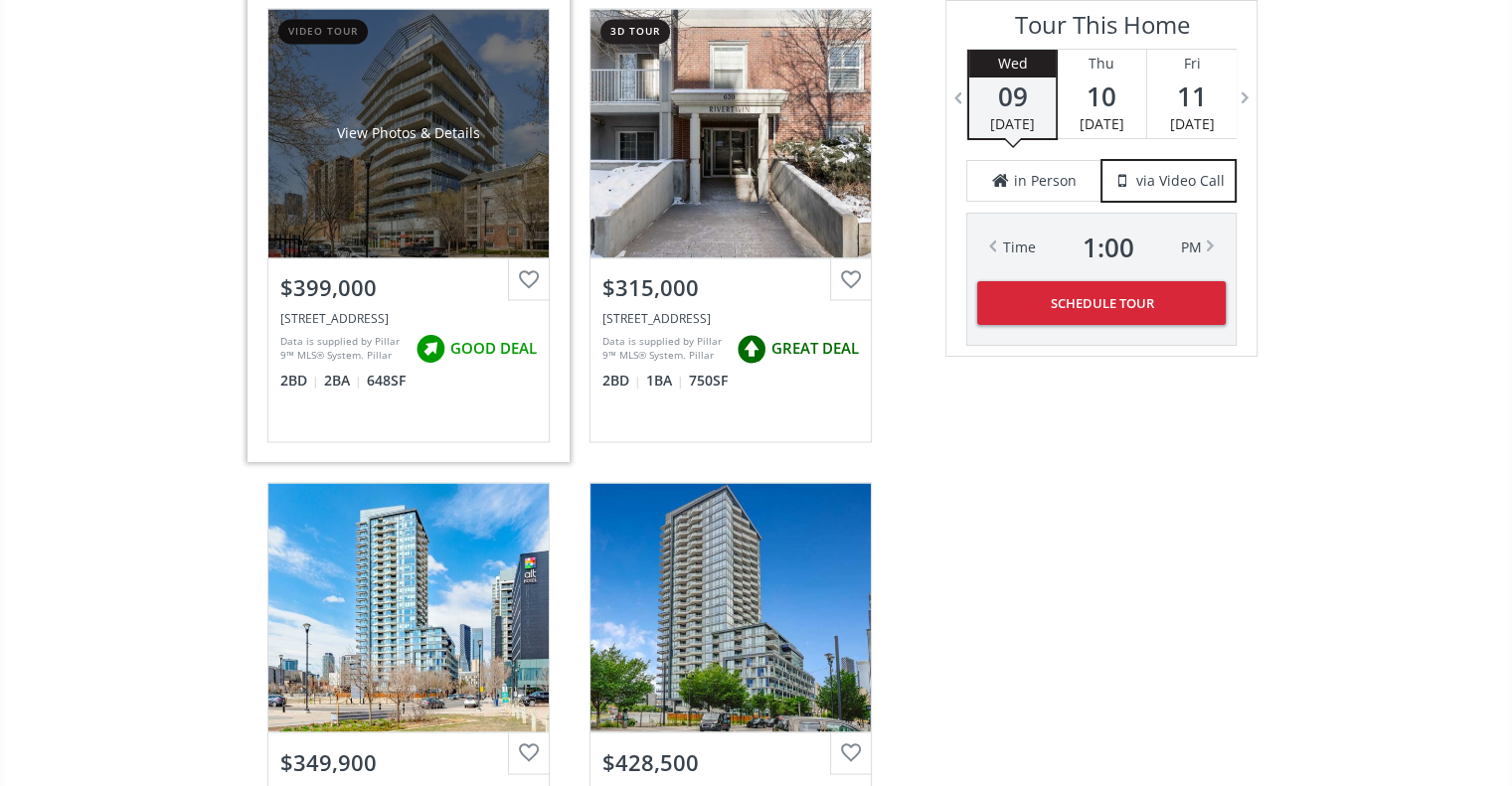 scroll, scrollTop: 0, scrollLeft: 0, axis: both 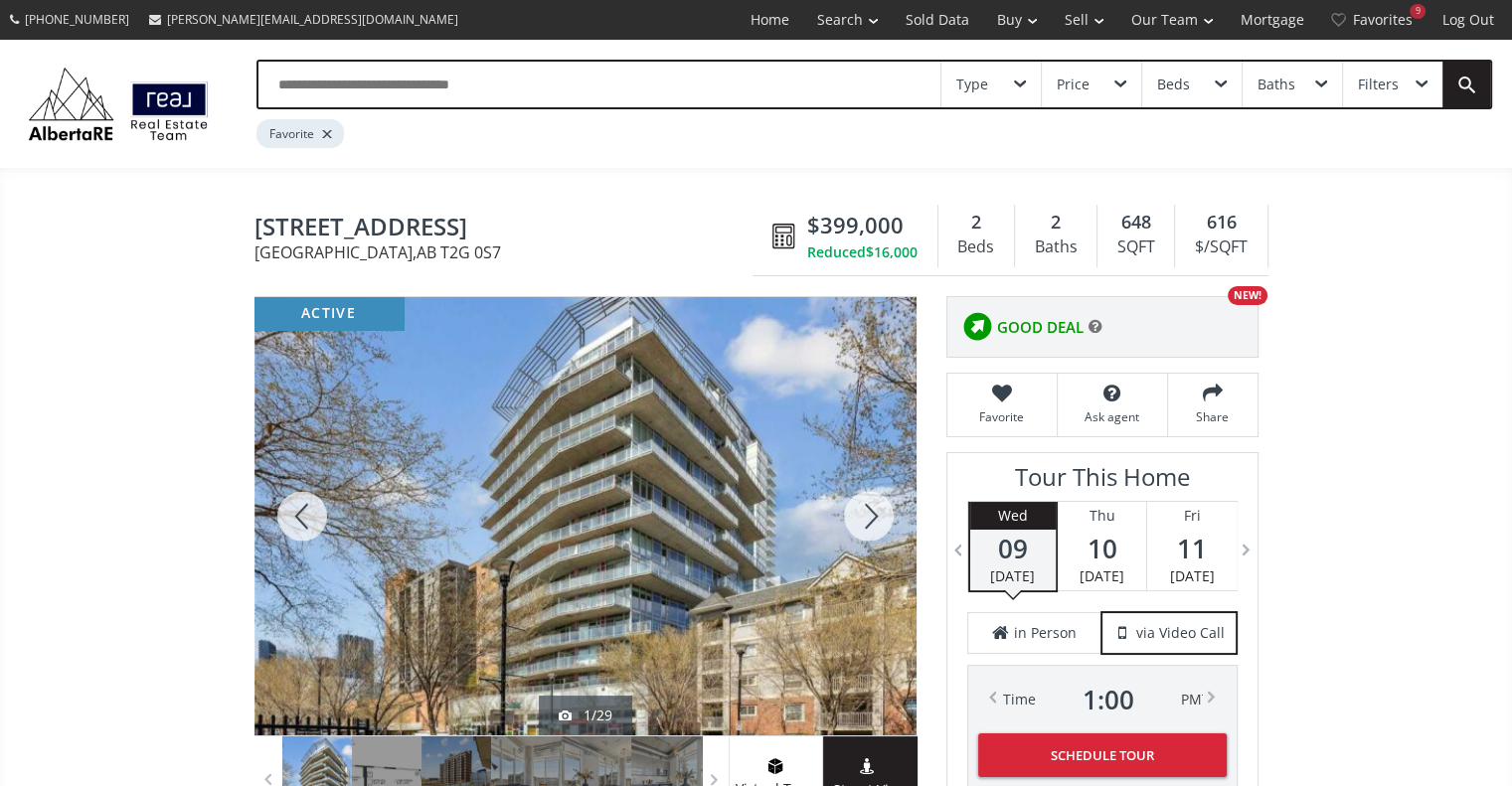 click at bounding box center (869, 516) 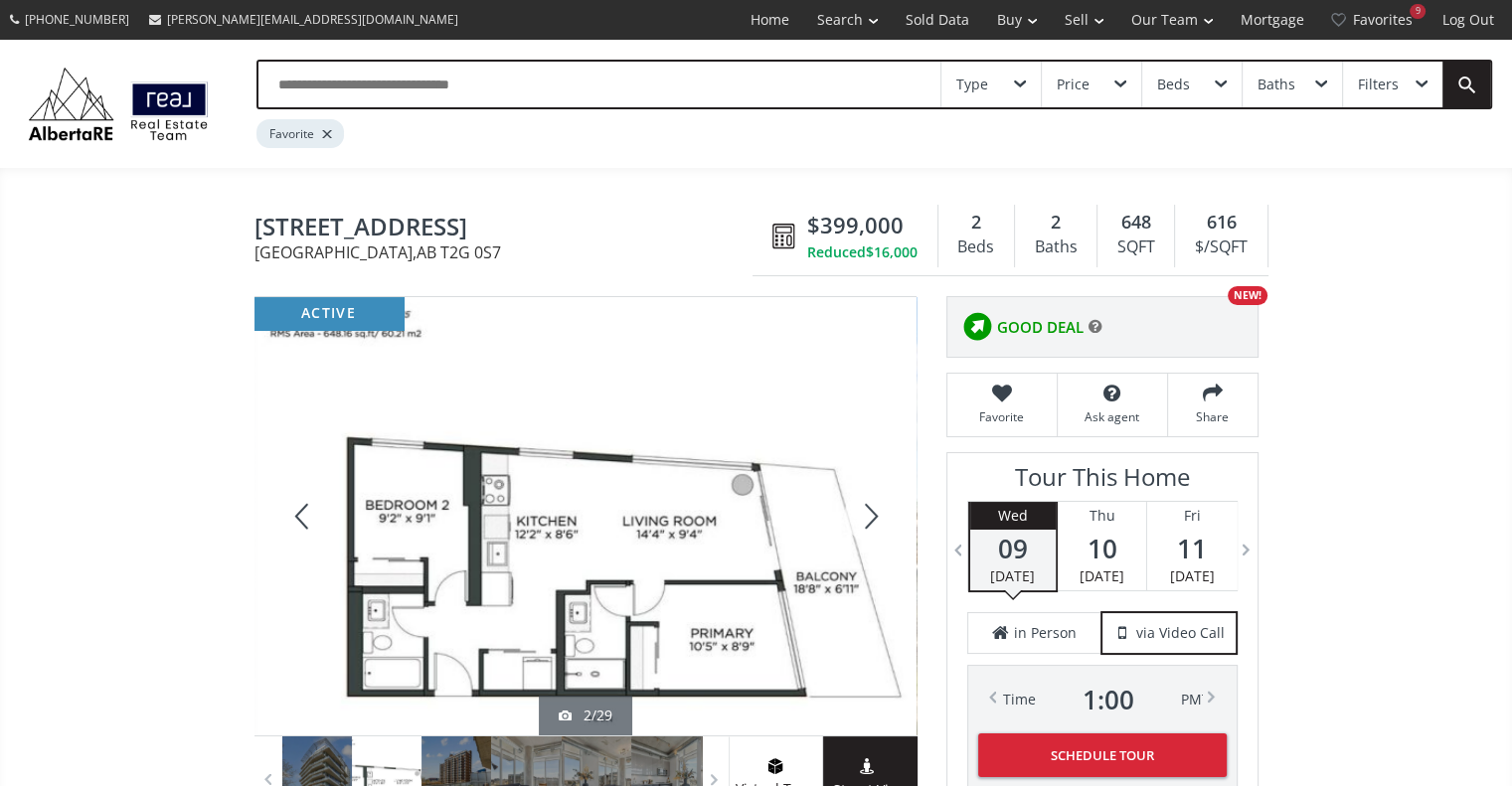 click at bounding box center (869, 516) 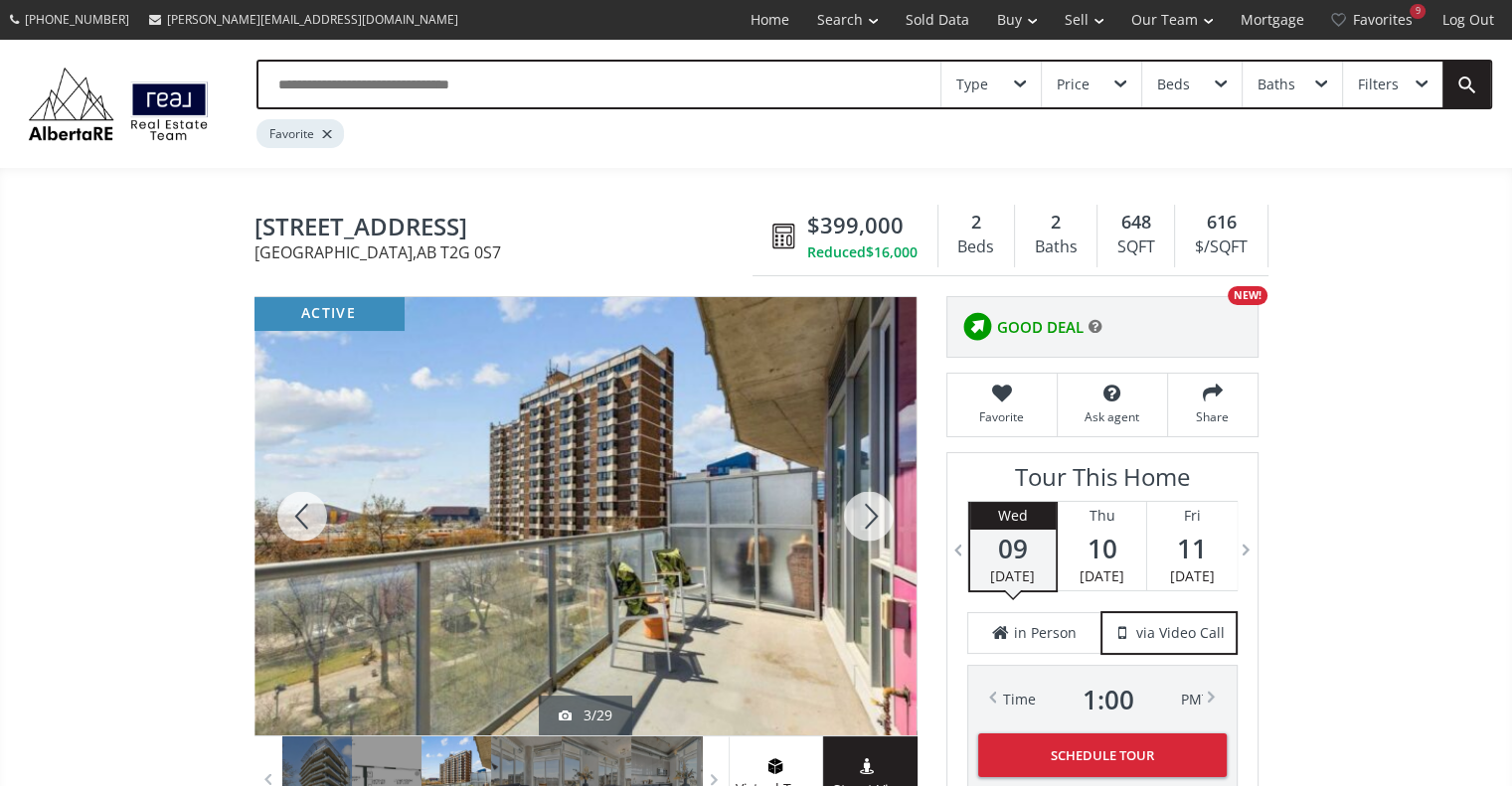 click at bounding box center (869, 516) 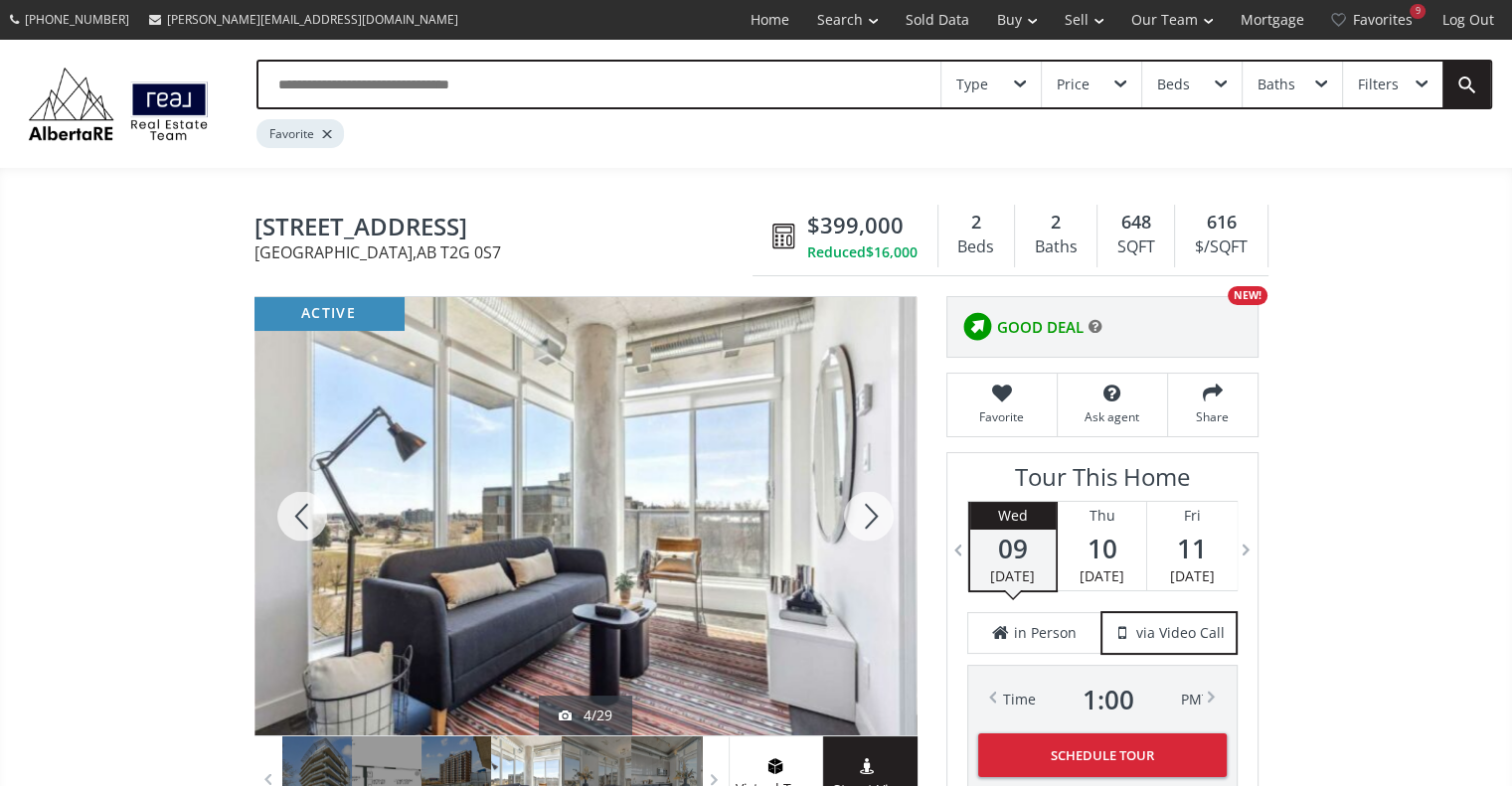 click at bounding box center (869, 516) 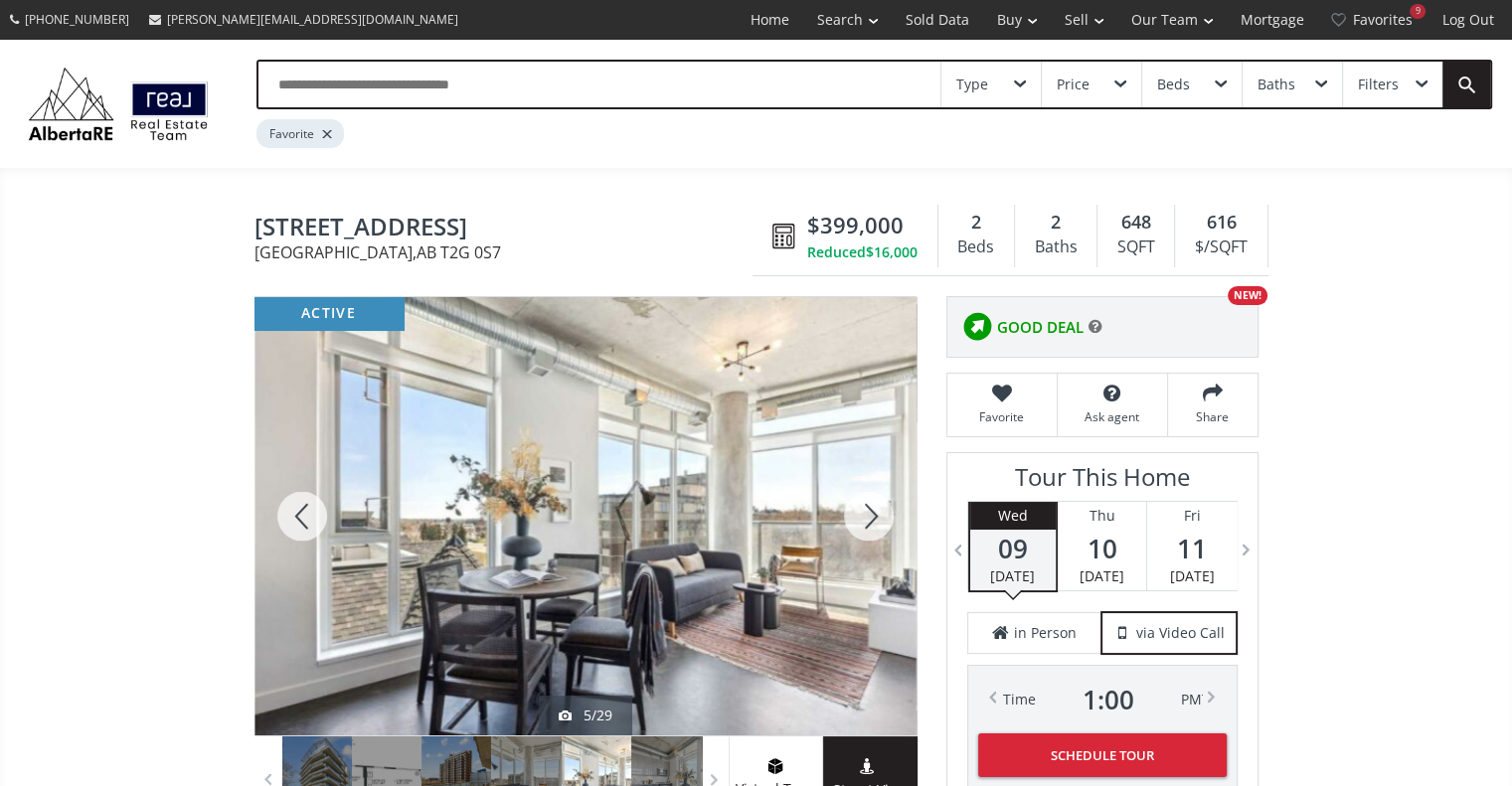 click at bounding box center [869, 516] 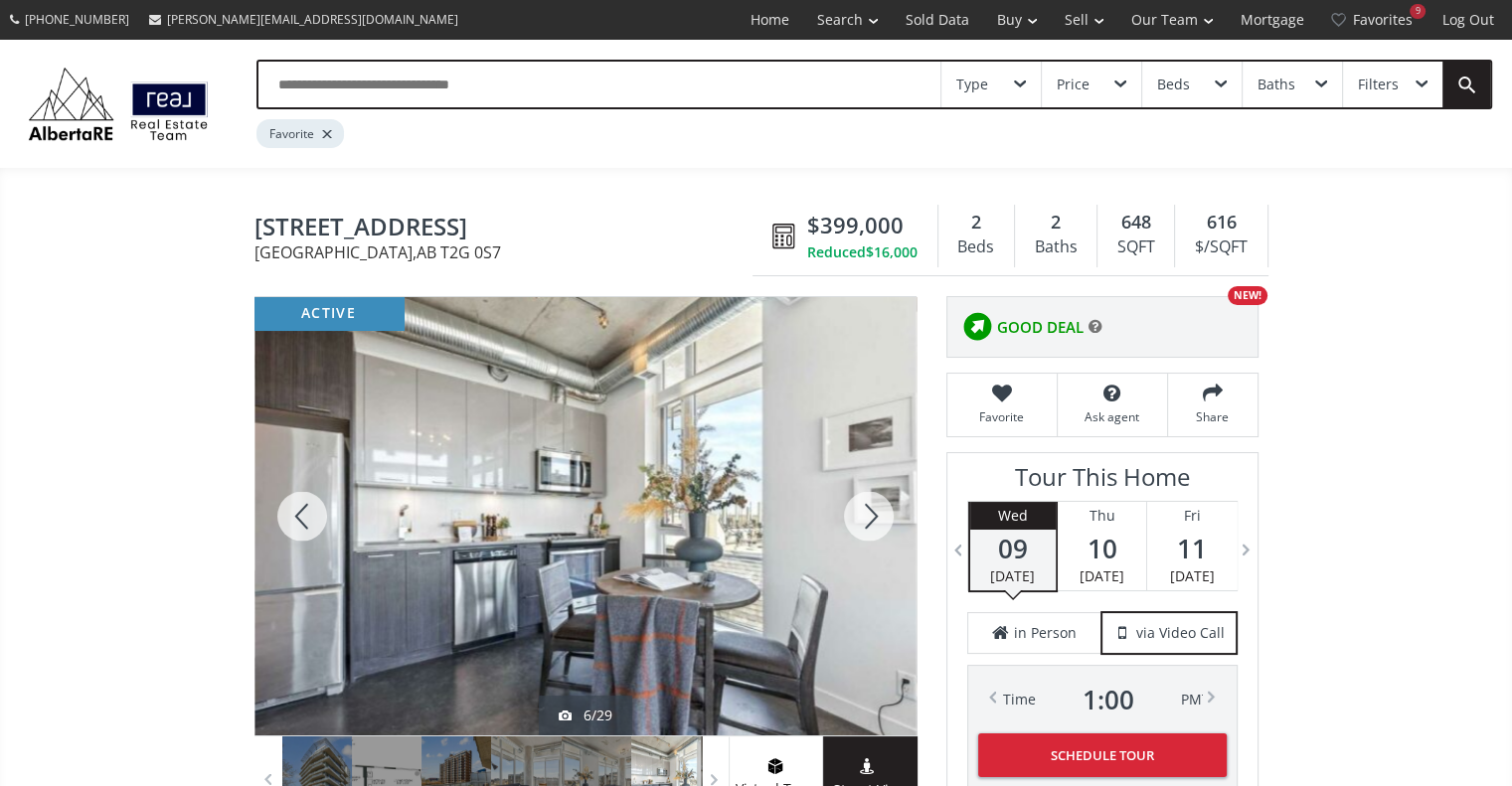 click at bounding box center [869, 516] 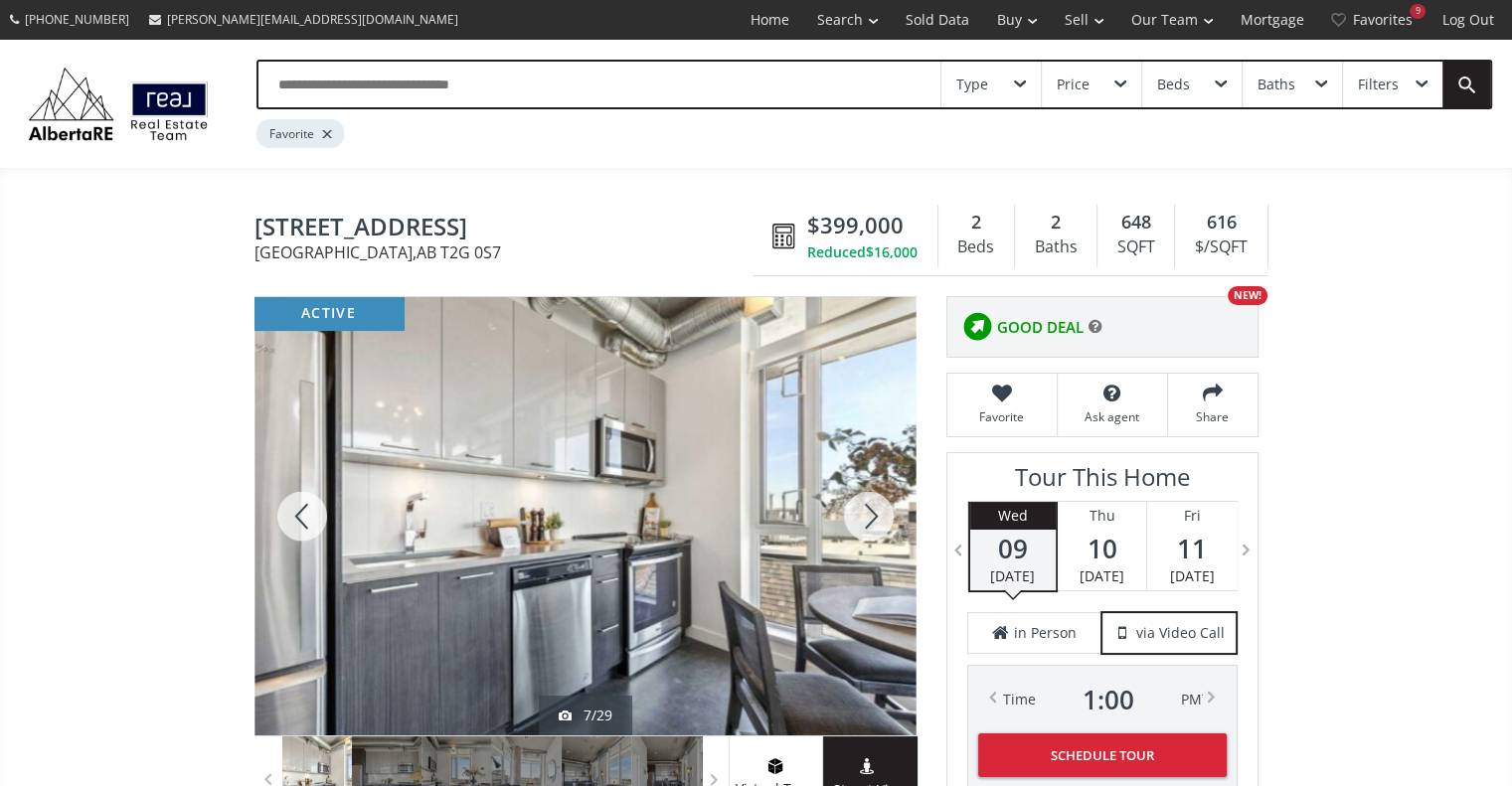 click at bounding box center (869, 516) 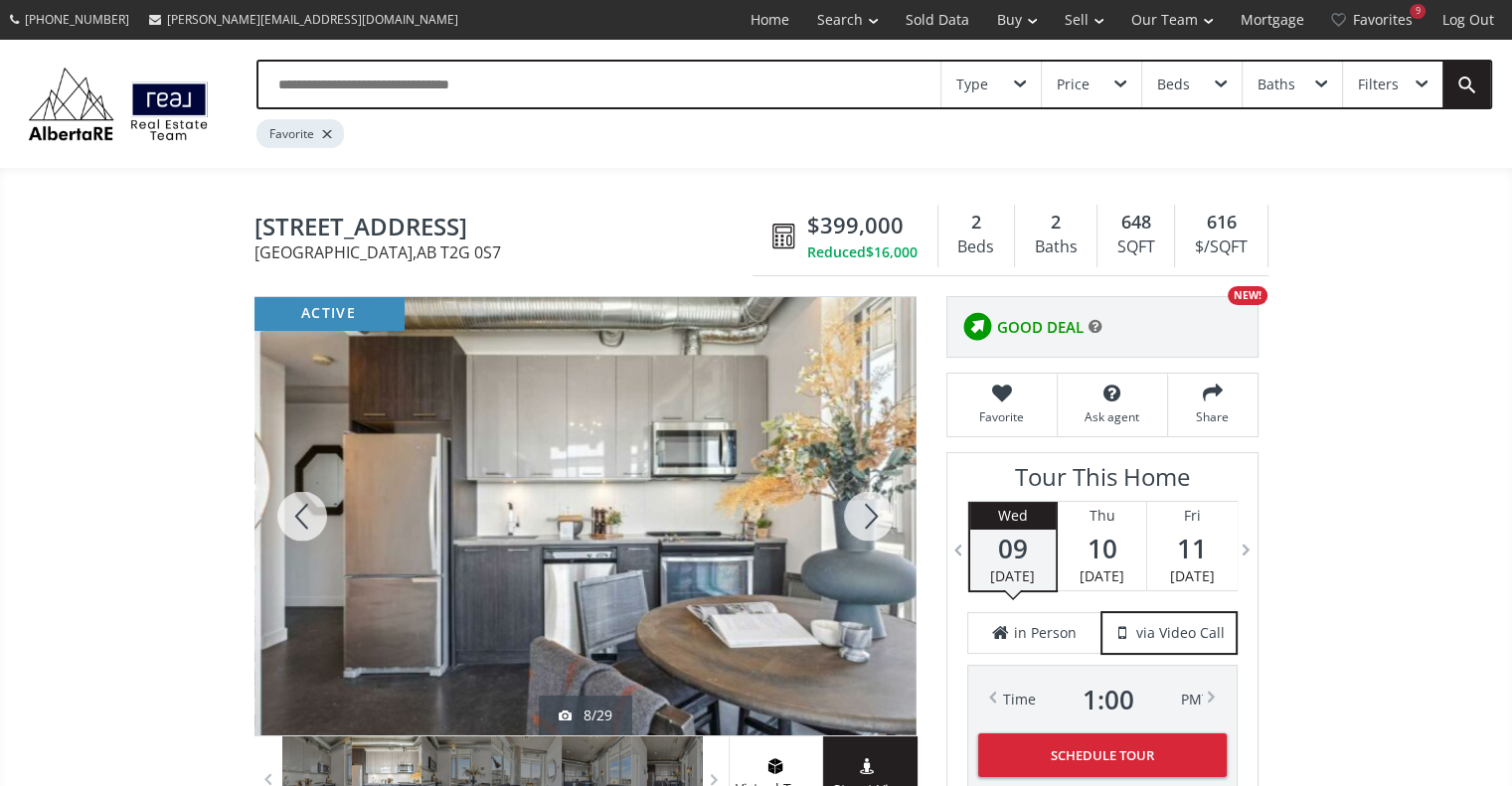 click at bounding box center [869, 516] 